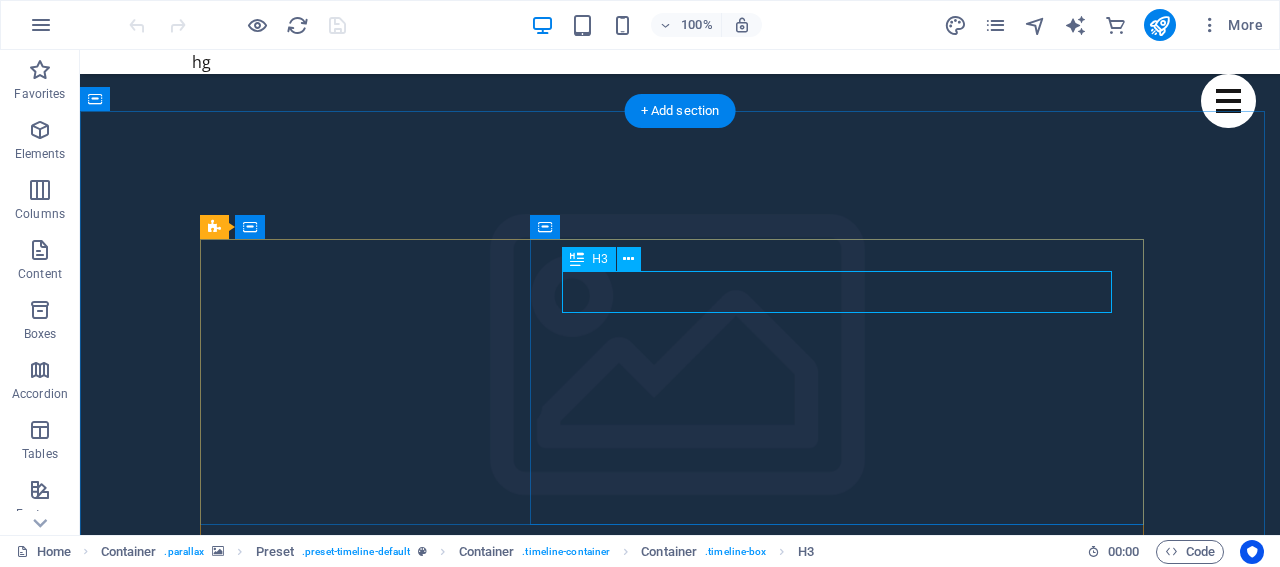 scroll, scrollTop: 381, scrollLeft: 0, axis: vertical 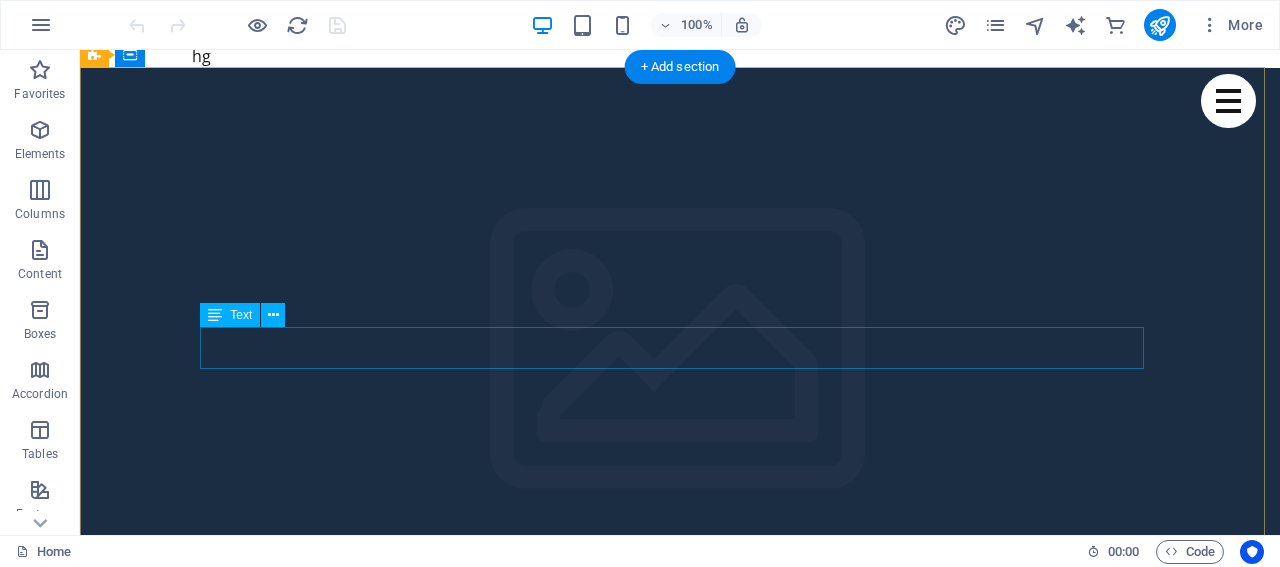 click on "الخشرمي للخدمات التقنية والرقمية والذكاء الاصطناعي" at bounding box center (680, 1483) 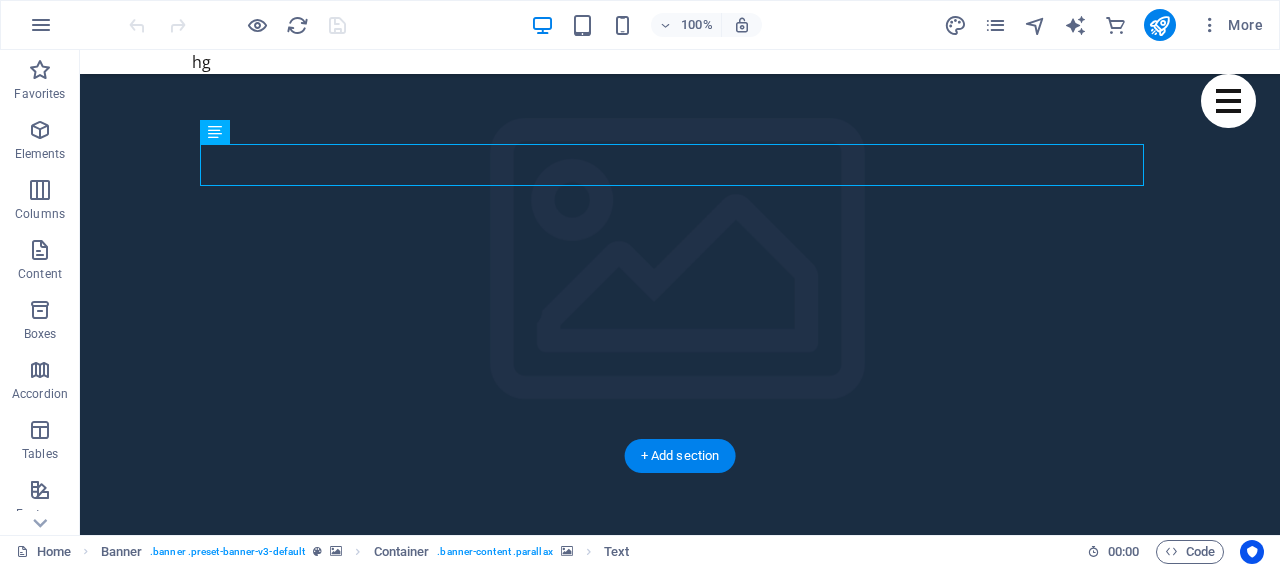 scroll, scrollTop: 6, scrollLeft: 0, axis: vertical 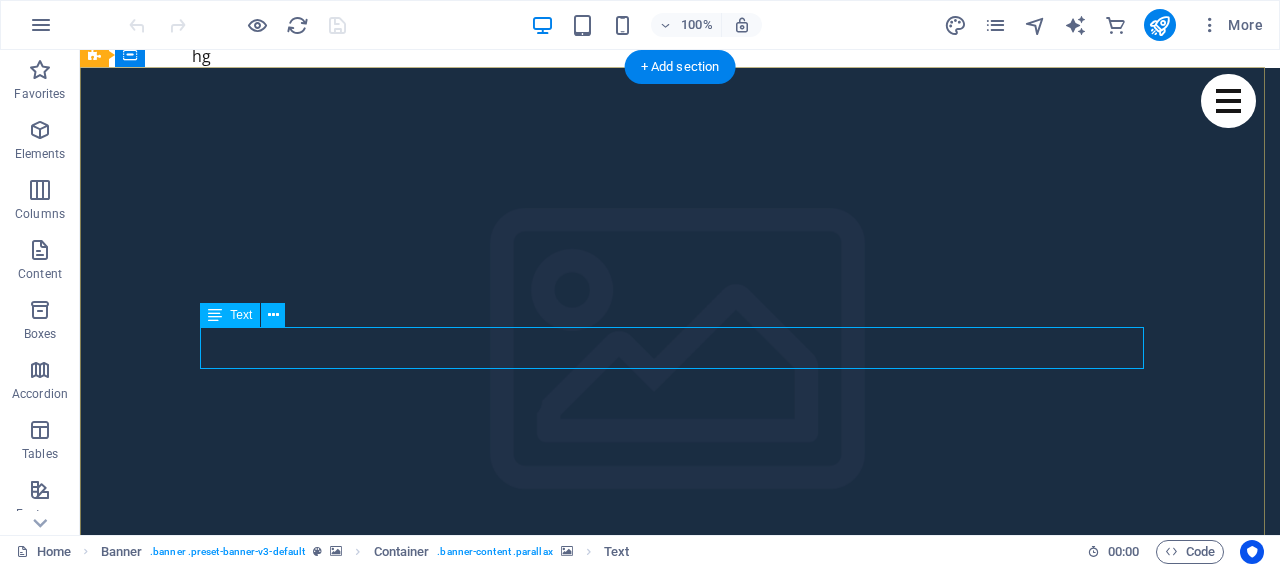 click on "الخشرمي للخدمات التقنية والرقمية والذكاء الاصطناعي" at bounding box center (680, 1483) 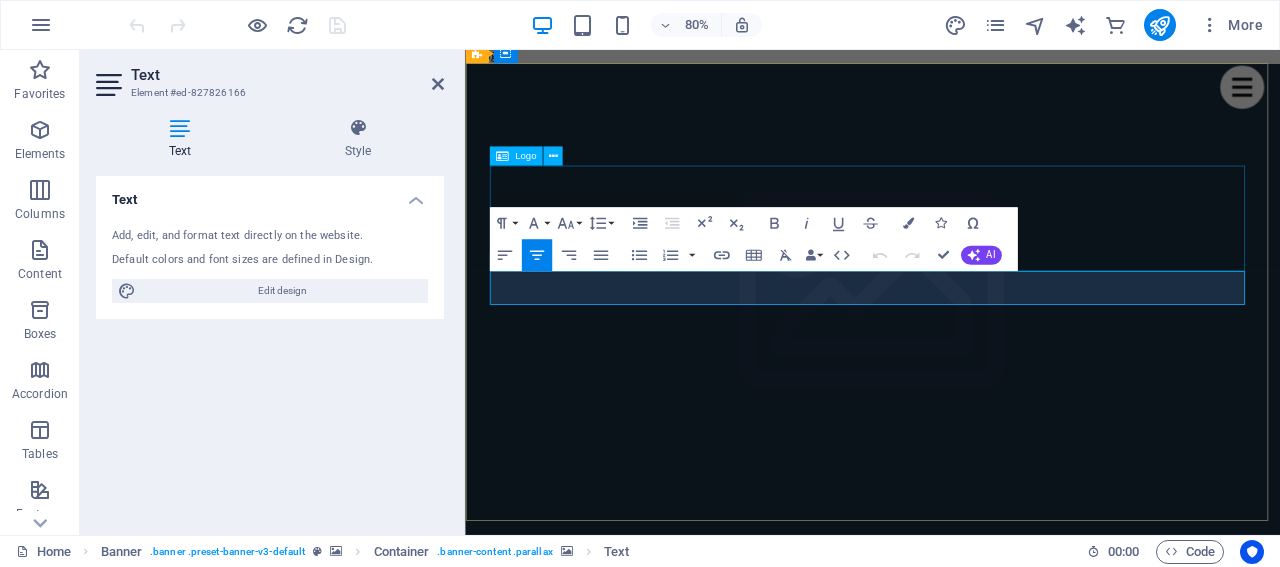 drag, startPoint x: 1120, startPoint y: 347, endPoint x: 688, endPoint y: 322, distance: 432.72278 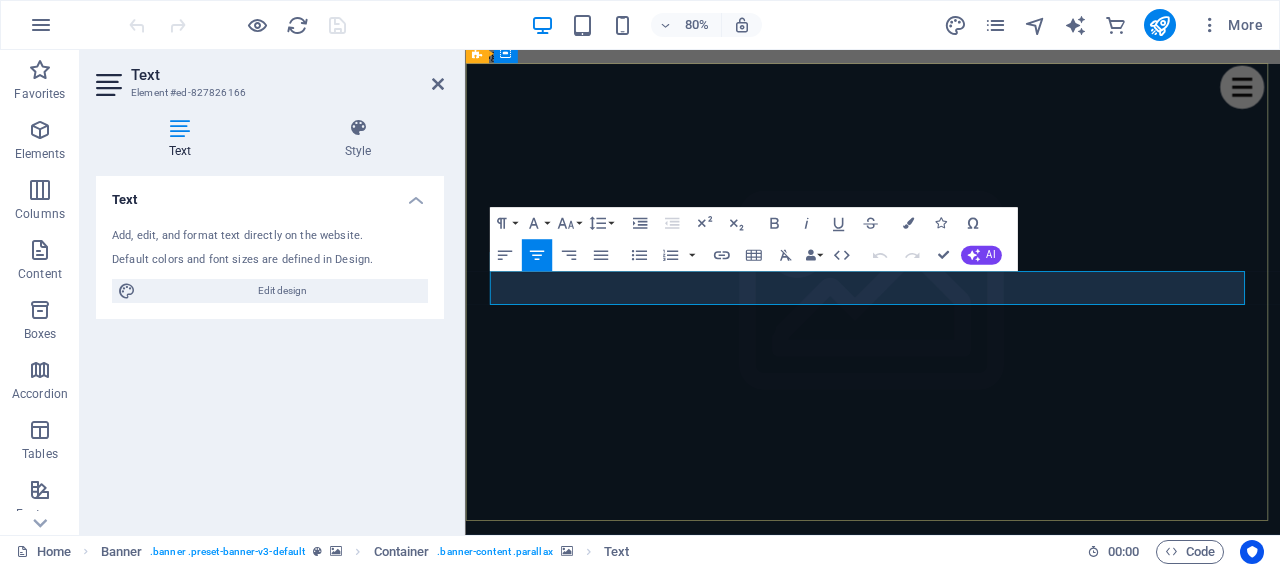 type 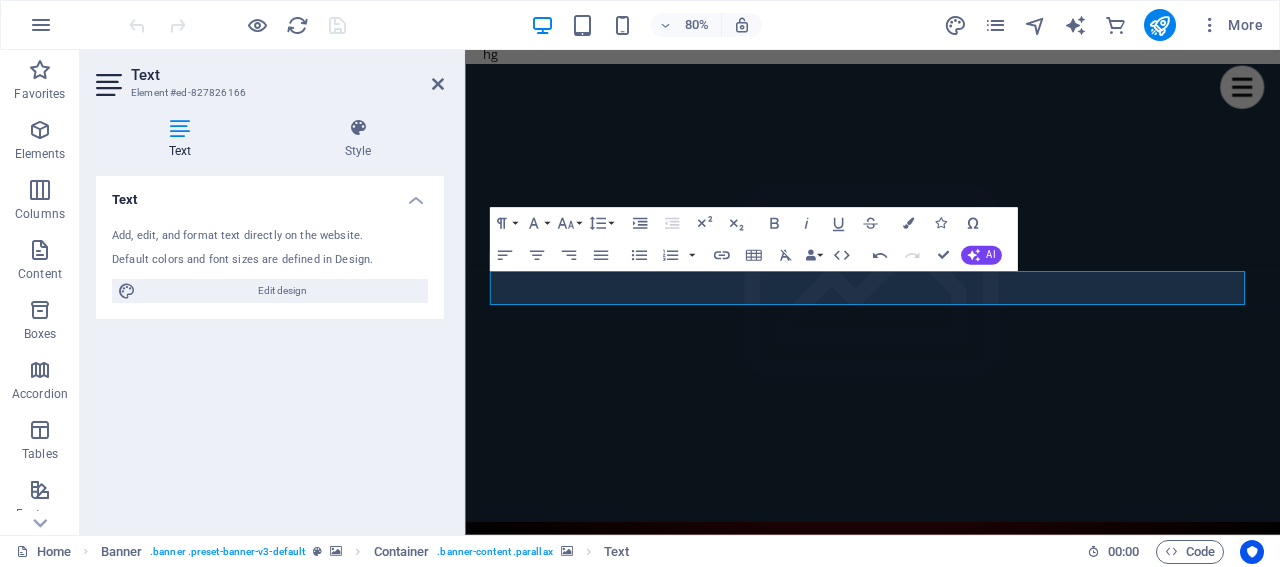 click at bounding box center [-37, 633] 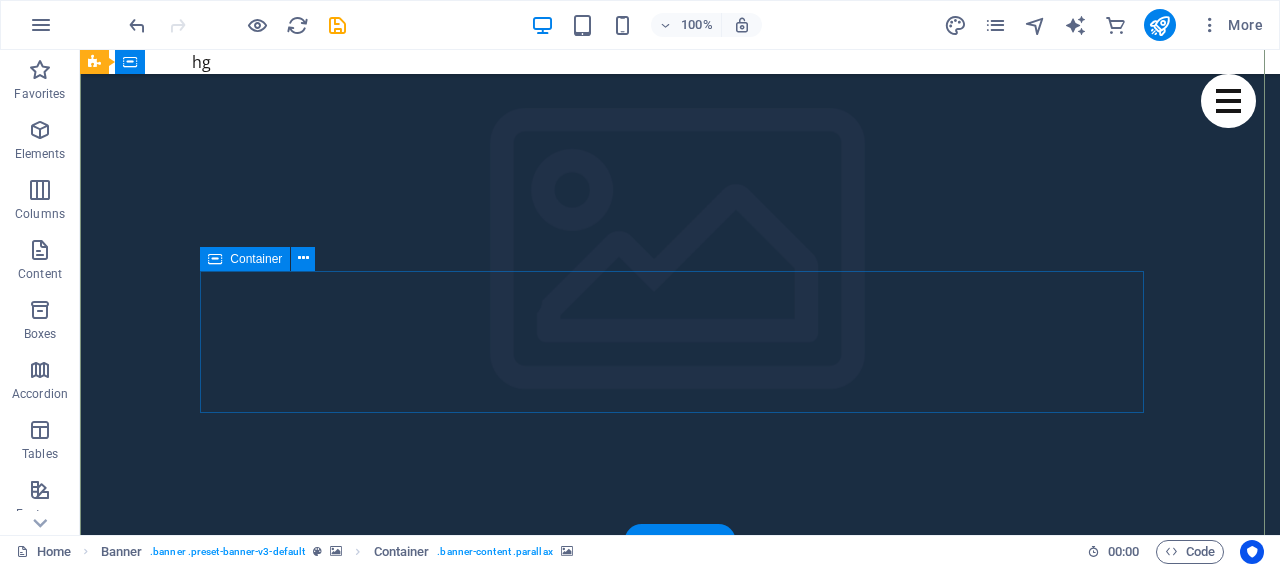 scroll, scrollTop: 0, scrollLeft: 0, axis: both 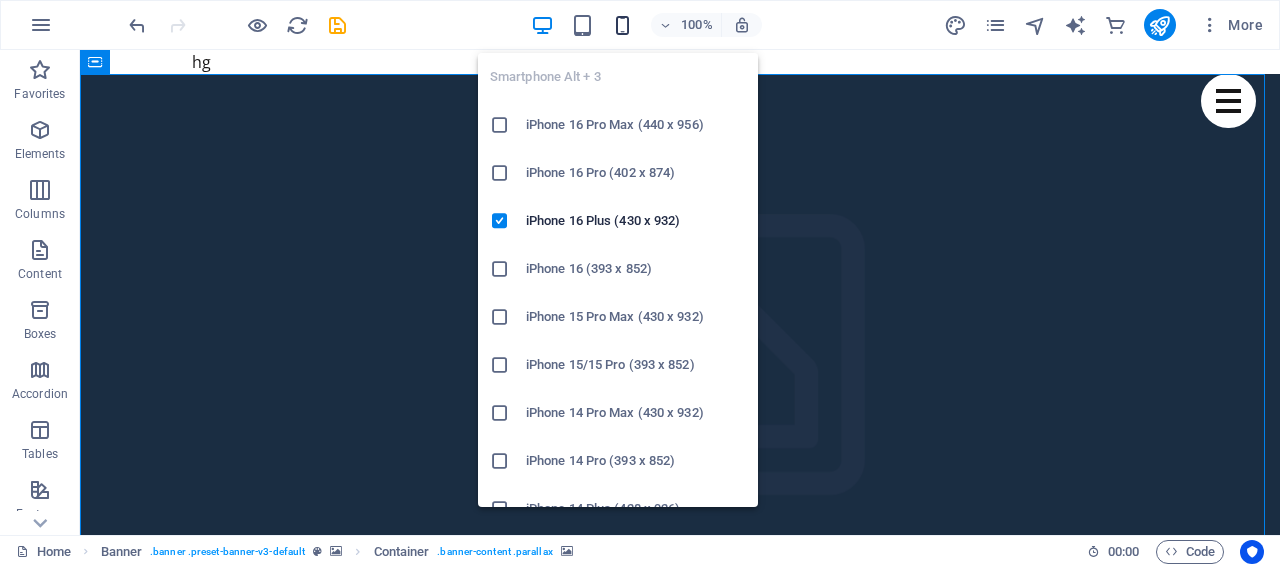 click at bounding box center (622, 25) 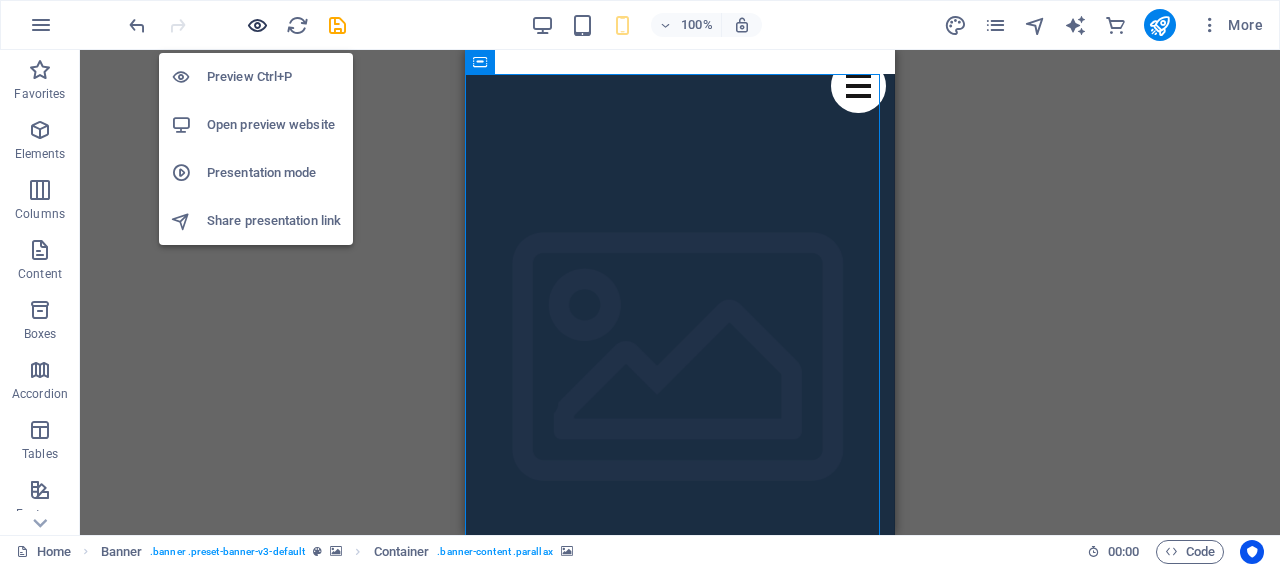 click at bounding box center (257, 25) 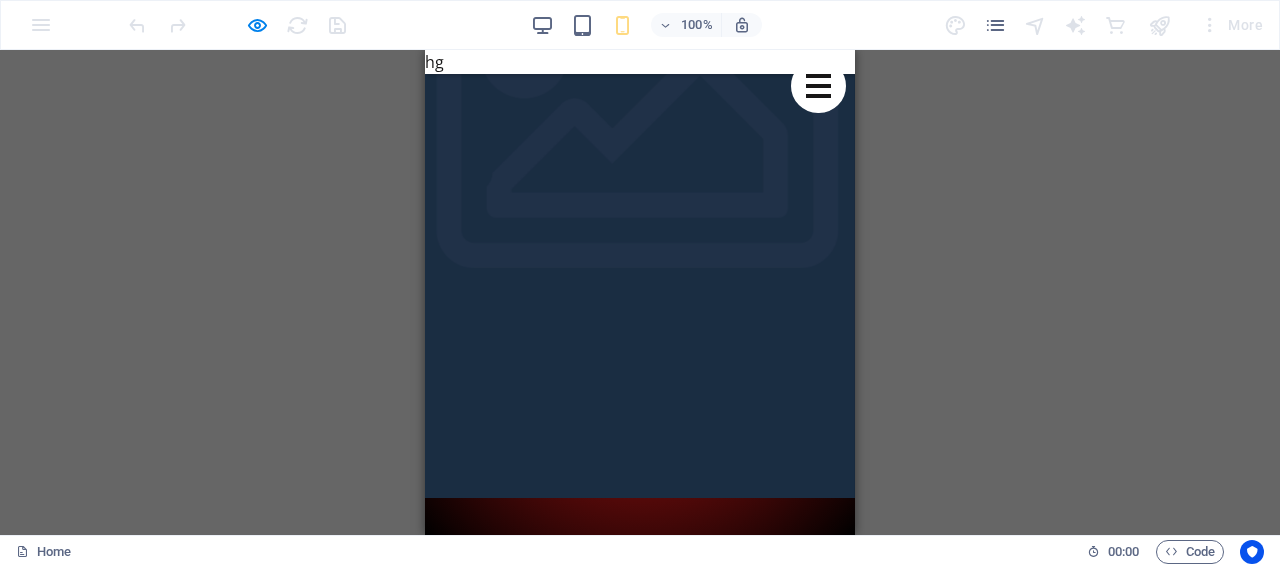 scroll, scrollTop: 0, scrollLeft: 0, axis: both 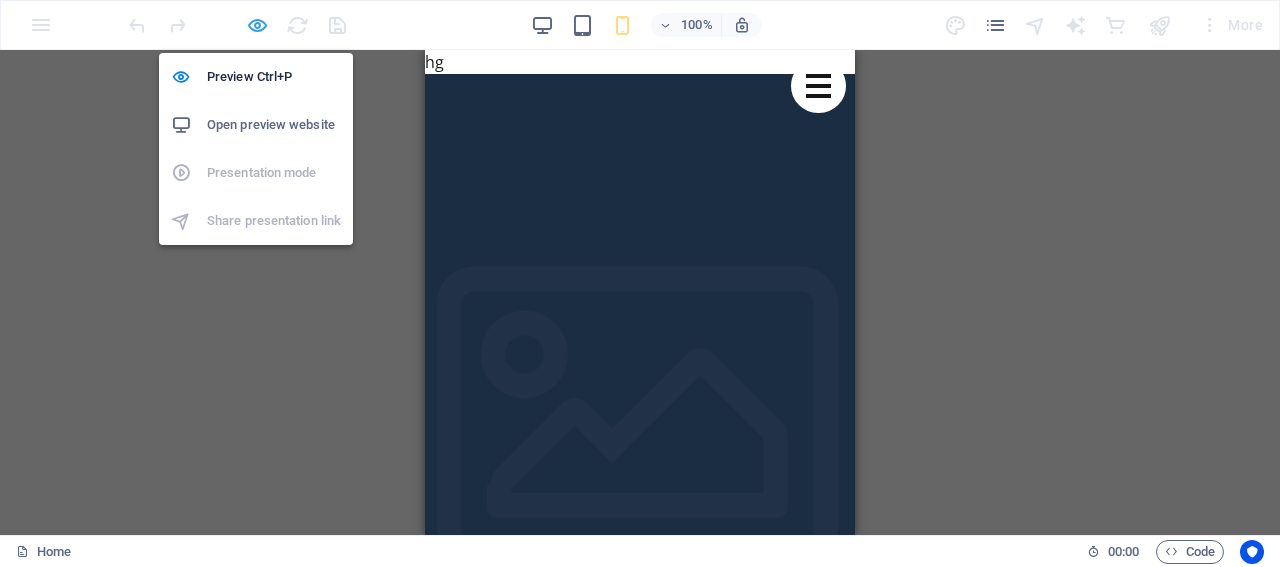 click at bounding box center (257, 25) 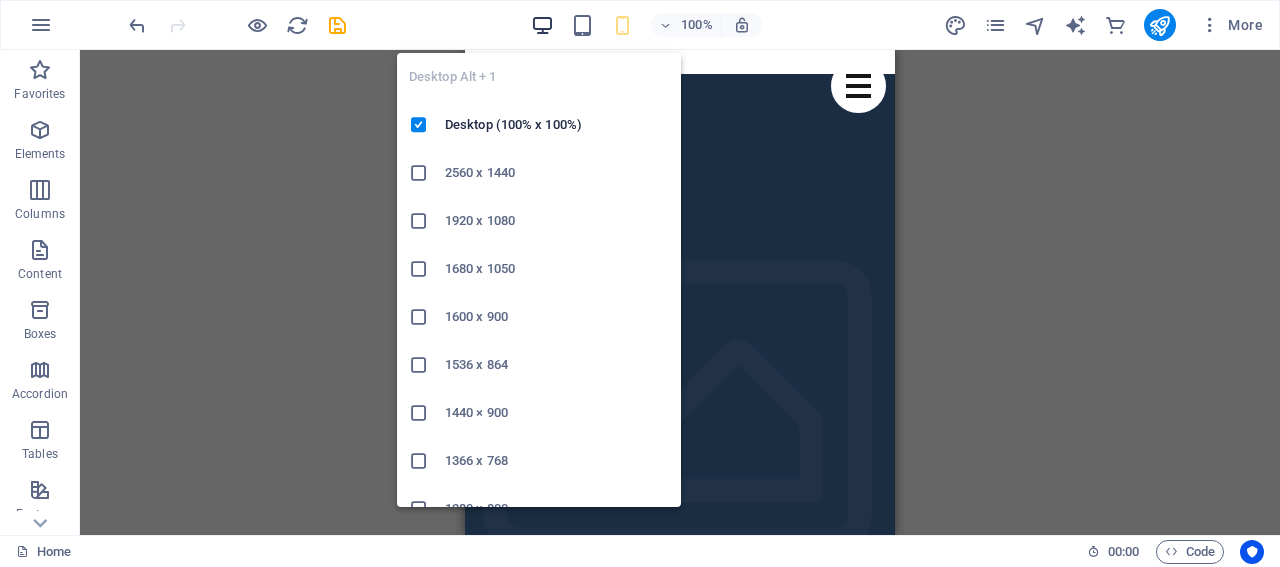 click at bounding box center (542, 25) 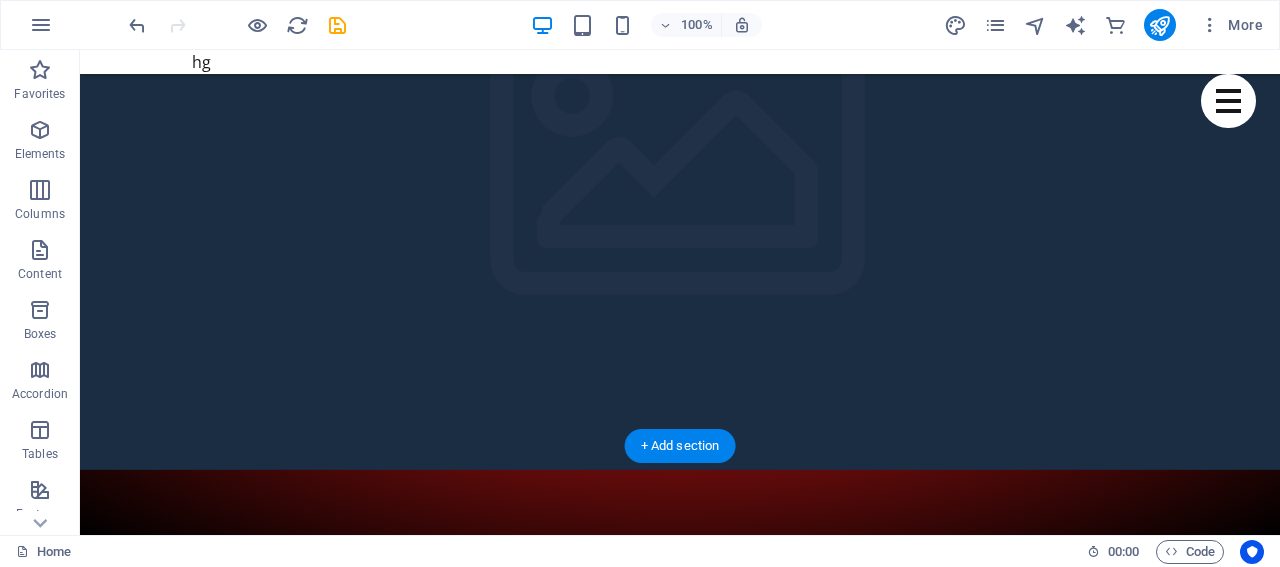 scroll, scrollTop: 0, scrollLeft: 0, axis: both 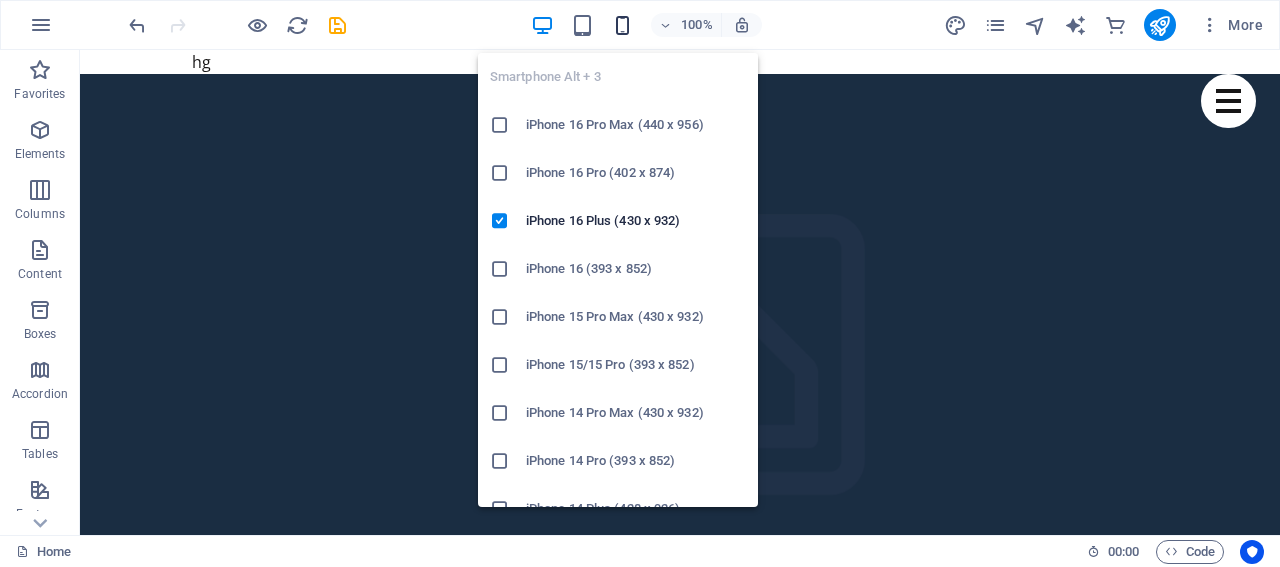 click at bounding box center (622, 25) 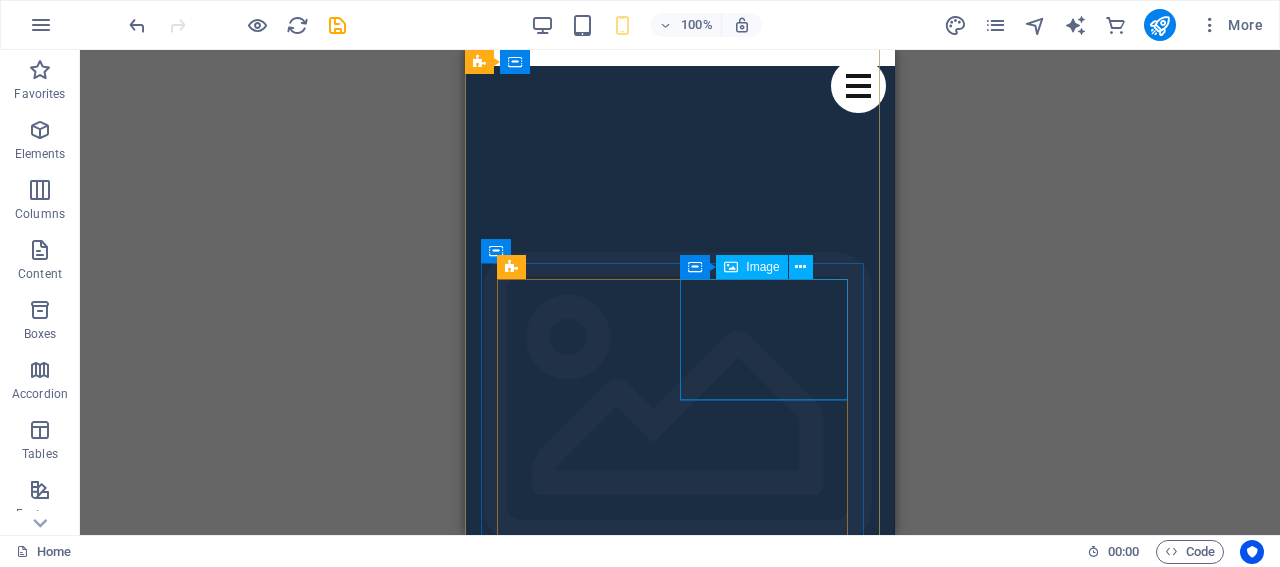 scroll, scrollTop: 0, scrollLeft: 0, axis: both 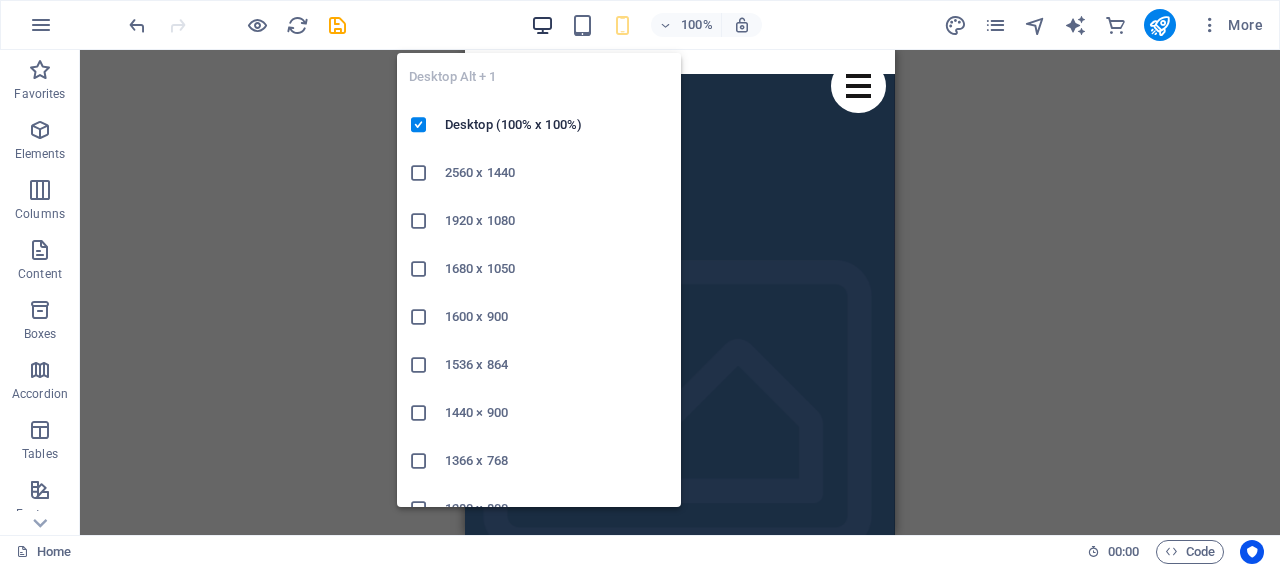 click at bounding box center [542, 25] 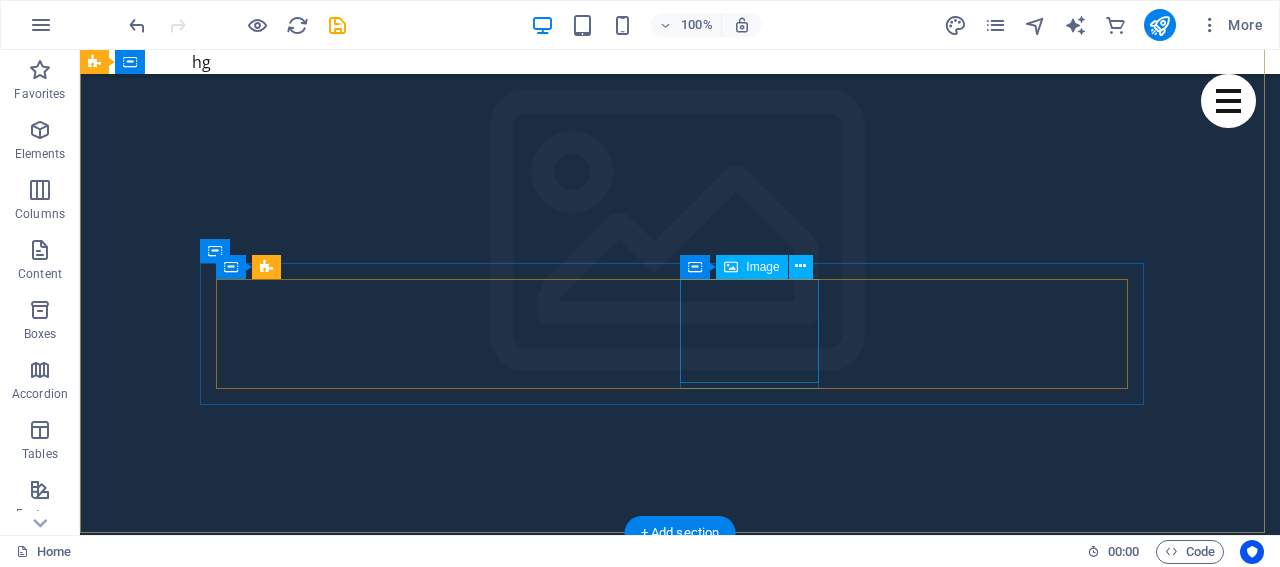 scroll, scrollTop: 100, scrollLeft: 0, axis: vertical 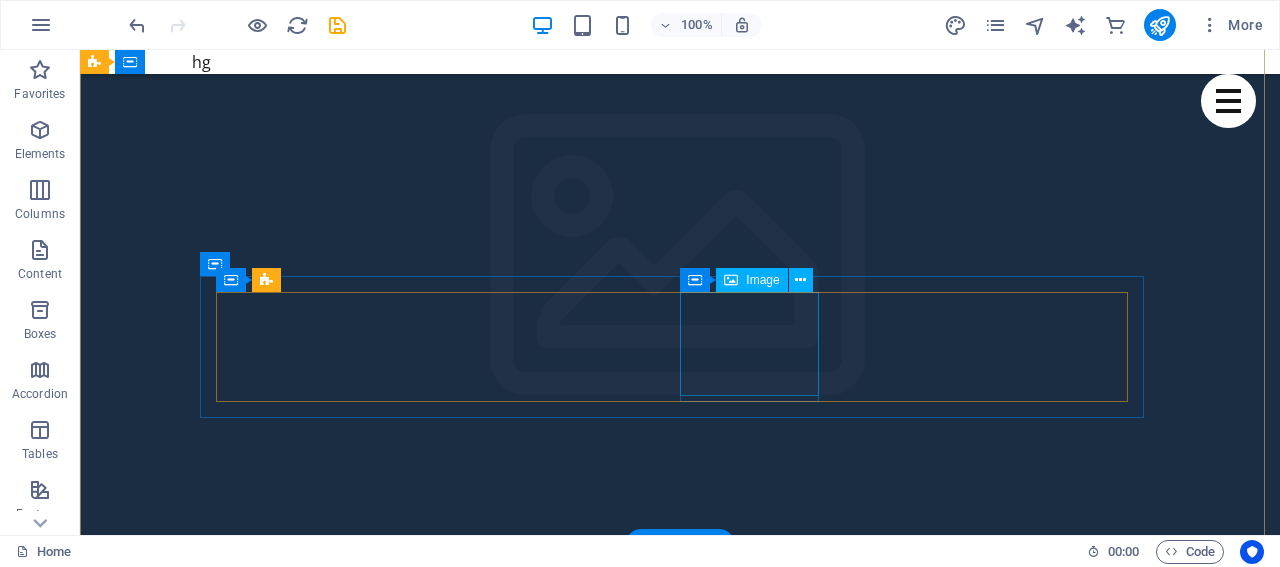click on "خدمات الاستضافة" at bounding box center (680, 2698) 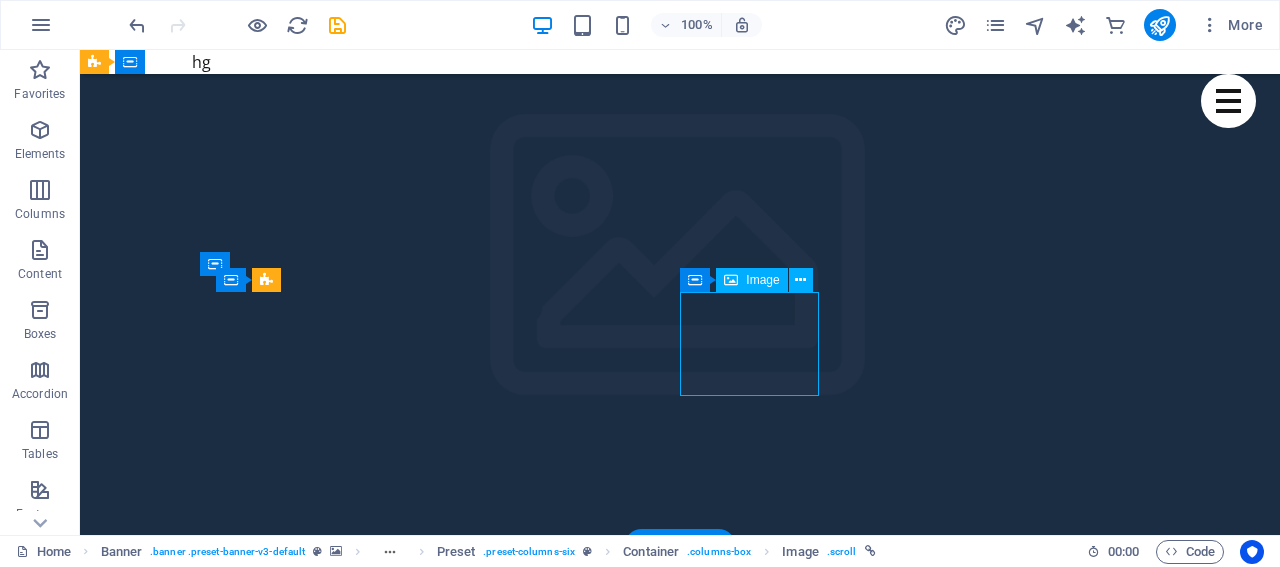 click on "خدمات الاستضافة" at bounding box center [680, 2698] 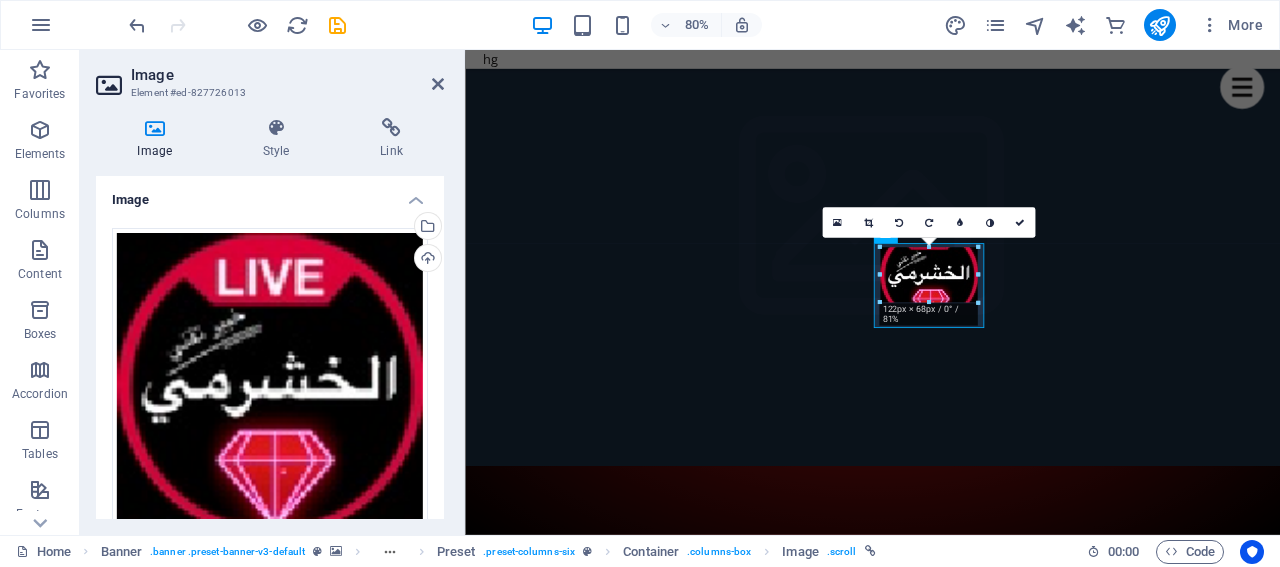 drag, startPoint x: 978, startPoint y: 273, endPoint x: 645, endPoint y: 282, distance: 333.1216 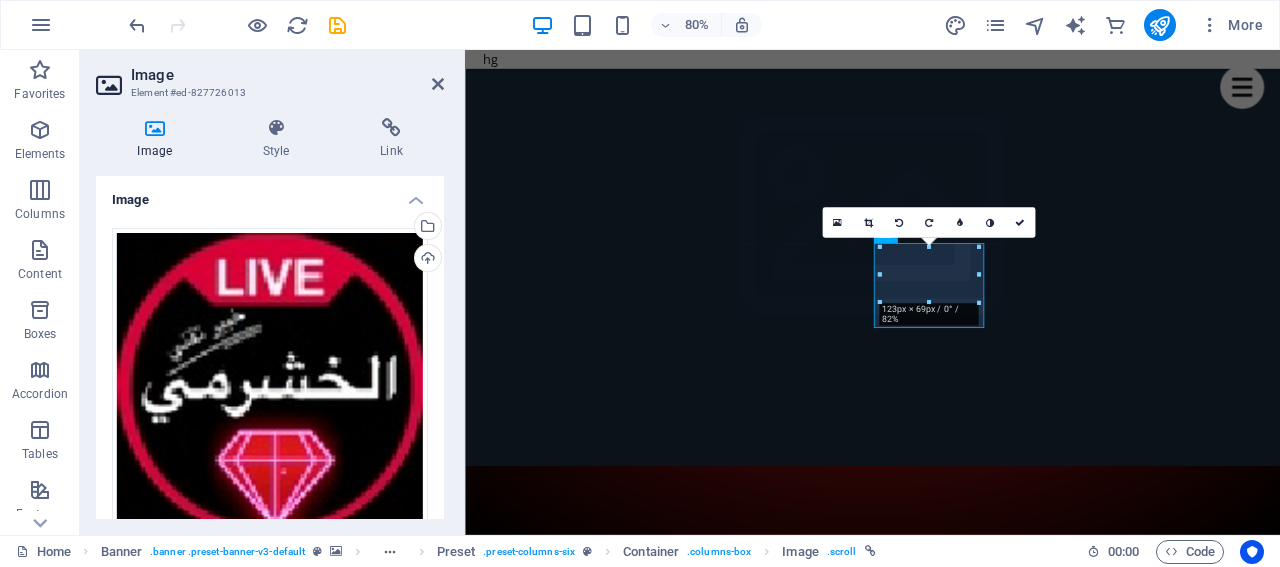 click at bounding box center [-1041, 600] 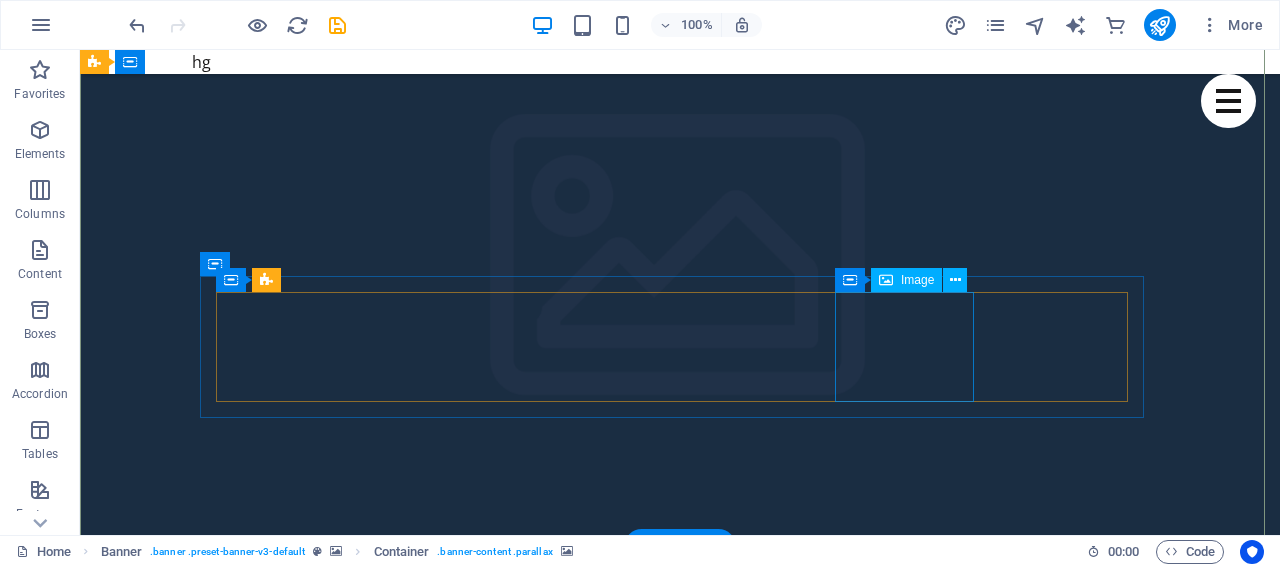 click on "خدمات السيرفرات" at bounding box center [680, 3033] 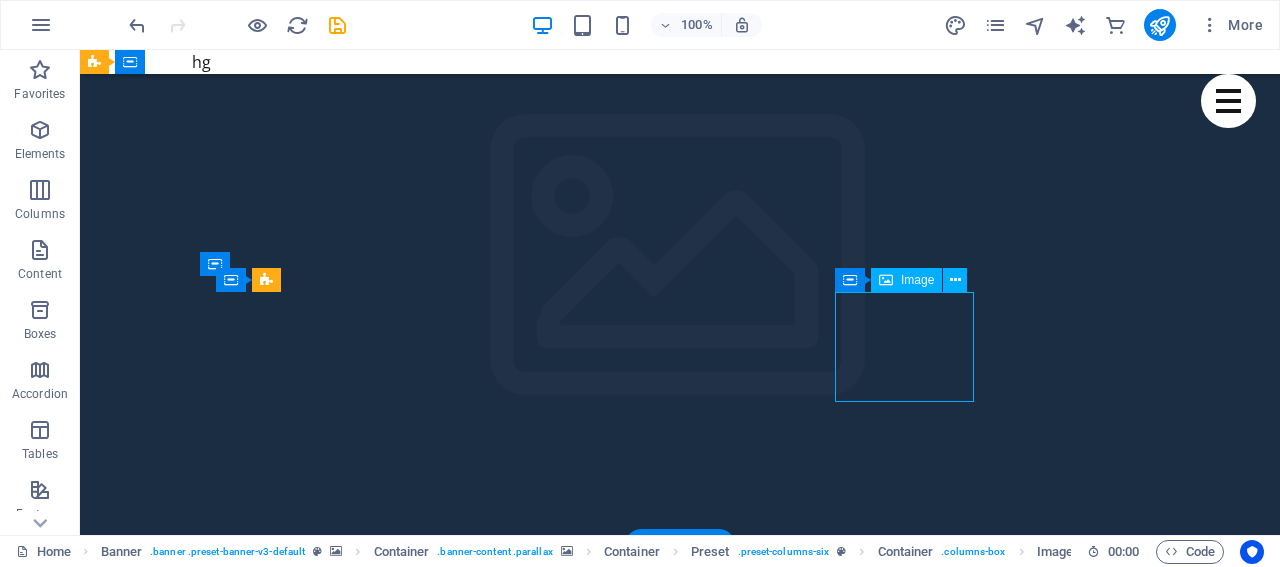 click on "خدمات السيرفرات" at bounding box center (680, 3033) 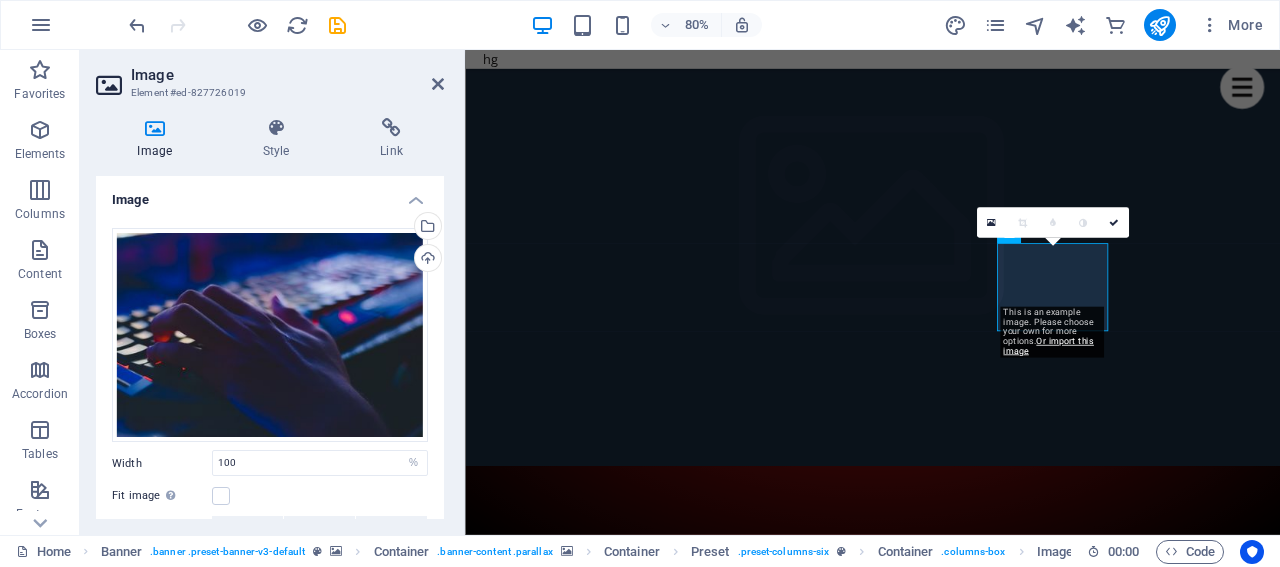 click at bounding box center [-1041, 600] 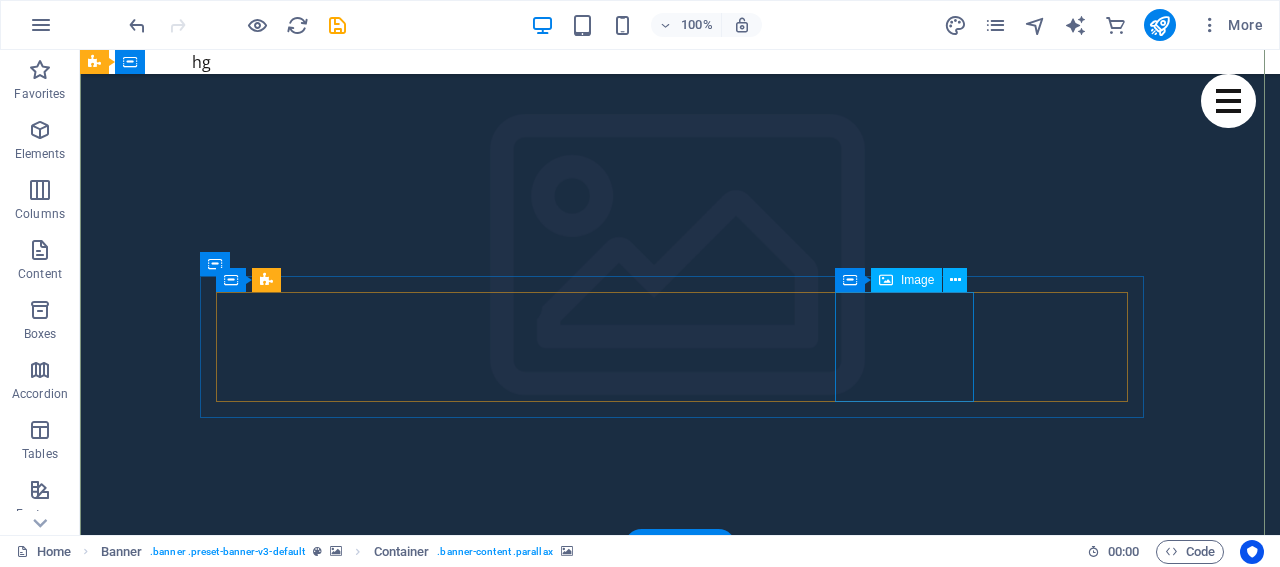 click on "خدمات السيرفرات" at bounding box center (680, 3033) 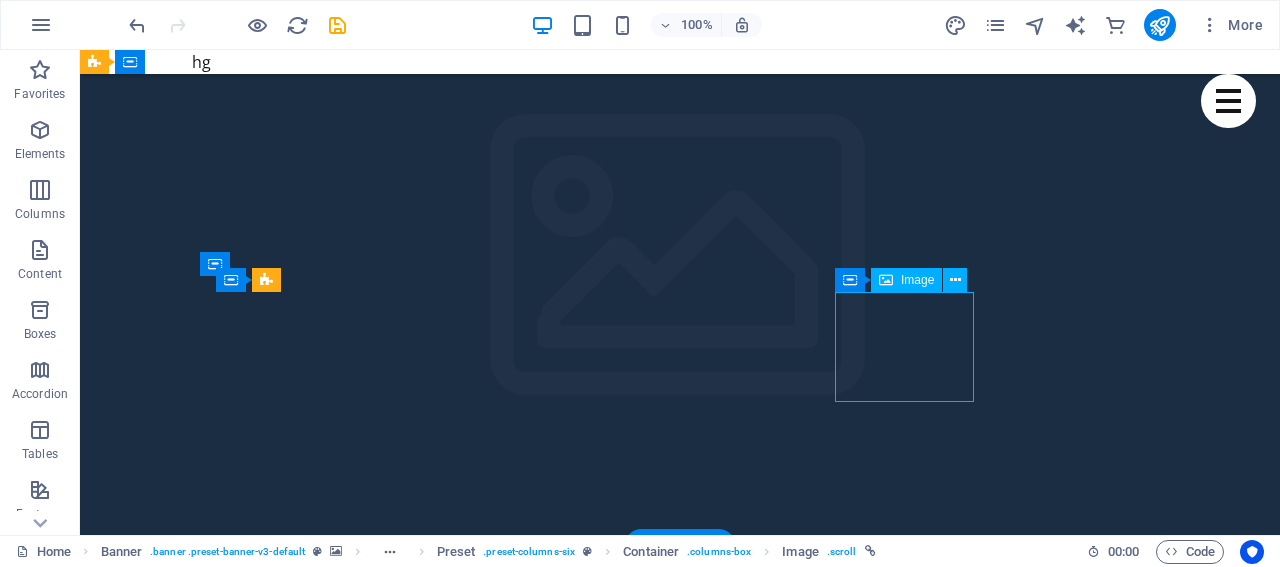 click on "خدمات السيرفرات" at bounding box center (680, 3033) 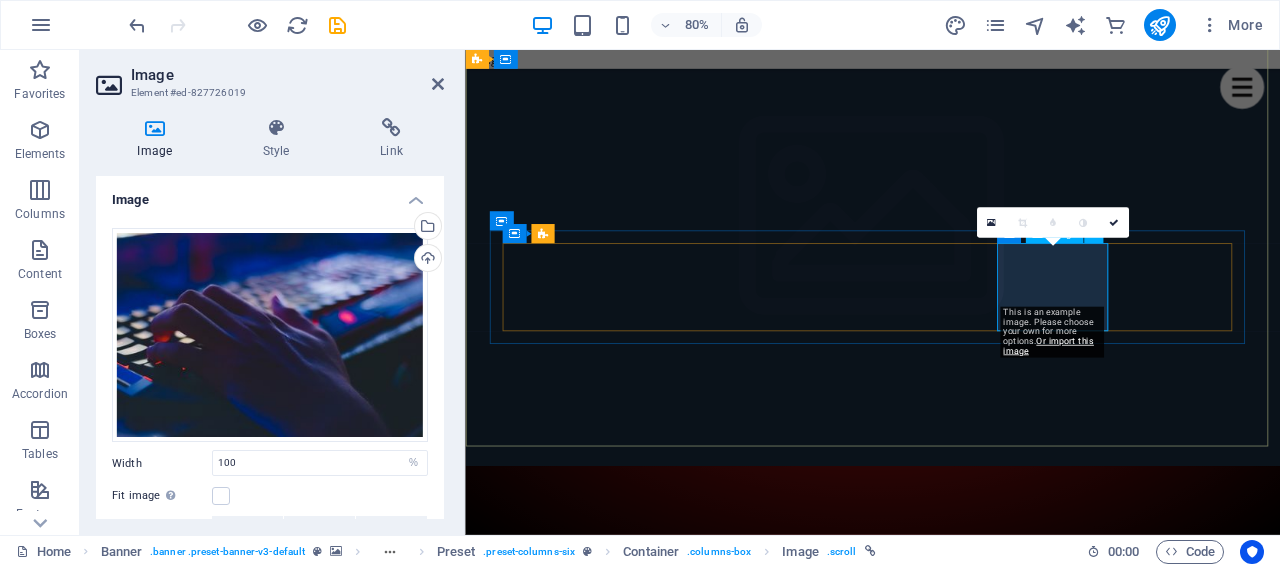 click on "خدمات السيرفرات" at bounding box center (974, 3033) 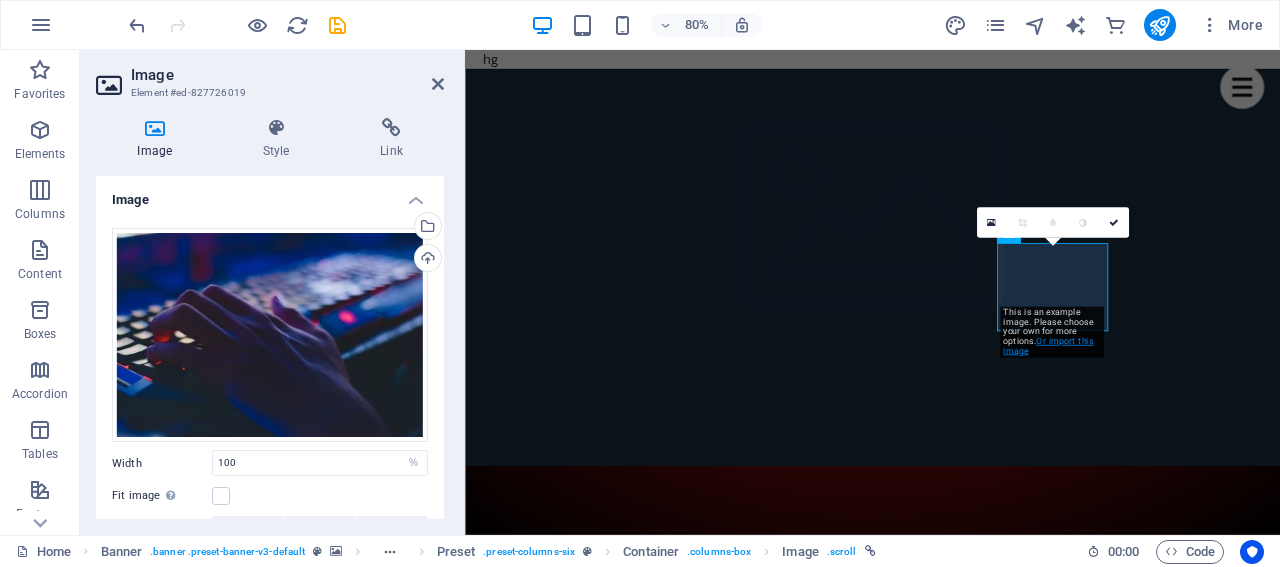click on "Or import this image" at bounding box center (1048, 346) 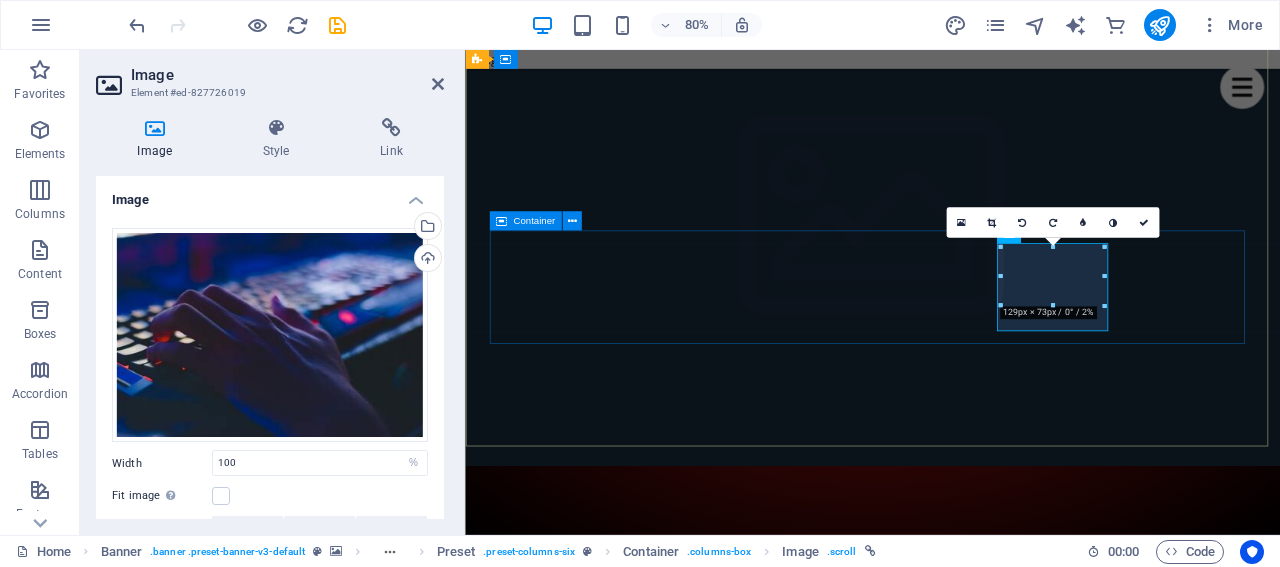 click on "حسابي على التيك توك خدمات المنصات  الذكاء الاصطناعي خدمات الاستضافة خدمات السيرفرات الخدمات الرقمية" at bounding box center [974, 2472] 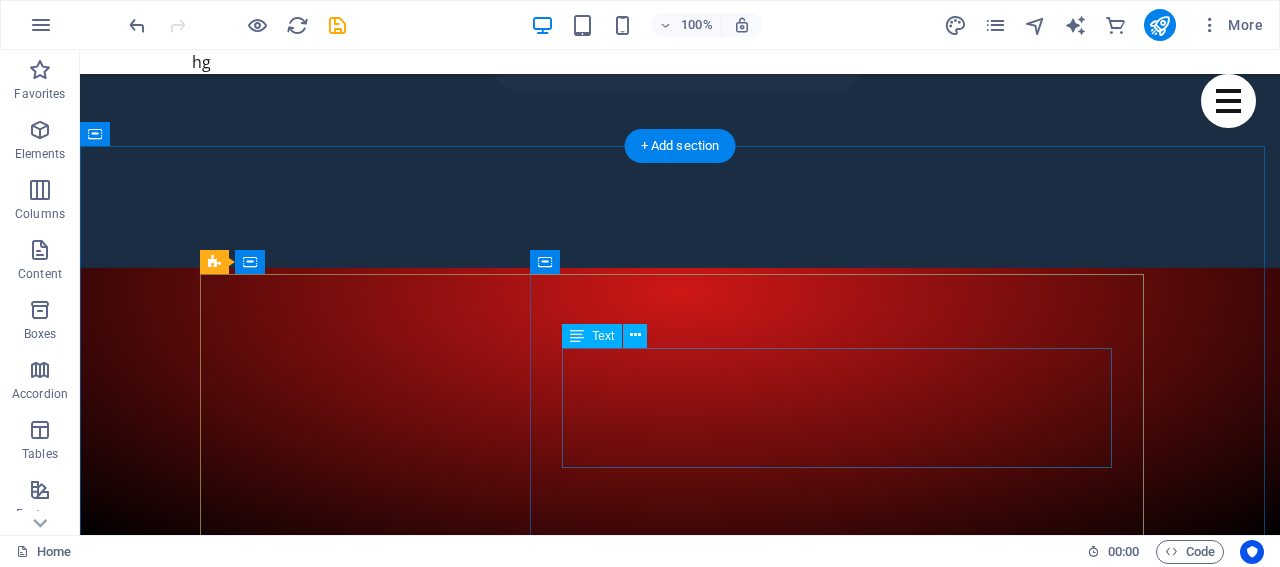 scroll, scrollTop: 400, scrollLeft: 0, axis: vertical 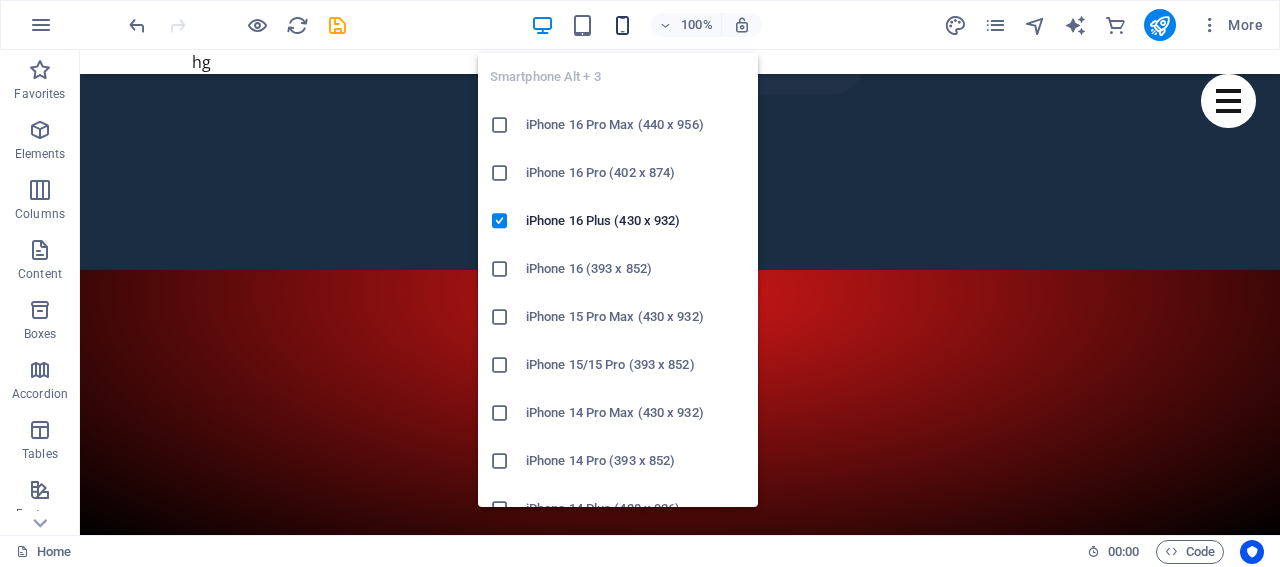 click at bounding box center [622, 25] 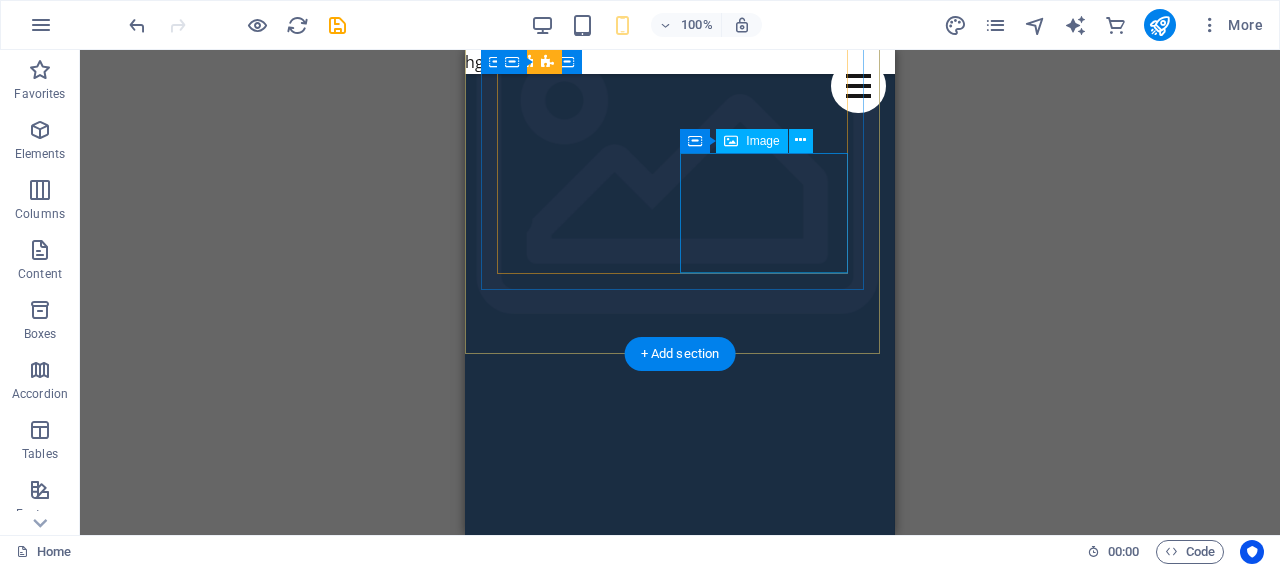 scroll, scrollTop: 0, scrollLeft: 0, axis: both 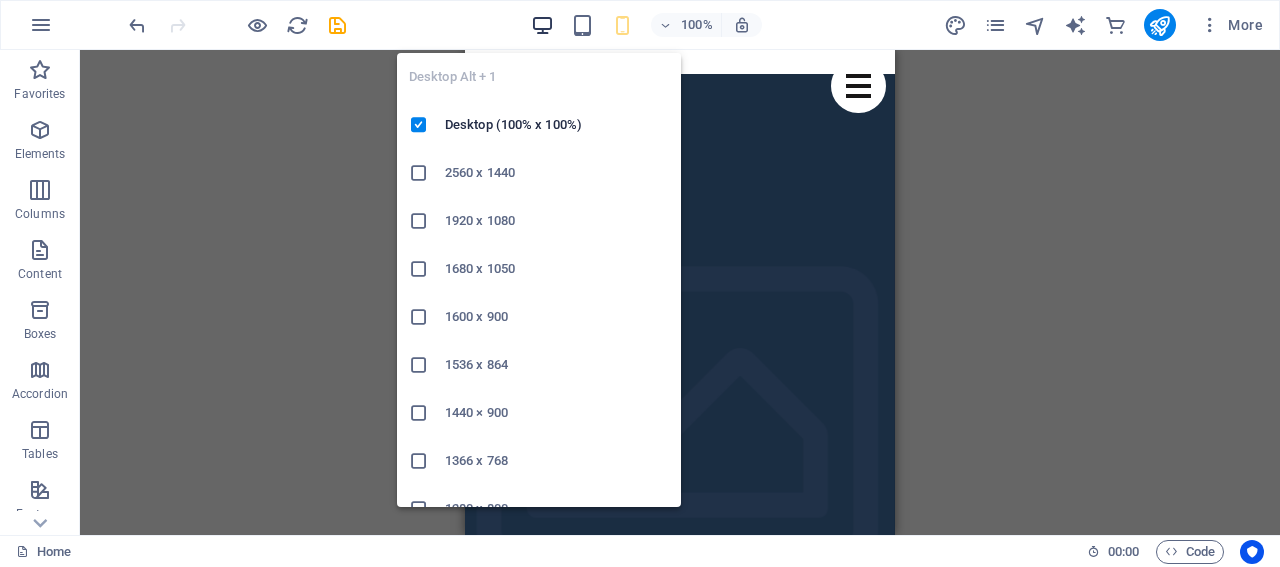 click at bounding box center (542, 25) 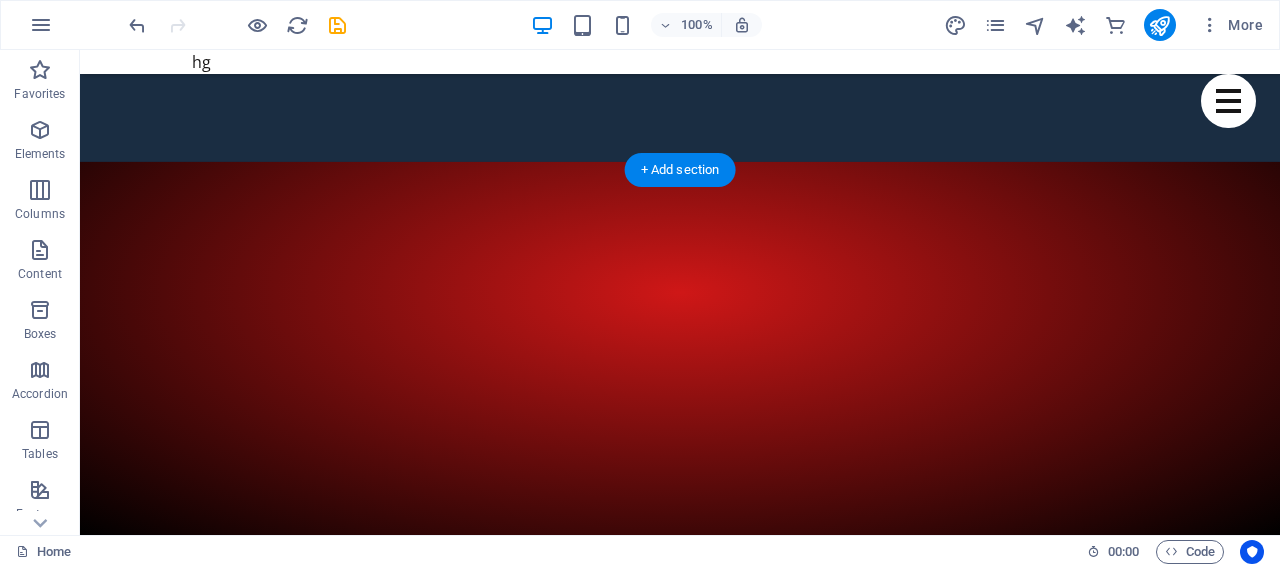 scroll, scrollTop: 300, scrollLeft: 0, axis: vertical 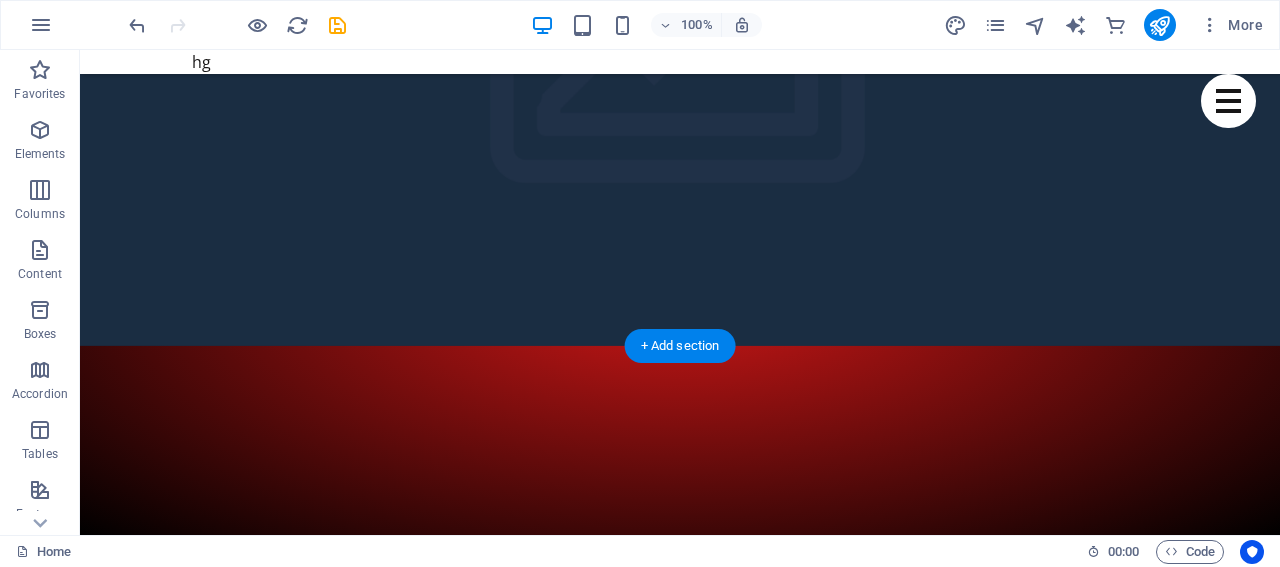 click at bounding box center [-2883, 456] 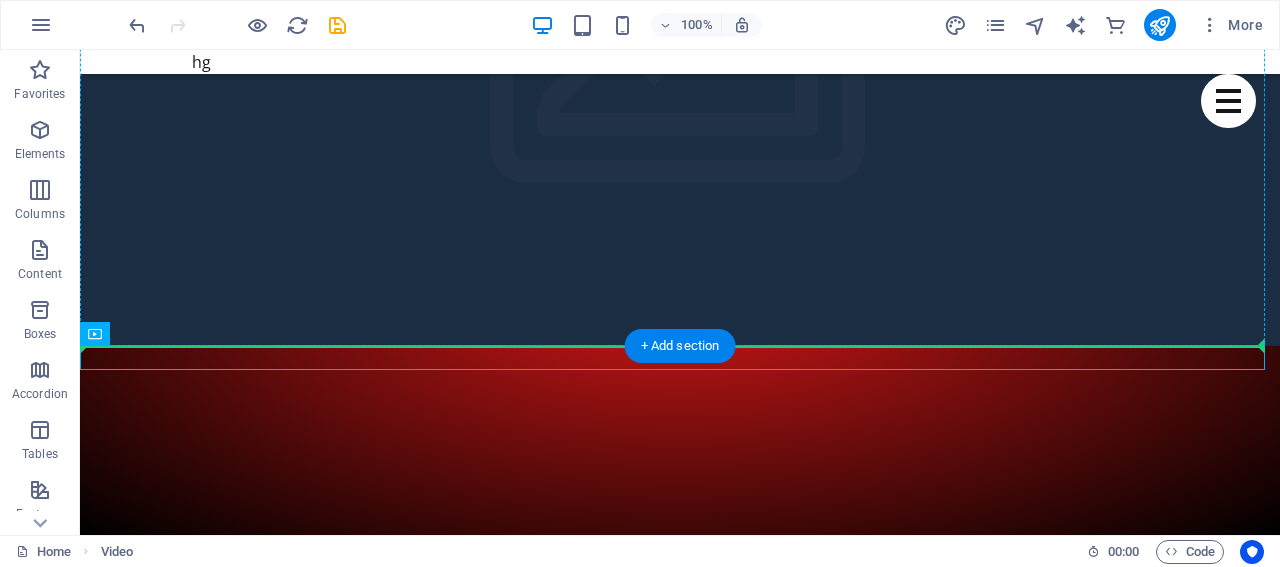 drag, startPoint x: 777, startPoint y: 346, endPoint x: 784, endPoint y: 203, distance: 143.17122 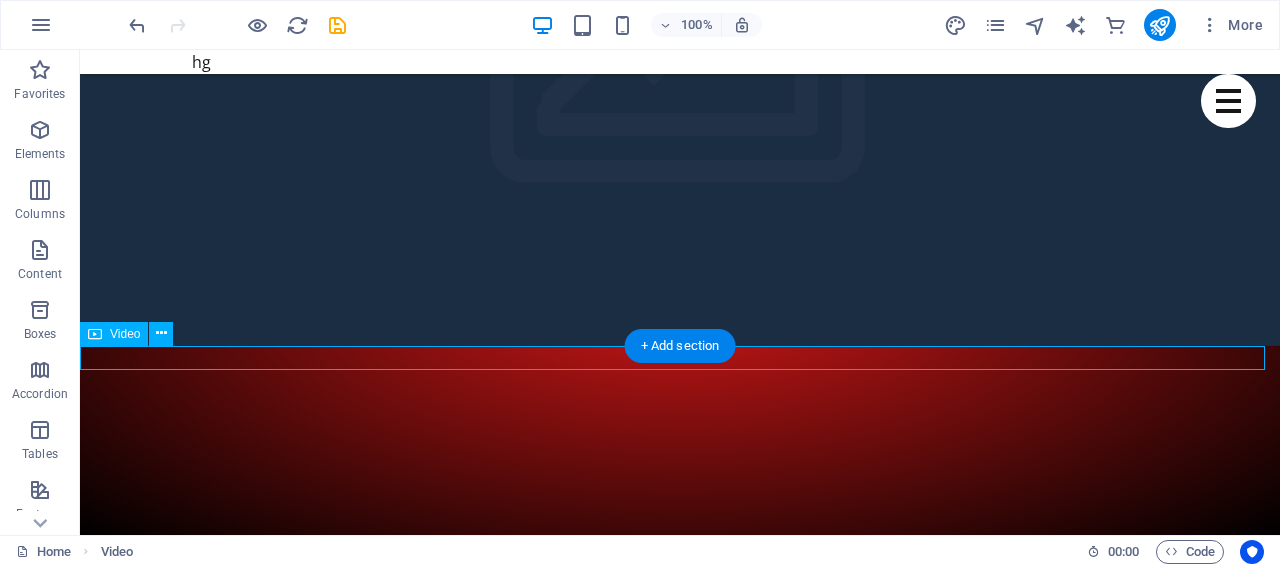 click at bounding box center (680, 3355) 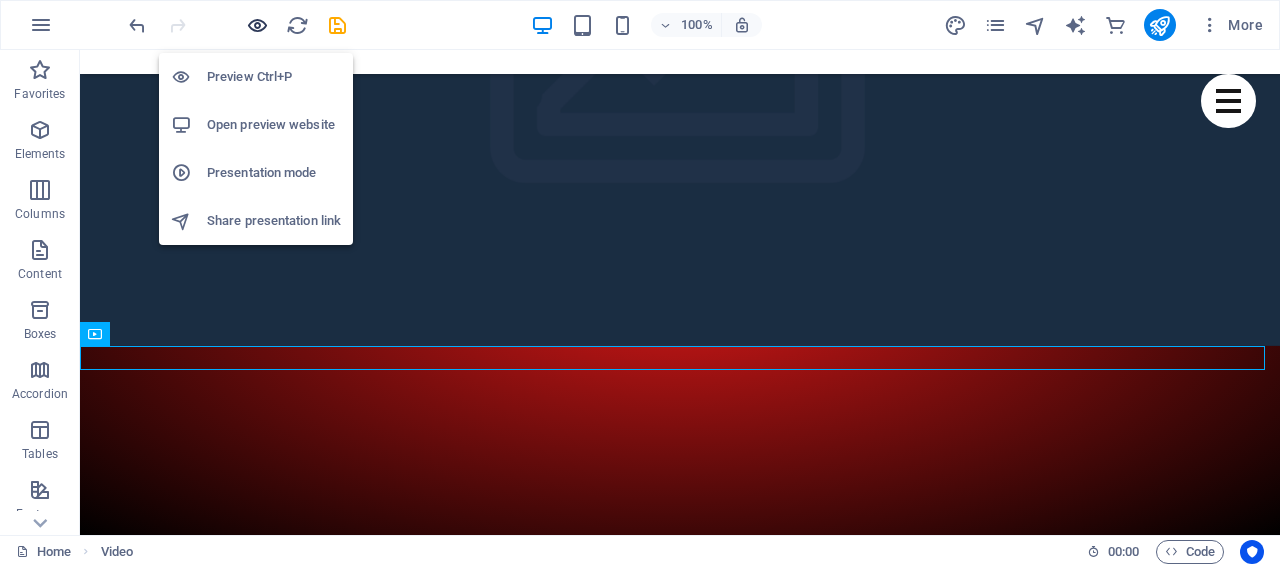 click at bounding box center (257, 25) 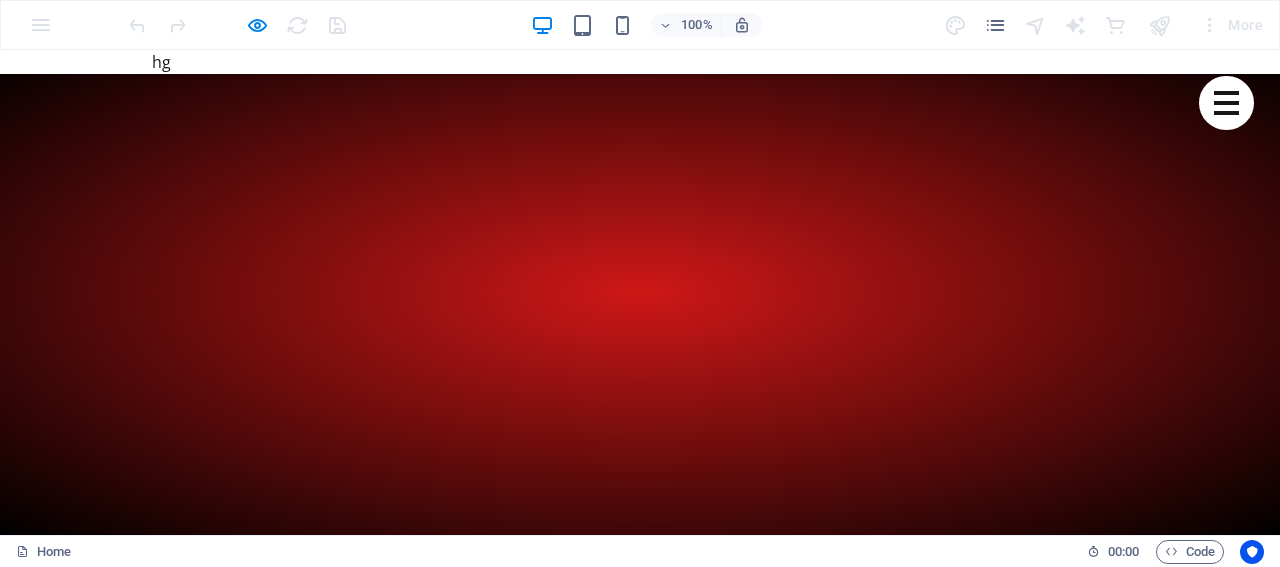 scroll, scrollTop: 600, scrollLeft: 0, axis: vertical 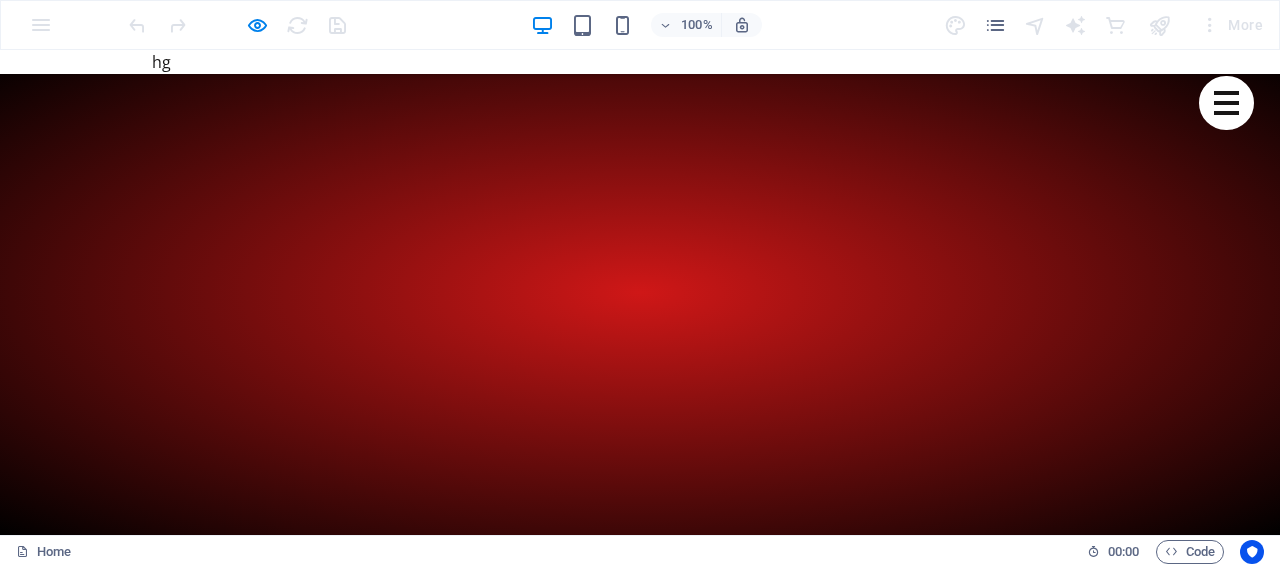 click on "Christmas Giveaway" at bounding box center [660, 3797] 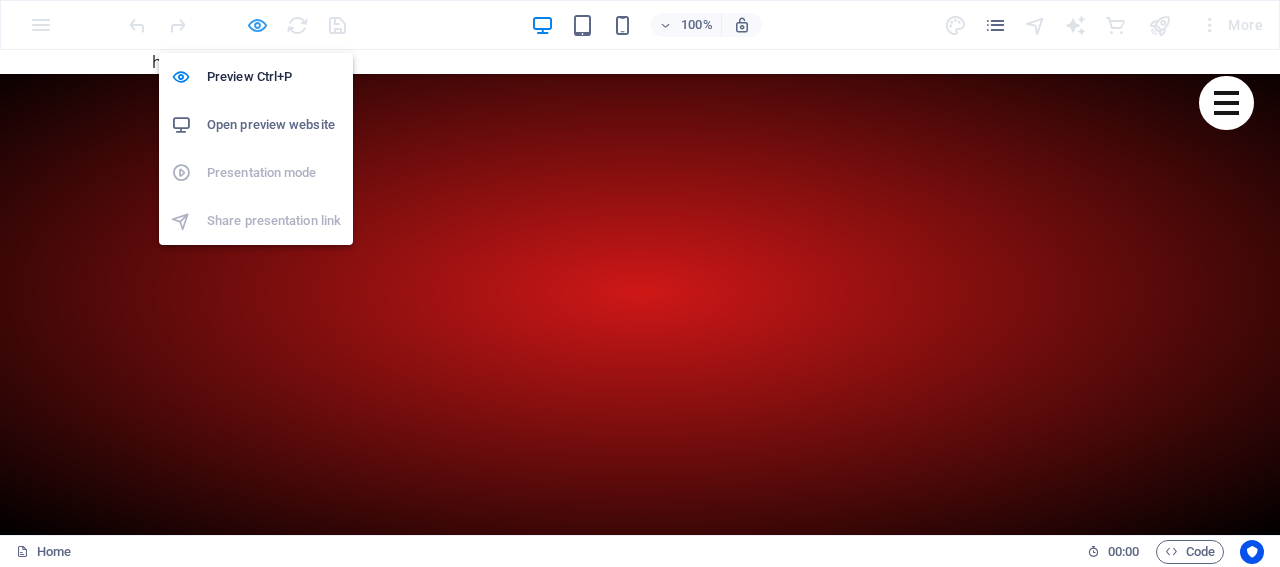 click at bounding box center (257, 25) 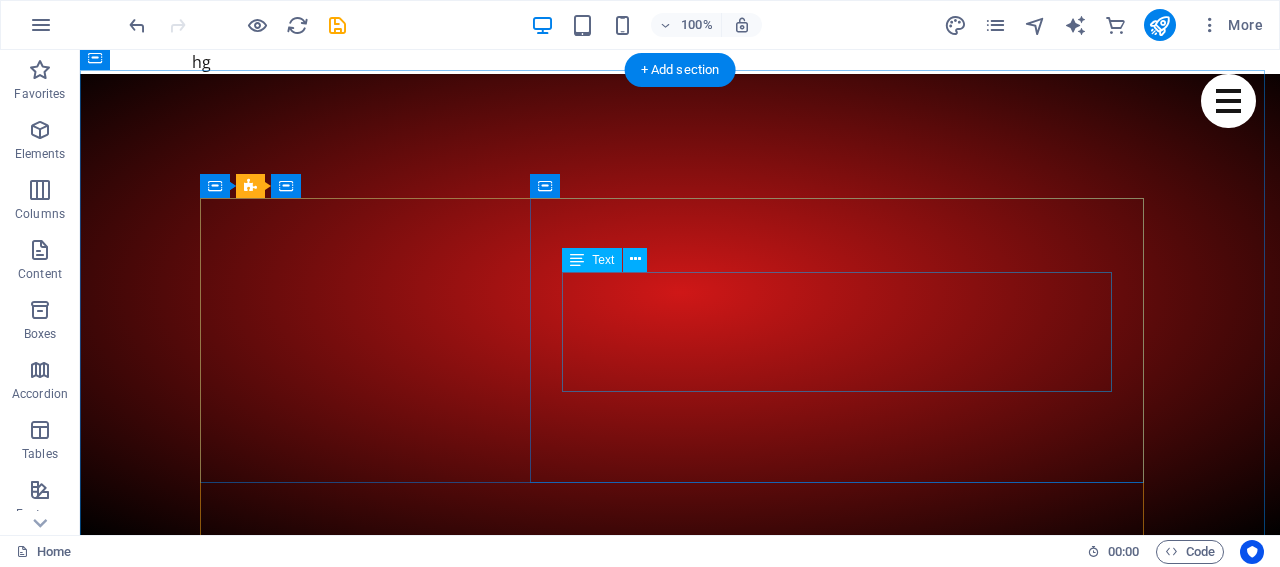 click on "Lorem Ipsum is simply dummy text of the printing and typesetting industry. Lorem Ipsum has been the industry's standard dummy text ever since the 1500s, when an unknown printer took a galley of type and scrambled it to make a type specimen book. It has survived not only five centuries" at bounding box center [700, 3854] 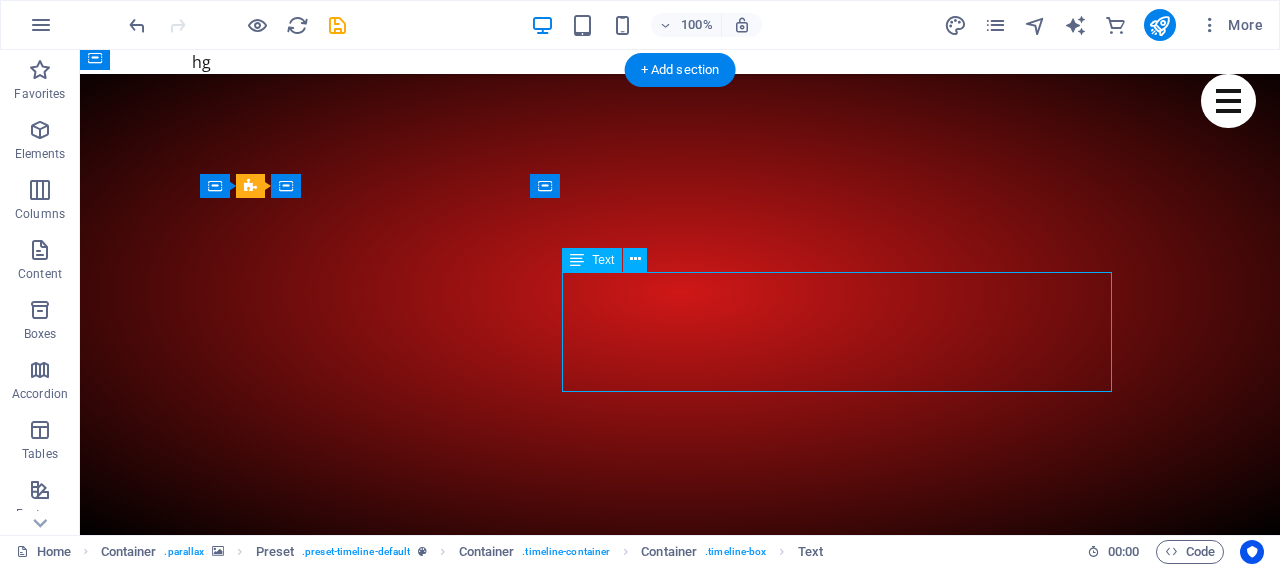 click on "Lorem Ipsum is simply dummy text of the printing and typesetting industry. Lorem Ipsum has been the industry's standard dummy text ever since the 1500s, when an unknown printer took a galley of type and scrambled it to make a type specimen book. It has survived not only five centuries" at bounding box center (700, 3854) 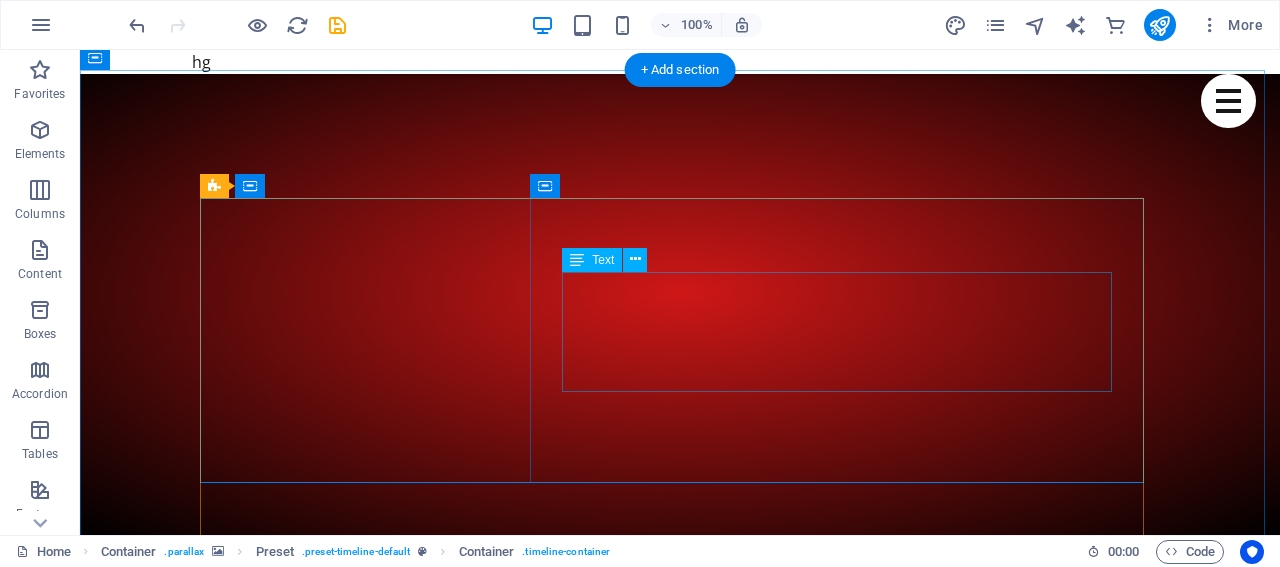 click on "Lorem Ipsum is simply dummy text of the printing and typesetting industry. Lorem Ipsum has been the industry's standard dummy text ever since the 1500s, when an unknown printer took a galley of type and scrambled it to make a type specimen book. It has survived not only five centuries" at bounding box center (700, 3854) 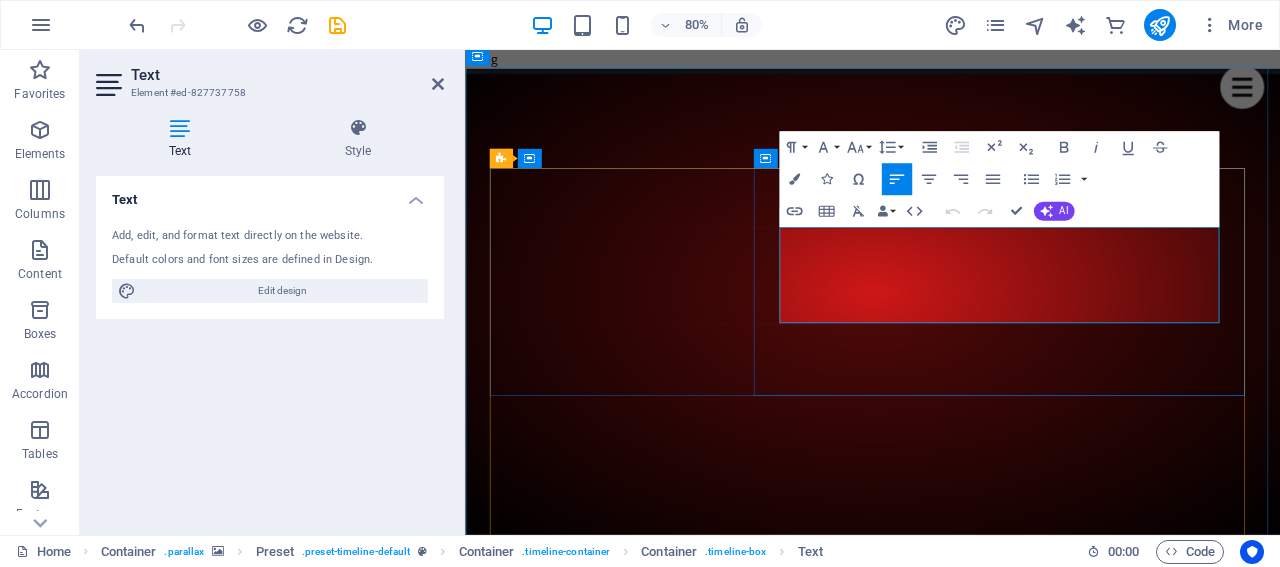 click on "Lorem Ipsum is simply dummy text of the printing and typesetting industry. Lorem Ipsum has been the industry's standard dummy text ever since the 1500s, when an unknown printer took a galley of type and scrambled it to make a type specimen book. It has survived not only five centuries" at bounding box center [994, 3854] 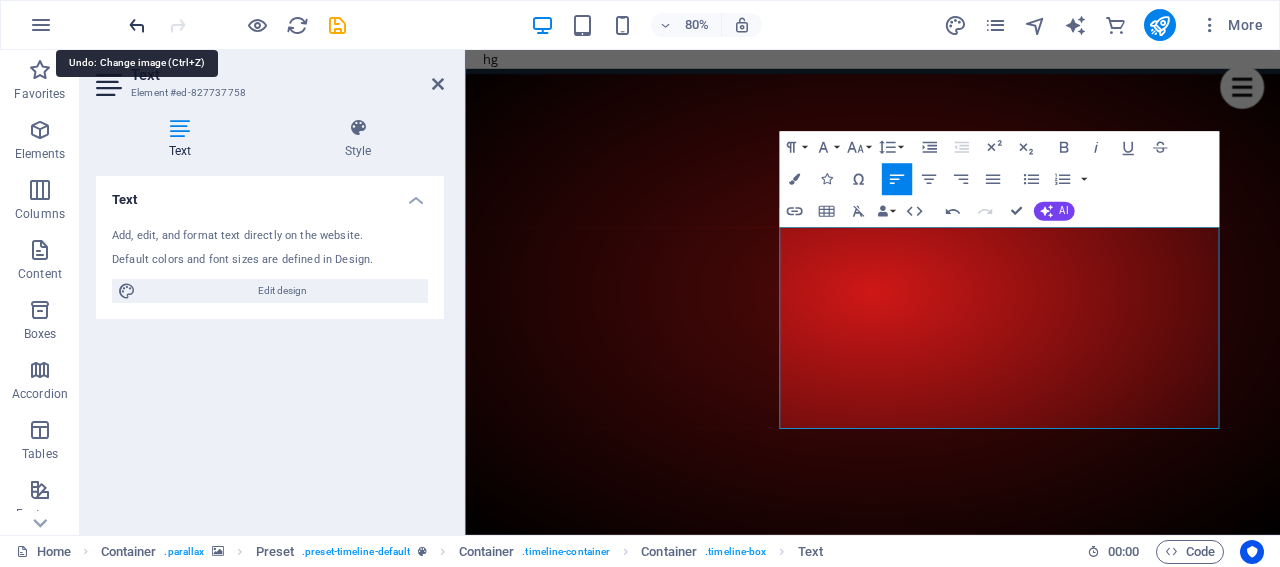 click at bounding box center [137, 25] 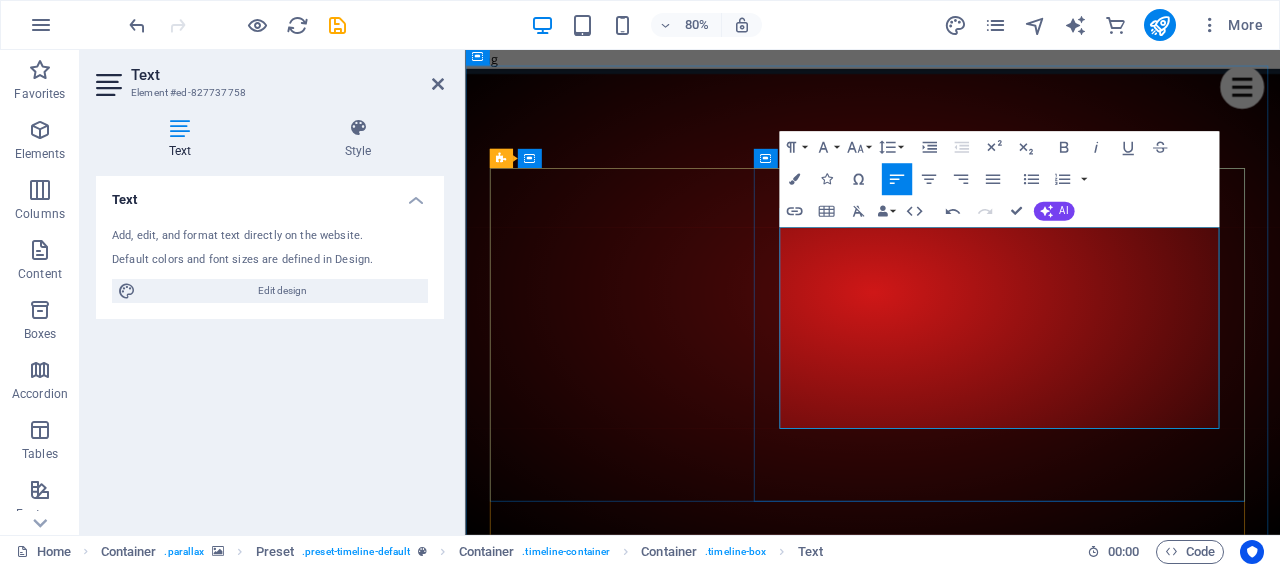click on "الذكاء الاصطناعي (AI) هو تقنية ذات قدرات حل تشبه قدرات الإنسان في حل المشكلات. يبدو أن الذكاء الاصطناعي في العمل يحاكي الذكاء البشري - يمكنه التعرف على الصور وكتابة القصائد وإجراء تنبؤات قائمة على البيانات." at bounding box center (1025, 4167) 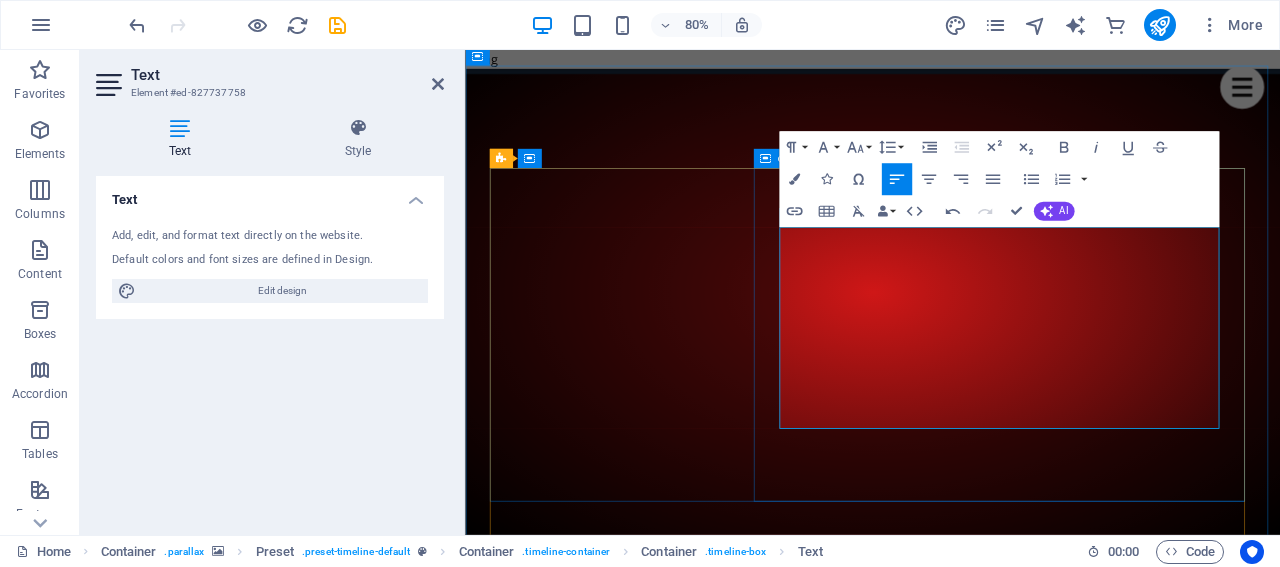 click on "Christmas Giveaway الذكاء الاصطناعي (AI) هو تقنية ذات قدرات حل تشبه قدرات الإنسان في حل المشكلات. يبدو أن الذكاء الاصطناعي في العمل يحاكي الذكاء البشري - يمكنه التعرف على الصور وكتابة القصائد وإجراء تنبؤات قائمة على البيانات. الذكاء الاصطناعي (AI) هو تقنية ذات قدرات حل تشبه قدرات الإنسان في حل المشكلات. يبدو أن الذكاء الاصطناعي في العمل يحاكي الذكاء البشري - يمكنه التعرف على الصور وكتابة القصائد وإجراء تنبؤات قائمة على البيانات. Learn more" at bounding box center (994, 4123) 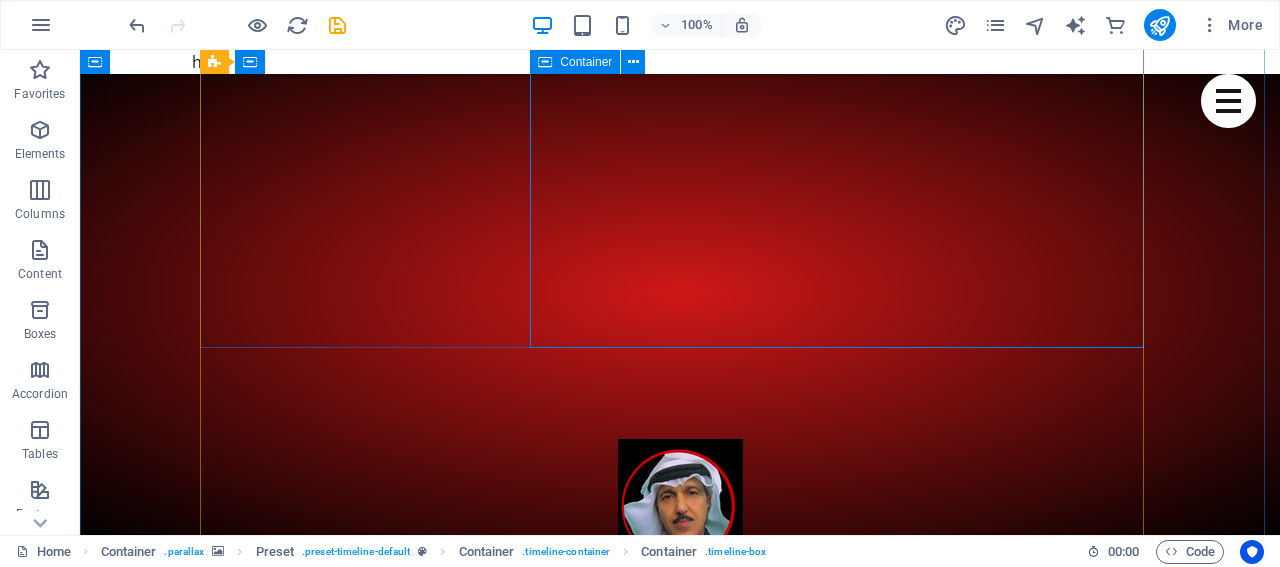 scroll, scrollTop: 700, scrollLeft: 0, axis: vertical 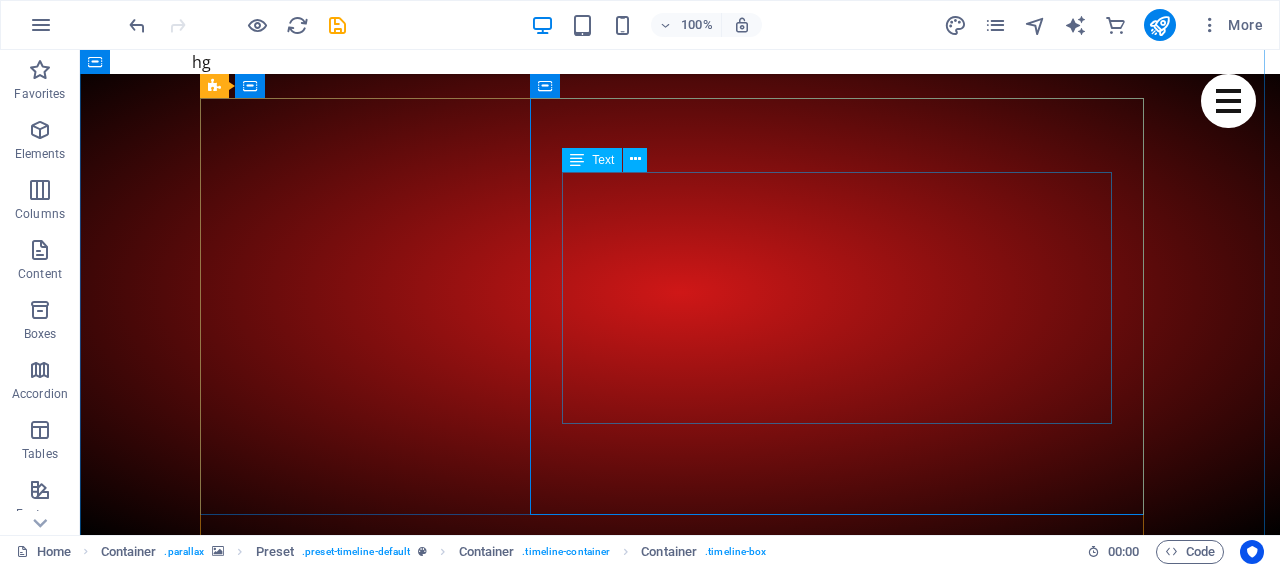 click on "الذكاء الاصطناعي (AI) هو تقنية ذات قدرات حل تشبه قدرات الإنسان في حل المشكلات. يبدو أن الذكاء الاصطناعي في العمل يحاكي الذكاء البشري - يمكنه التعرف على الصور وكتابة القصائد وإجراء تنبؤات قائمة على البيانات. الذكاء الاصطناعي (AI) هو تقنية ذات قدرات حل تشبه قدرات الإنسان في حل المشكلات. يبدو أن الذكاء الاصطناعي في العمل يحاكي الذكاء البشري - يمكنه التعرف على الصور وكتابة القصائد وإجراء تنبؤات قائمة على البيانات." at bounding box center (700, 3844) 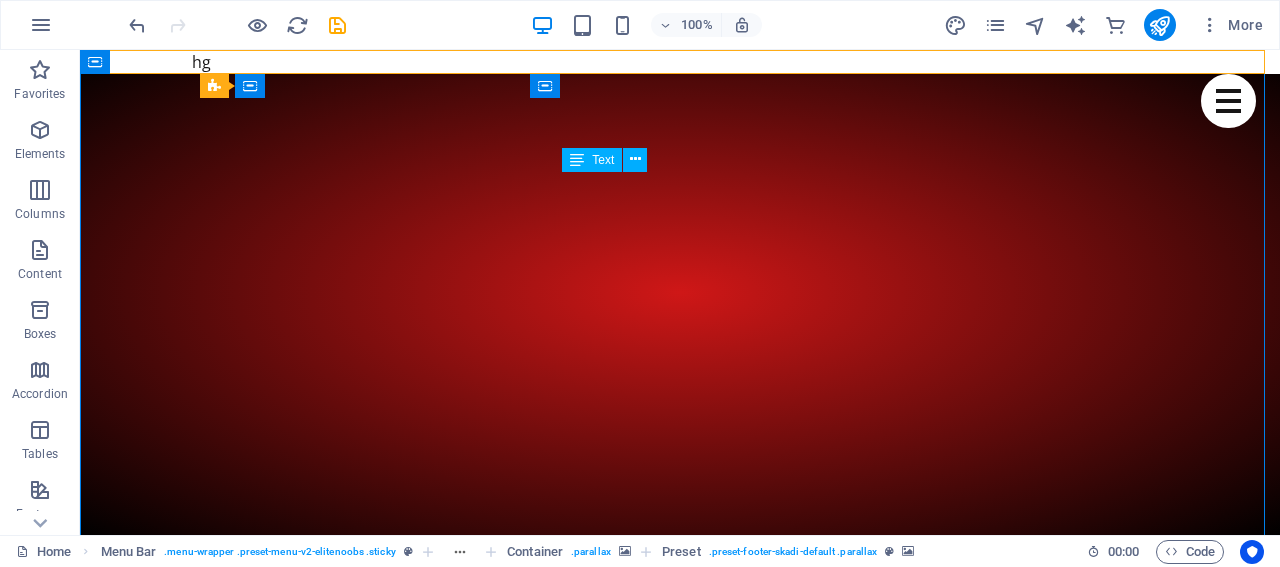 click on "الذكاء الاصطناعي (AI) هو تقنية ذات قدرات حل تشبه قدرات الإنسان في حل المشكلات. يبدو أن الذكاء الاصطناعي في العمل يحاكي الذكاء البشري - يمكنه التعرف على الصور وكتابة القصائد وإجراء تنبؤات قائمة على البيانات. الذكاء الاصطناعي (AI) هو تقنية ذات قدرات حل تشبه قدرات الإنسان في حل المشكلات. يبدو أن الذكاء الاصطناعي في العمل يحاكي الذكاء البشري - يمكنه التعرف على الصور وكتابة القصائد وإجراء تنبؤات قائمة على البيانات." at bounding box center [700, 3844] 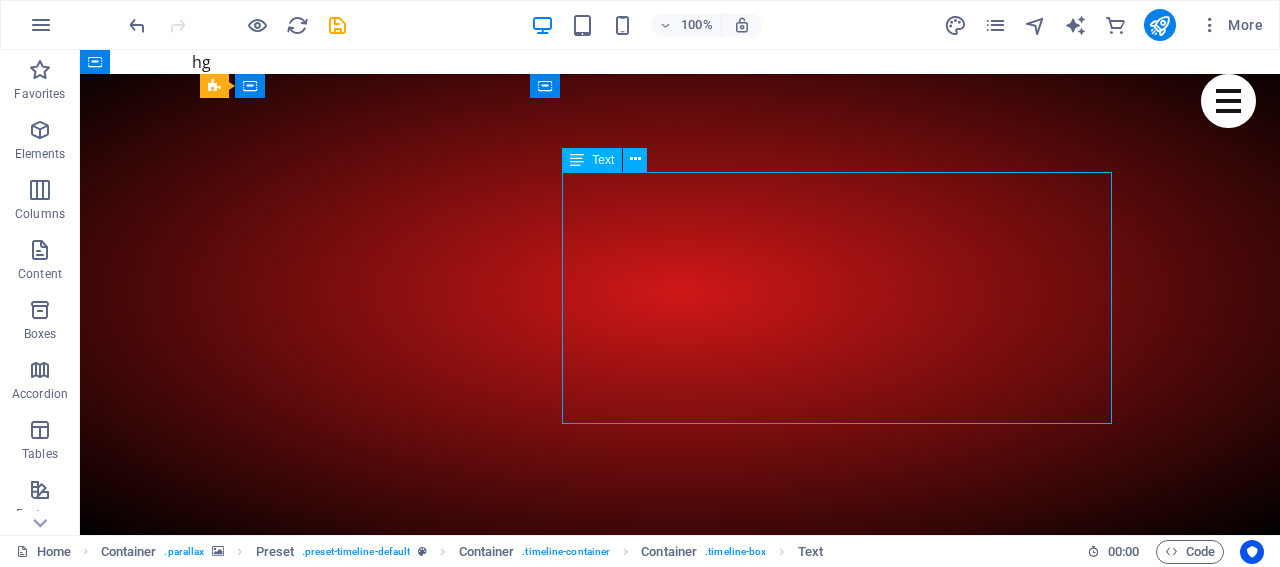 click on "الذكاء الاصطناعي (AI) هو تقنية ذات قدرات حل تشبه قدرات الإنسان في حل المشكلات. يبدو أن الذكاء الاصطناعي في العمل يحاكي الذكاء البشري - يمكنه التعرف على الصور وكتابة القصائد وإجراء تنبؤات قائمة على البيانات. الذكاء الاصطناعي (AI) هو تقنية ذات قدرات حل تشبه قدرات الإنسان في حل المشكلات. يبدو أن الذكاء الاصطناعي في العمل يحاكي الذكاء البشري - يمكنه التعرف على الصور وكتابة القصائد وإجراء تنبؤات قائمة على البيانات." at bounding box center [700, 3844] 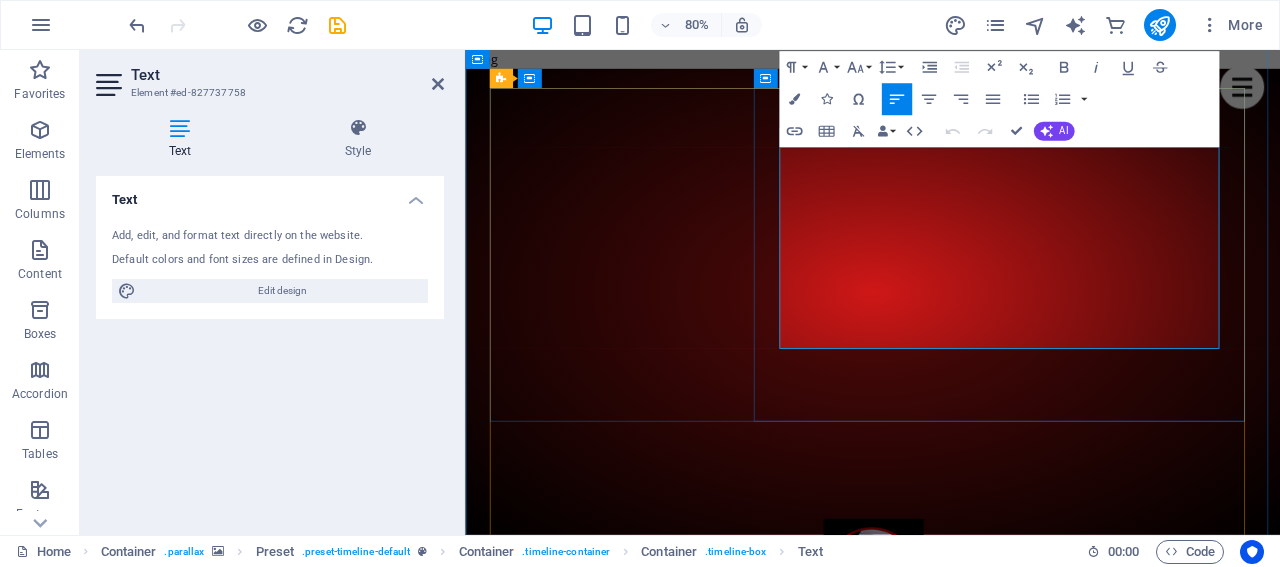 click on "الذكاء الاصطناعي (AI) هو تقنية ذات قدرات حل تشبه قدرات الإنسان في حل المشكلات. يبدو أن الذكاء الاصطناعي في العمل يحاكي الذكاء البشري - يمكنه التعرف على الصور وكتابة القصائد وإجراء تنبؤات قائمة على البيانات." 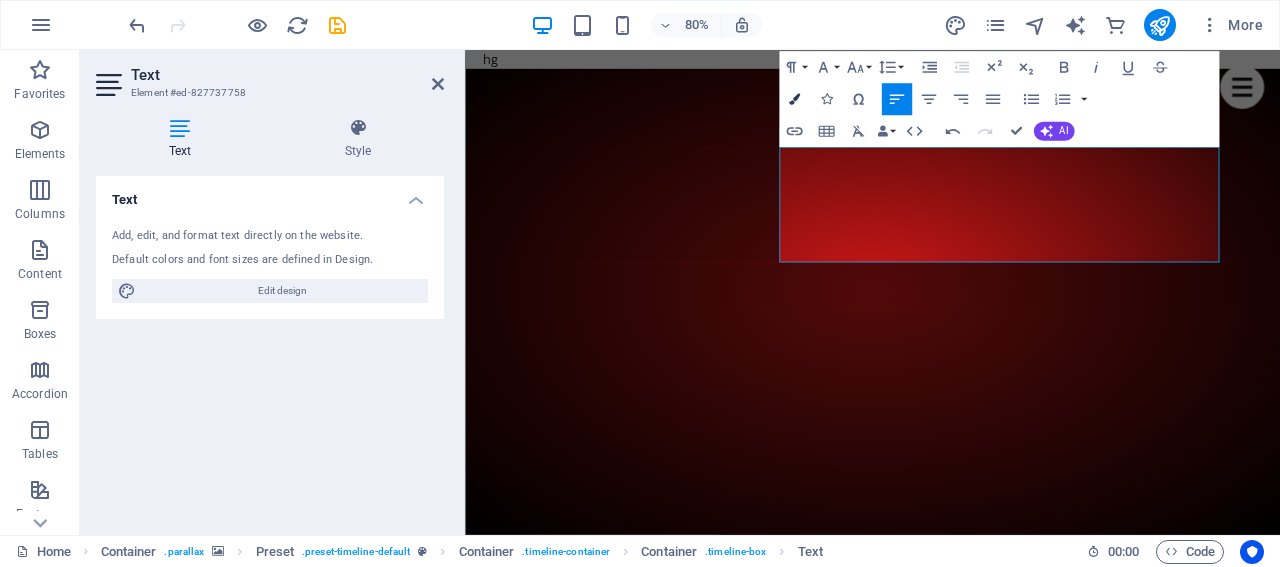 click at bounding box center (793, 99) 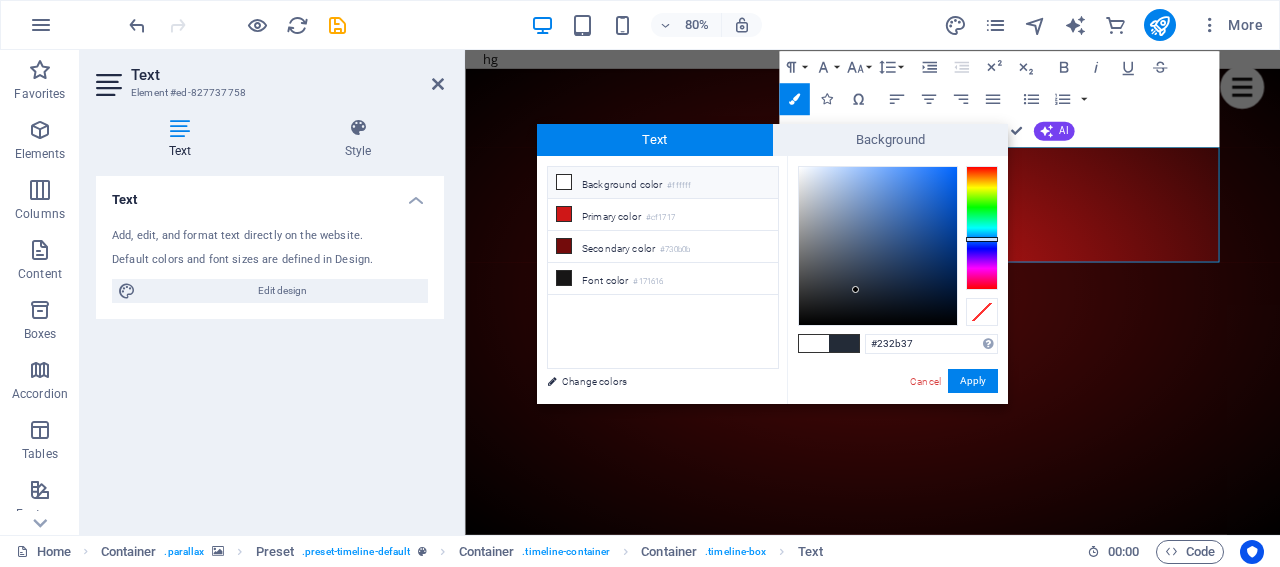 type on "#eef1f6" 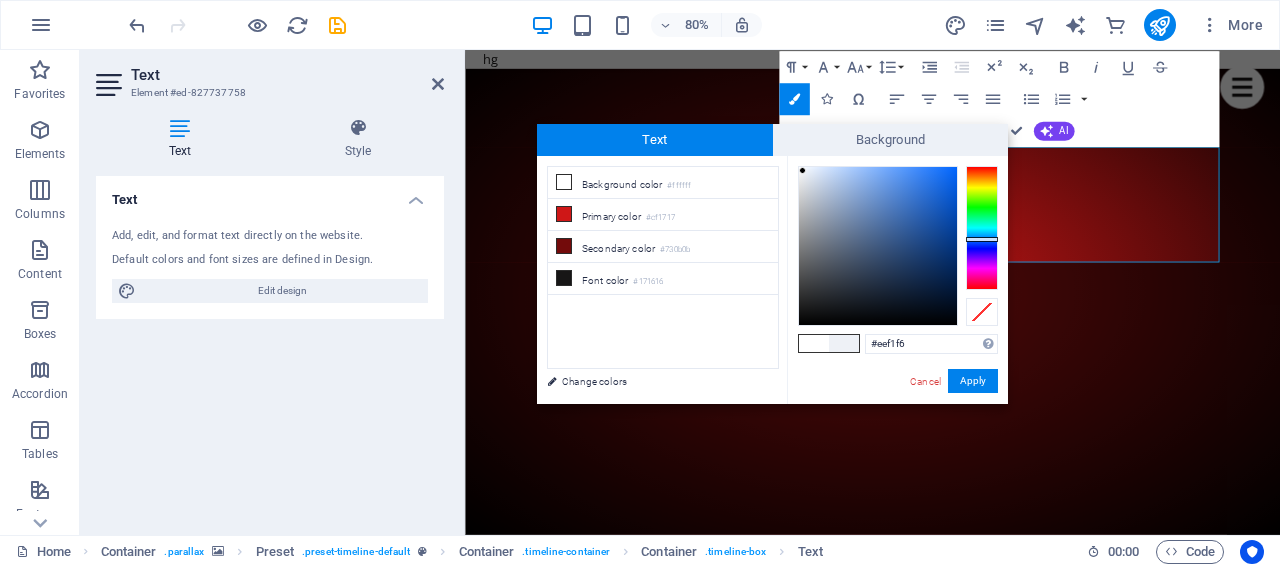 click at bounding box center (878, 246) 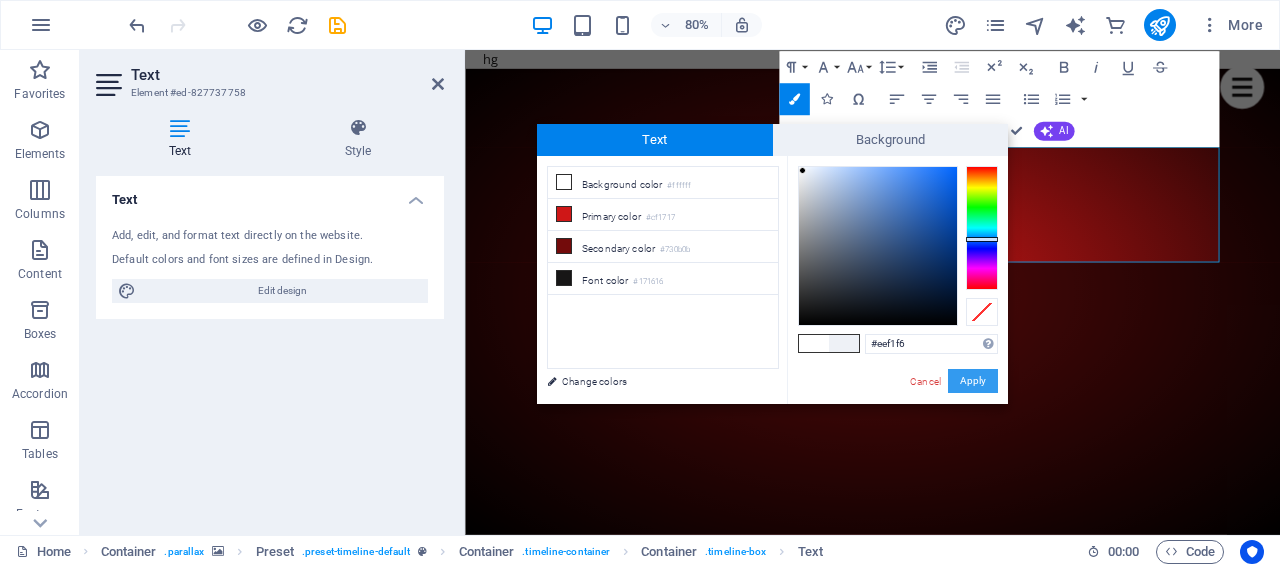 click on "Apply" at bounding box center [973, 381] 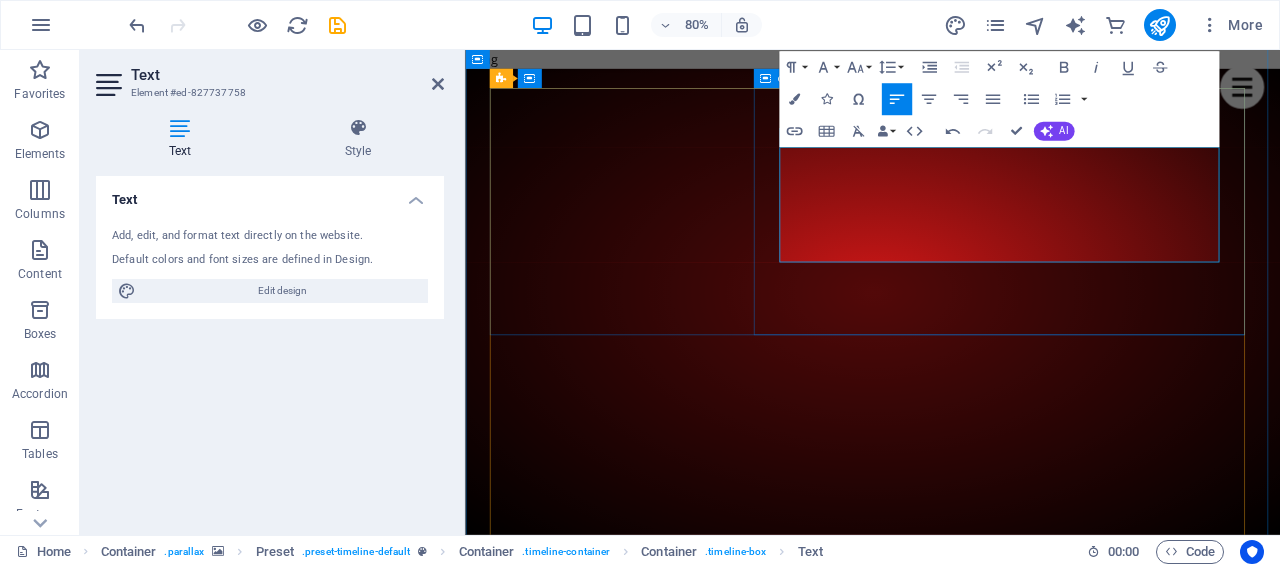 click on "Christmas Giveaway الذكاء الاصطناعي (AI) هو تقنية ذات قدرات حل تشبه قدرات الإنسان في حل المشكلات. يبدو أن الذكاء الاصطناعي في العمل يحاكي الذكاء البشري - يمكنه التعرف على الصور وكتابة القصائد وإجراء تنبؤات قائمة على البيانات. ​ Learn more" at bounding box center (994, 3969) 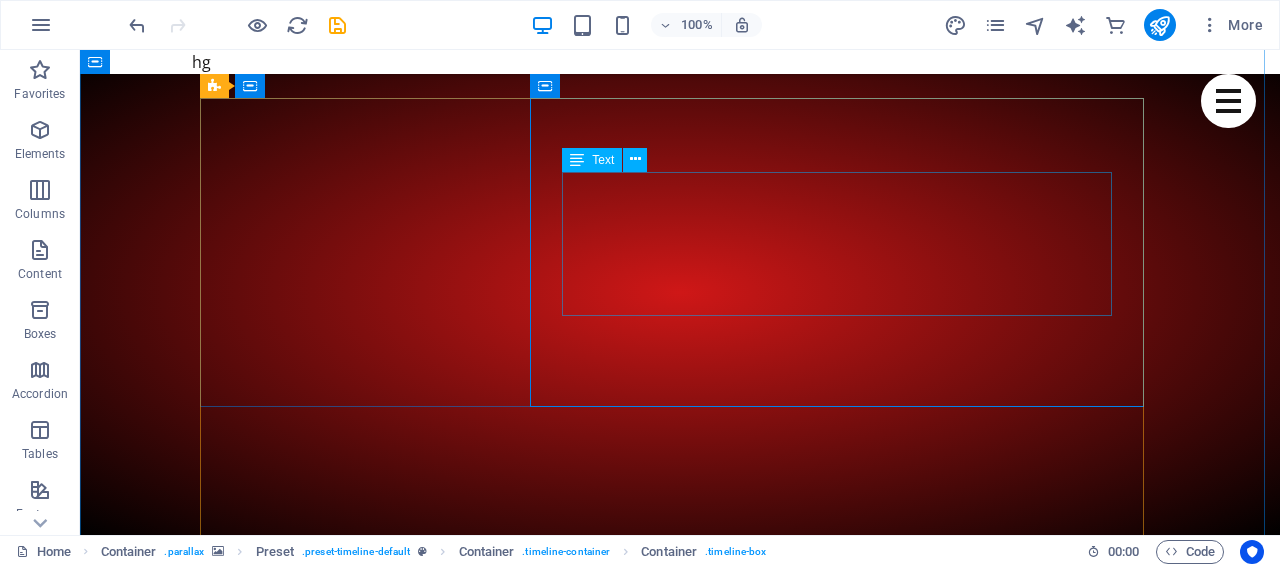 click on "الذكاء الاصطناعي (AI) هو تقنية ذات قدرات حل تشبه قدرات الإنسان في حل المشكلات. يبدو أن الذكاء الاصطناعي في العمل يحاكي الذكاء البشري - يمكنه التعرف على الصور وكتابة القصائد وإجراء تنبؤات قائمة على البيانات." at bounding box center (700, 3790) 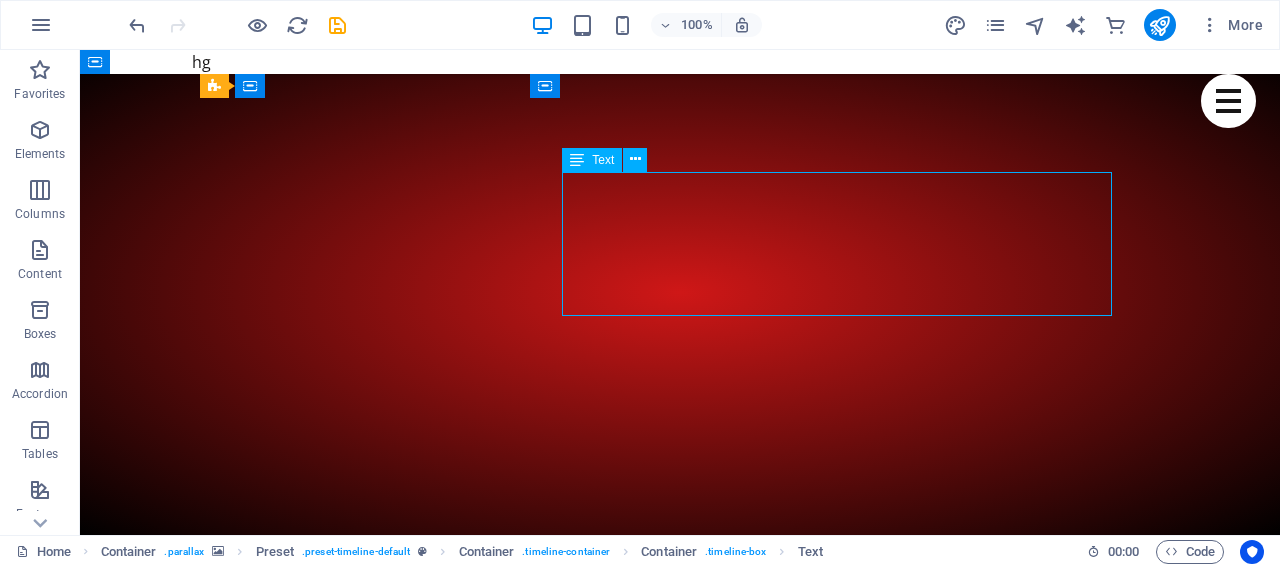 click on "الذكاء الاصطناعي (AI) هو تقنية ذات قدرات حل تشبه قدرات الإنسان في حل المشكلات. يبدو أن الذكاء الاصطناعي في العمل يحاكي الذكاء البشري - يمكنه التعرف على الصور وكتابة القصائد وإجراء تنبؤات قائمة على البيانات." at bounding box center (700, 3790) 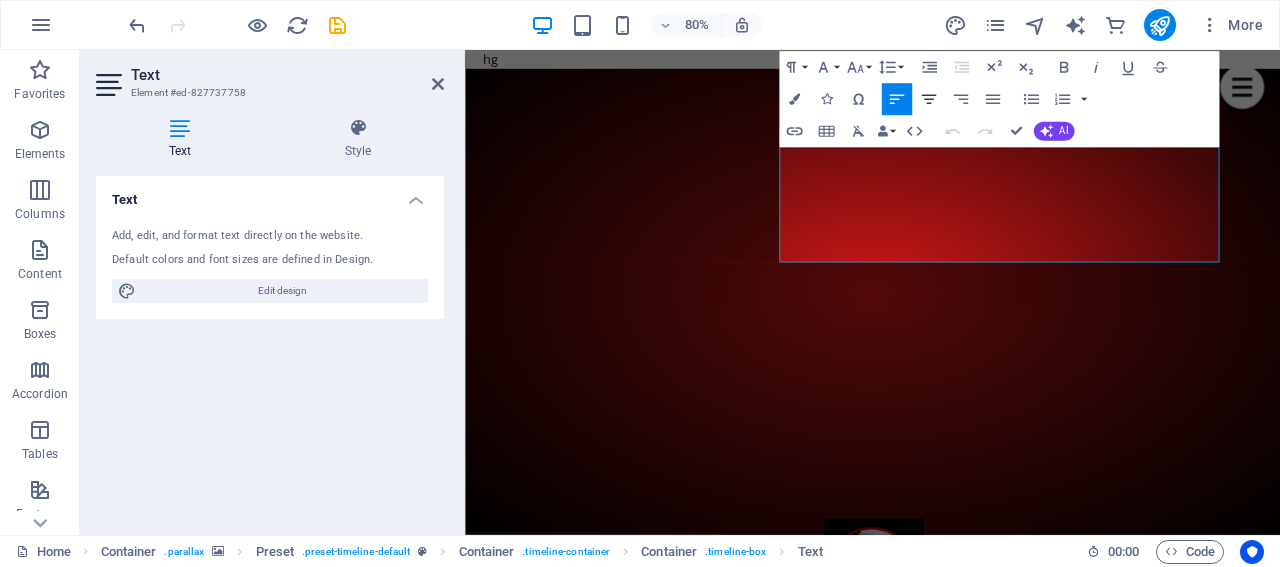click 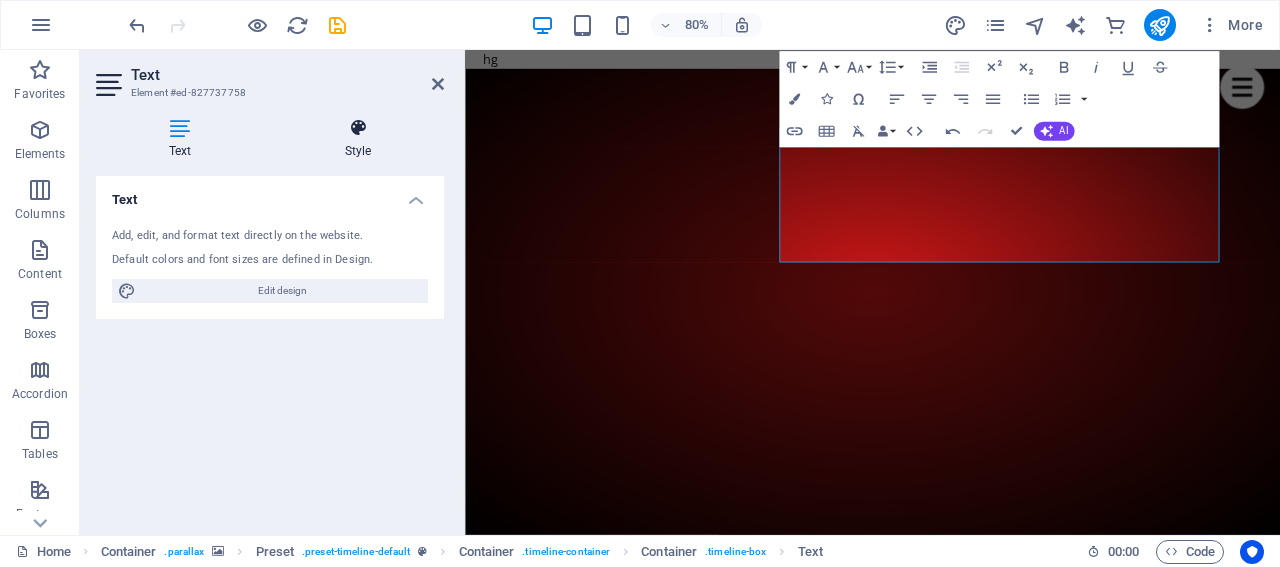 click on "Style" at bounding box center [358, 139] 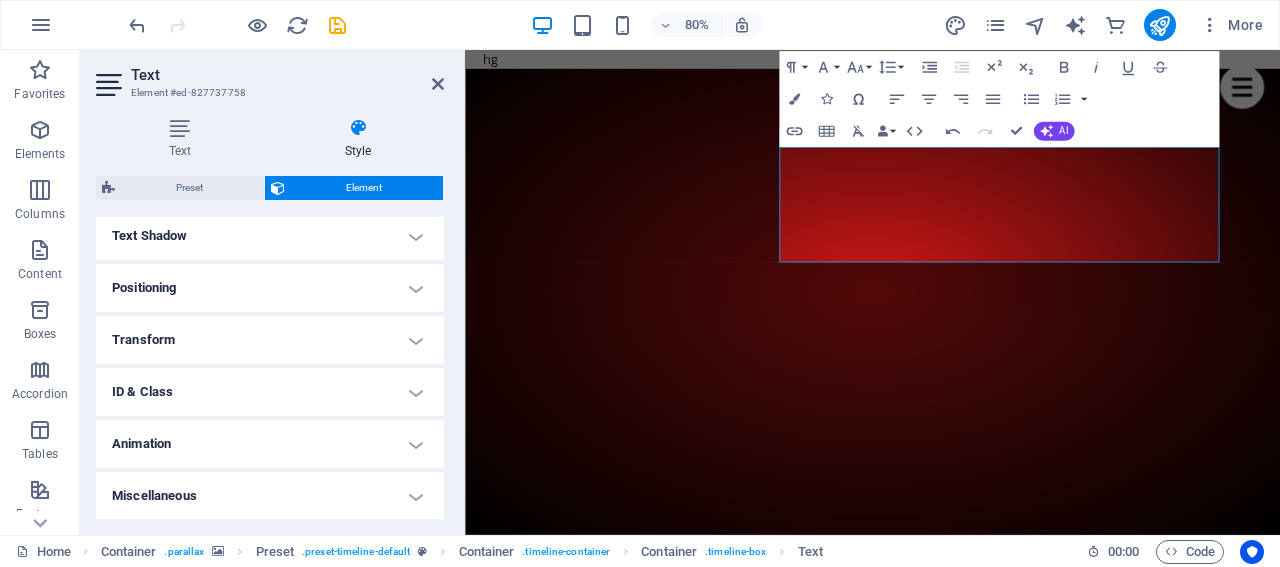 scroll, scrollTop: 242, scrollLeft: 0, axis: vertical 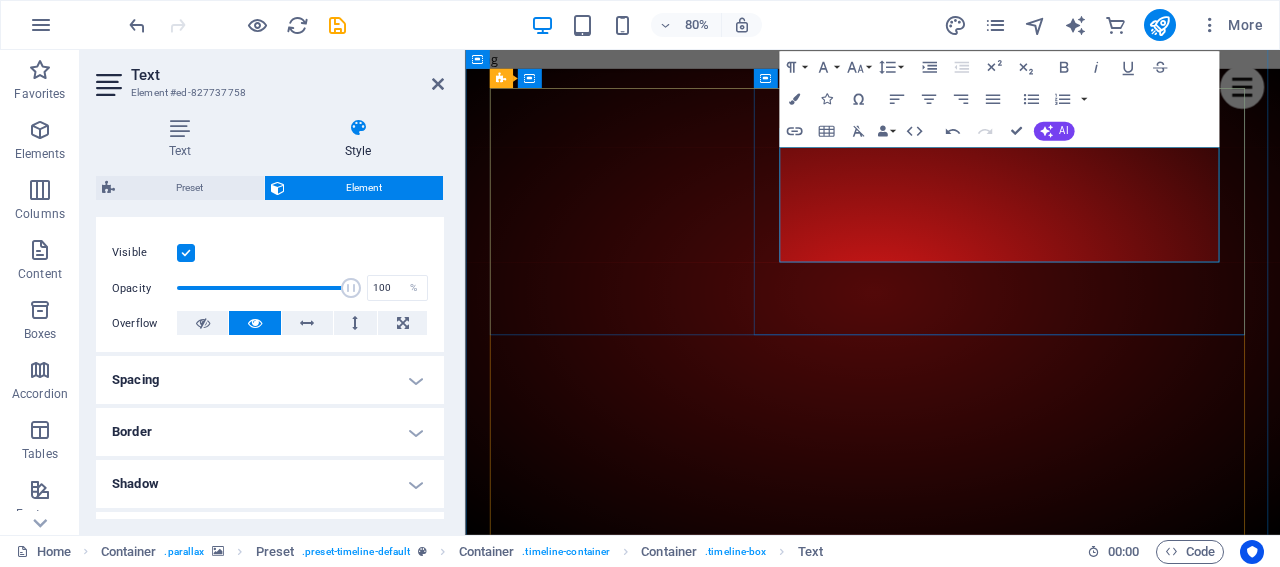 click on "الذكاء الاصطناعي (AI) هو تقنية ذات قدرات حل تشبه قدرات الإنسان في حل المشكلات. يبدو أن الذكاء الاصطناعي في العمل يحاكي الذكاء البشري - يمكنه التعرف على الصور وكتابة القصائد وإجراء تنبؤات قائمة على البيانات." at bounding box center (994, 3960) 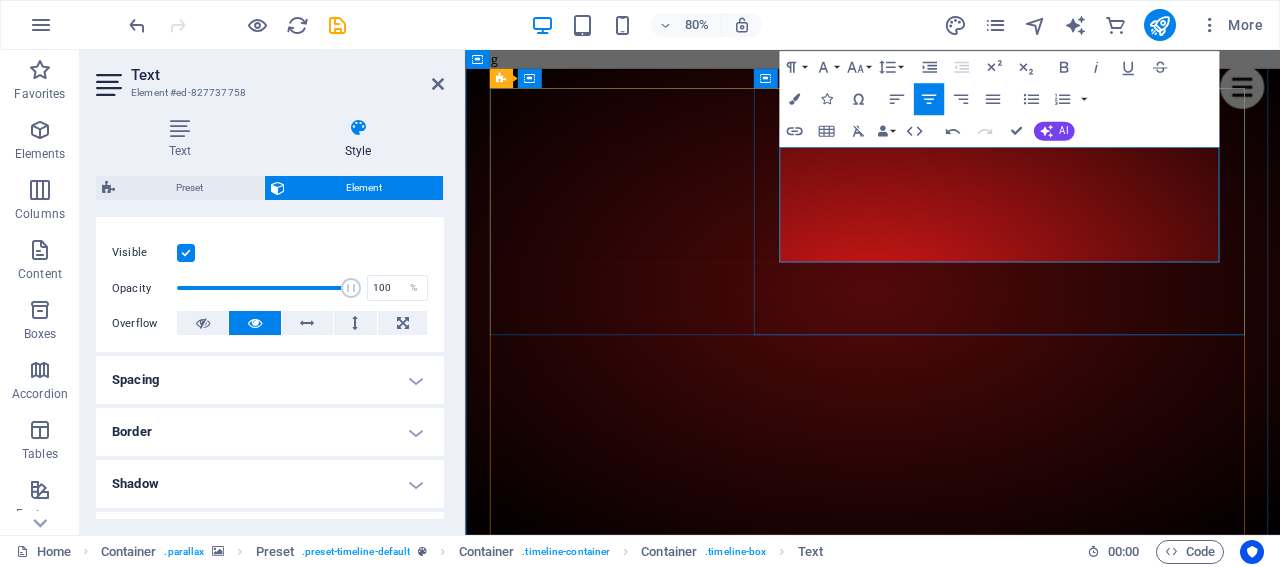 click on "الذكاء الاصطناعي (AI) هو تقنية ذات قدرات حل تشبه قدرات الإنسان في حل المشكلات. يبدو أن الذكاء الاصطناعي في العمل يحاكي الذكاء البشري - يمكنه التعرف على الصور وكتابة القصائد وإجراء تنبؤات قائمة على البيانات." at bounding box center [994, 3960] 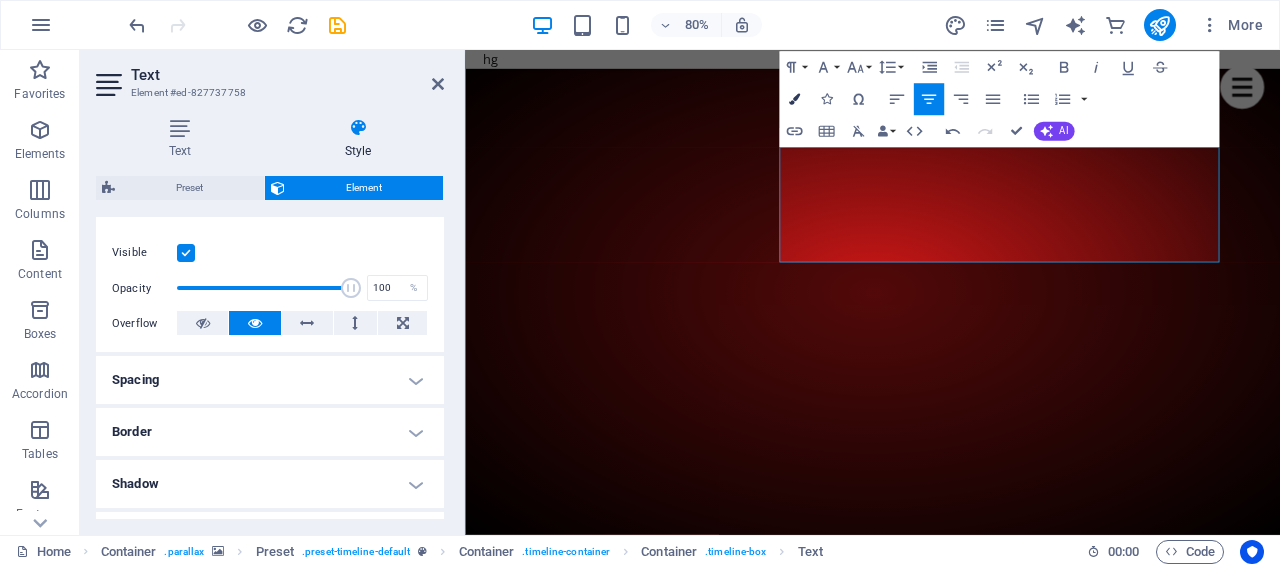 click at bounding box center [793, 99] 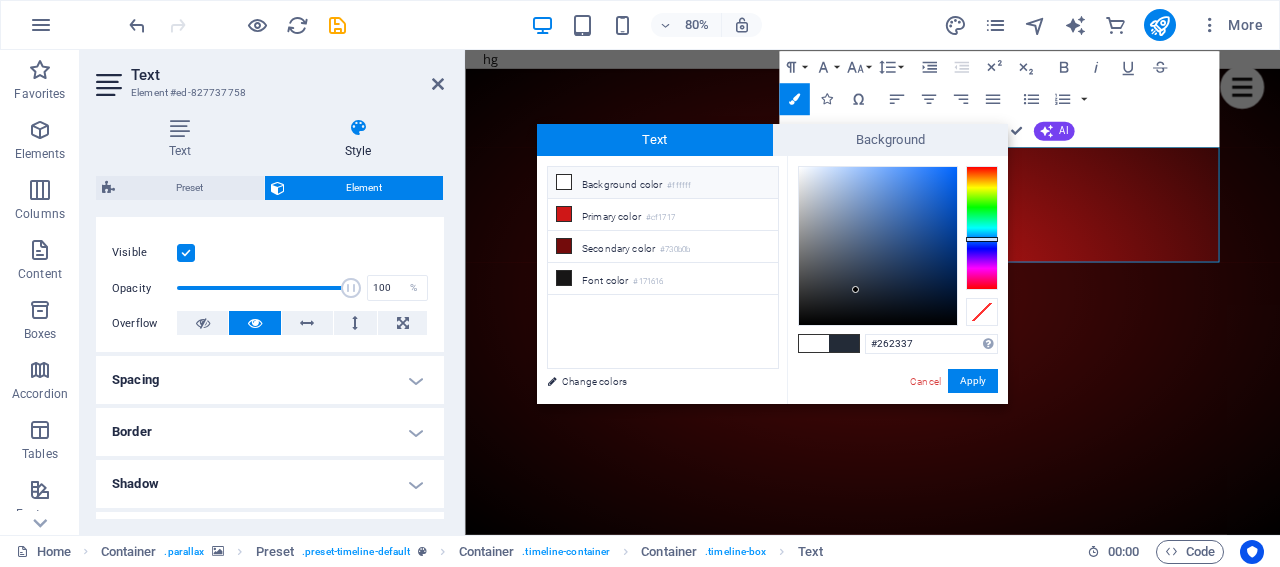 click at bounding box center [982, 228] 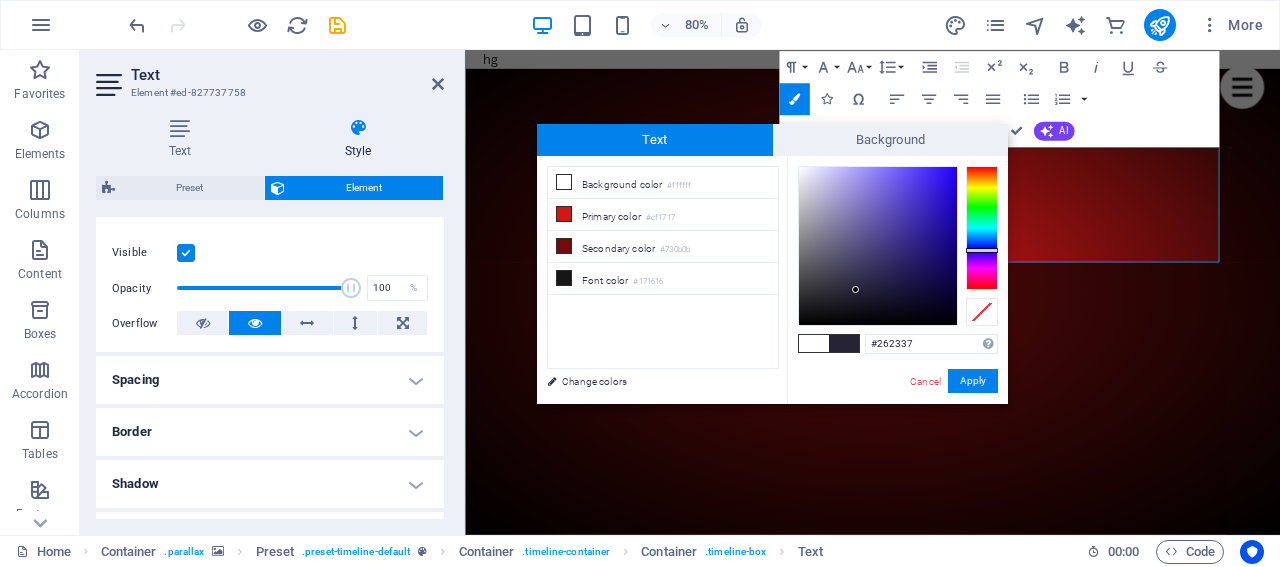 type on "#5c49dc" 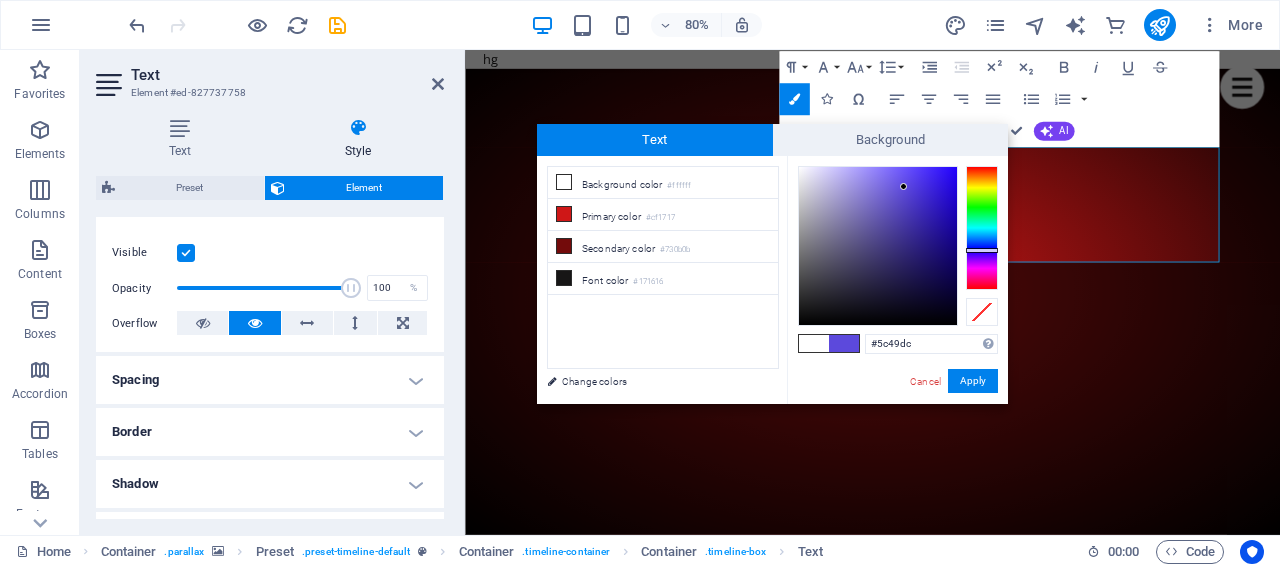 click at bounding box center [878, 246] 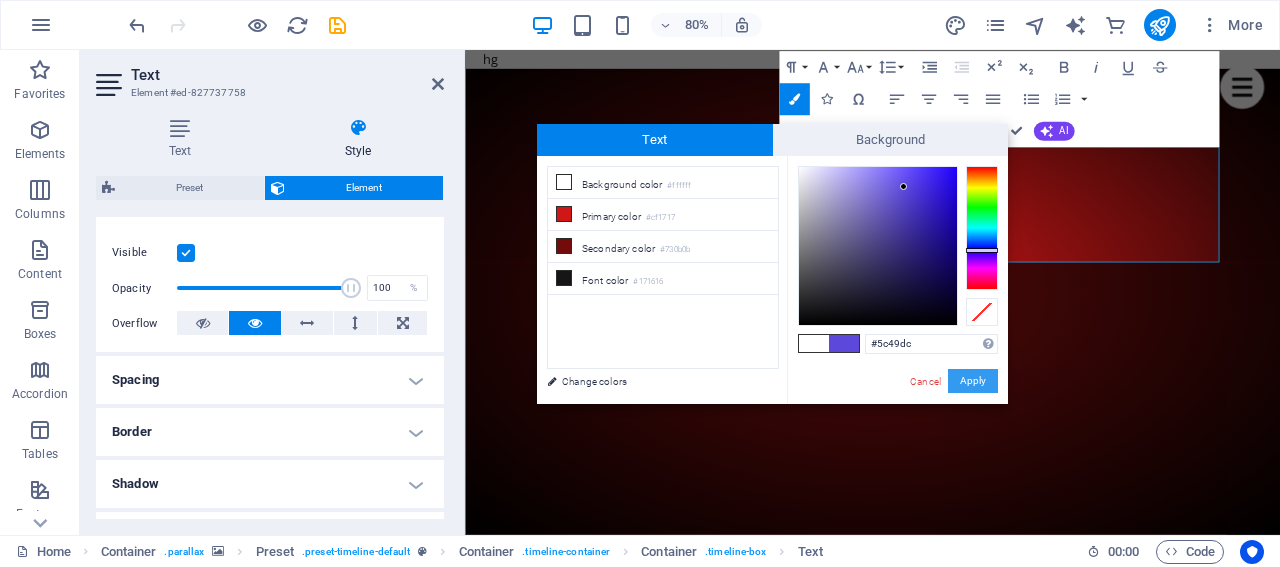 drag, startPoint x: 975, startPoint y: 383, endPoint x: 636, endPoint y: 417, distance: 340.70074 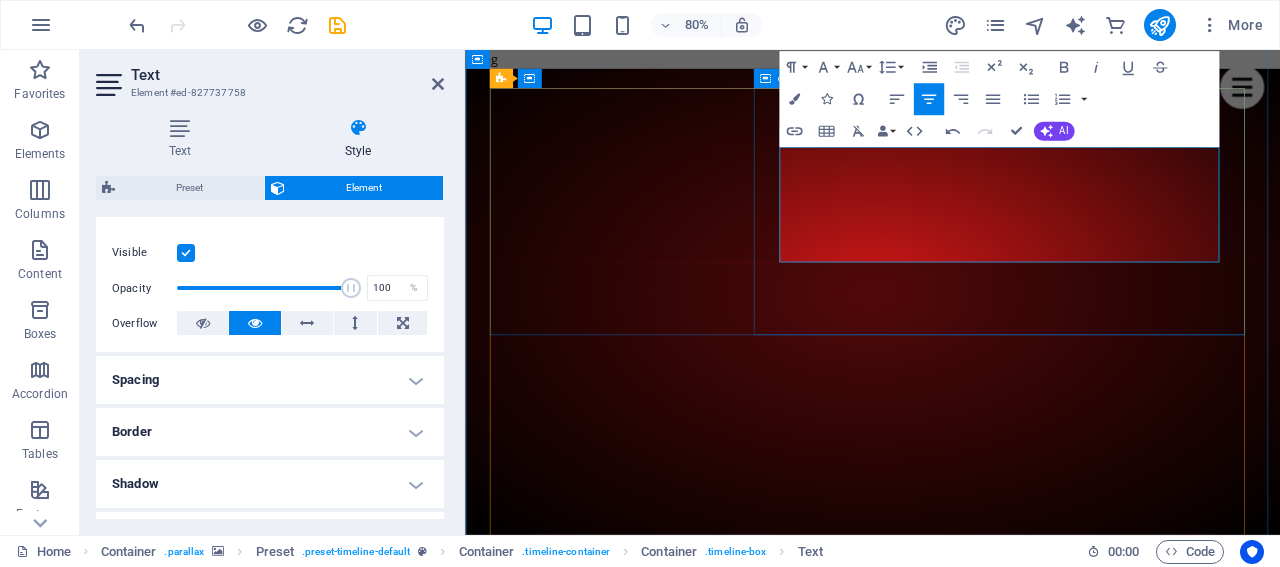 click on "Christmas Giveaway الذكاء الاصطناعي (AI) هو تقنية ذات قدرات حل تشبه قدرات الإنسان في حل المشكلات. يبدو أن الذكاء الاصطناعي في العمل يحاكي الذكاء البشري - يمكنه التعرف على الصور وكتابة القصائد وإجراء تنبؤات قائمة على البيانات. Learn more" at bounding box center [994, 3969] 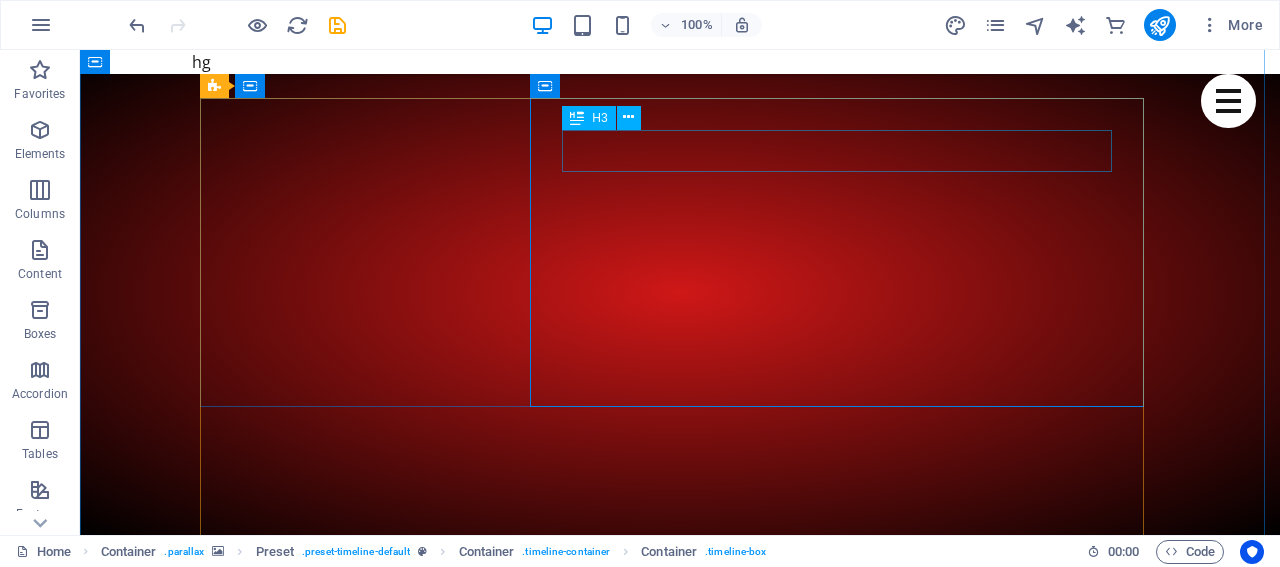 click on "Christmas Giveaway" at bounding box center [700, 3697] 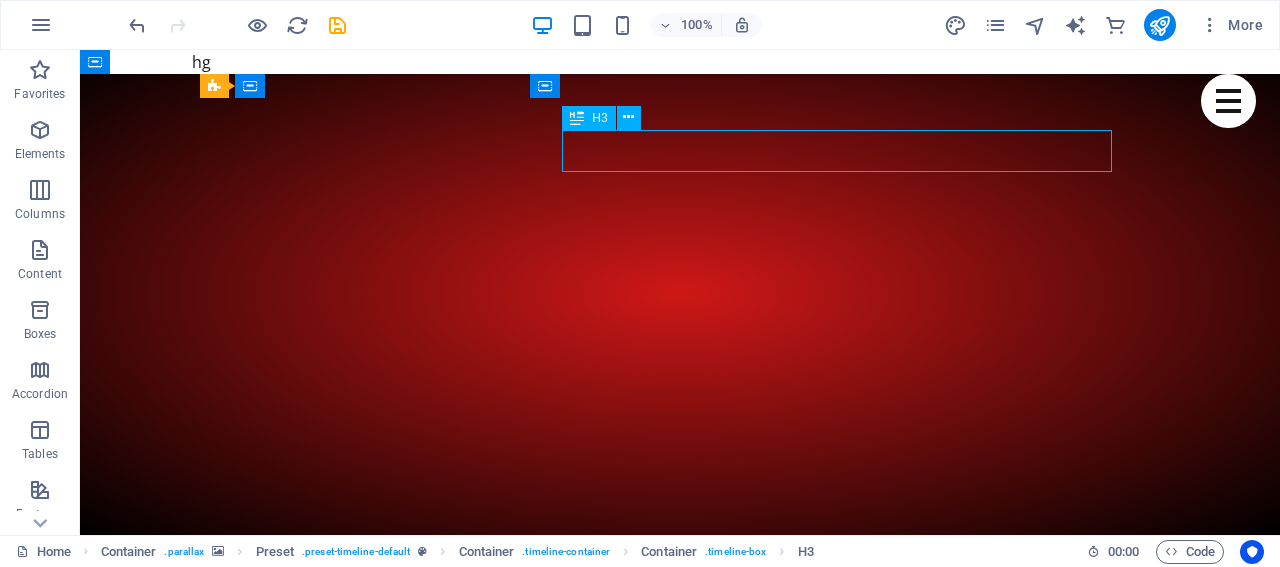 click on "Christmas Giveaway" at bounding box center [700, 3697] 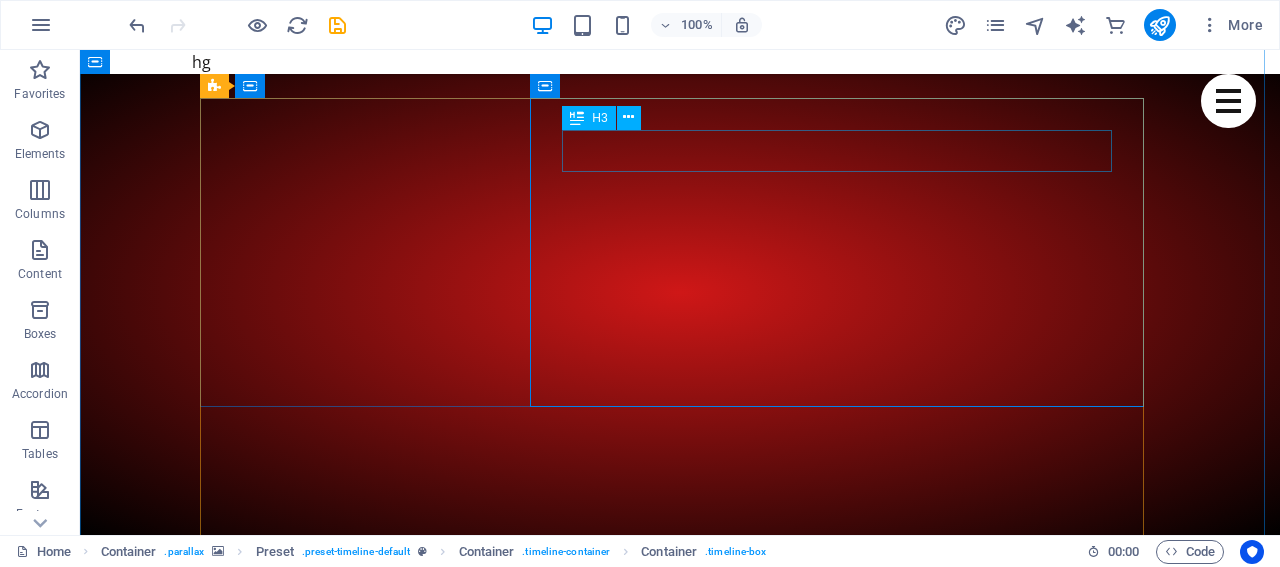 click on "Christmas Giveaway" at bounding box center [700, 3697] 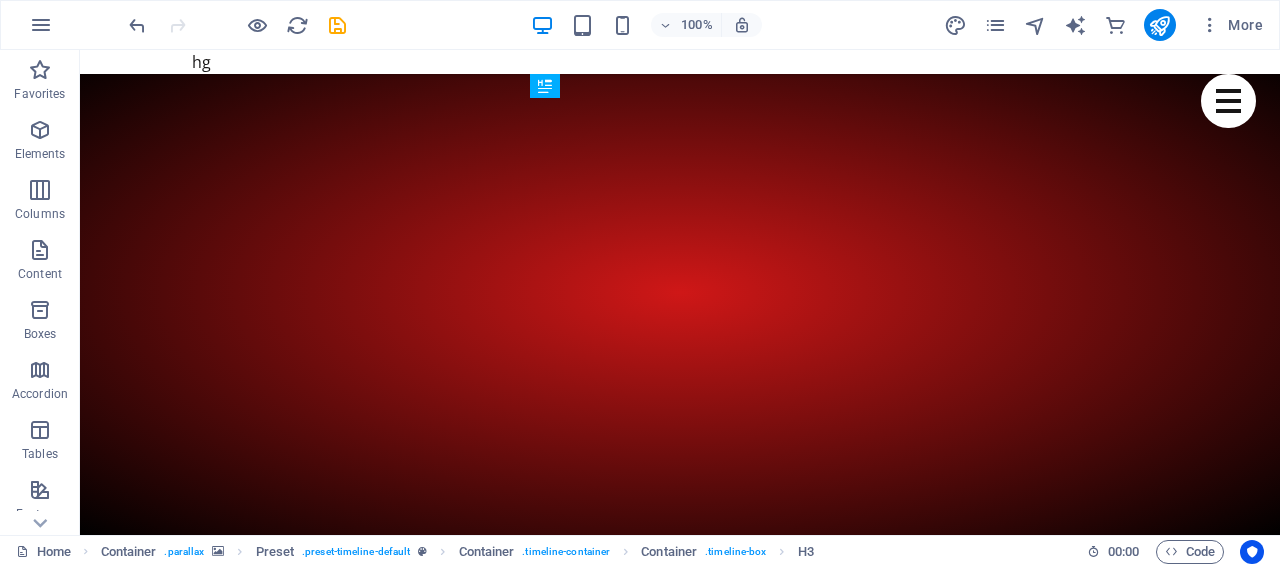 drag, startPoint x: 868, startPoint y: 151, endPoint x: 769, endPoint y: 185, distance: 104.67569 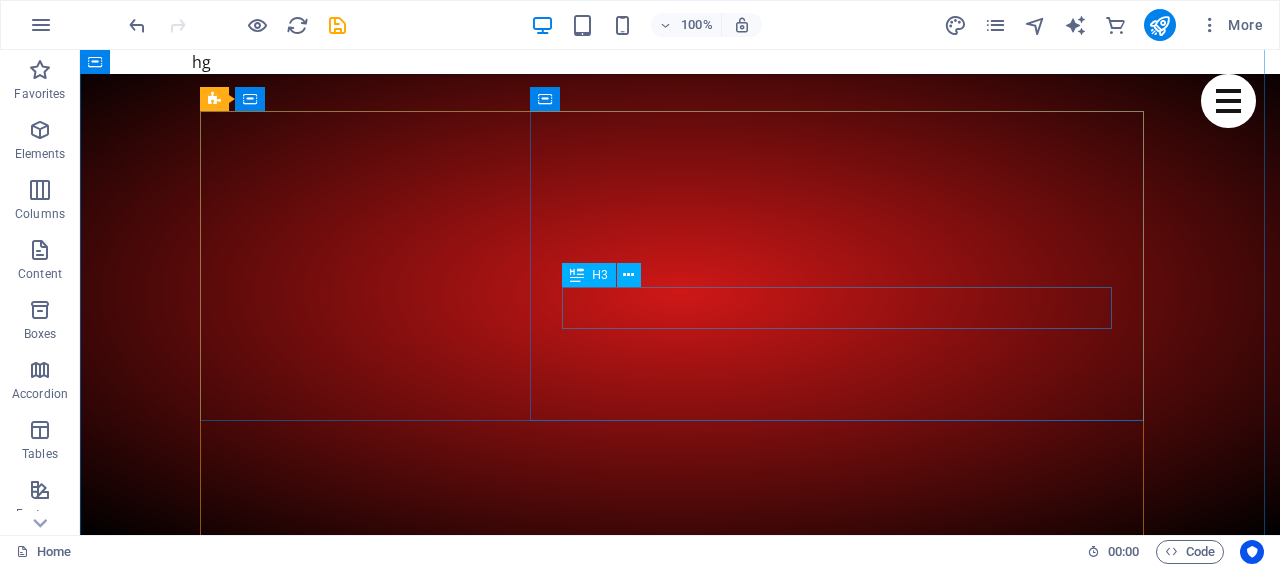 scroll, scrollTop: 700, scrollLeft: 0, axis: vertical 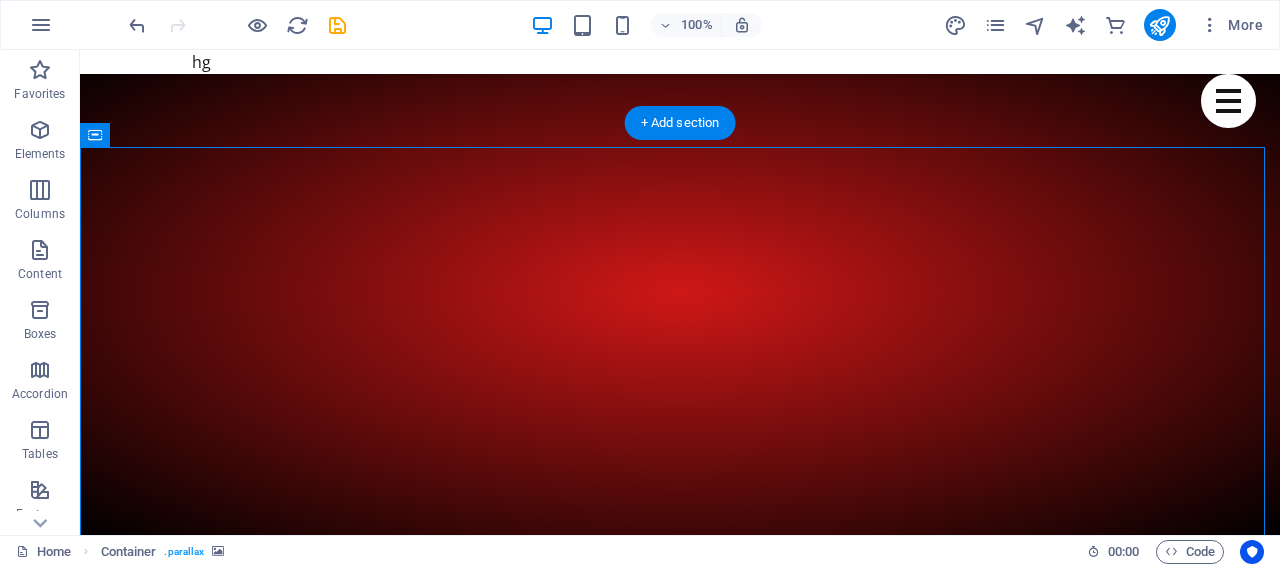 drag, startPoint x: 774, startPoint y: 297, endPoint x: 762, endPoint y: 99, distance: 198.3633 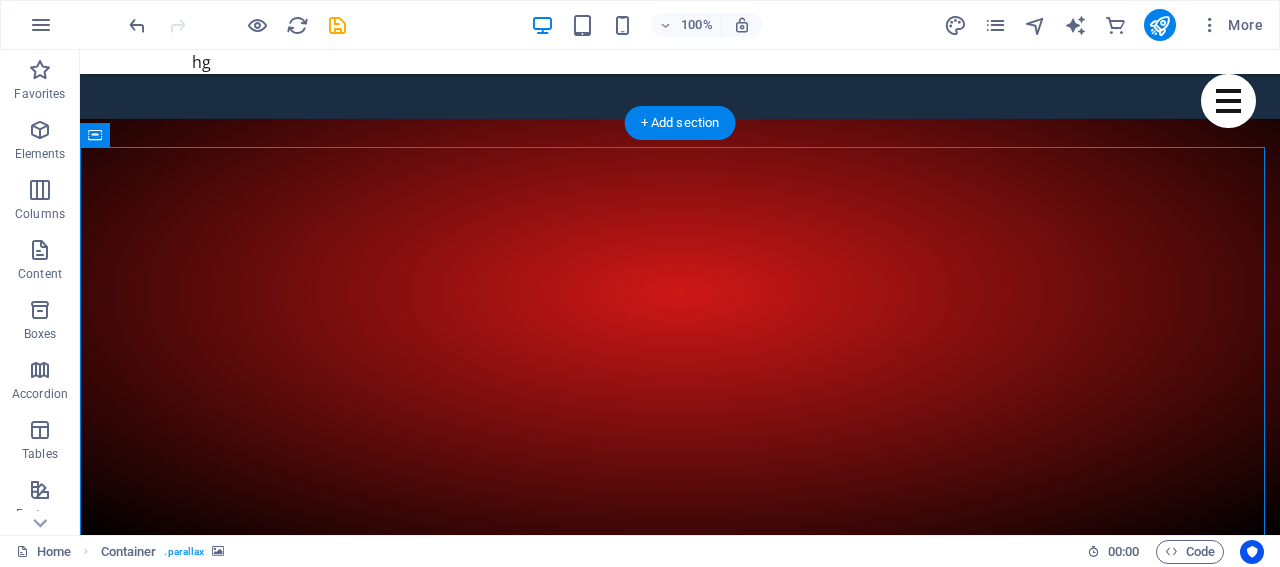 scroll, scrollTop: 495, scrollLeft: 0, axis: vertical 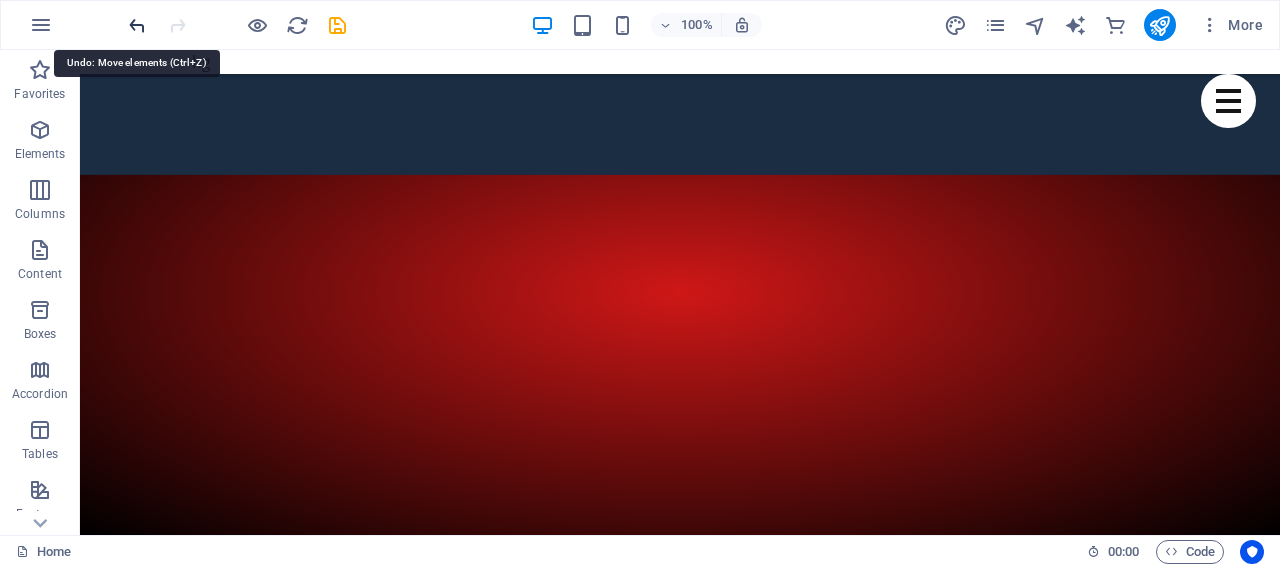 click at bounding box center [137, 25] 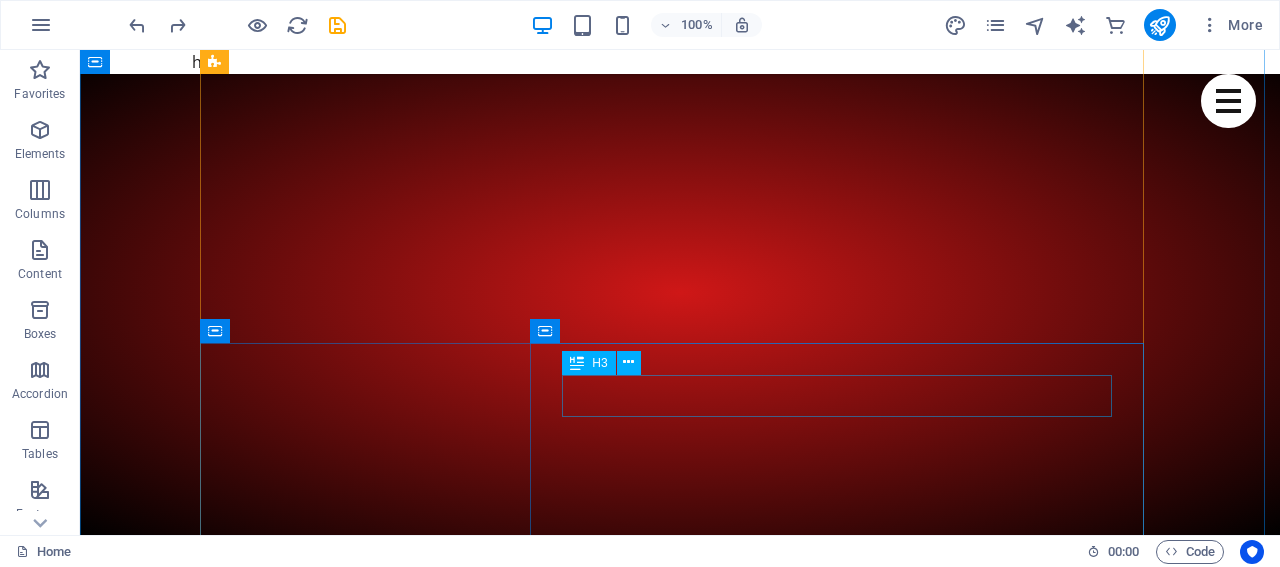 scroll, scrollTop: 695, scrollLeft: 0, axis: vertical 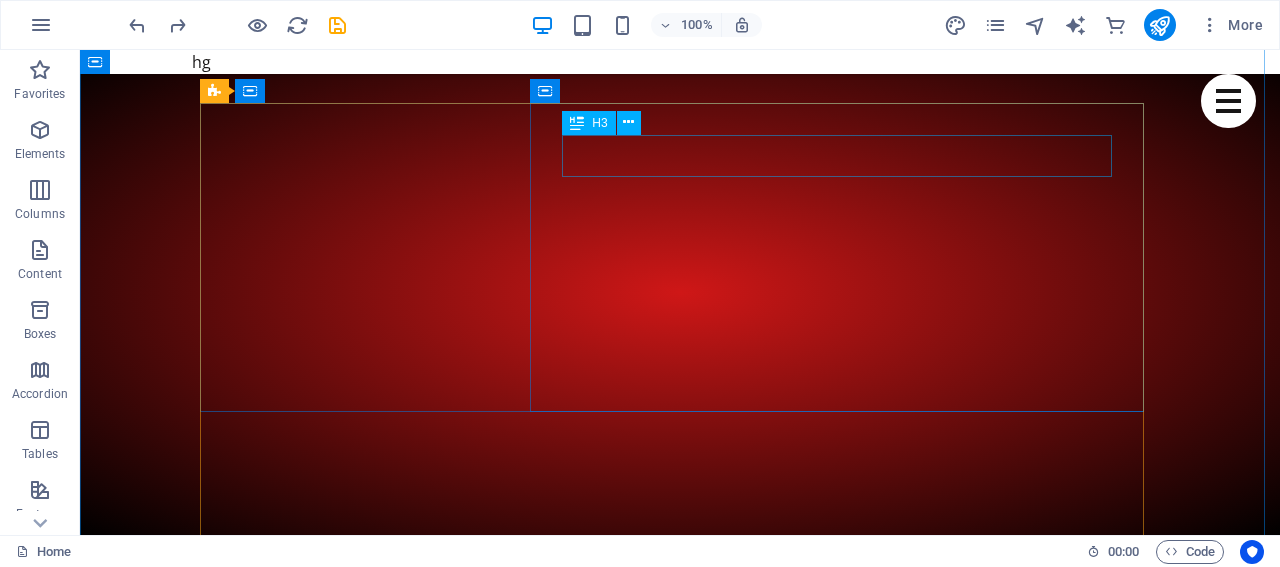 click on "Christmas Giveaway" at bounding box center (700, 3702) 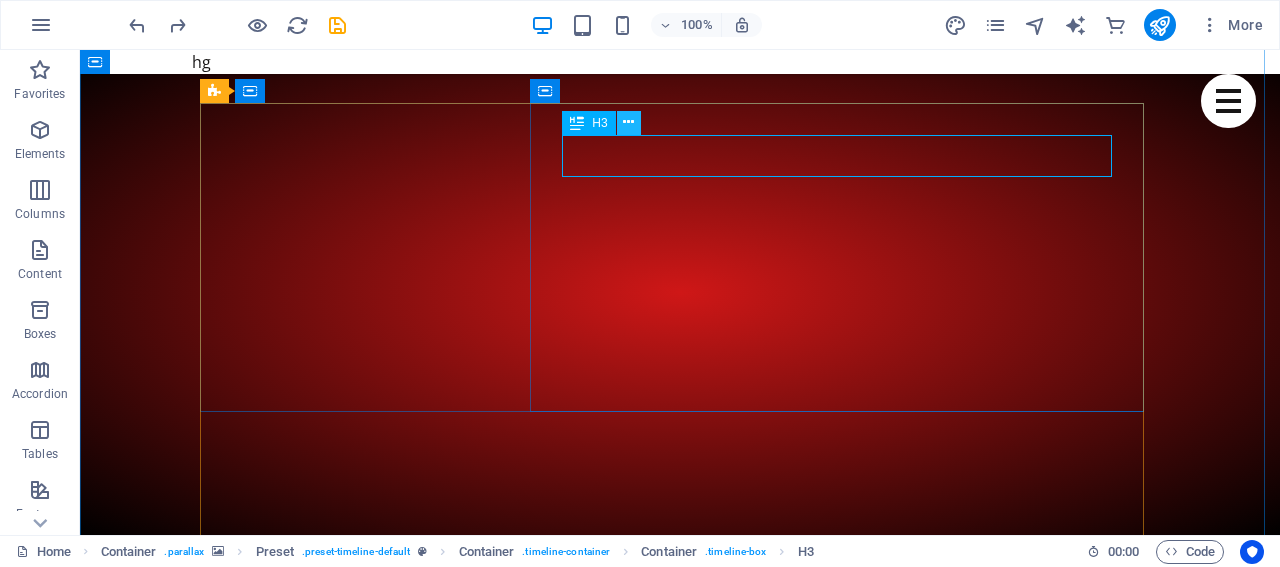 click at bounding box center [628, 122] 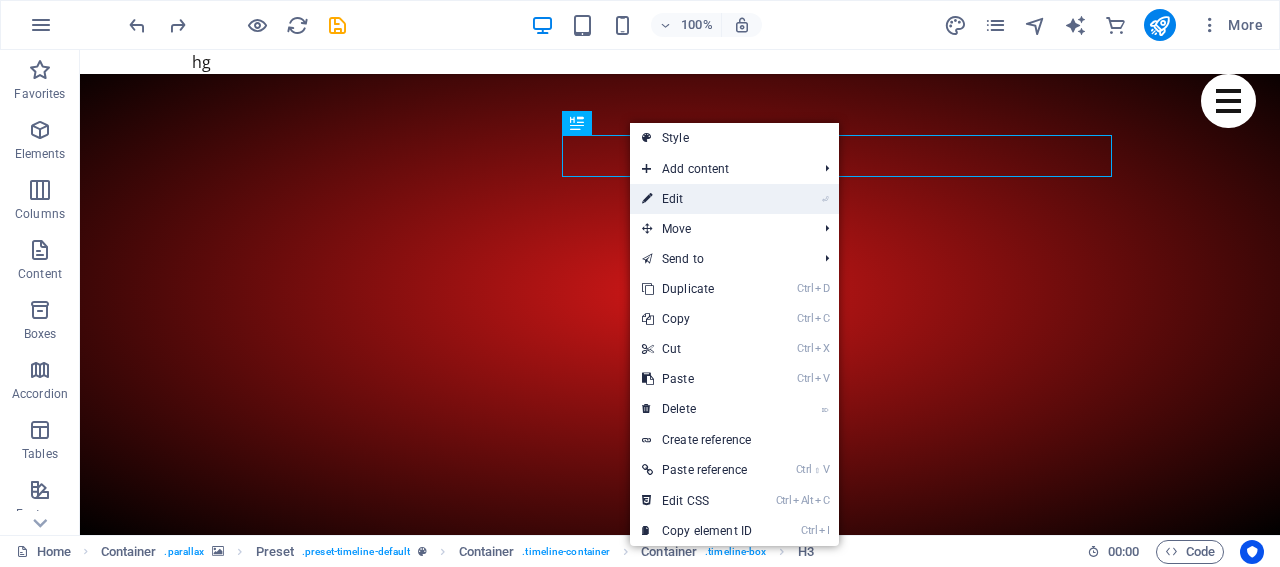 click on "⏎  Edit" at bounding box center [697, 199] 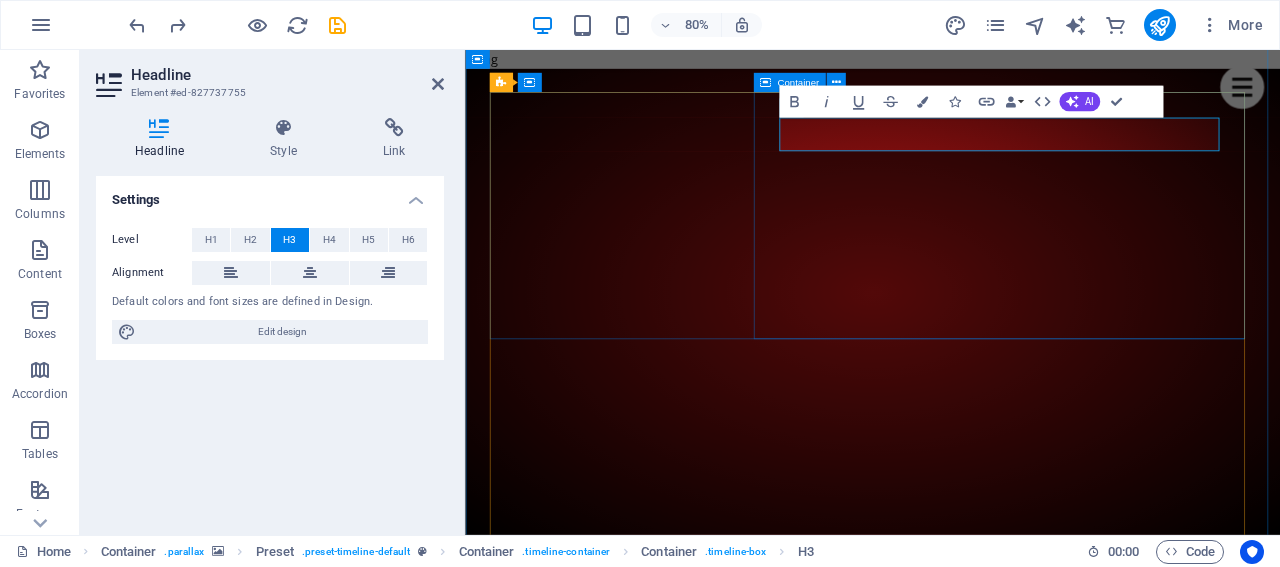 drag, startPoint x: 1225, startPoint y: 149, endPoint x: 1407, endPoint y: 167, distance: 182.88794 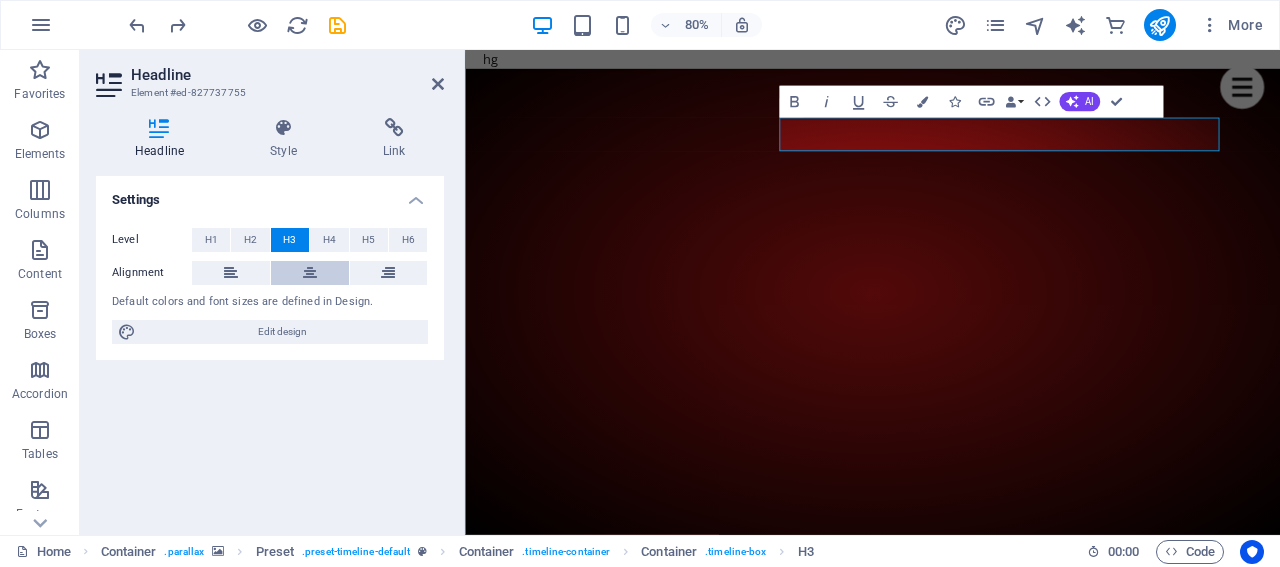click at bounding box center [310, 273] 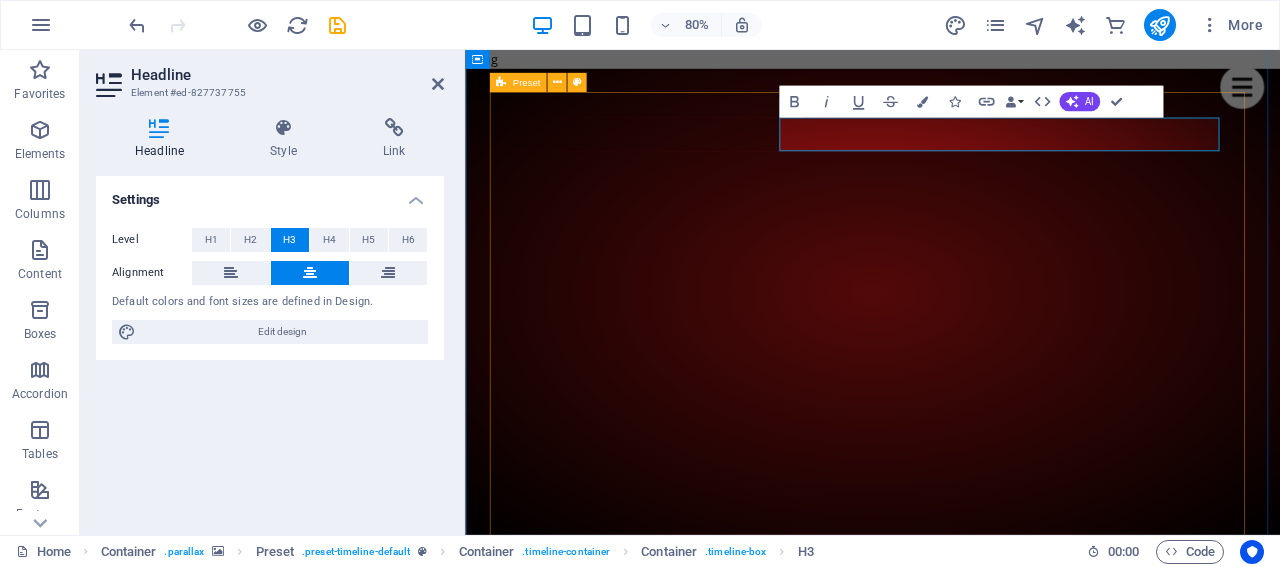 click on "December 23rd, 2018 الذكاء الاصطناعي الذكاء الاصطناعي (AI) هو تقنية ذات قدرات حل تشبه قدرات الإنسان في حل المشكلات. يبدو أن الذكاء الاصطناعي في العمل يحاكي الذكاء البشري - يمكنه التعرف على الصور وكتابة القصائد وإجراء تنبؤات قائمة على البيانات. Learn more January 13th, 2019 Shooter Tournament Lorem Ipsum is simply dummy text of the printing and typesetting industry. Lorem Ipsum has been the industry's standard dummy text ever since the 1500s, when an unknown printer took a galley of type and scrambled it to make a type specimen book. It has survived not only five centuries Learn more  March 3rd, 2019 Clan Meetup Learn more" at bounding box center [974, 4256] 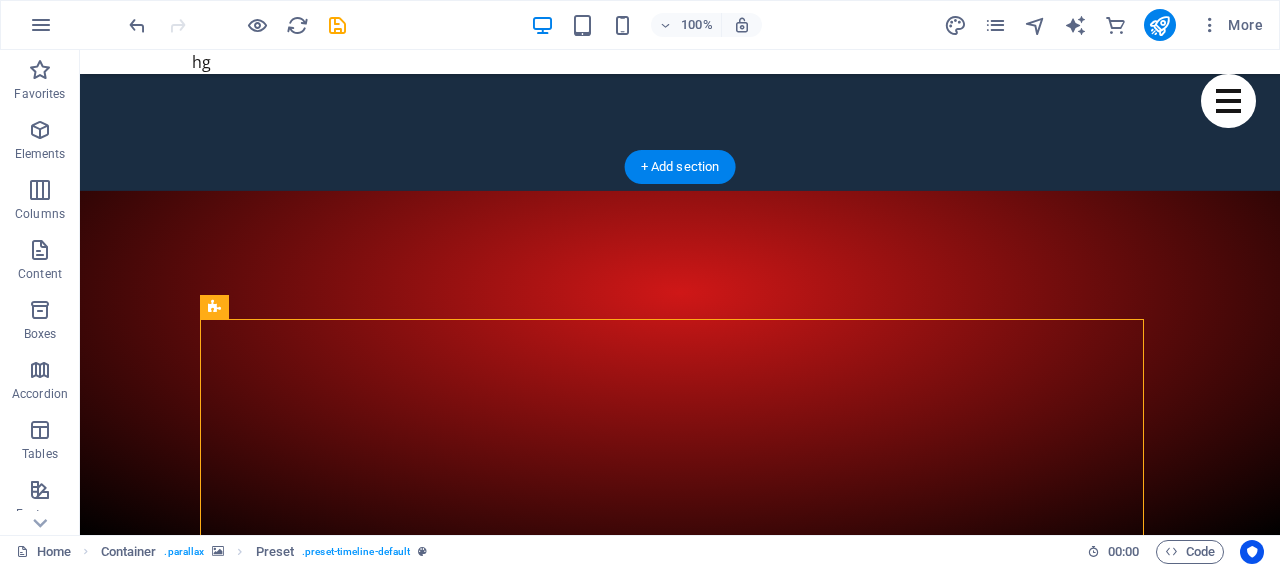 scroll, scrollTop: 595, scrollLeft: 0, axis: vertical 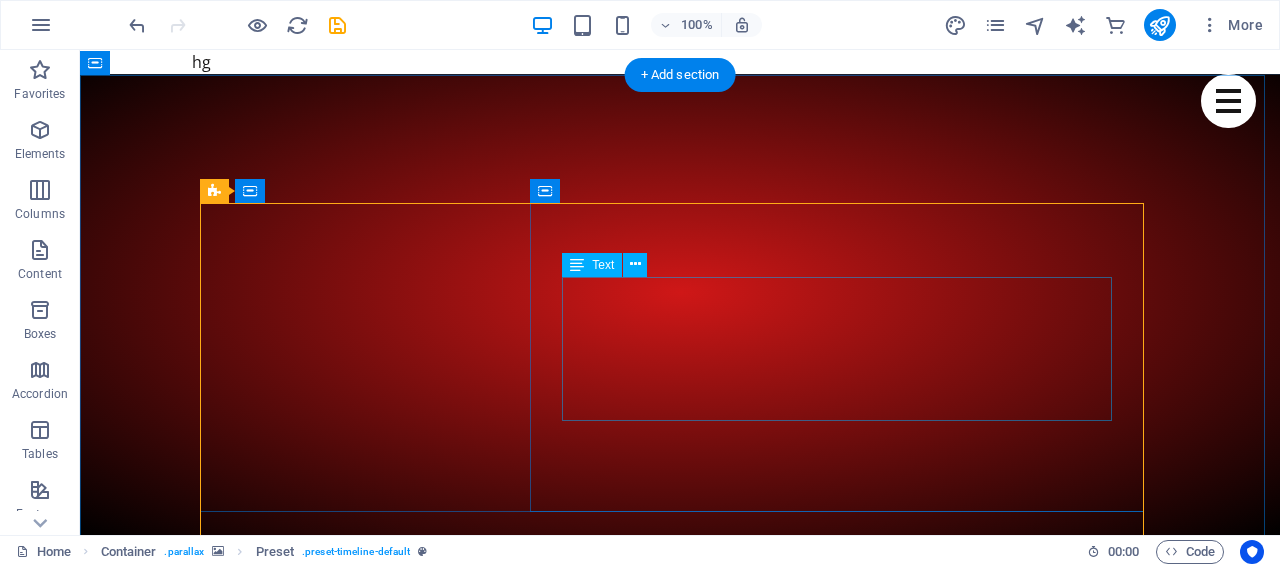 click on "الذكاء الاصطناعي (AI) هو تقنية ذات قدرات حل تشبه قدرات الإنسان في حل المشكلات. يبدو أن الذكاء الاصطناعي في العمل يحاكي الذكاء البشري - يمكنه التعرف على الصور وكتابة القصائد وإجراء تنبؤات قائمة على البيانات." at bounding box center (700, 3895) 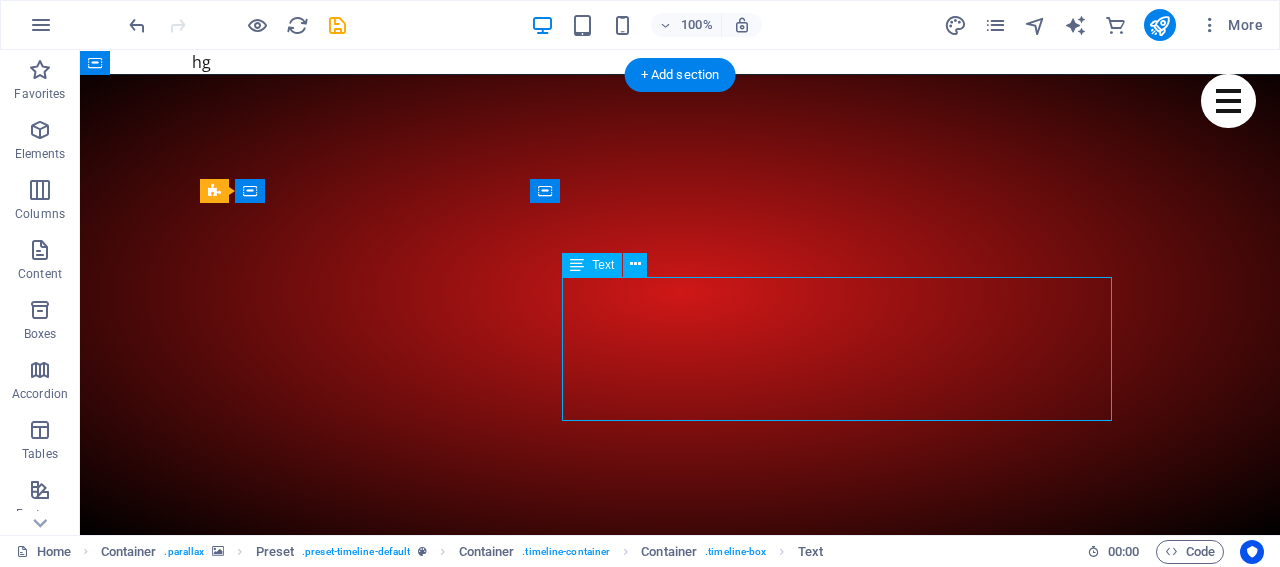 click on "الذكاء الاصطناعي (AI) هو تقنية ذات قدرات حل تشبه قدرات الإنسان في حل المشكلات. يبدو أن الذكاء الاصطناعي في العمل يحاكي الذكاء البشري - يمكنه التعرف على الصور وكتابة القصائد وإجراء تنبؤات قائمة على البيانات." at bounding box center (700, 3895) 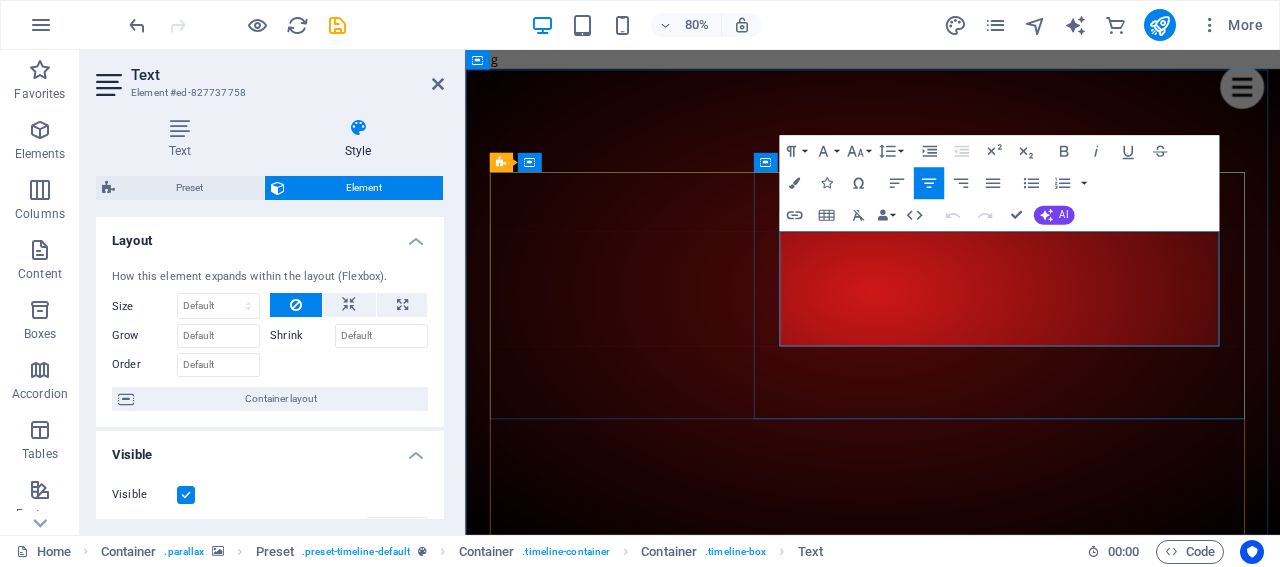 click on "الذكاء الاصطناعي (AI) هو تقنية ذات قدرات حل تشبه قدرات الإنسان في حل المشكلات. يبدو أن الذكاء الاصطناعي في العمل يحاكي الذكاء البشري - يمكنه التعرف على الصور وكتابة القصائد وإجراء تنبؤات قائمة على البيانات." at bounding box center (994, 3894) 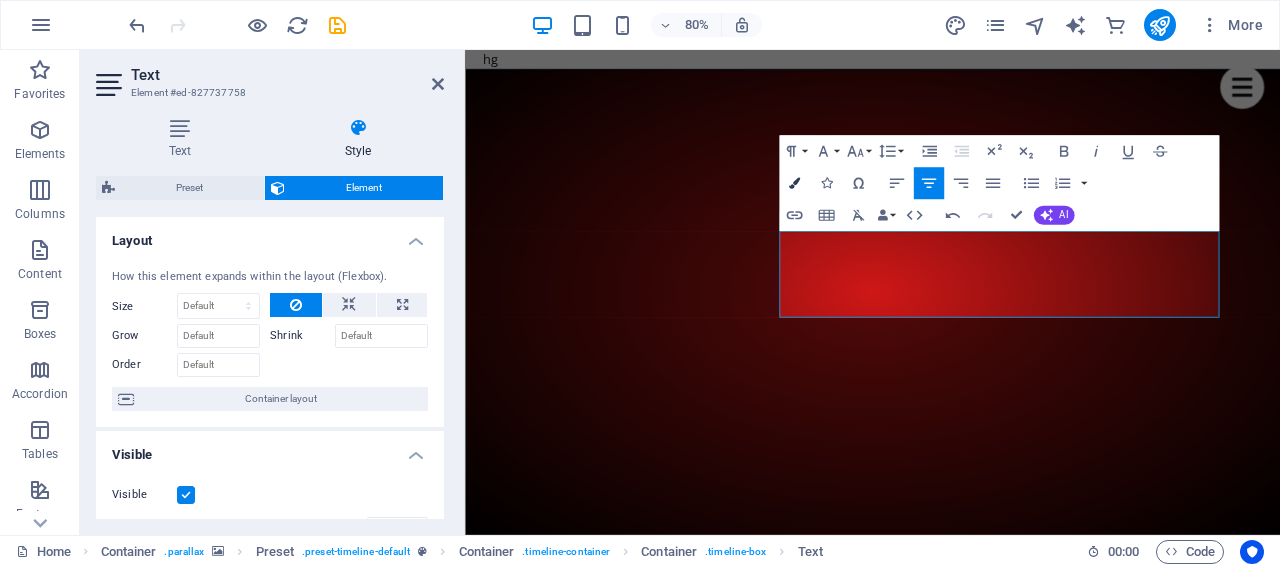 click on "Colors" at bounding box center [794, 183] 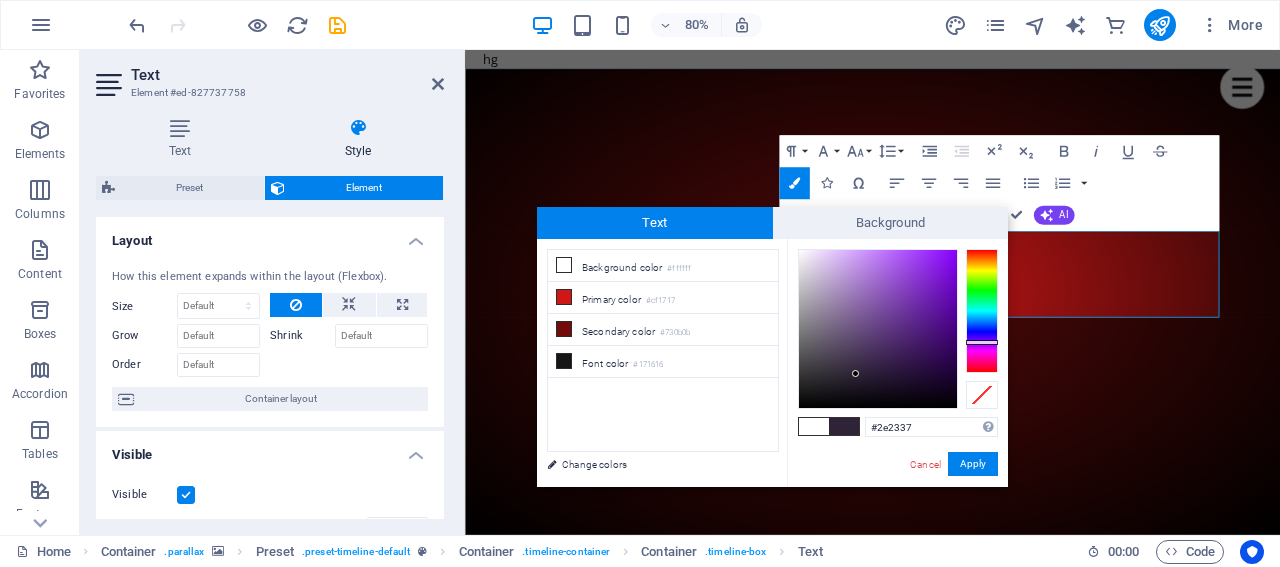click at bounding box center [982, 311] 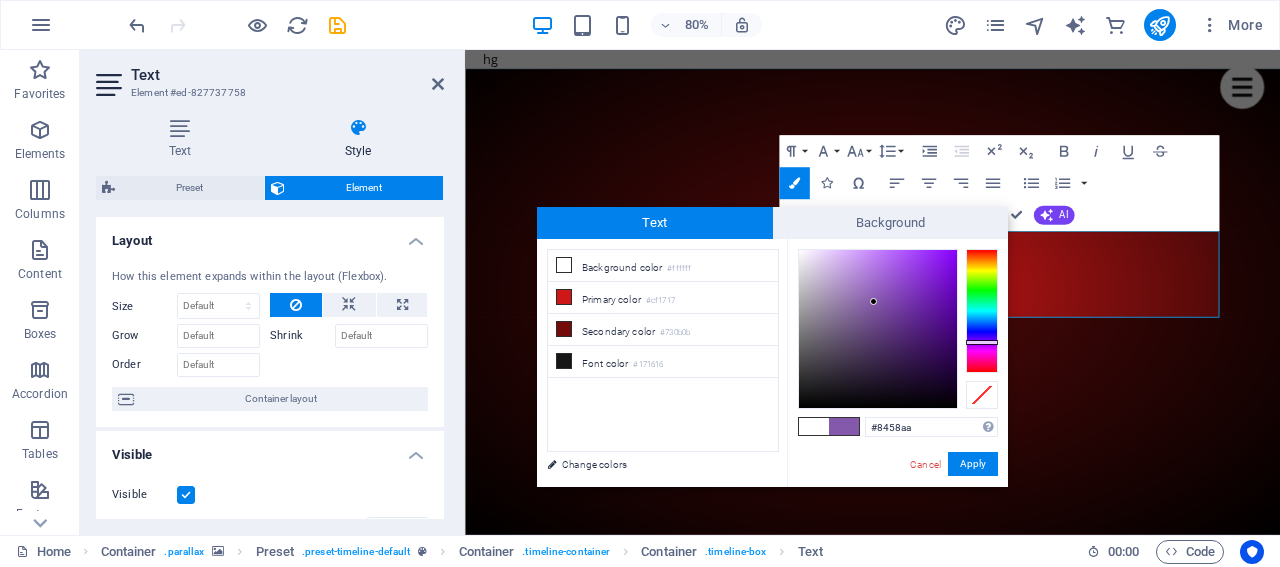 click at bounding box center [878, 329] 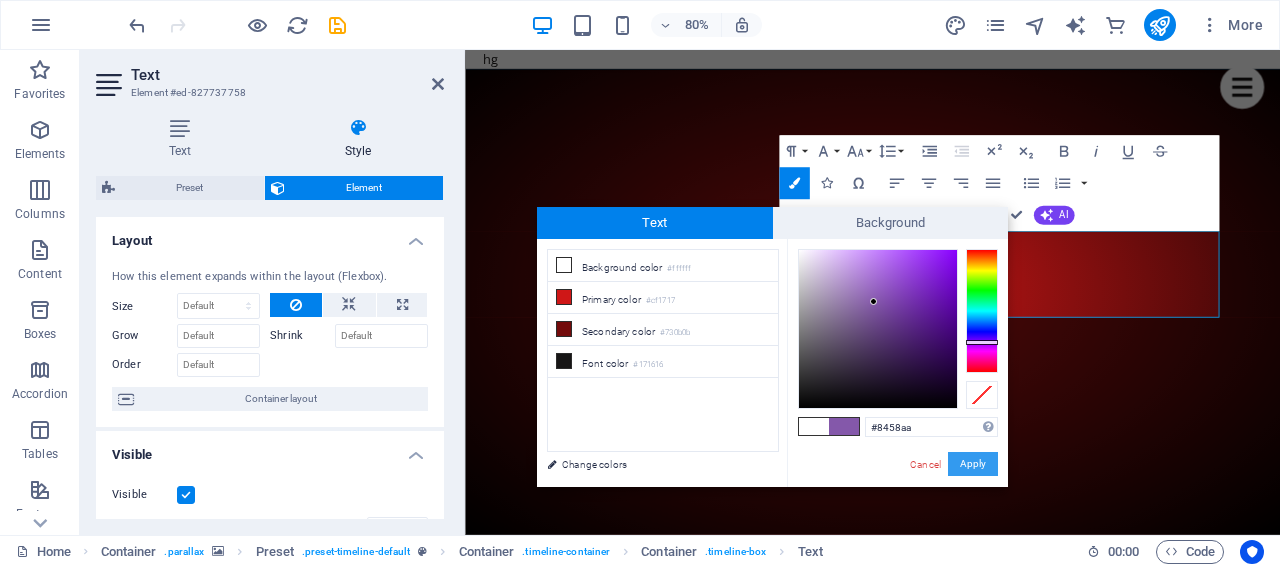 click on "Apply" at bounding box center (973, 464) 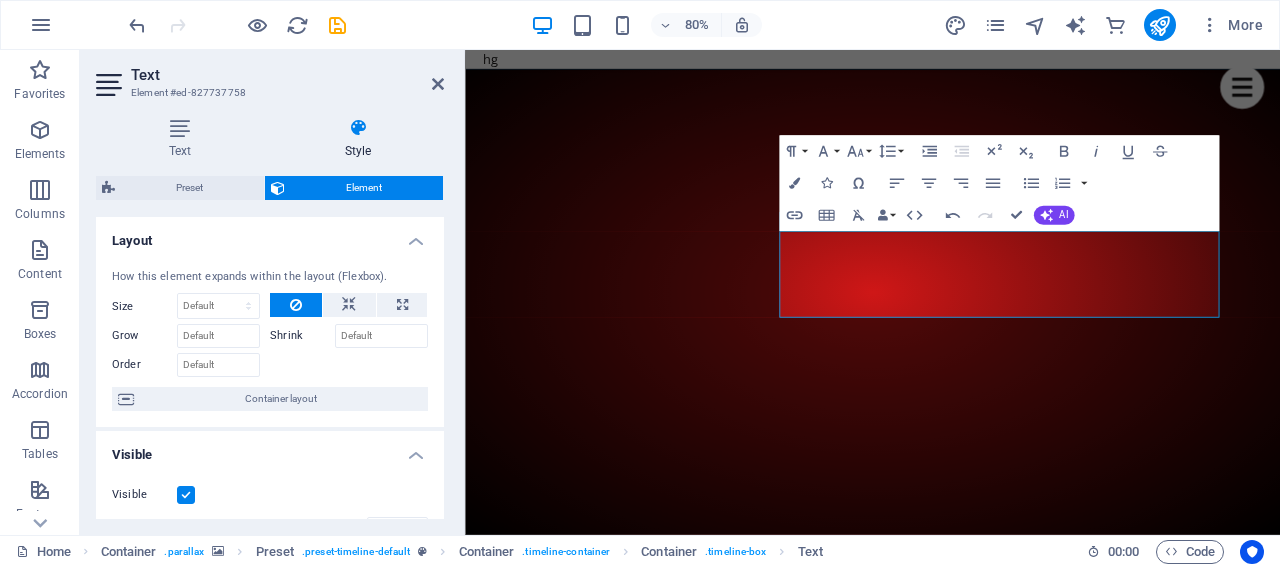 click at bounding box center [974, 3423] 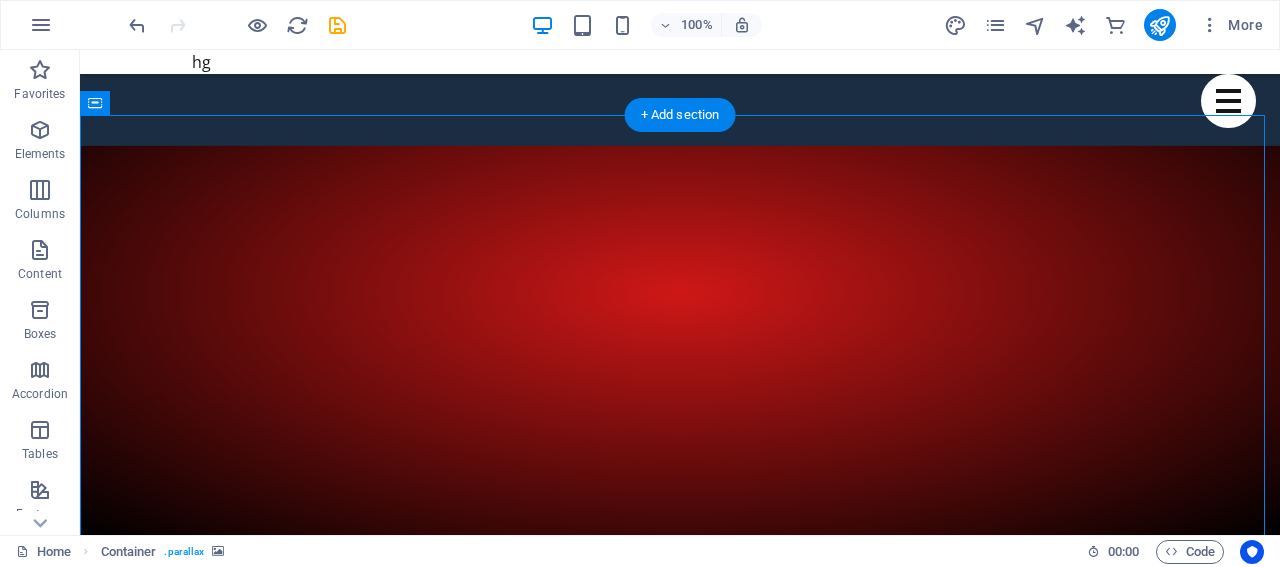scroll, scrollTop: 495, scrollLeft: 0, axis: vertical 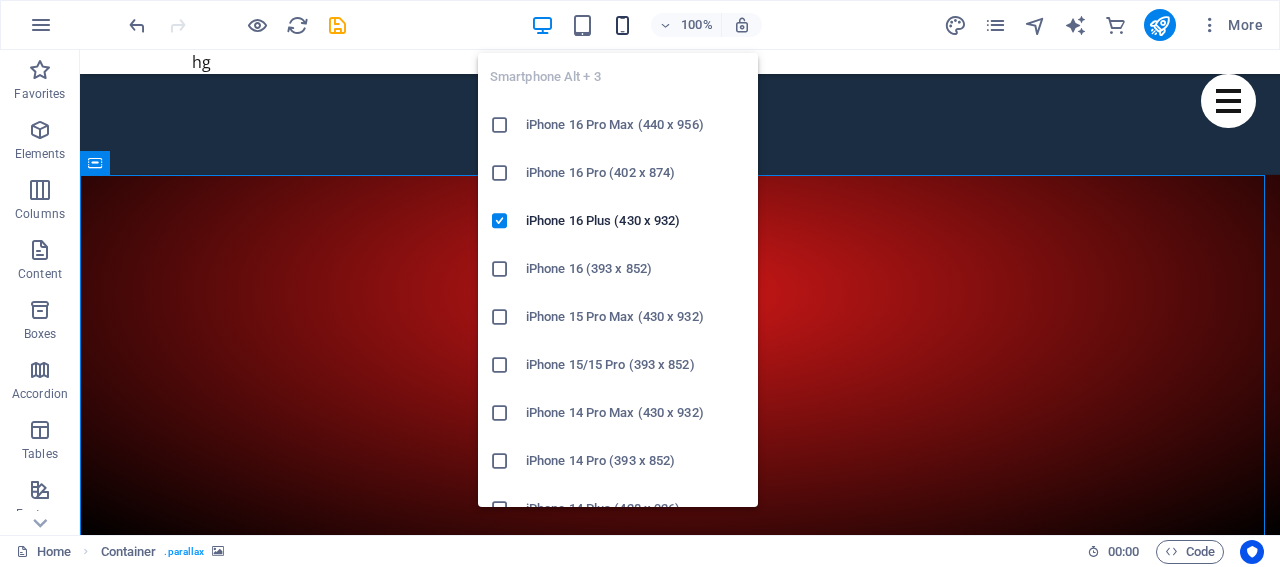 click at bounding box center [622, 25] 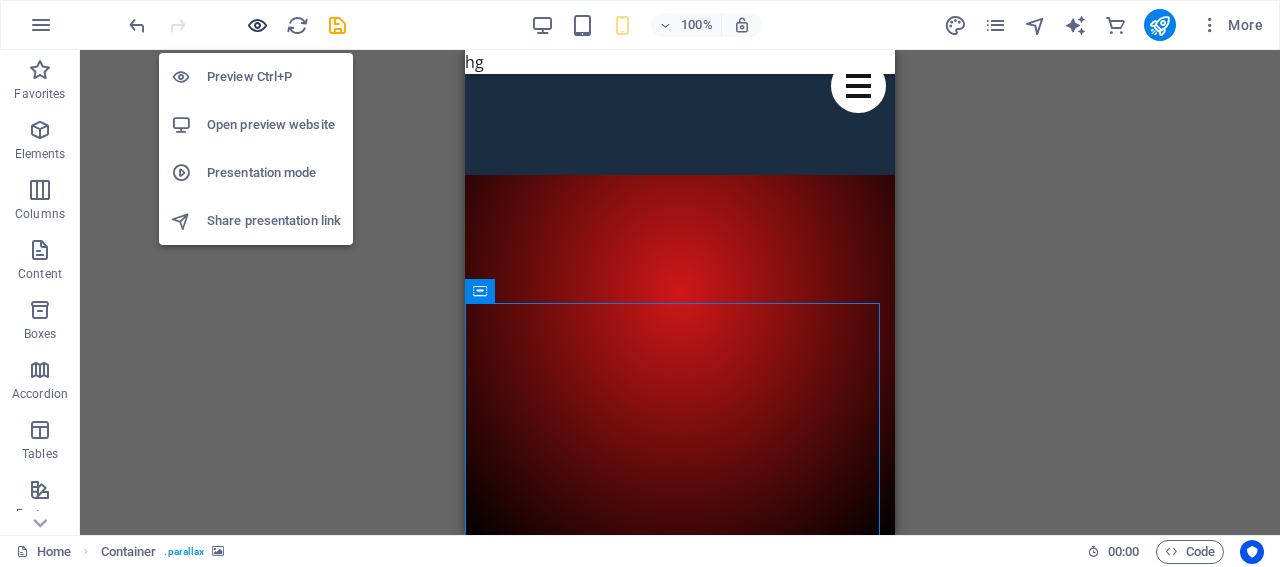 click at bounding box center (257, 25) 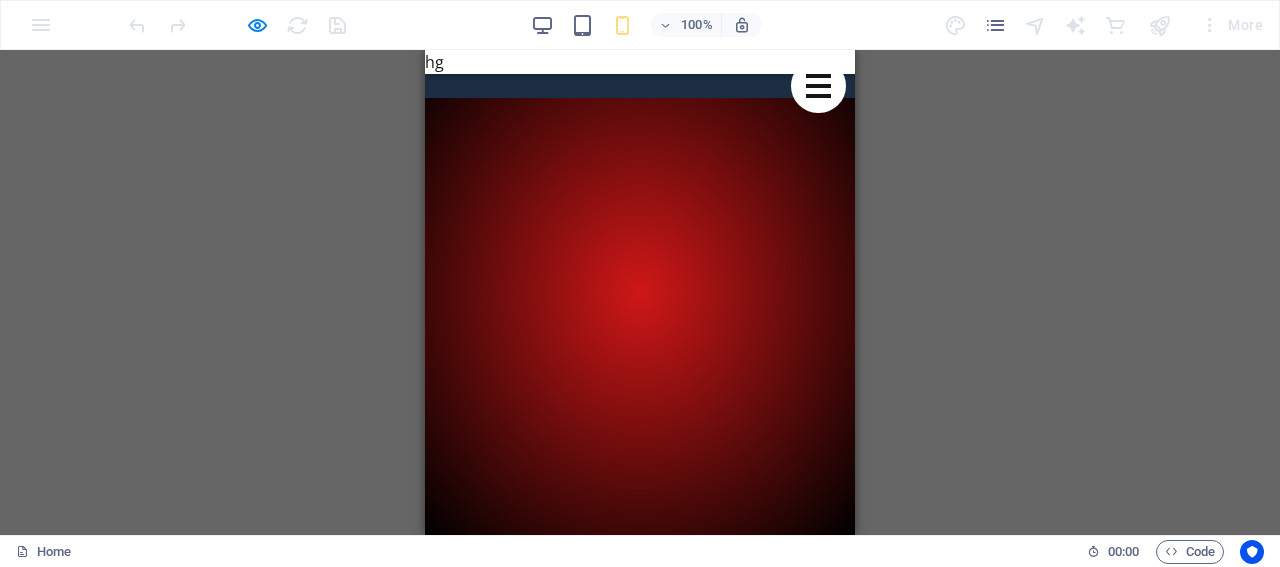 scroll, scrollTop: 500, scrollLeft: 0, axis: vertical 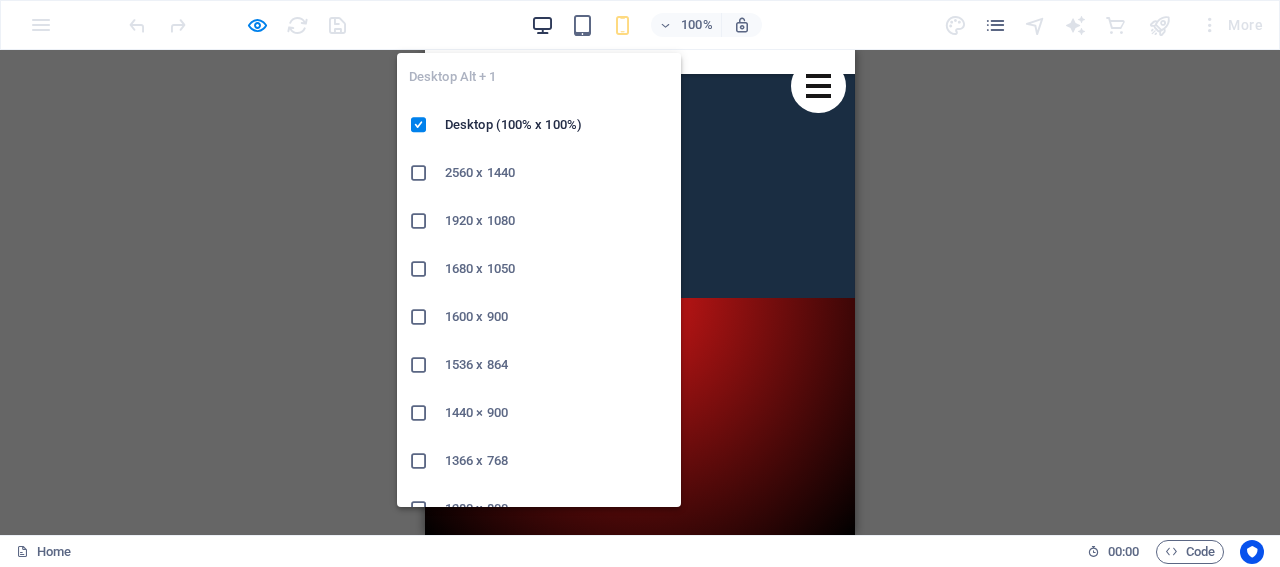 click at bounding box center [542, 25] 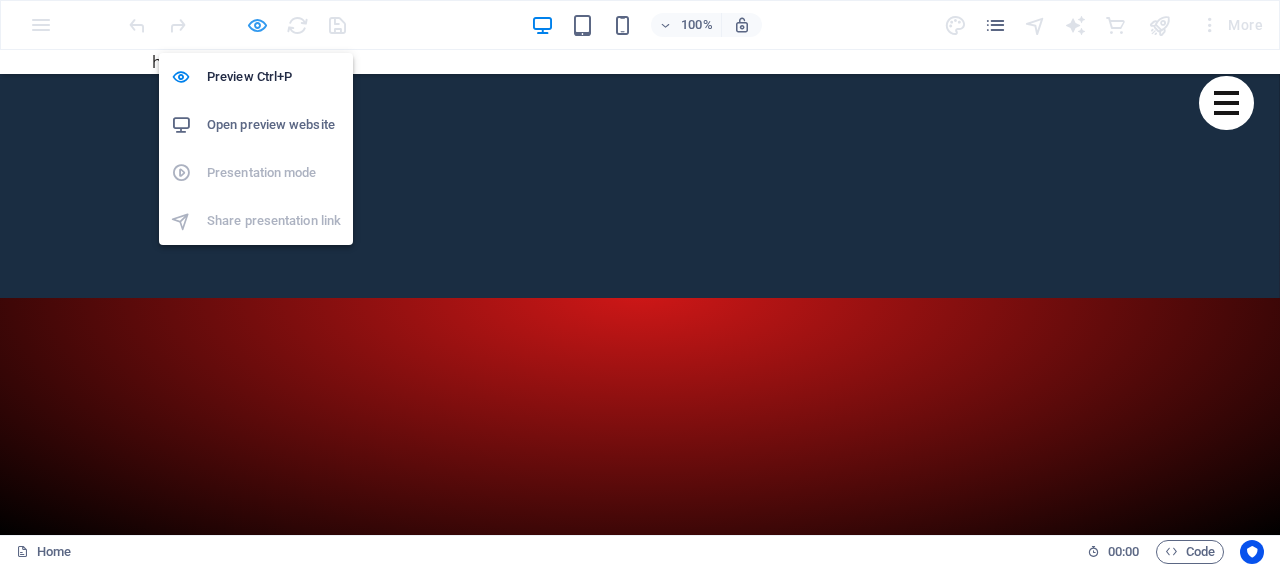 click at bounding box center [257, 25] 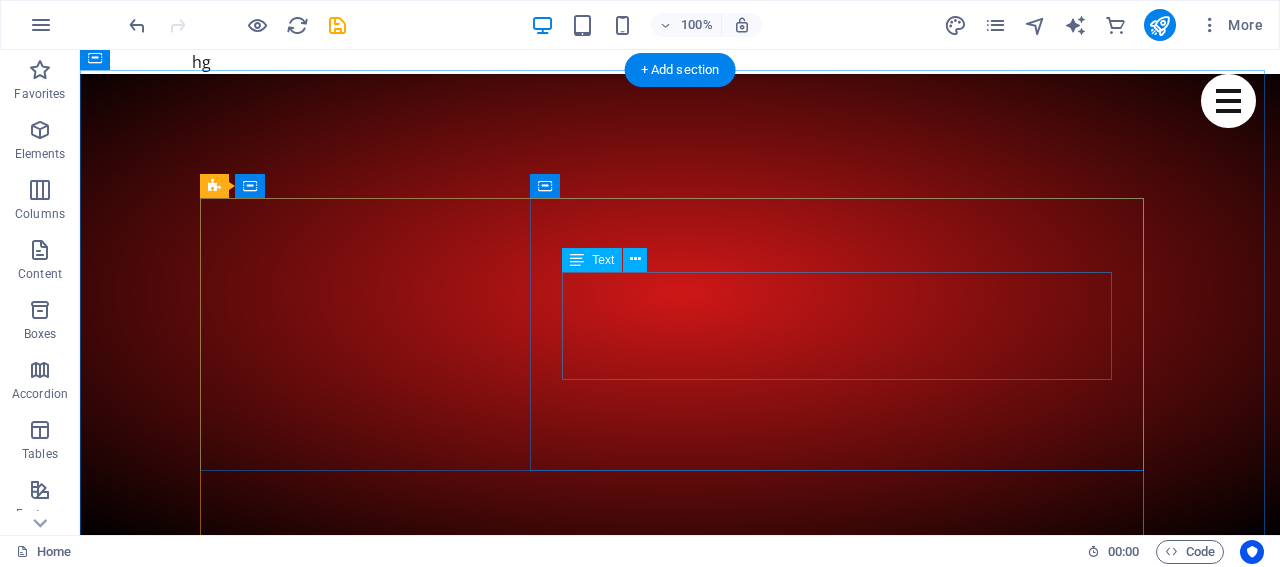 scroll, scrollTop: 800, scrollLeft: 0, axis: vertical 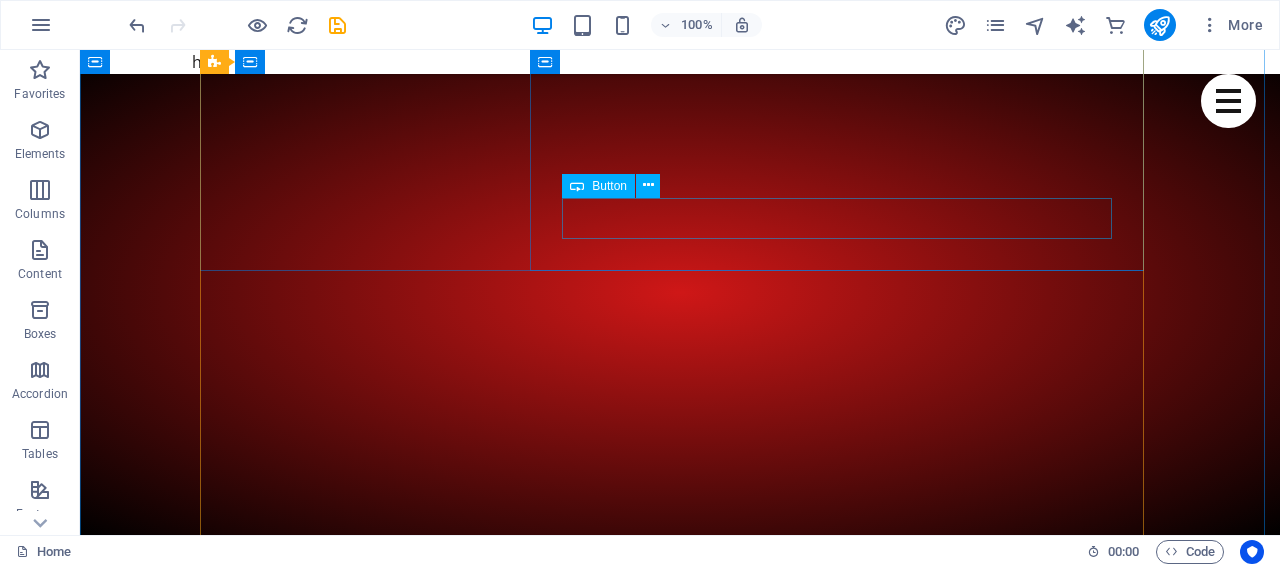 drag, startPoint x: 731, startPoint y: 231, endPoint x: 722, endPoint y: 213, distance: 20.12461 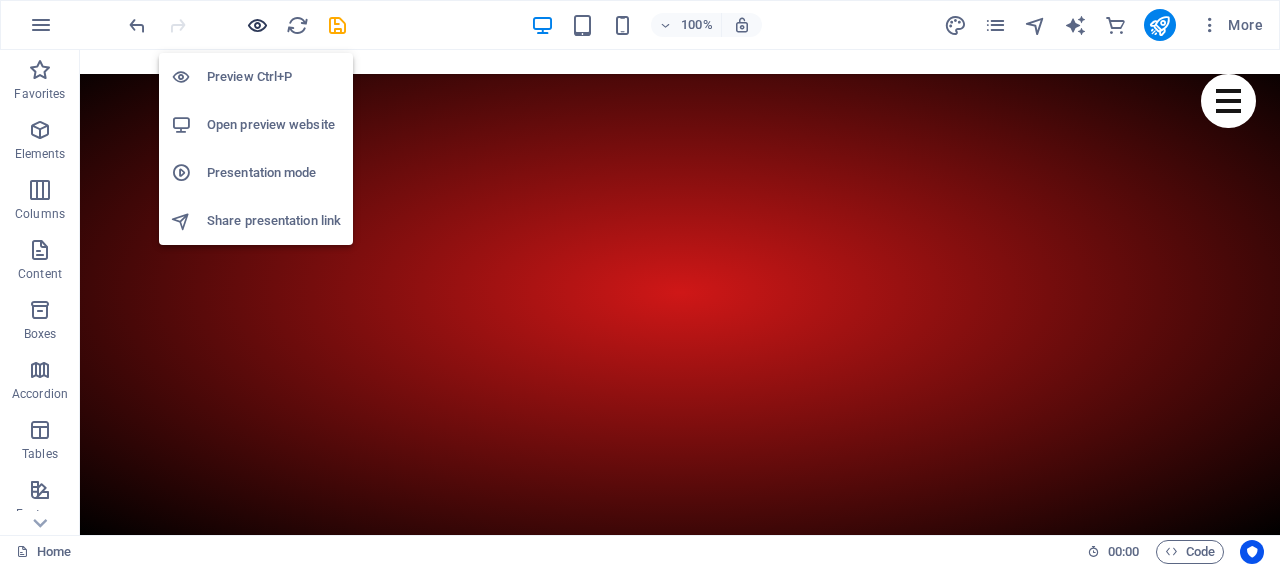 click at bounding box center [257, 25] 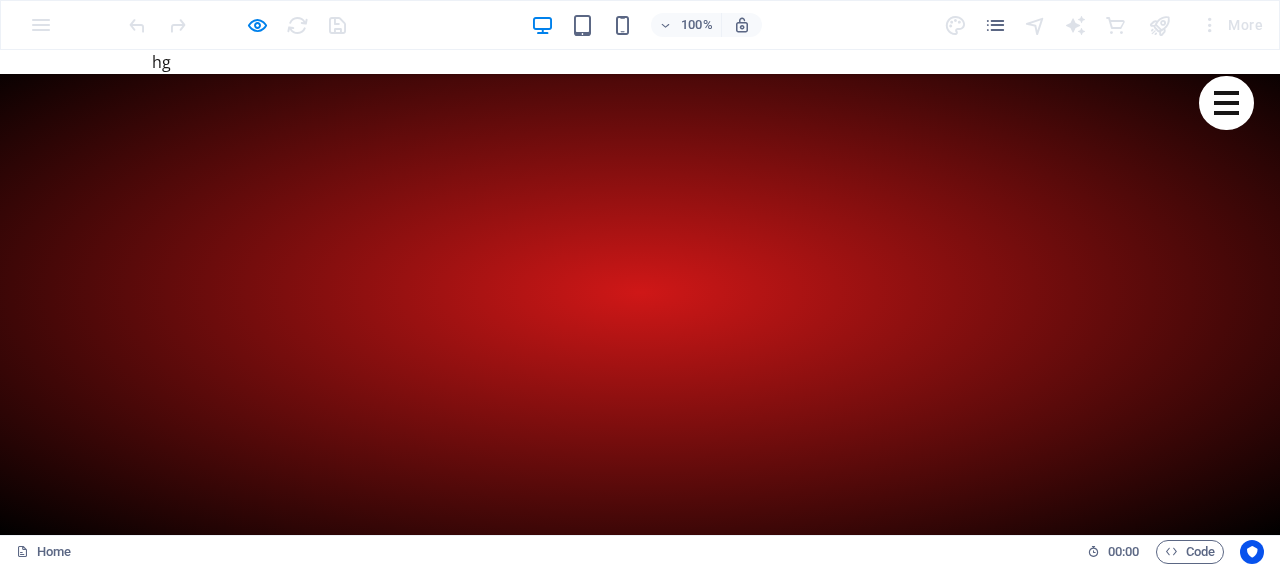 scroll, scrollTop: 600, scrollLeft: 0, axis: vertical 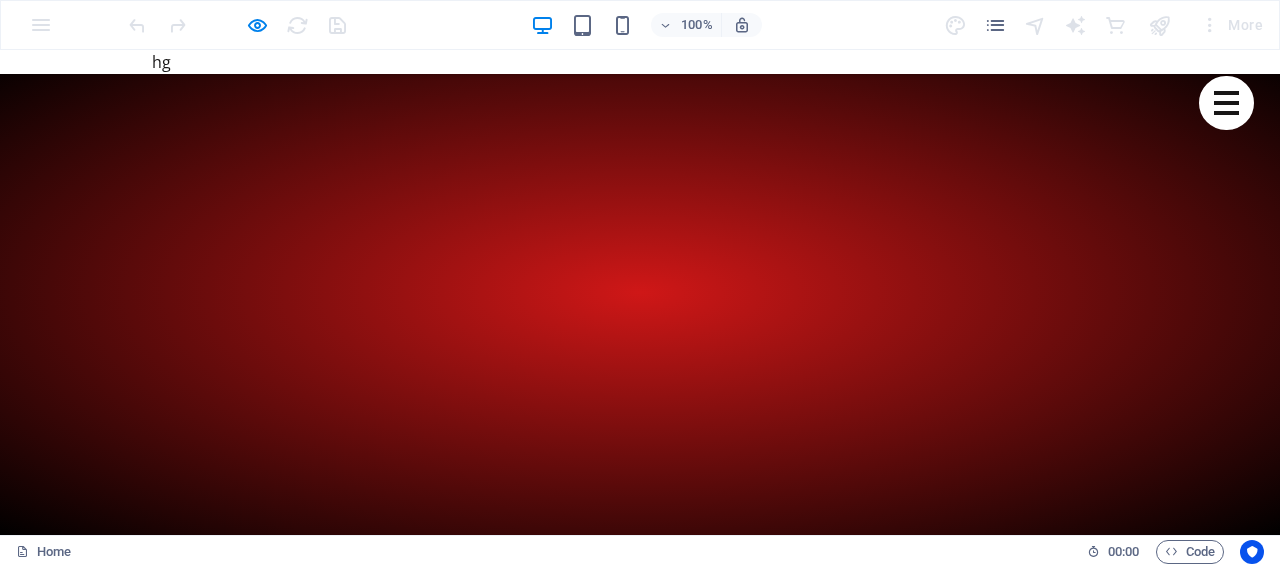 click on "Learn more" at bounding box center [301, 3965] 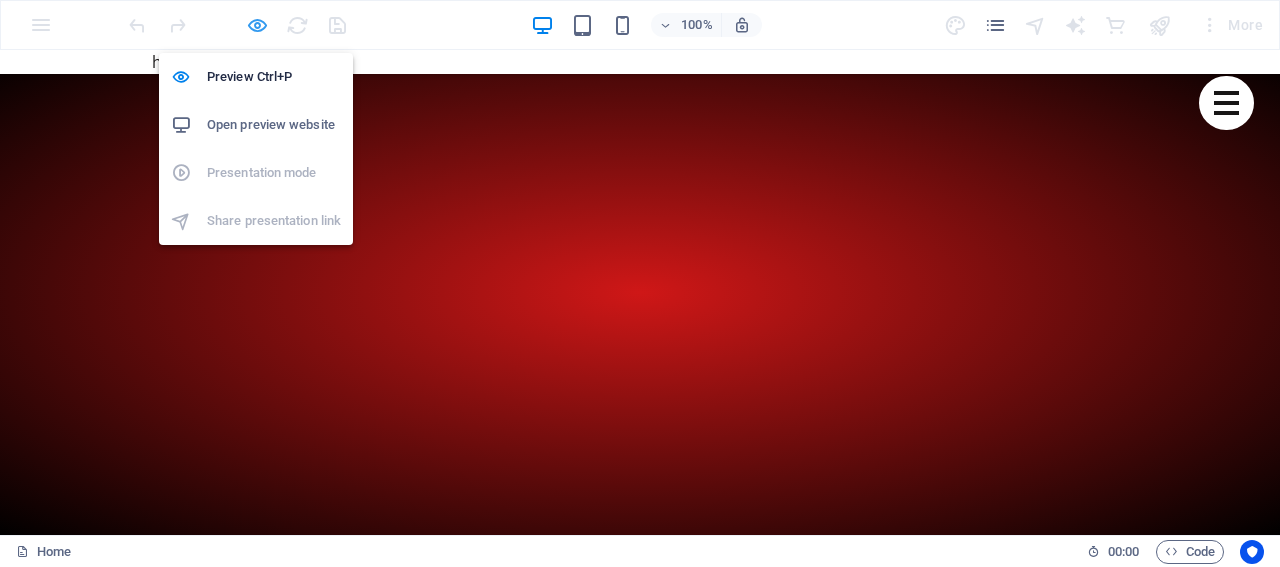 click at bounding box center [257, 25] 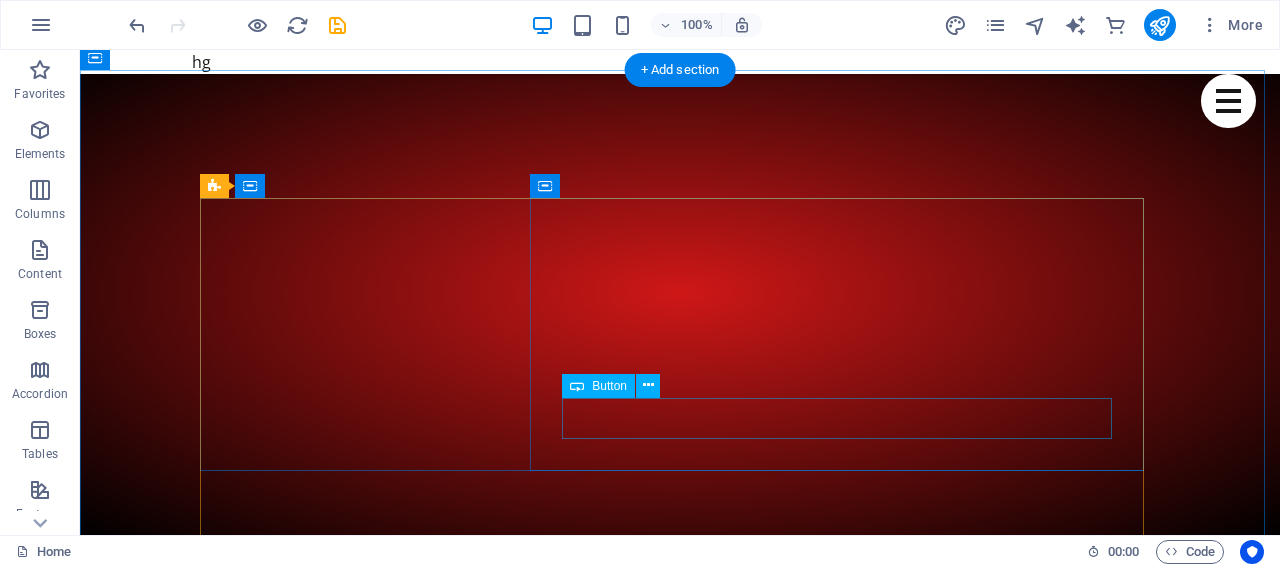 click on "Learn more" at bounding box center (700, 3965) 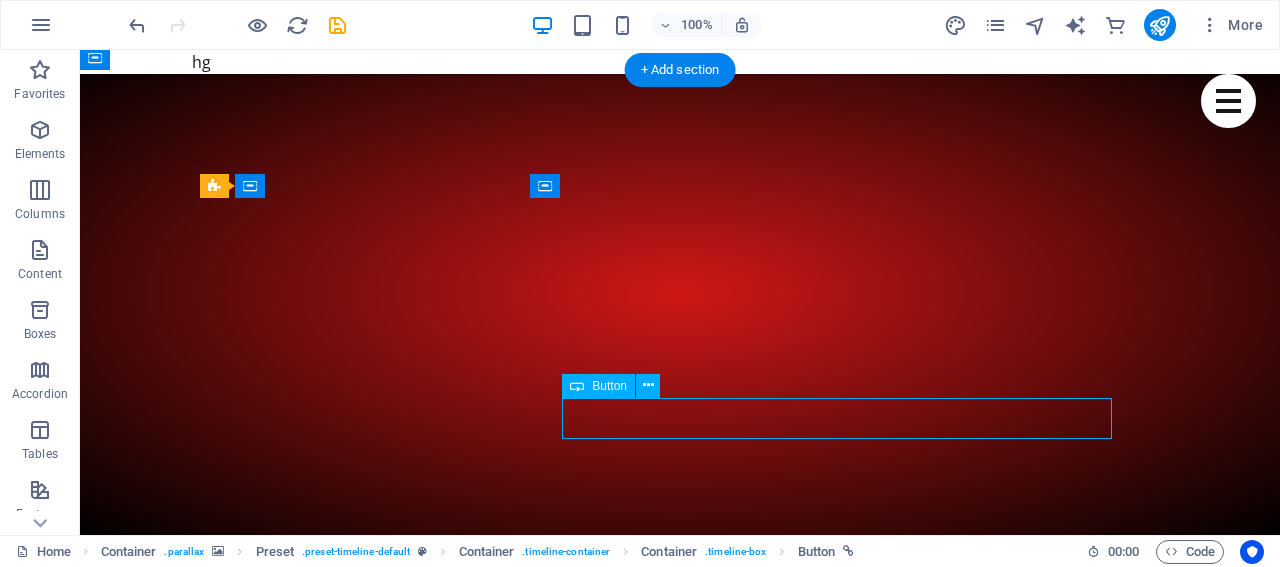 click on "Learn more" at bounding box center [700, 3965] 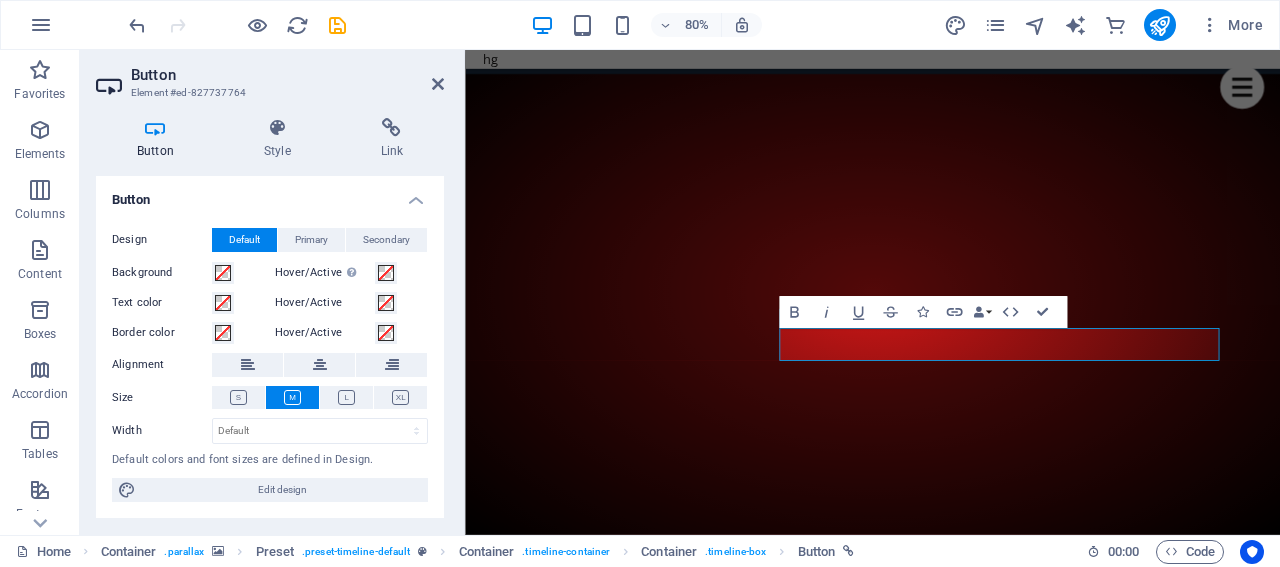 type 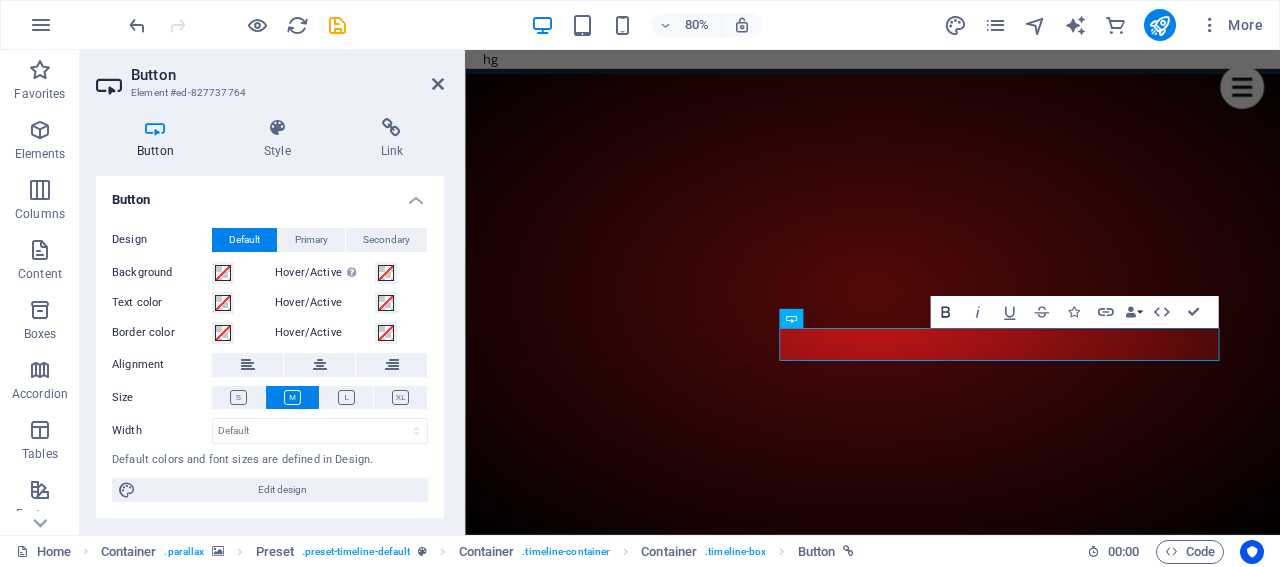 click 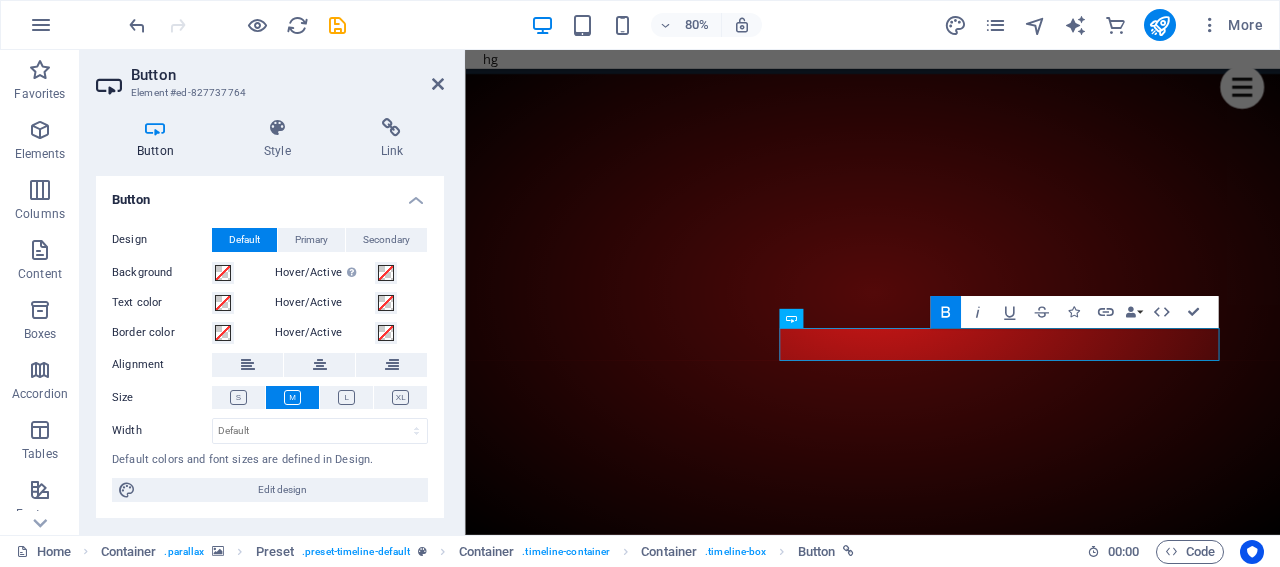 click 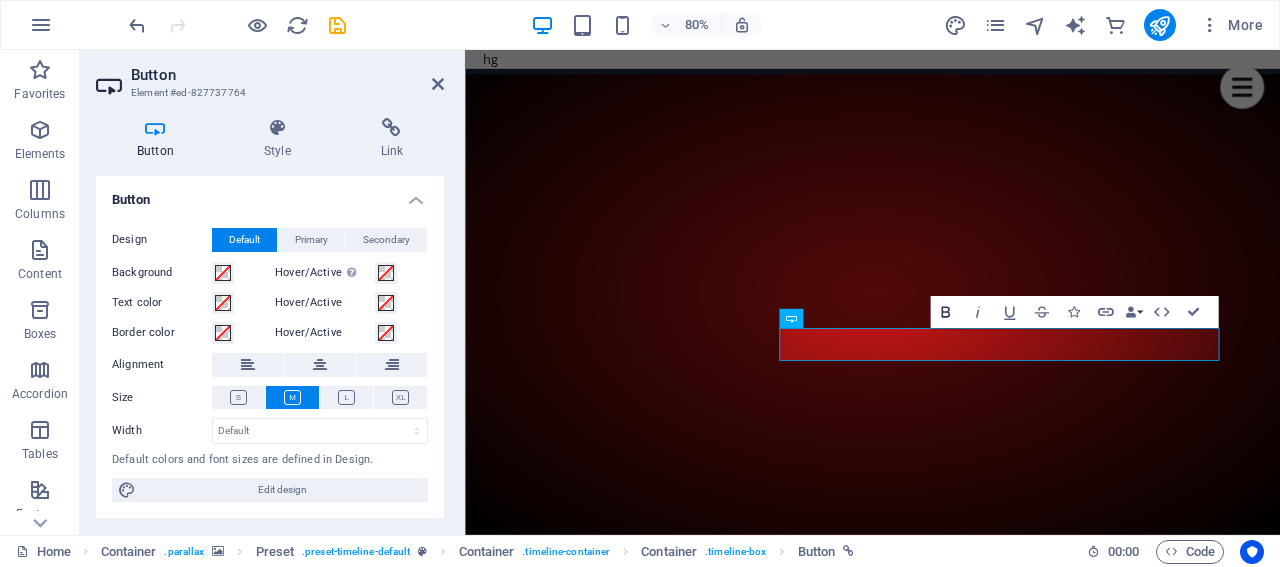 click 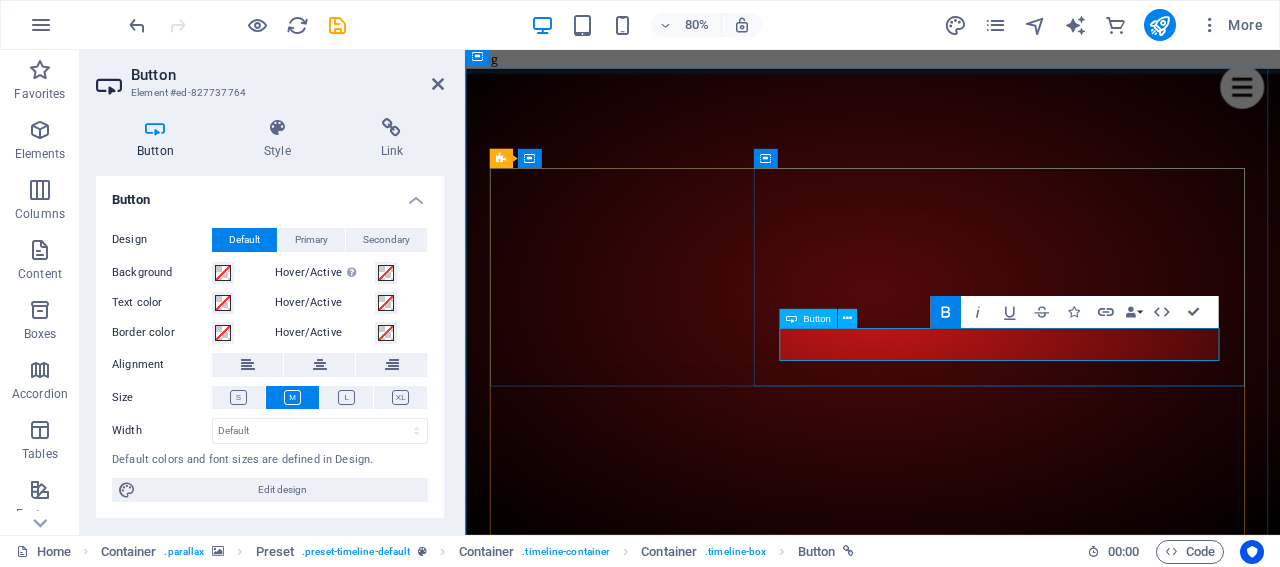 drag, startPoint x: 1341, startPoint y: 416, endPoint x: 1401, endPoint y: 423, distance: 60.40695 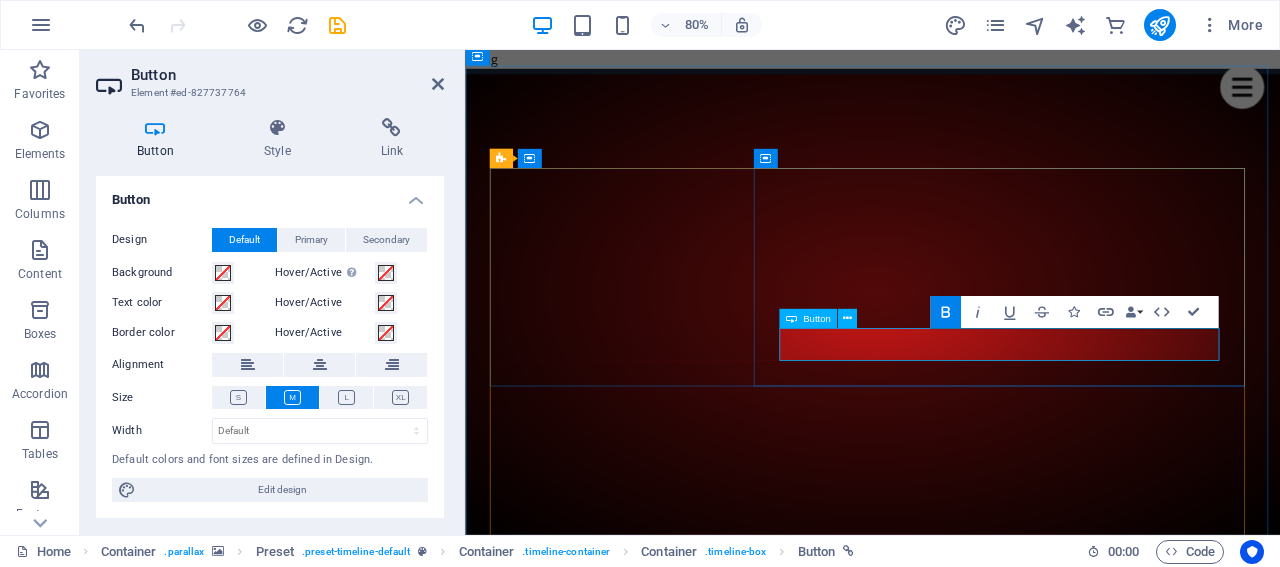 click on "[LAST_NAME]​ ​ ​​​​" at bounding box center (640, 4135) 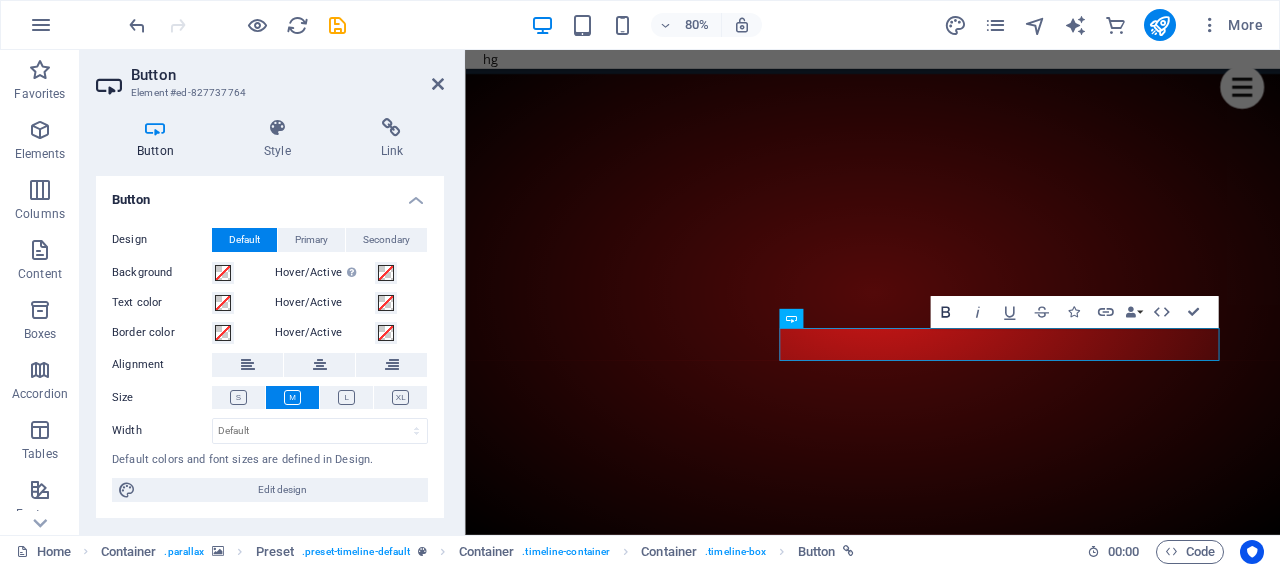 click 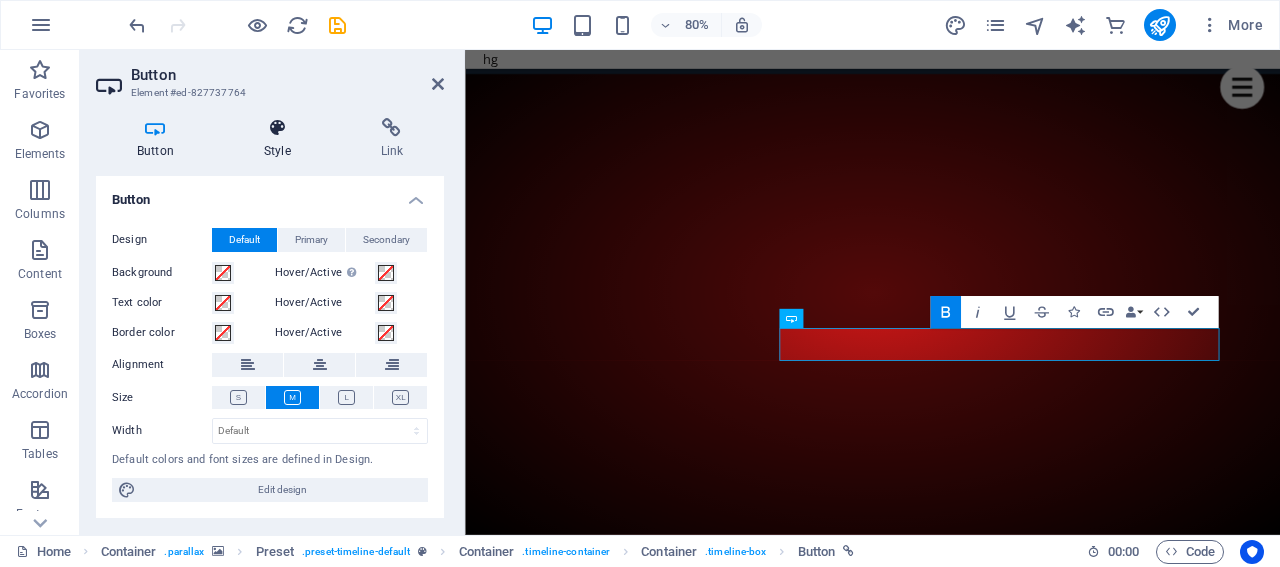 click at bounding box center (277, 128) 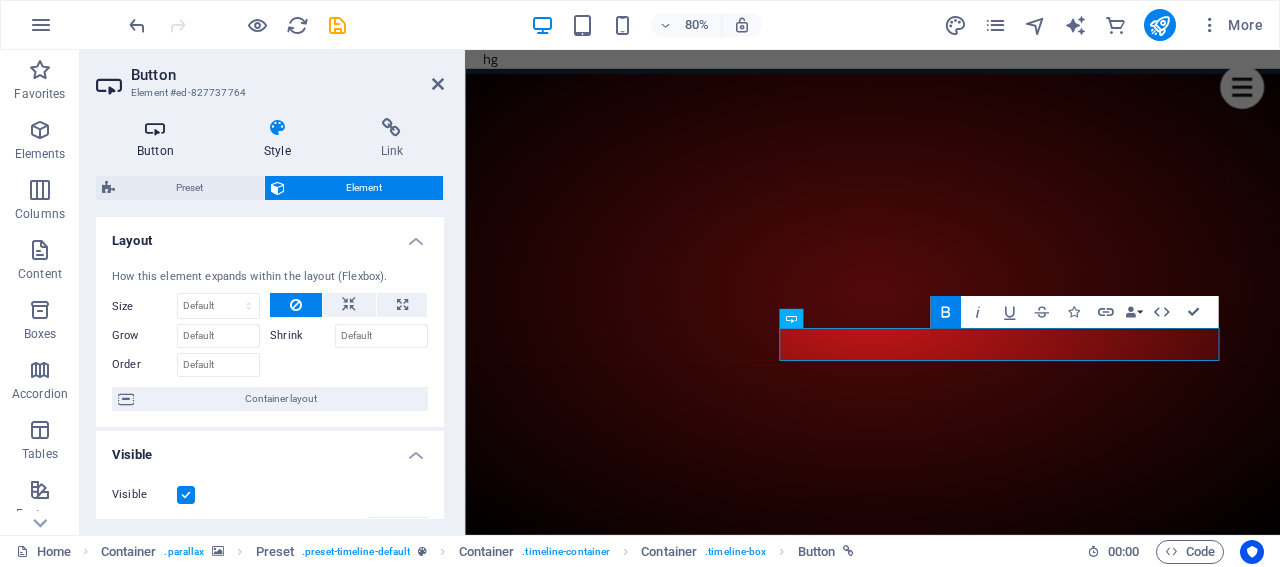 click on "Button" at bounding box center [159, 139] 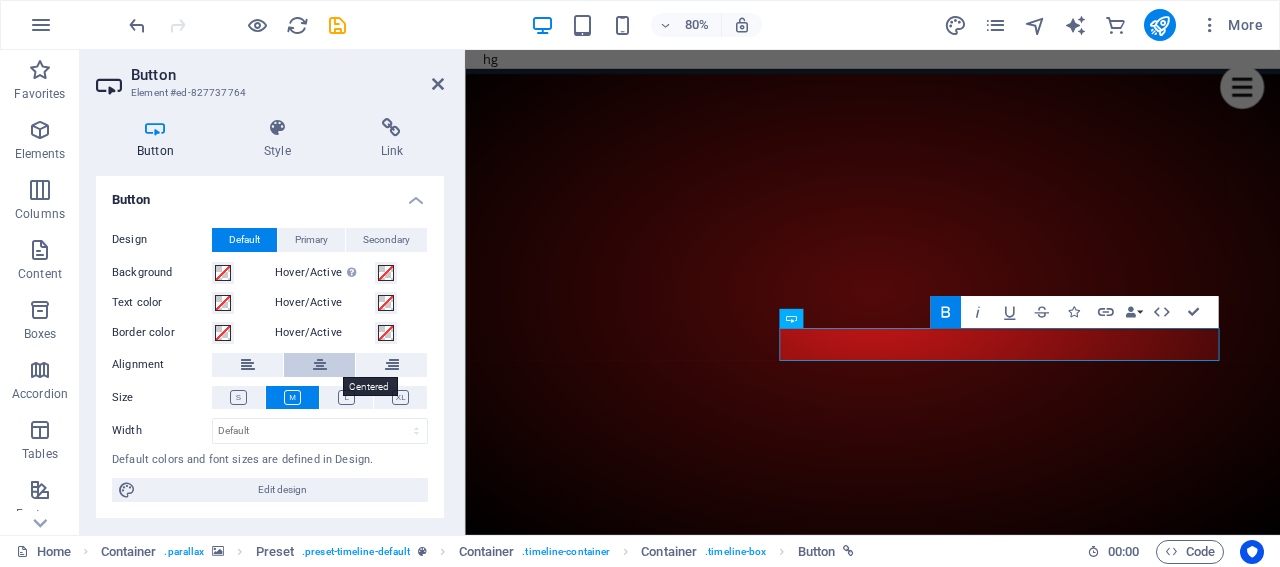 click at bounding box center [320, 365] 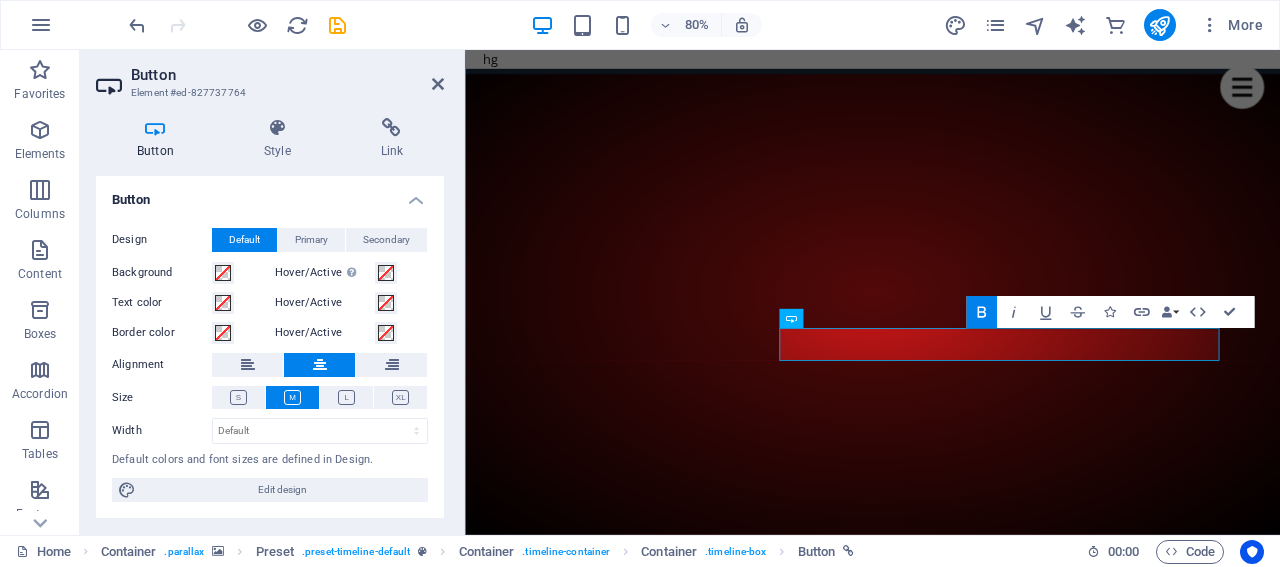 click at bounding box center (974, 3422) 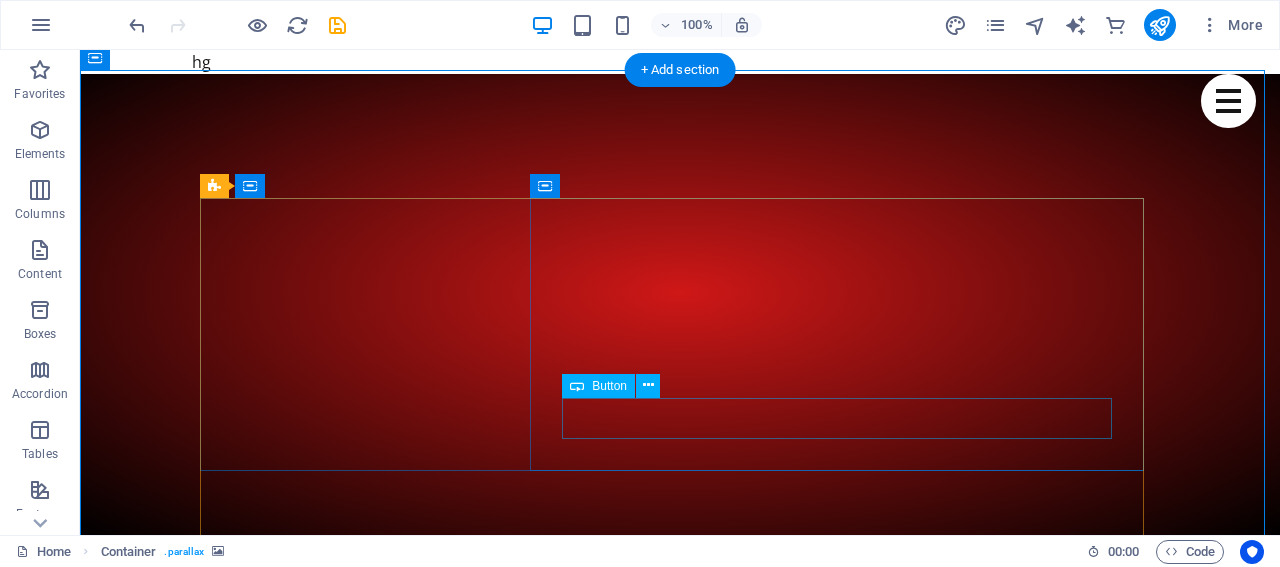 click on "الخشرمي" at bounding box center (700, 3965) 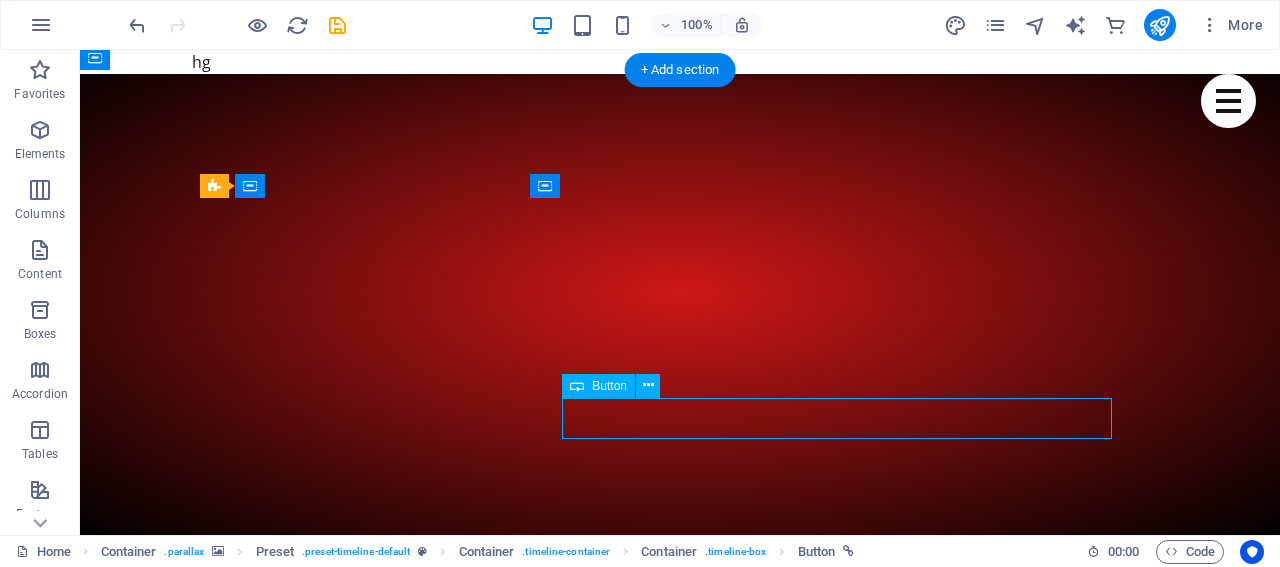click on "الخشرمي" at bounding box center [700, 3965] 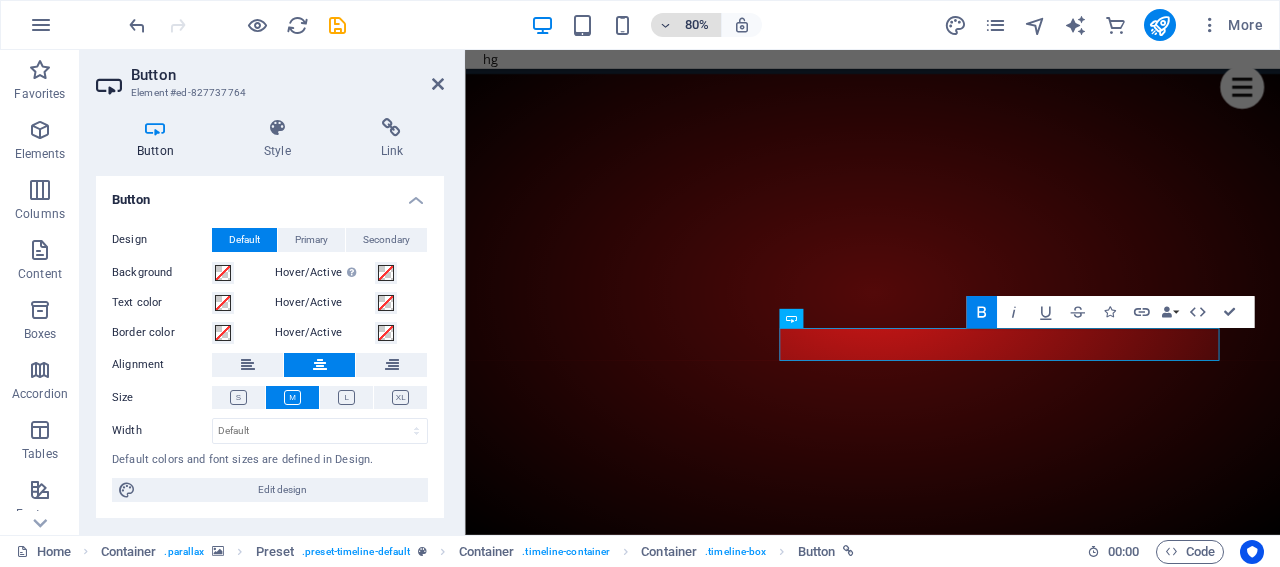 type 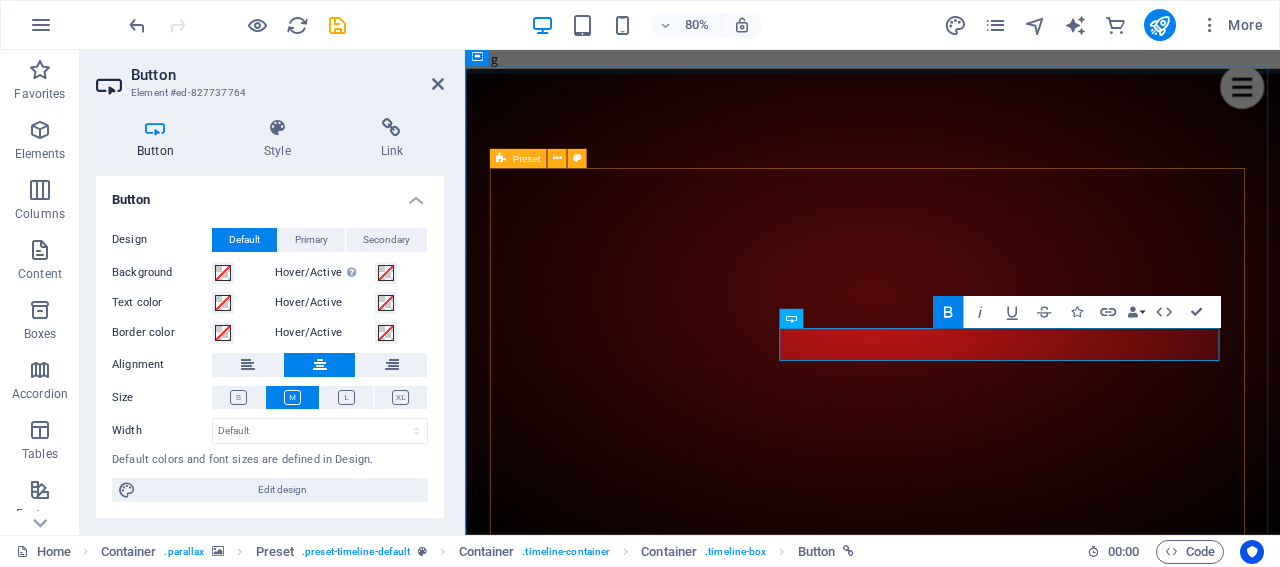 click on "December 23rd, 2018 الذكاء الاصطناعي تقنية ذات قدرات حل تشبه قدرات الإنسان في حل المشكلات. يبدو أن الذكاء الاصطناعي في العمل يحاكي الذكاء البشري - يمكنه التعرف على الصور وكتابة القصائد وإجراء تنبؤات قائمة على البيانات. [DOMAIN] January 13th, 2019 Shooter Tournament Lorem Ipsum is simply dummy text of the printing and typesetting industry. Lorem Ipsum has been the industry's standard dummy text ever since the 1500s, when an unknown printer took a galley of type and scrambled it to make a type specimen book. It has survived not only five centuries Learn more  March 3rd, 2019 Clan Meetup Learn more" at bounding box center (974, 4333) 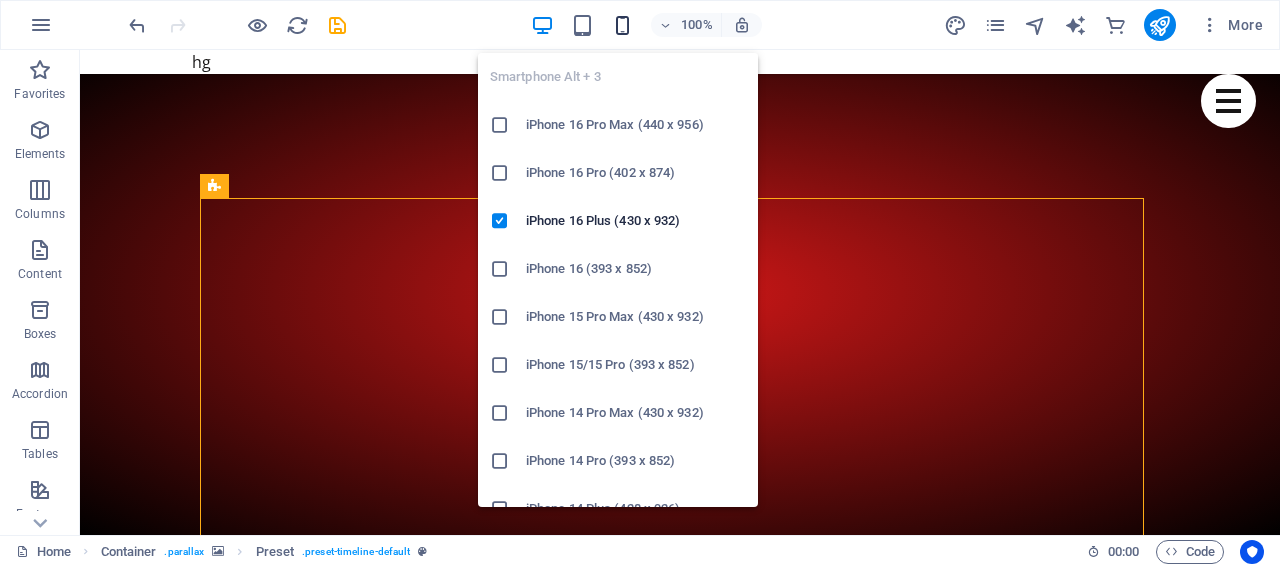 click at bounding box center (622, 25) 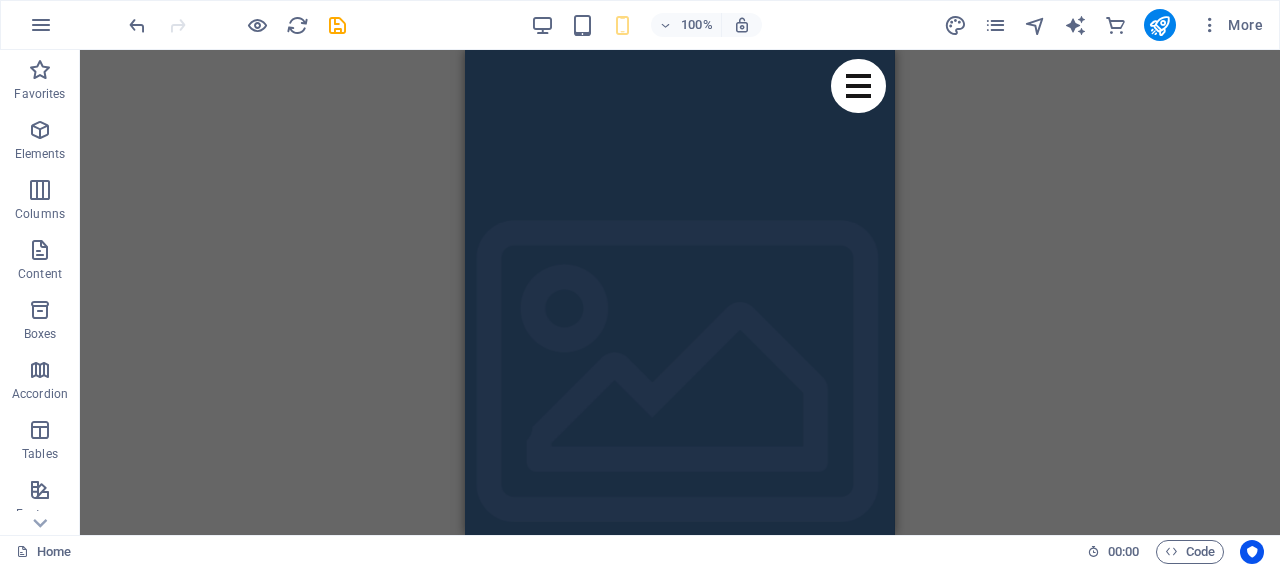 scroll, scrollTop: 0, scrollLeft: 0, axis: both 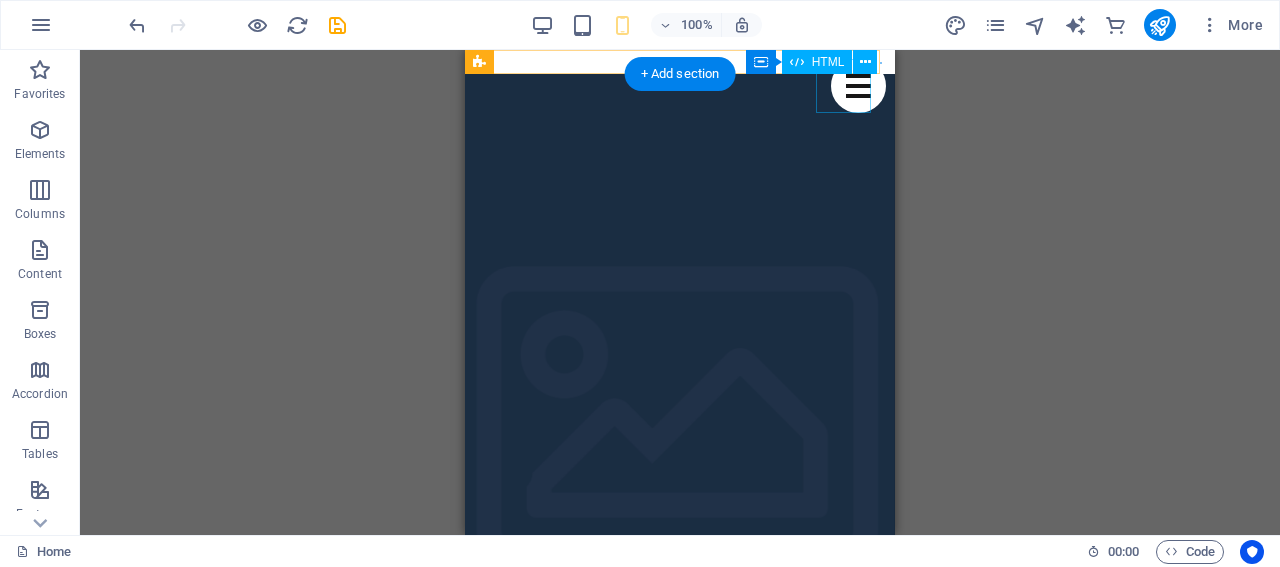 click at bounding box center (858, 86) 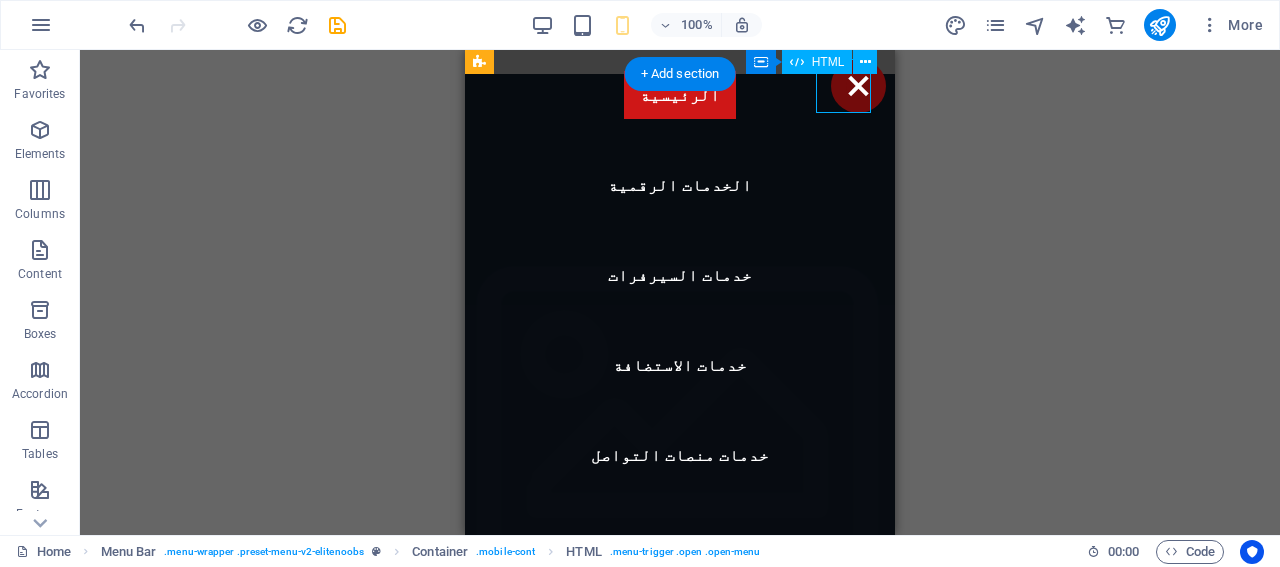 click at bounding box center [858, 86] 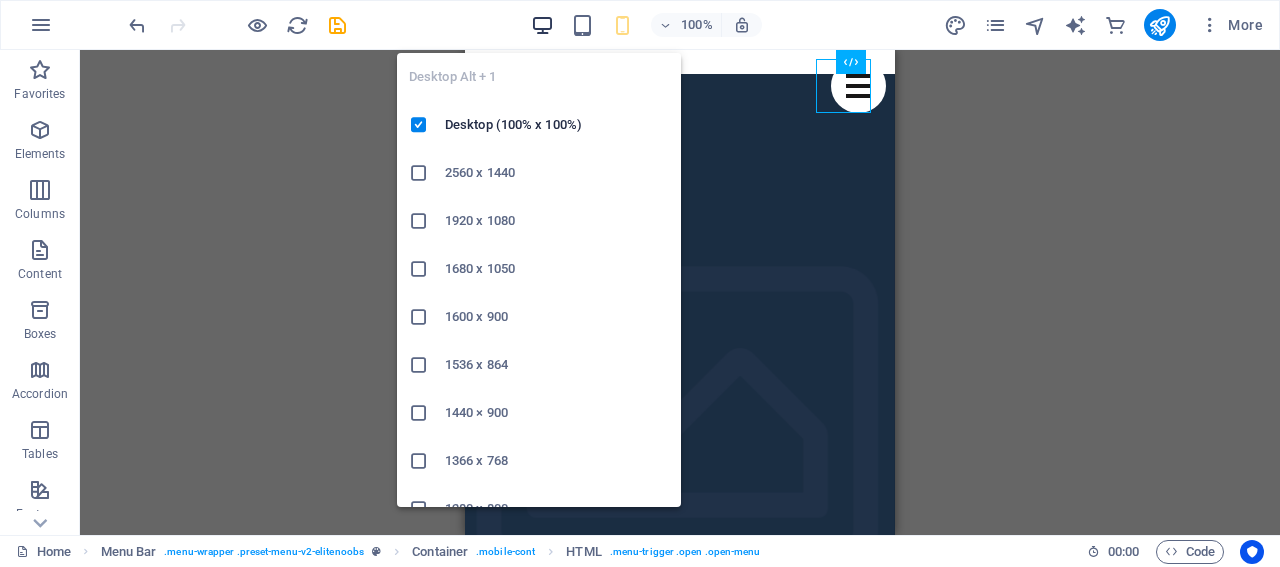 click at bounding box center [542, 25] 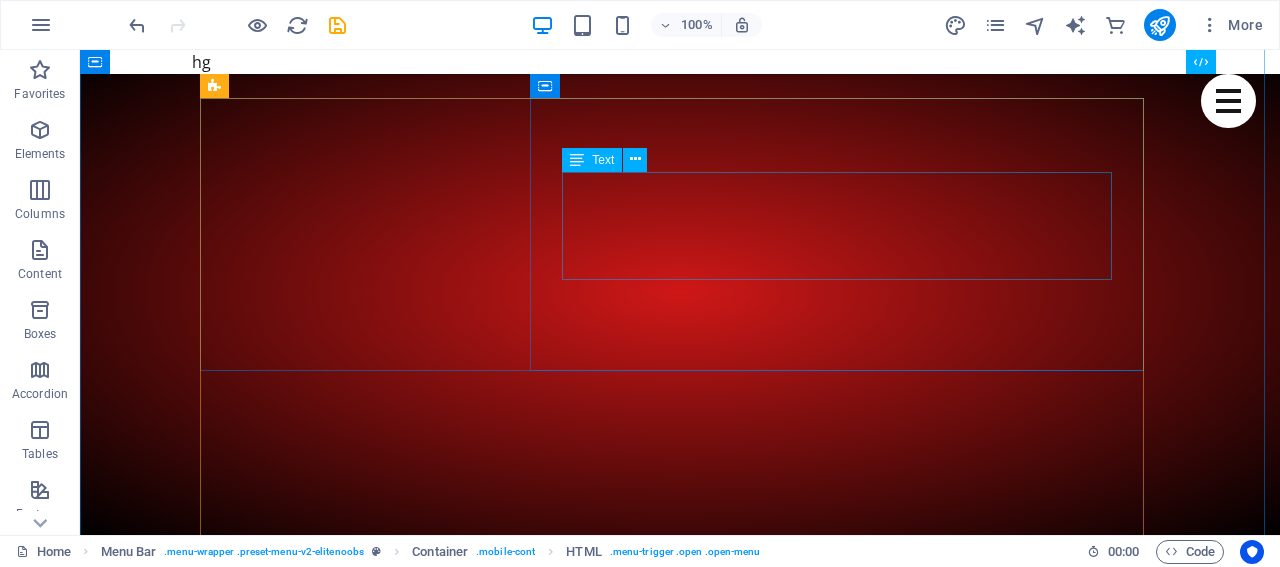 scroll, scrollTop: 600, scrollLeft: 0, axis: vertical 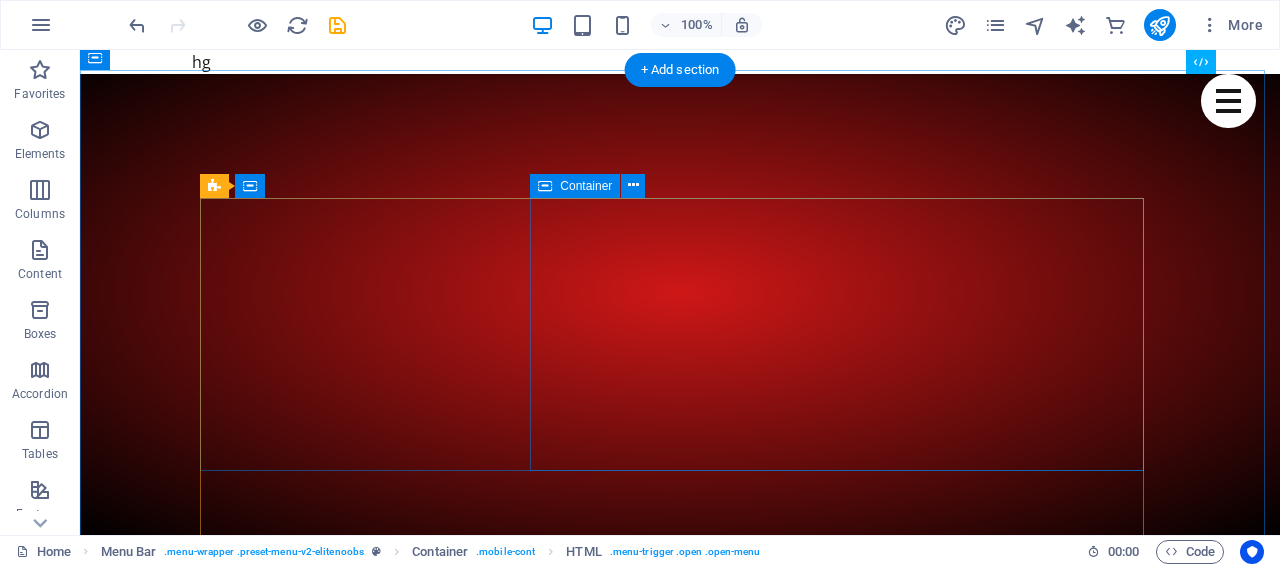 click on "الذكاء الاصطناعي تقنية ذات قدرات حل تشبه قدرات الإنسان في حل المشكلات. يبدو أن الذكاء الاصطناعي في العمل يحاكي الذكاء البشري - يمكنه التعرف على الصور وكتابة القصائد وإجراء تنبؤات قائمة على البيانات. [DOMAIN]" at bounding box center (700, 3881) 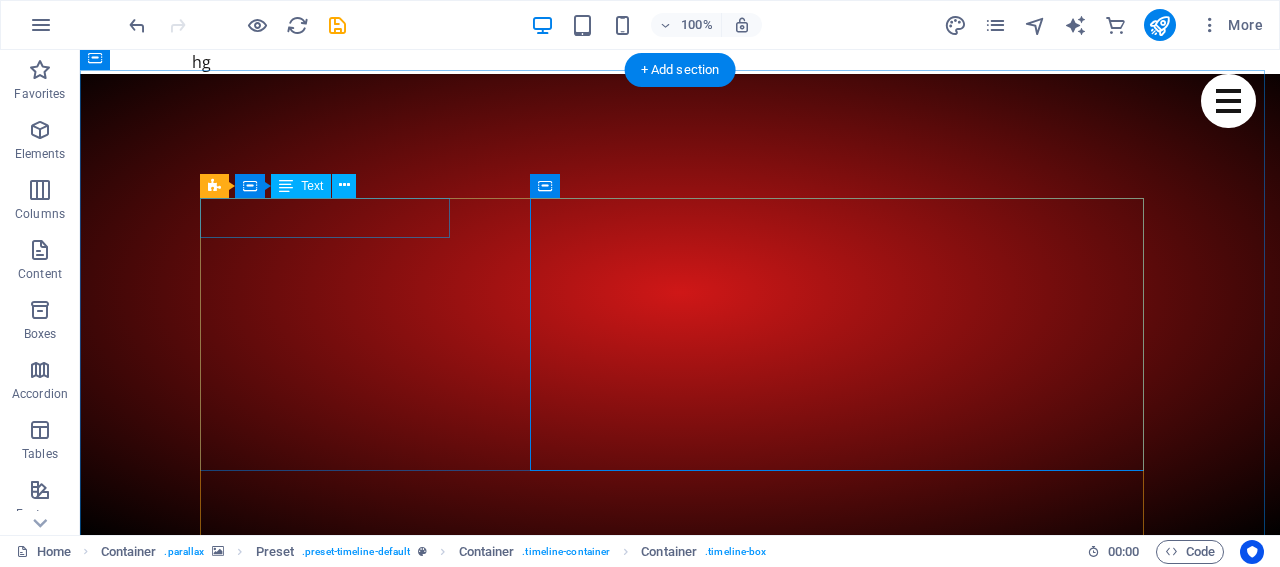 click on "December 23rd, 2018" at bounding box center (660, 3724) 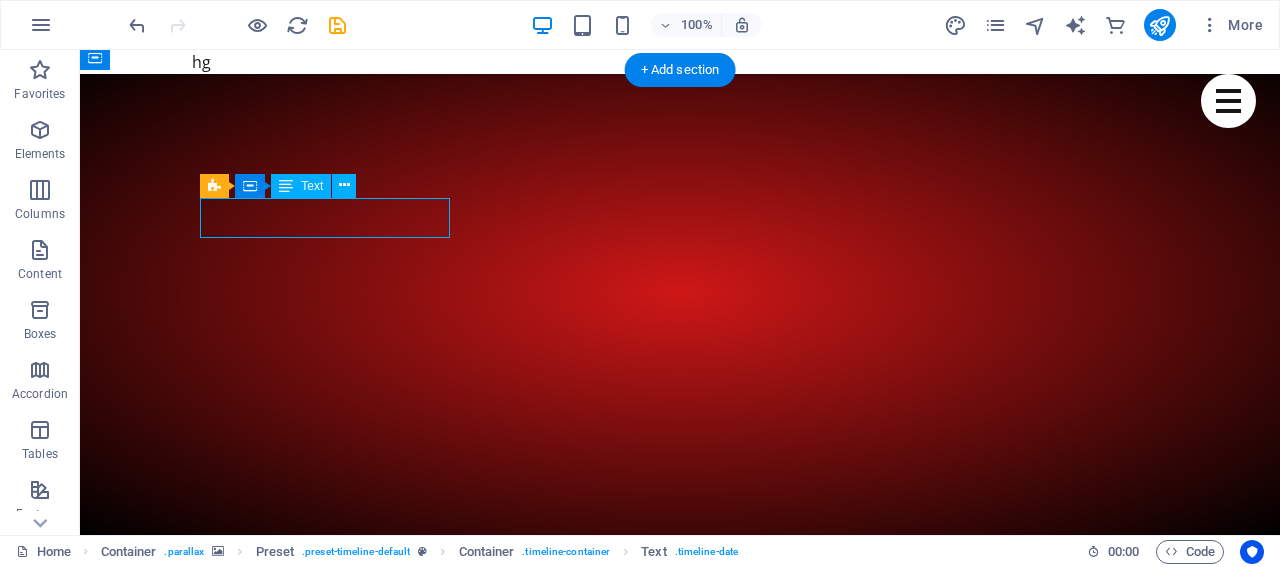 click on "December 23rd, 2018" at bounding box center [660, 3724] 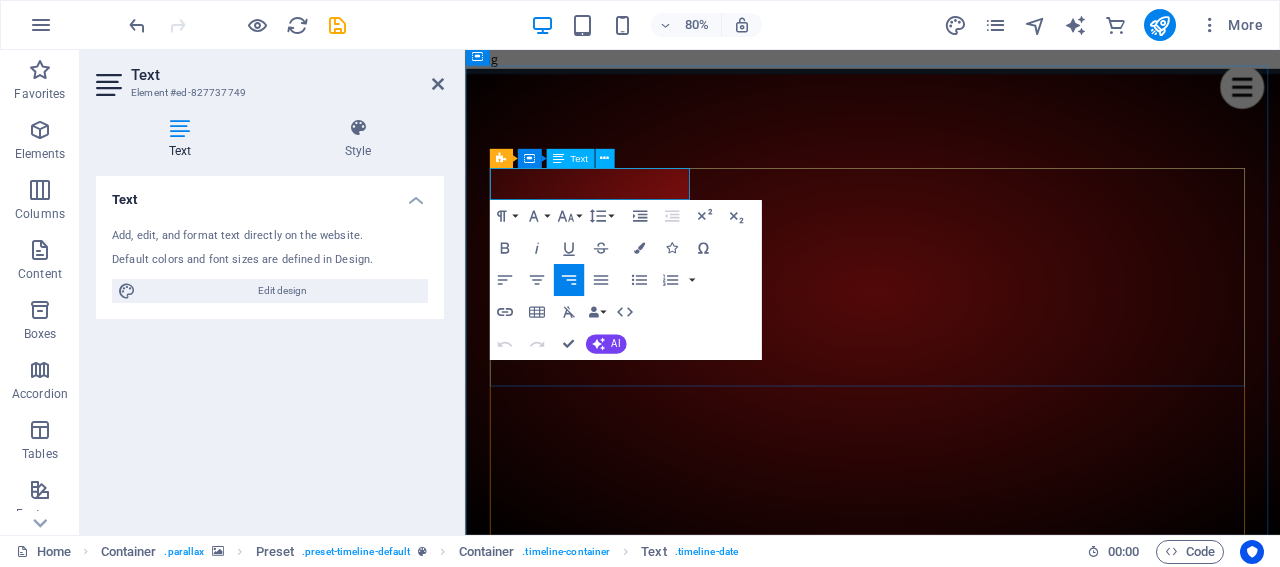 click on "December 23rd, 2018" at bounding box center (954, 3724) 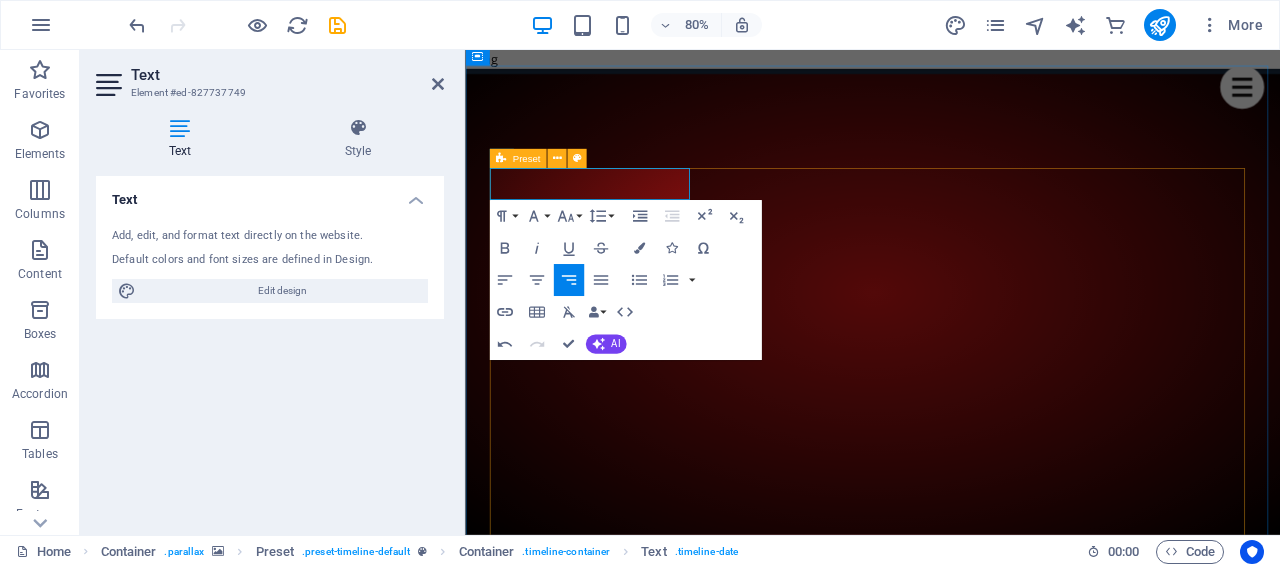 click on "2025 الذكاء الاصطناعي تقنية ذات قدرات حل تشبه قدرات الإنسان في حل المشكلات. يبدو أن الذكاء الاصطناعي في العمل يحاكي الذكاء البشري - يمكنه التعرف على الصور وكتابة القصائد وإجراء تنبؤات قائمة على البيانات. [DOMAIN] January 13th, 2019 Shooter Tournament Lorem Ipsum is simply dummy text of the printing and typesetting industry. Lorem Ipsum has been the industry's standard dummy text ever since the 1500s, when an unknown printer took a galley of type and scrambled it to make a type specimen book. It has survived not only five centuries Learn more  March 3rd, 2019 Clan Meetup Learn more" at bounding box center (974, 4333) 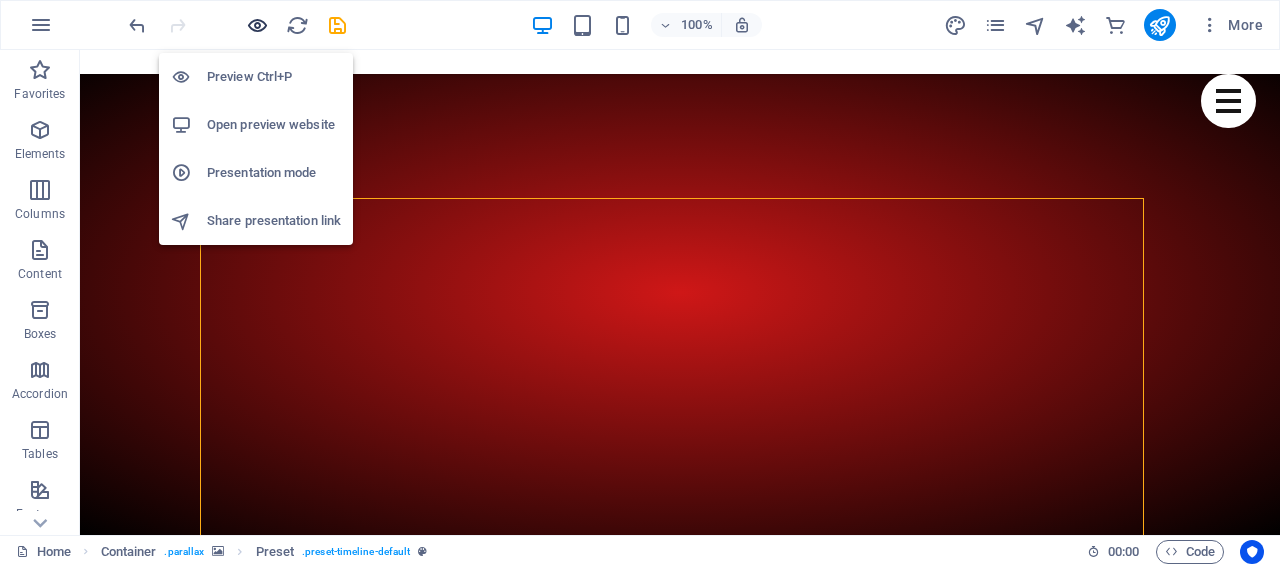 click at bounding box center [257, 25] 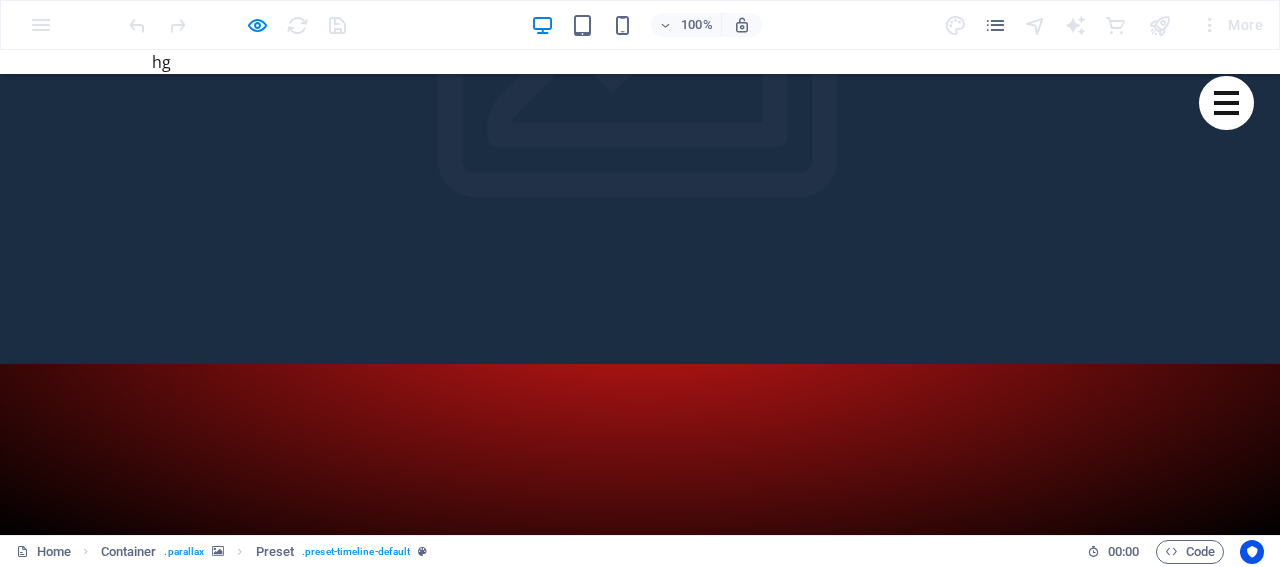 scroll, scrollTop: 300, scrollLeft: 0, axis: vertical 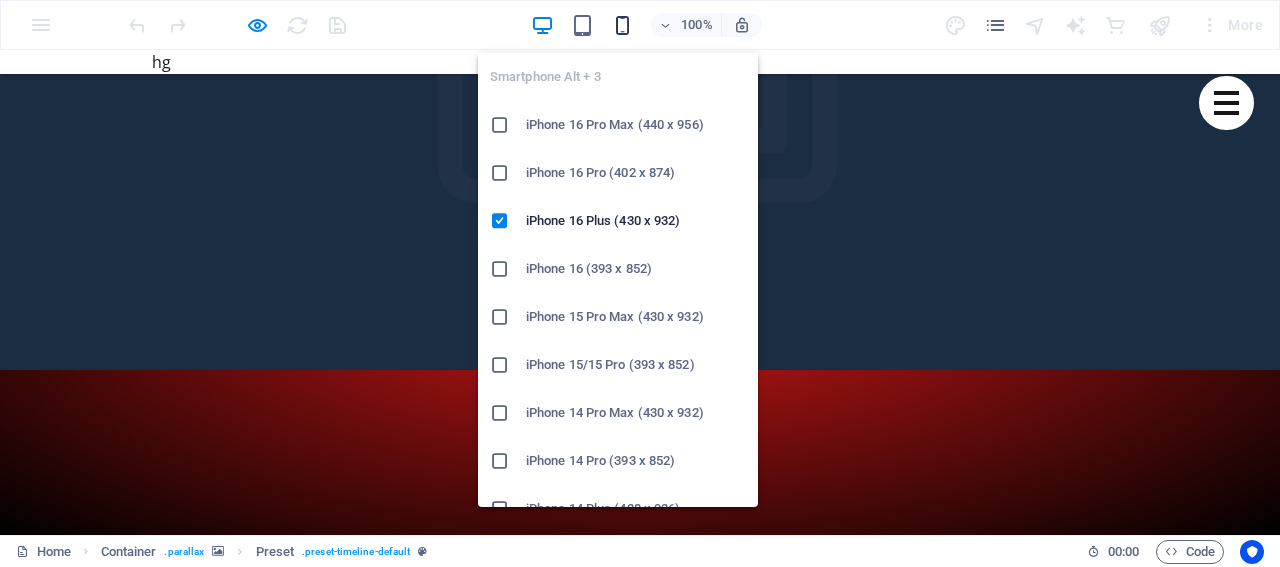 click at bounding box center [622, 25] 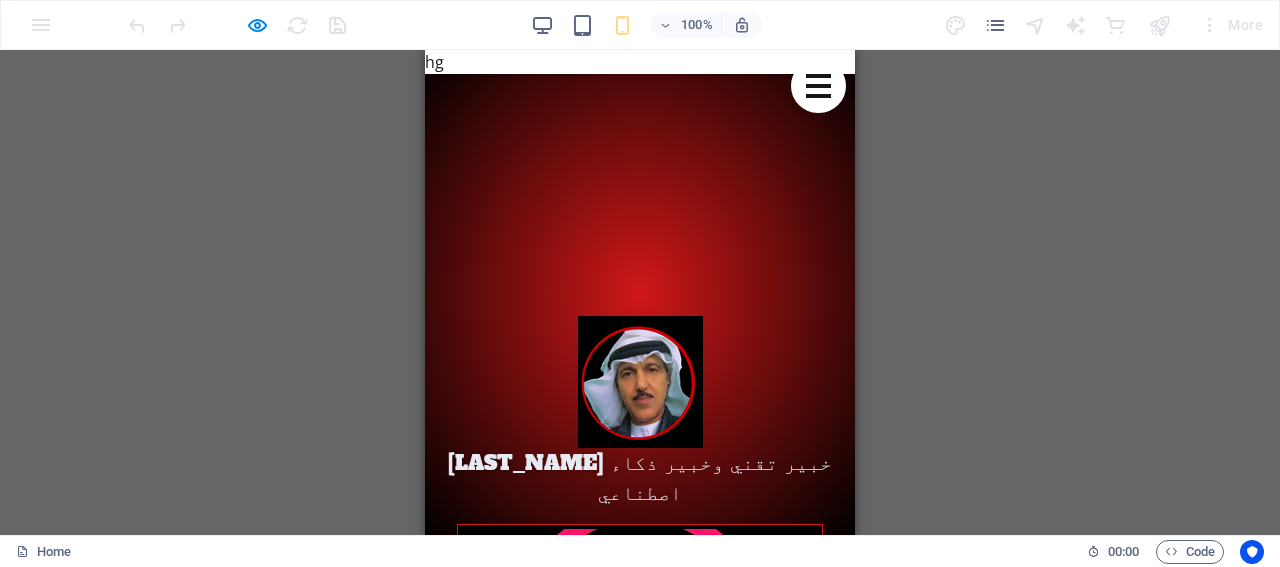 scroll, scrollTop: 1214, scrollLeft: 0, axis: vertical 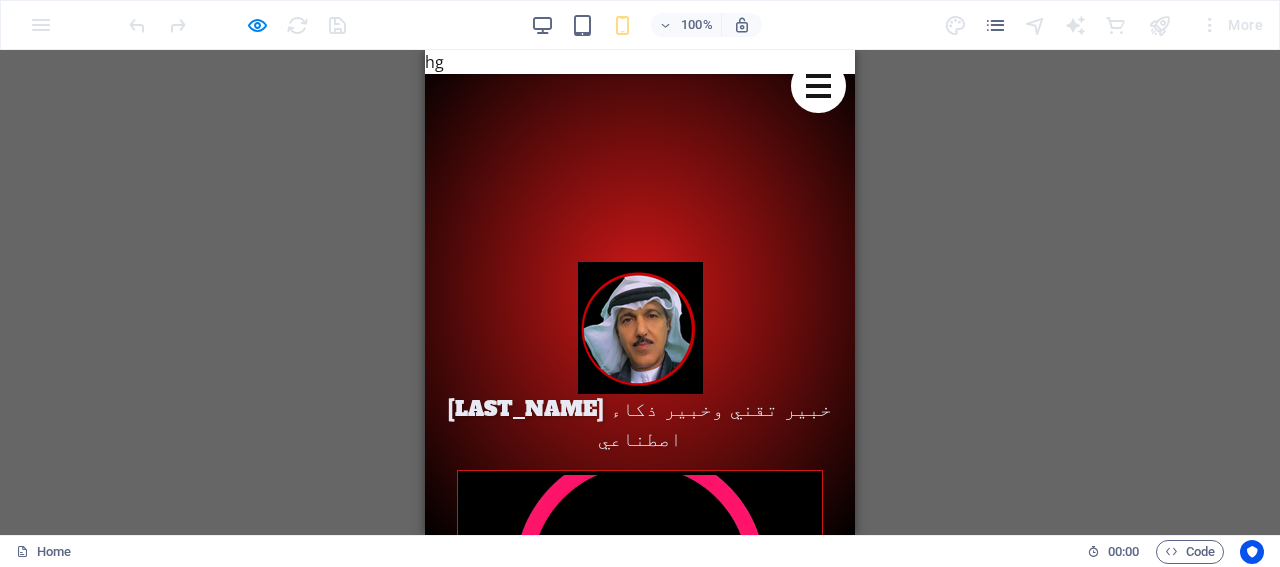 click on "Lorem Ipsum is simply dummy text of the printing and typesetting industry. Lorem Ipsum has been the industry's standard dummy text ever since the 1500s, when an unknown printer took a galley of type and scrambled it to make a type specimen book. It has survived not only five centuries" at bounding box center [670, 2977] 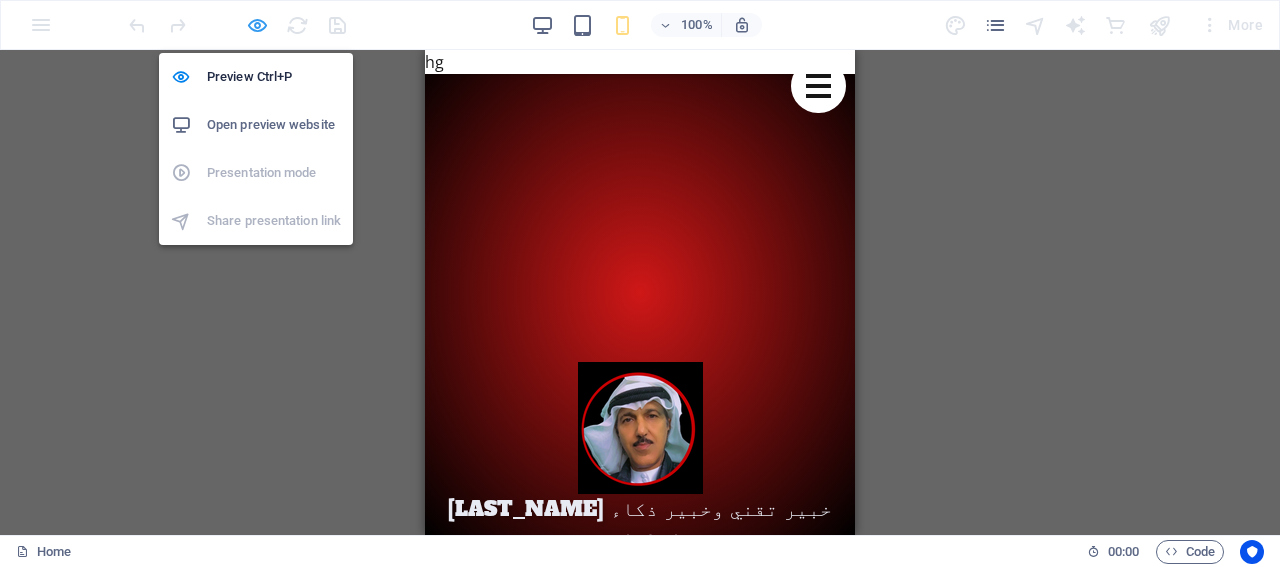 click at bounding box center (257, 25) 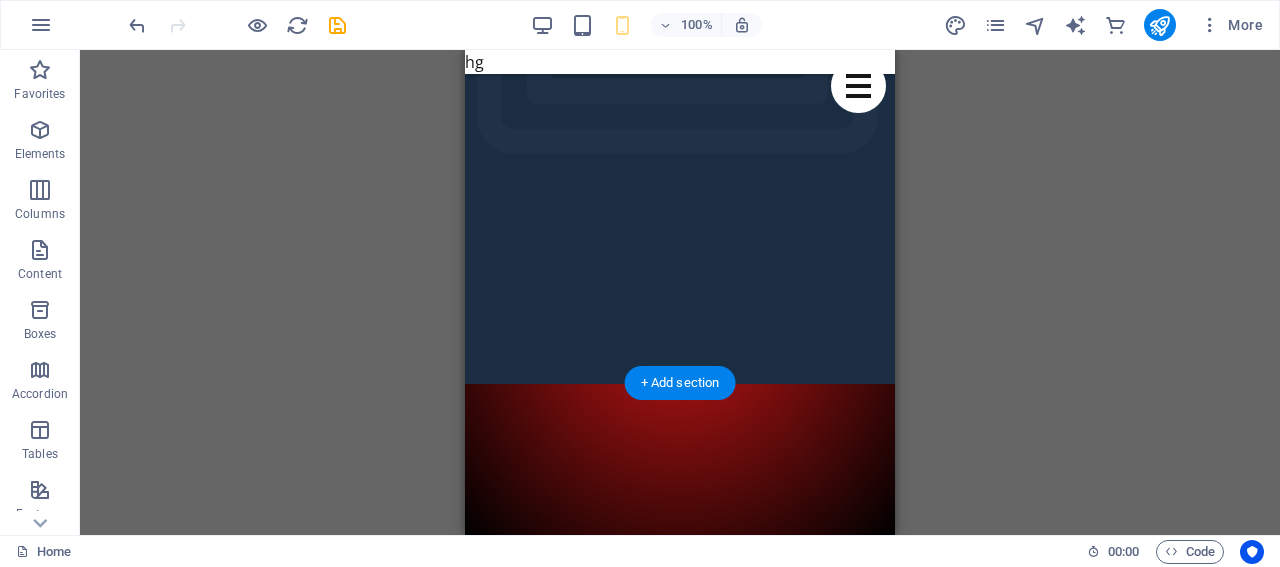 scroll, scrollTop: 14, scrollLeft: 0, axis: vertical 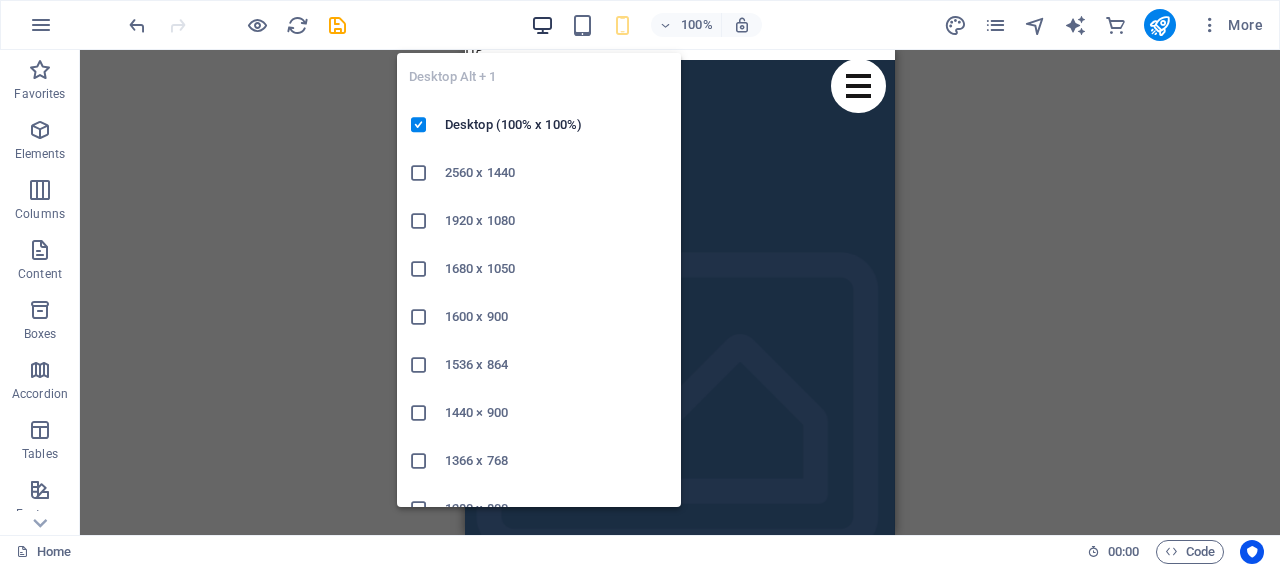 click at bounding box center [542, 25] 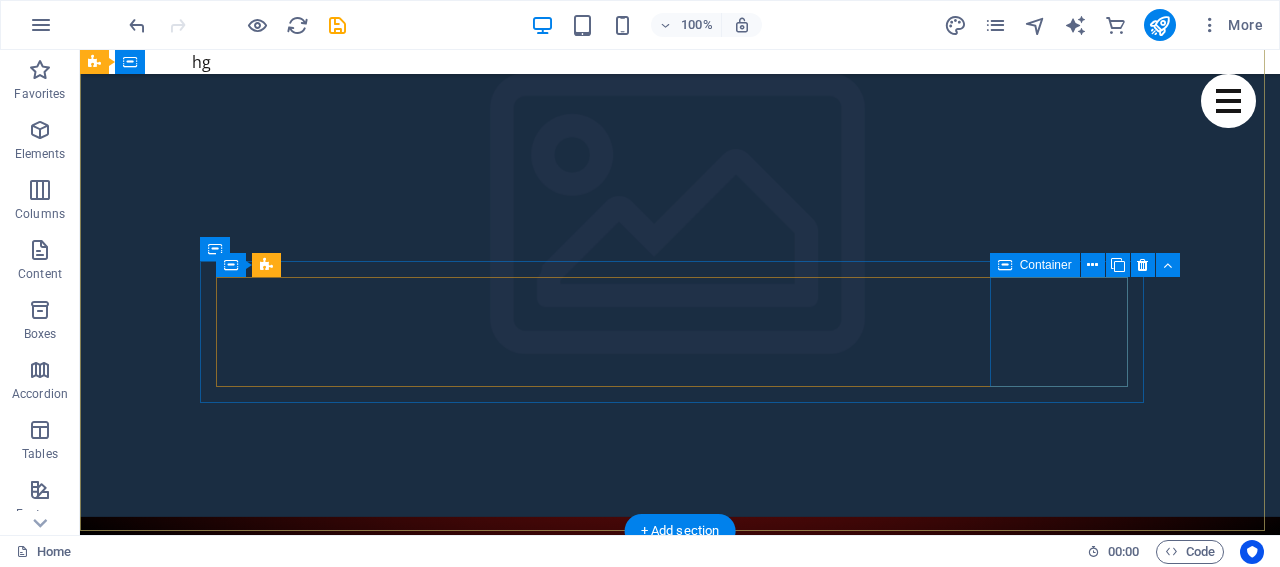 scroll, scrollTop: 214, scrollLeft: 0, axis: vertical 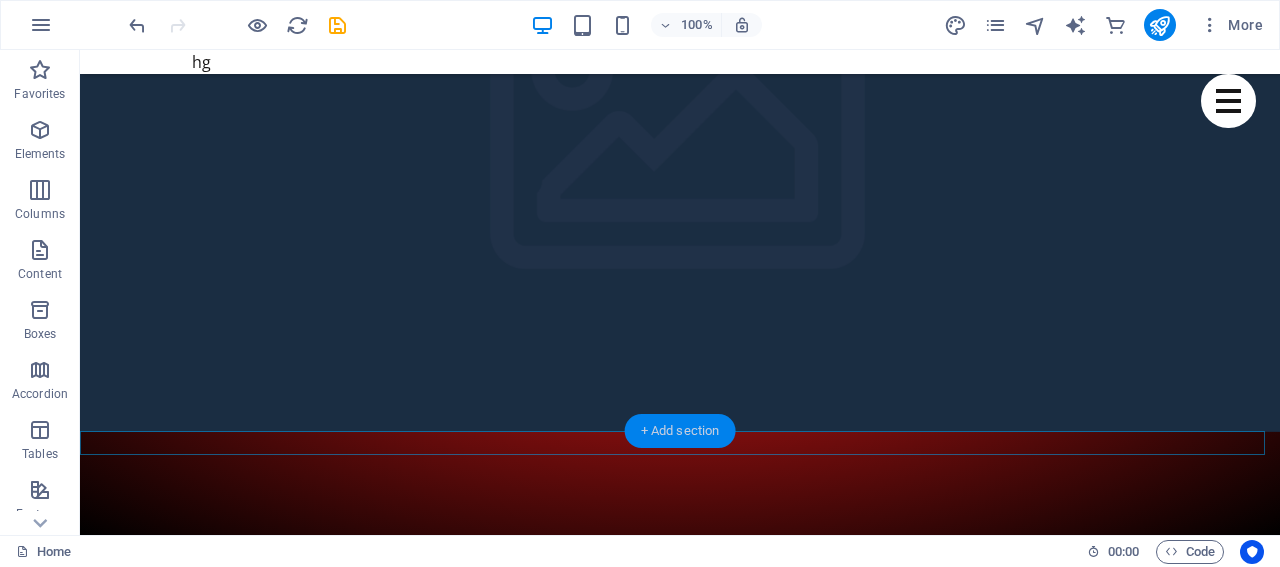 click on "+ Add section" at bounding box center [680, 431] 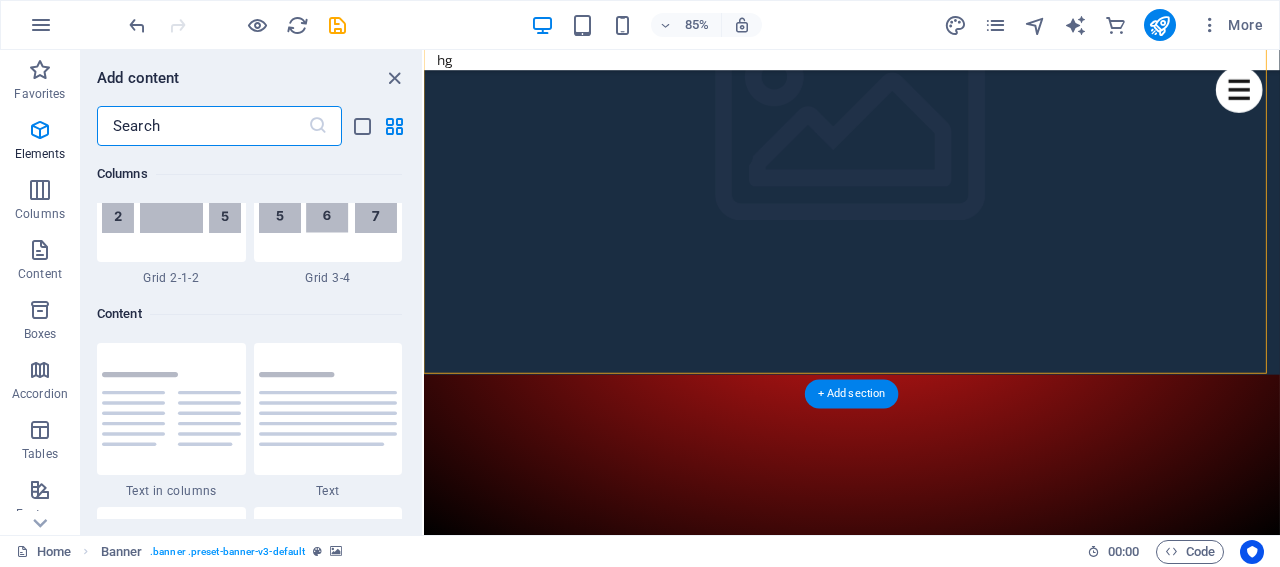 scroll, scrollTop: 3499, scrollLeft: 0, axis: vertical 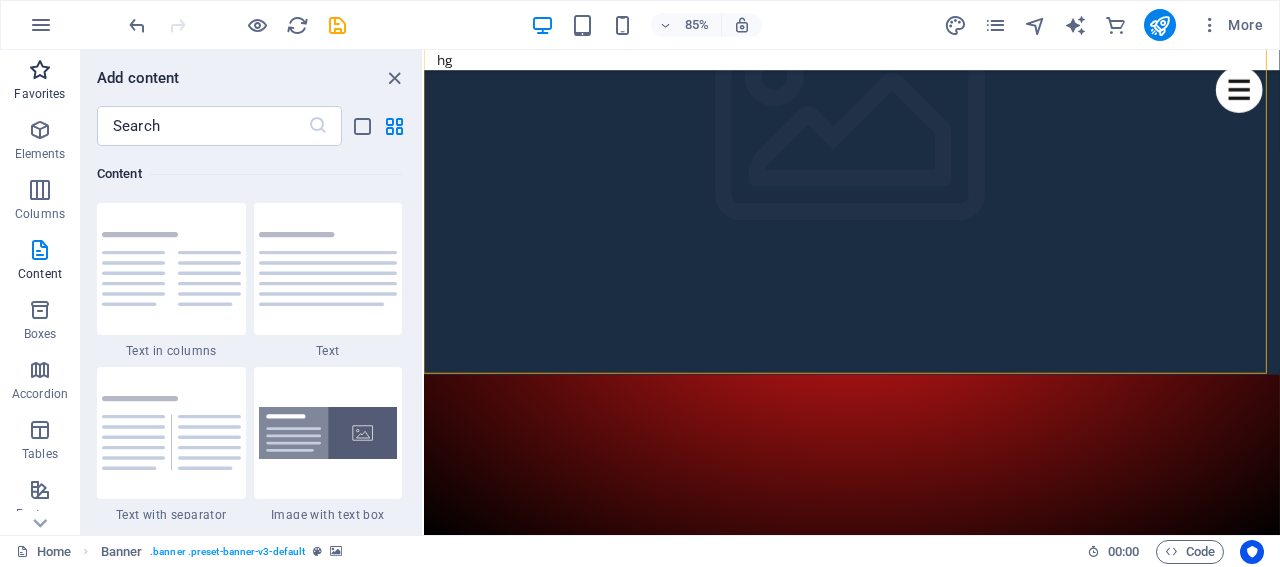 click at bounding box center [40, 70] 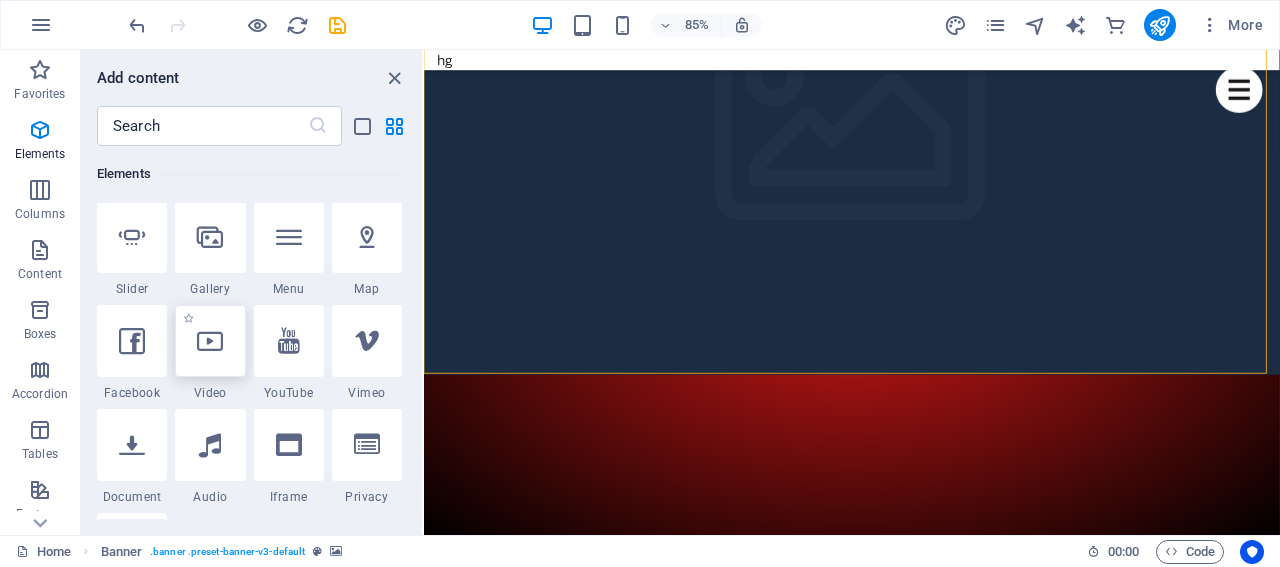 scroll, scrollTop: 500, scrollLeft: 0, axis: vertical 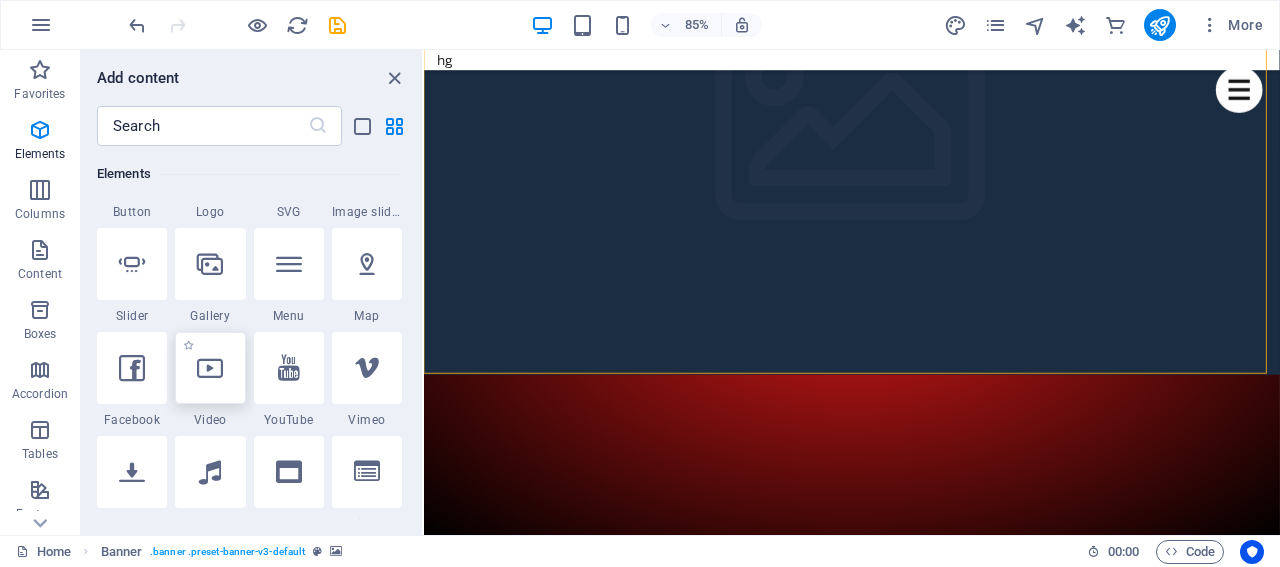 click at bounding box center [210, 368] 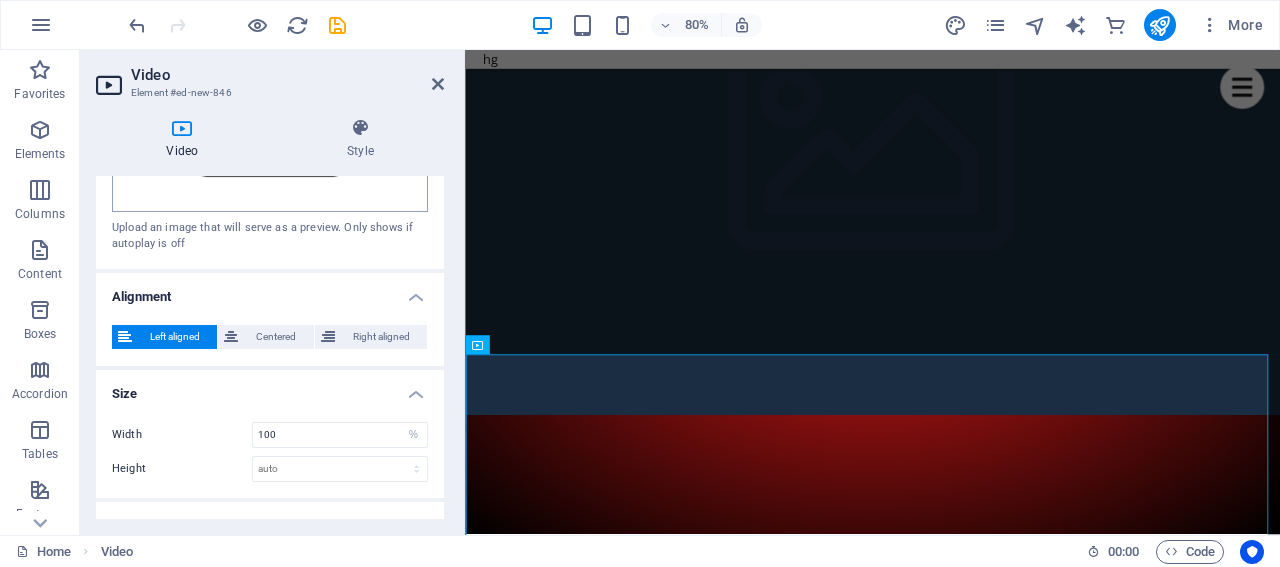 scroll, scrollTop: 600, scrollLeft: 0, axis: vertical 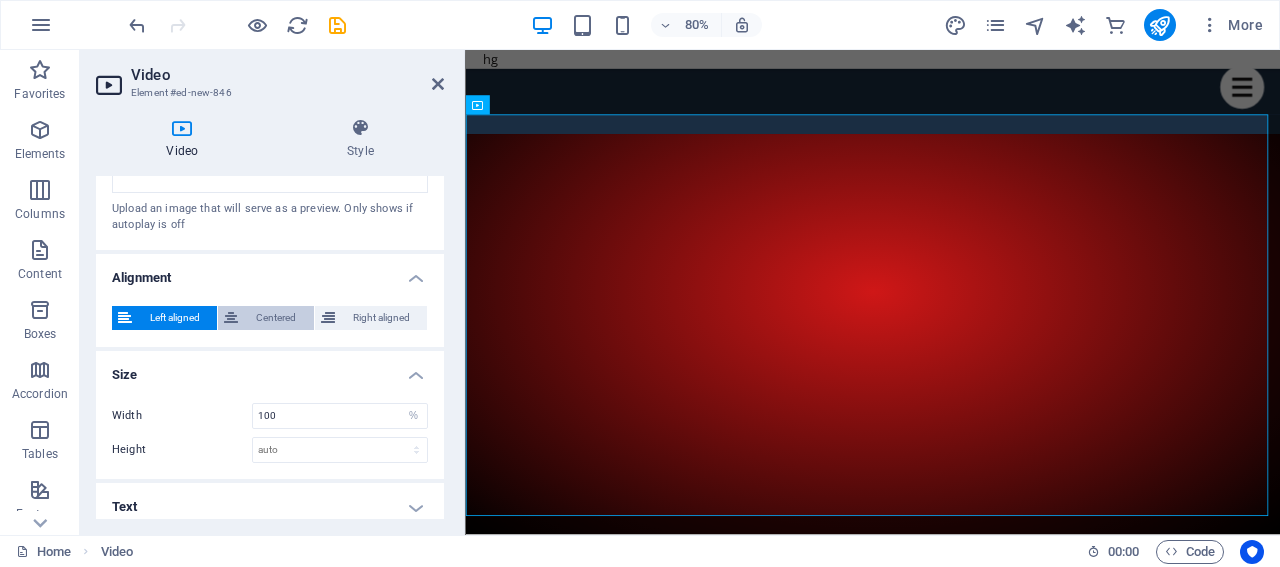click on "Centered" at bounding box center (275, 318) 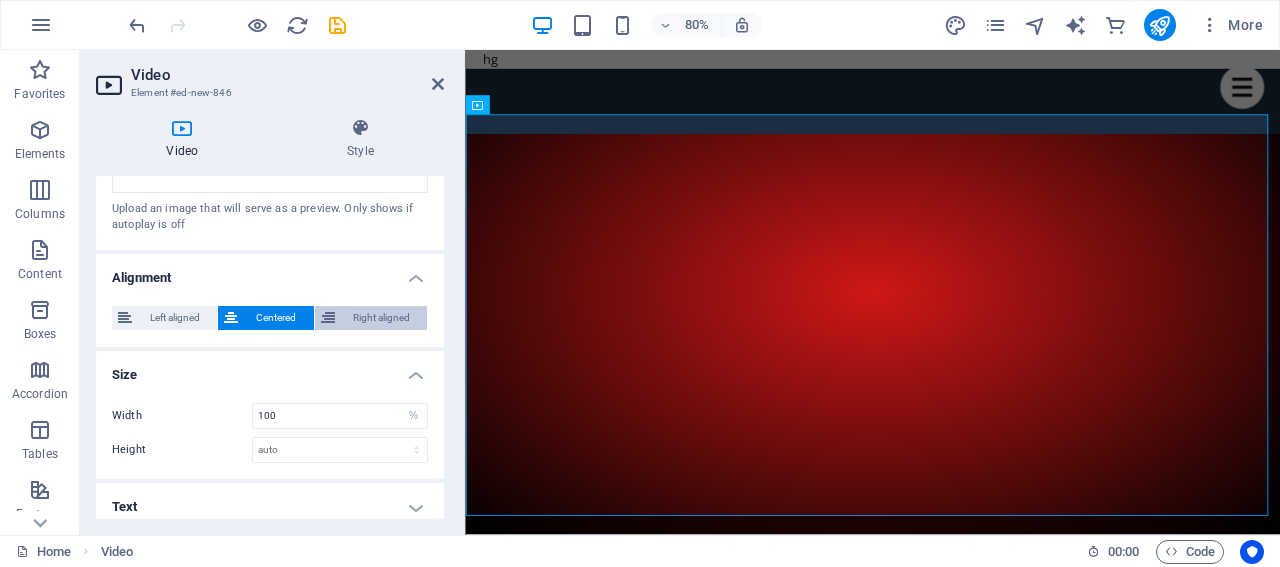 click on "Right aligned" at bounding box center [381, 318] 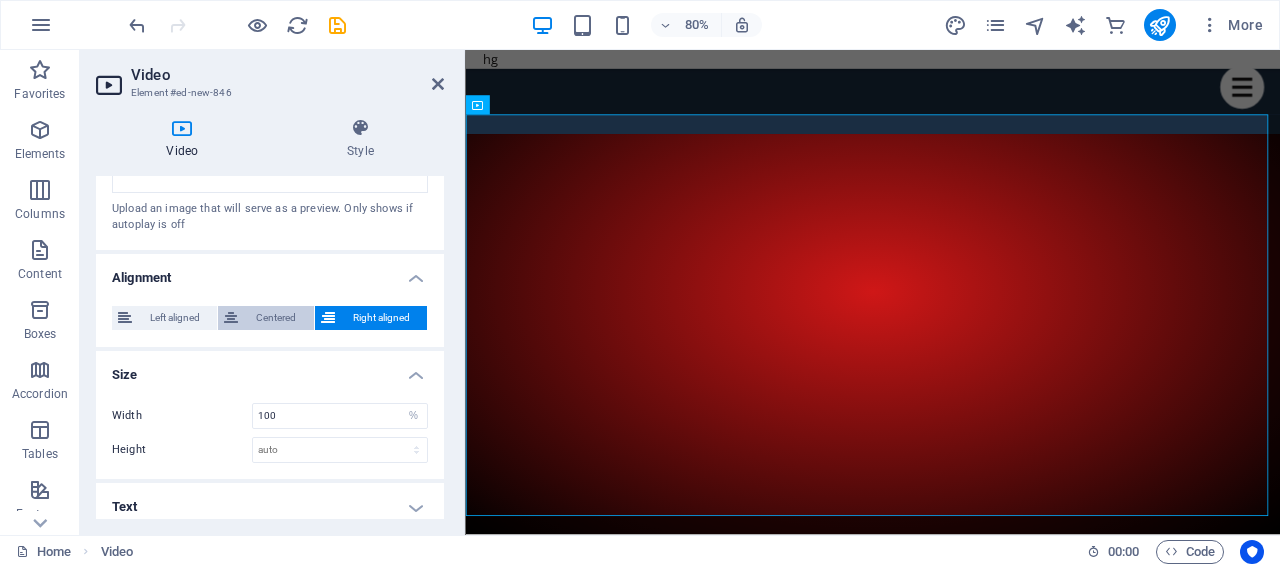 click on "Centered" at bounding box center (275, 318) 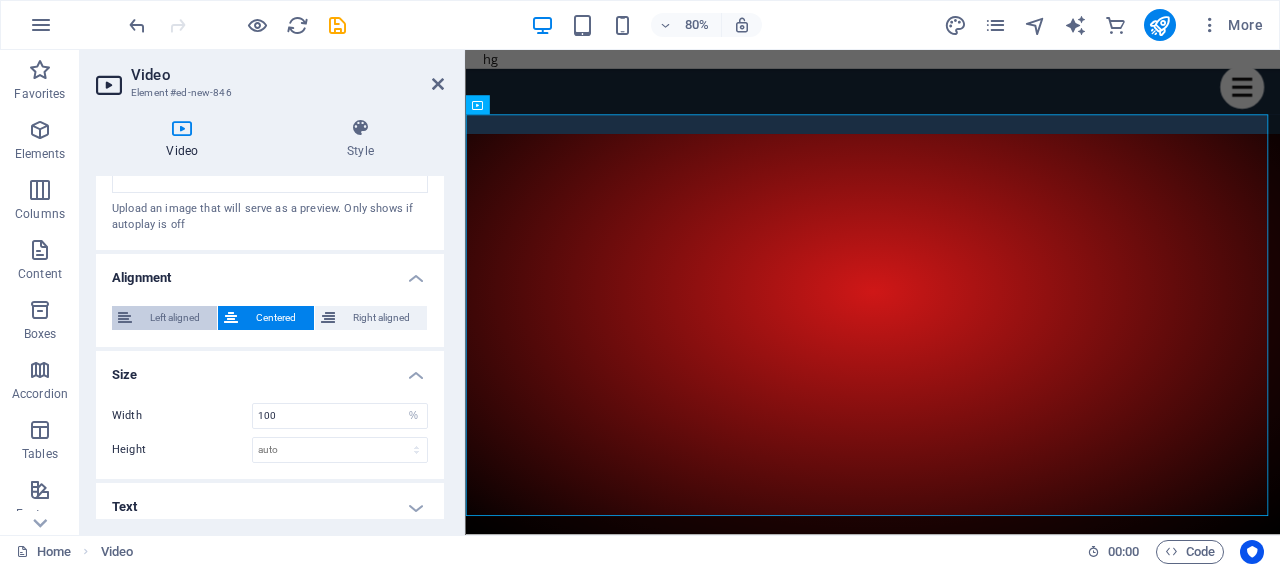 click on "Left aligned" at bounding box center (174, 318) 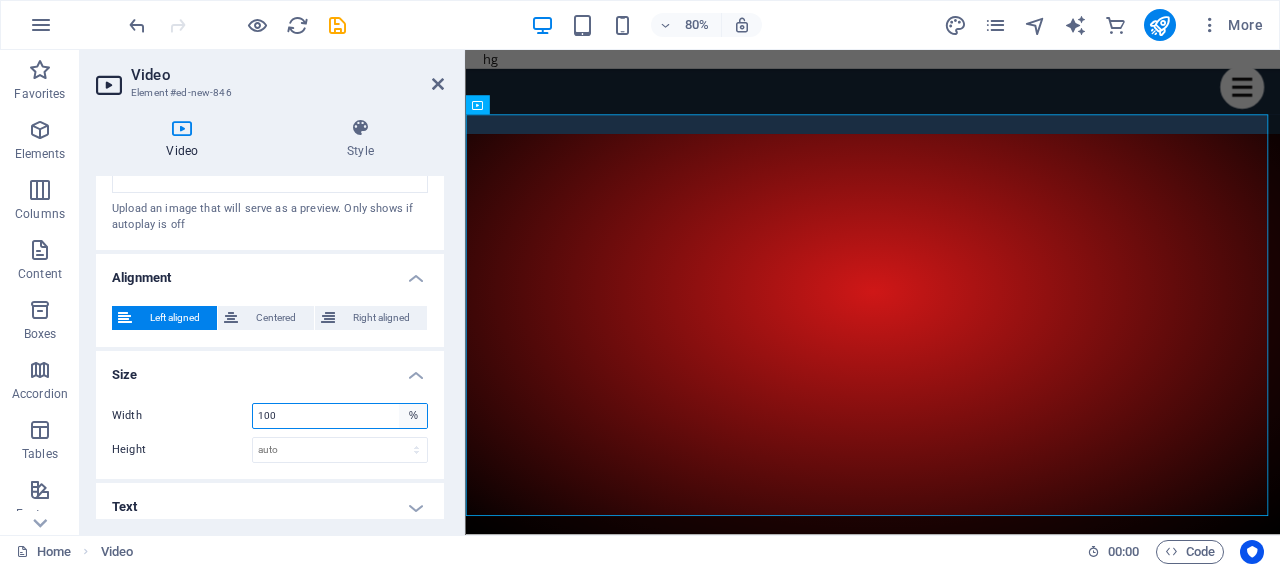 click on "auto px %" at bounding box center (413, 416) 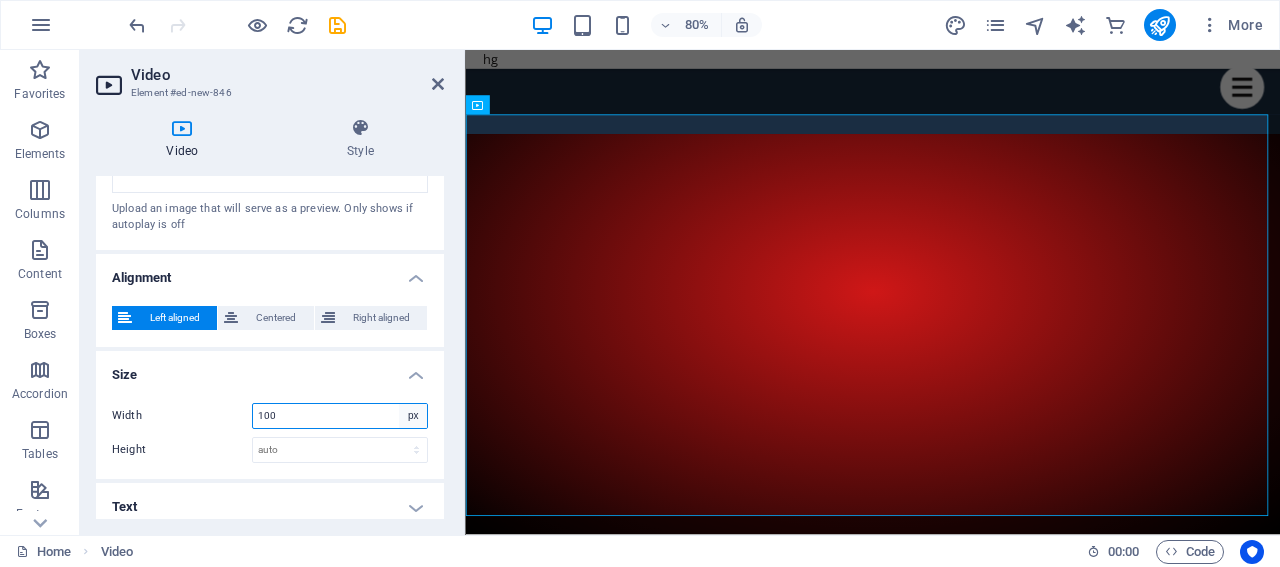 click on "auto px %" at bounding box center (413, 416) 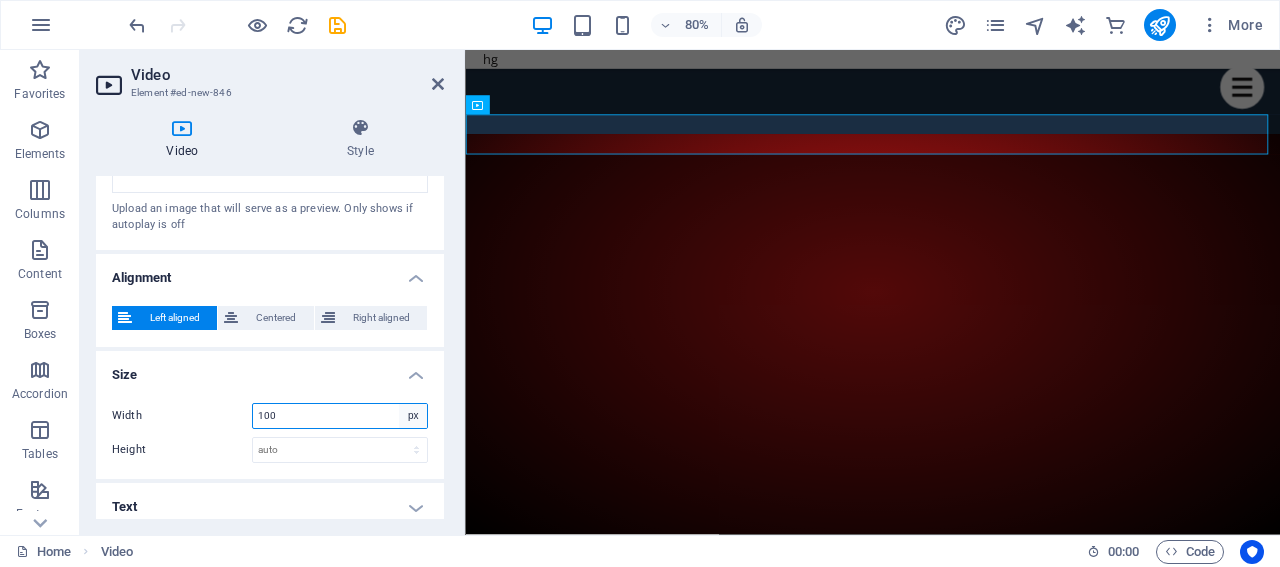click on "auto px %" at bounding box center [413, 416] 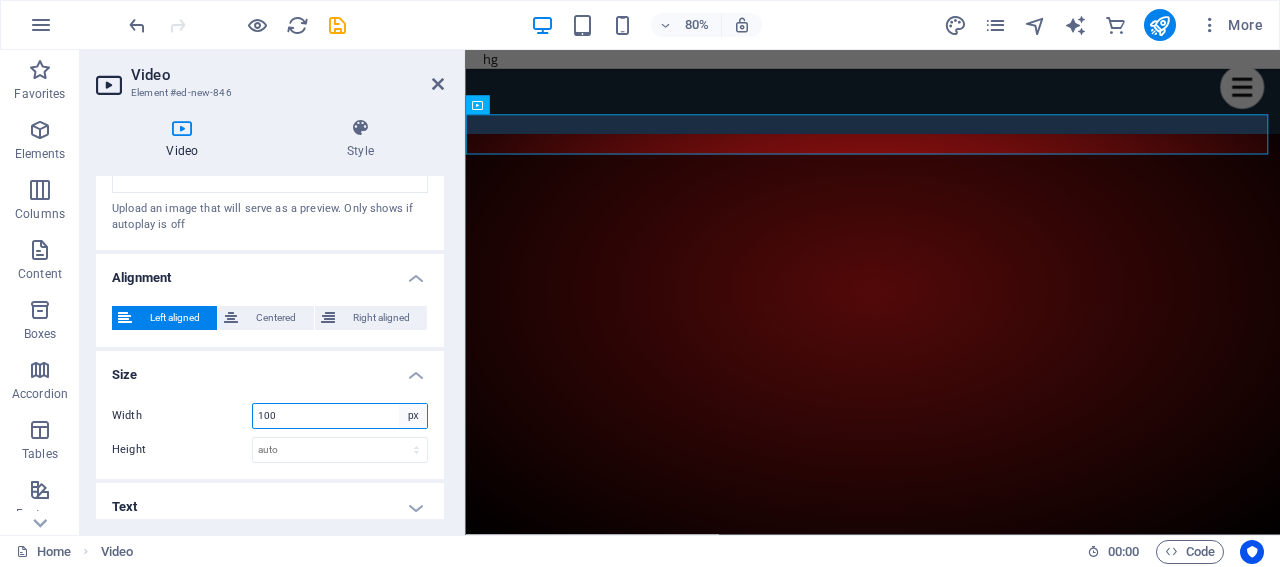 select on "%" 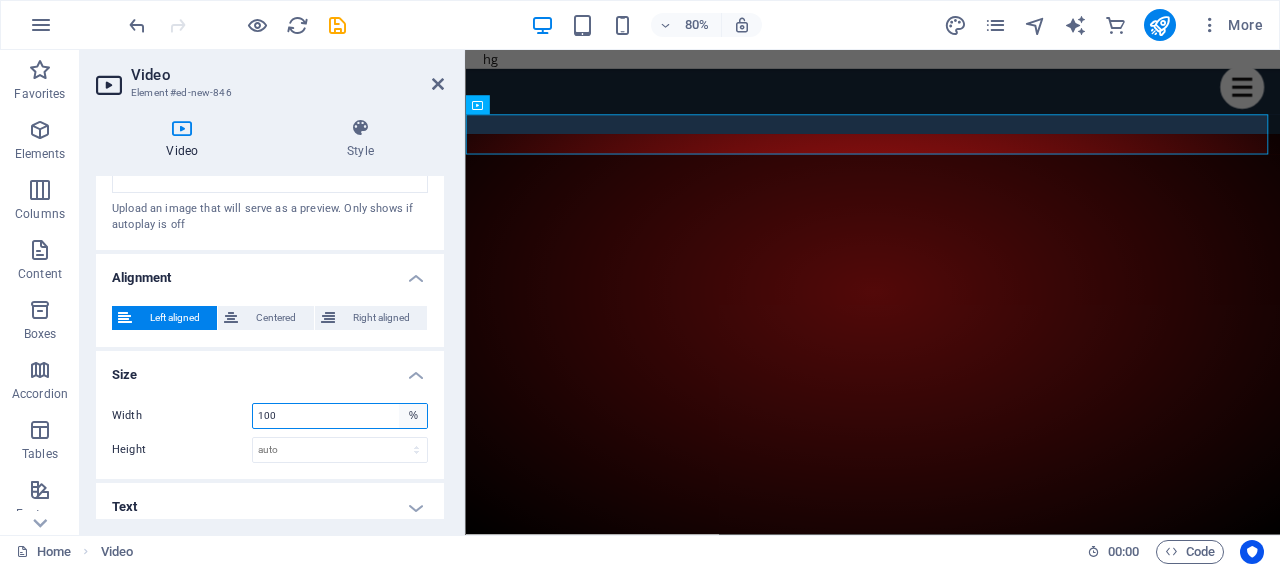 click on "auto px %" at bounding box center [413, 416] 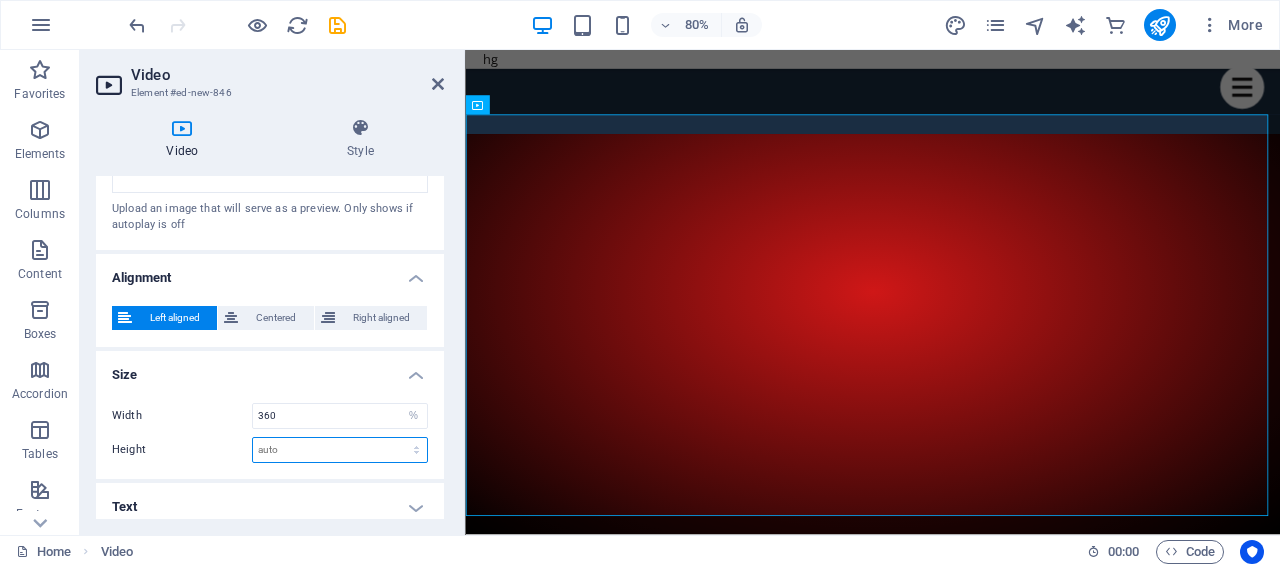 click on "auto px" at bounding box center [340, 450] 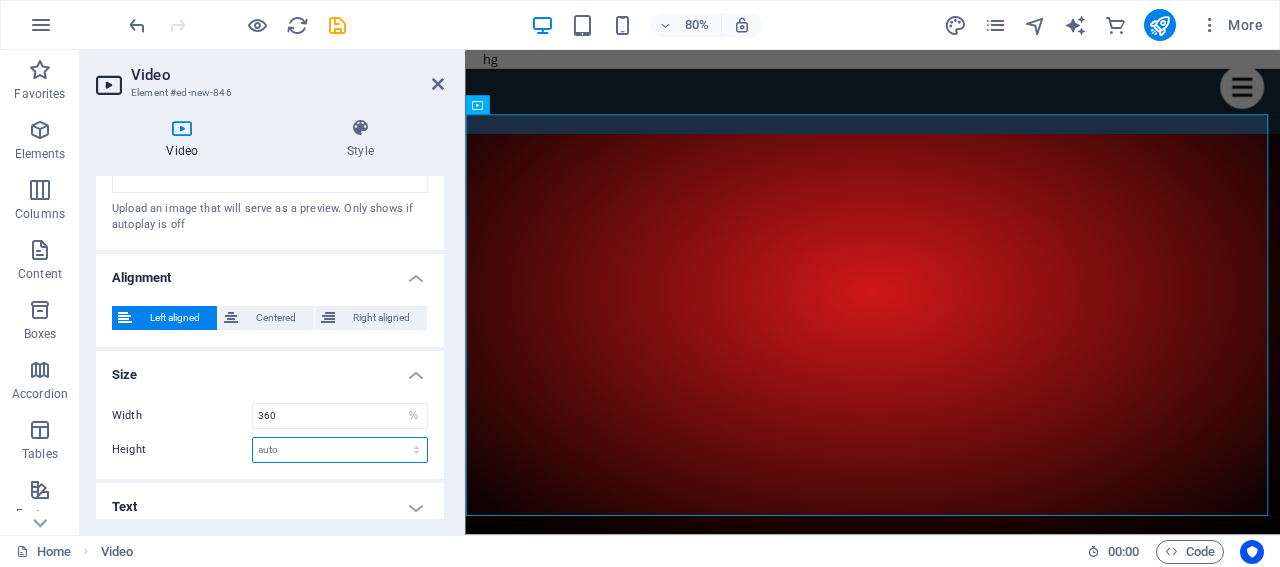 click on "auto px" at bounding box center (340, 450) 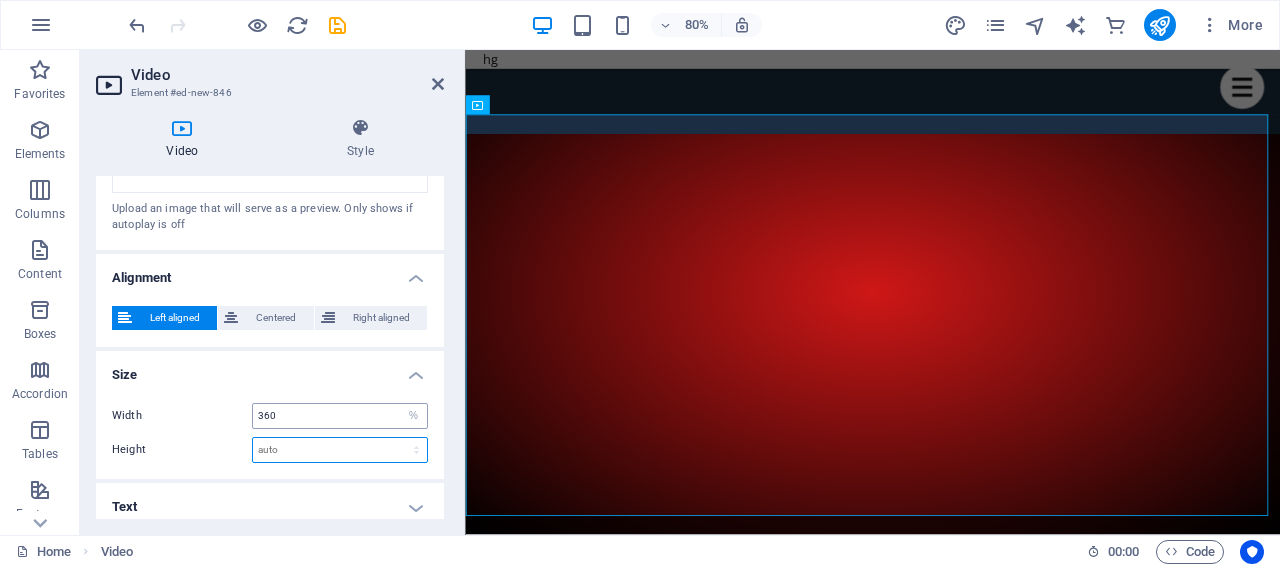 scroll, scrollTop: 608, scrollLeft: 0, axis: vertical 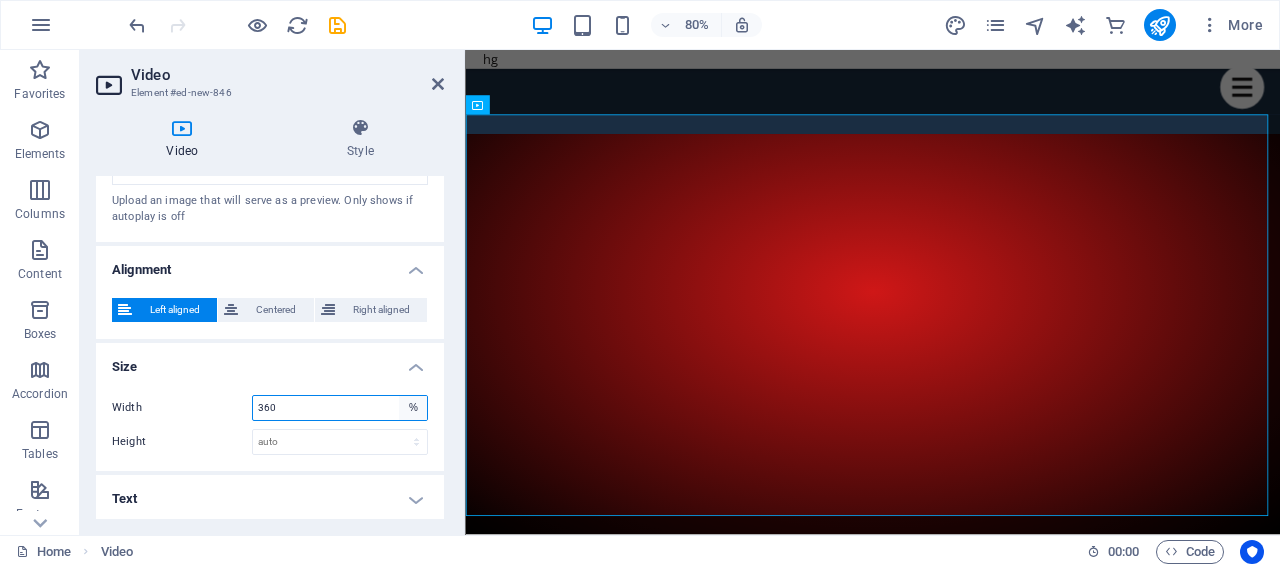 click on "auto px %" at bounding box center [413, 408] 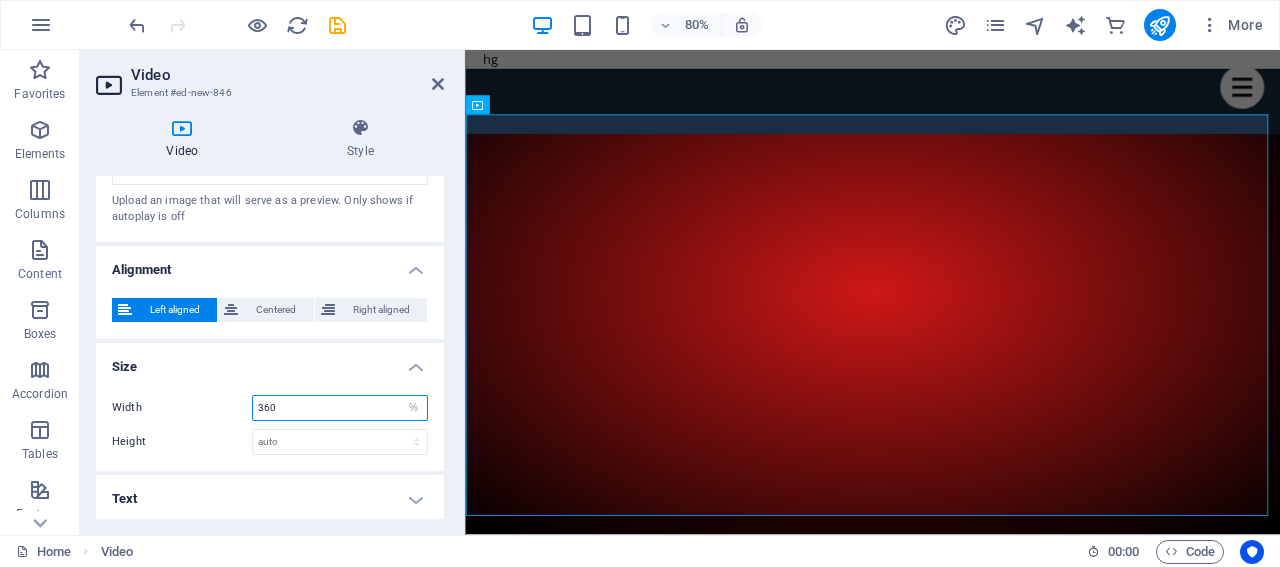 drag, startPoint x: 327, startPoint y: 406, endPoint x: 196, endPoint y: 406, distance: 131 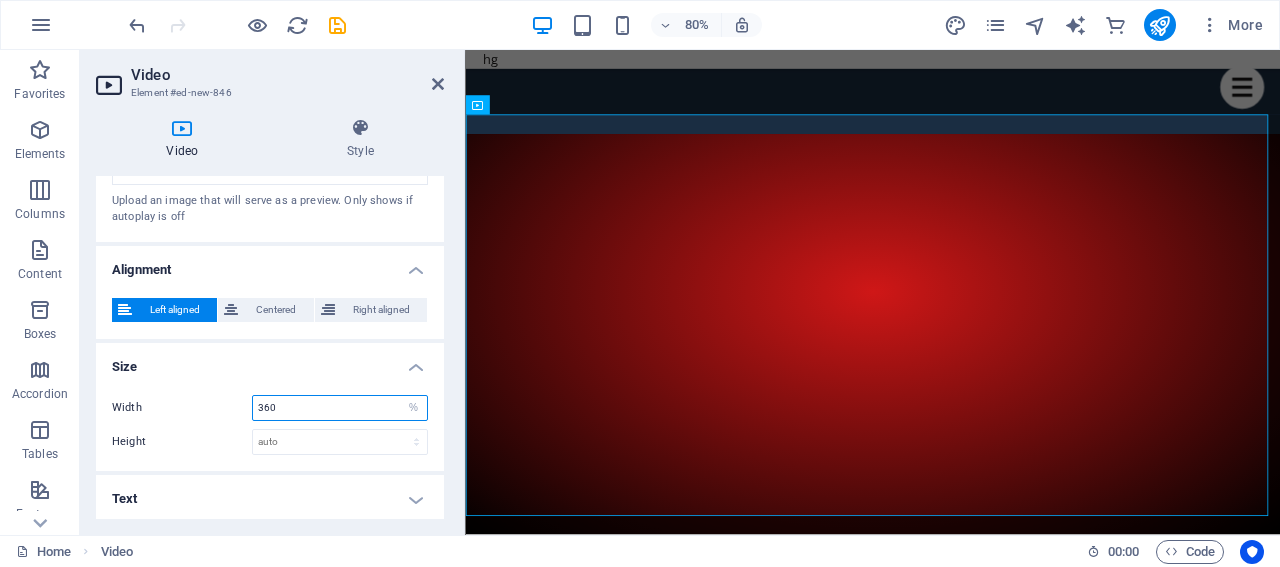click on "Width 360 auto px %" at bounding box center [270, 408] 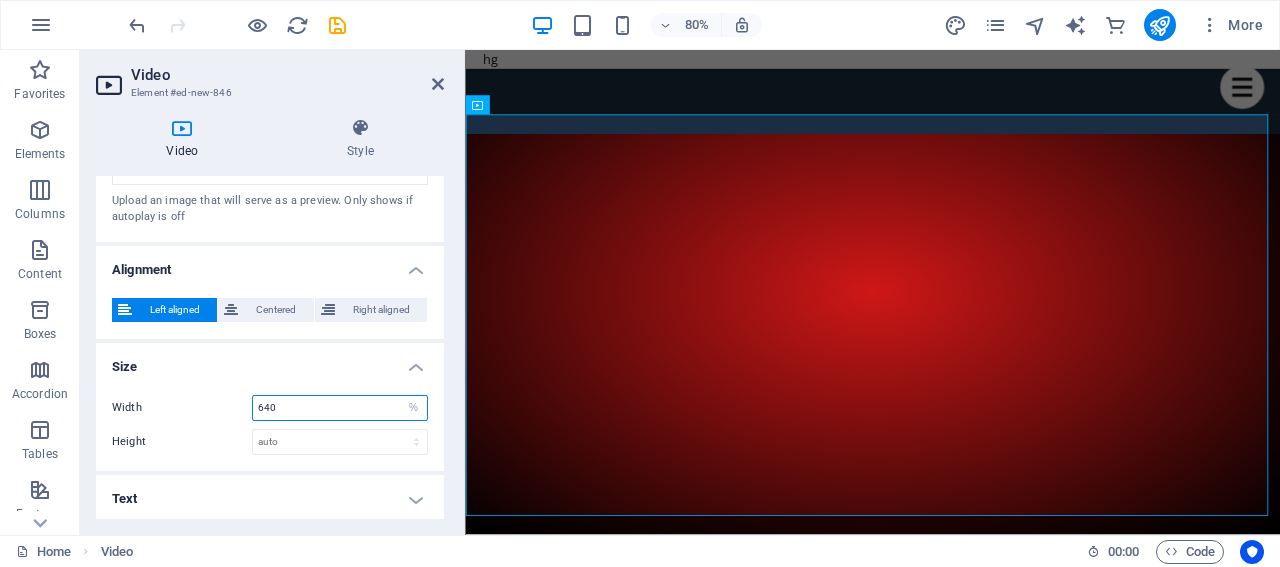 type on "640" 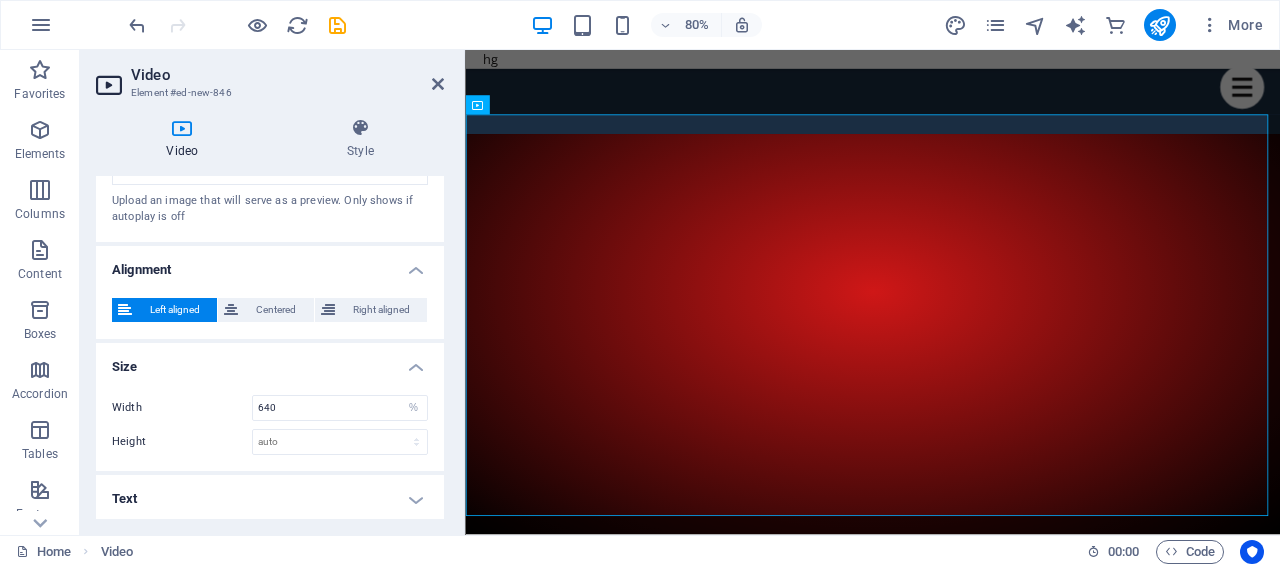 click on "Width 640 auto px % Height auto px" at bounding box center (270, 425) 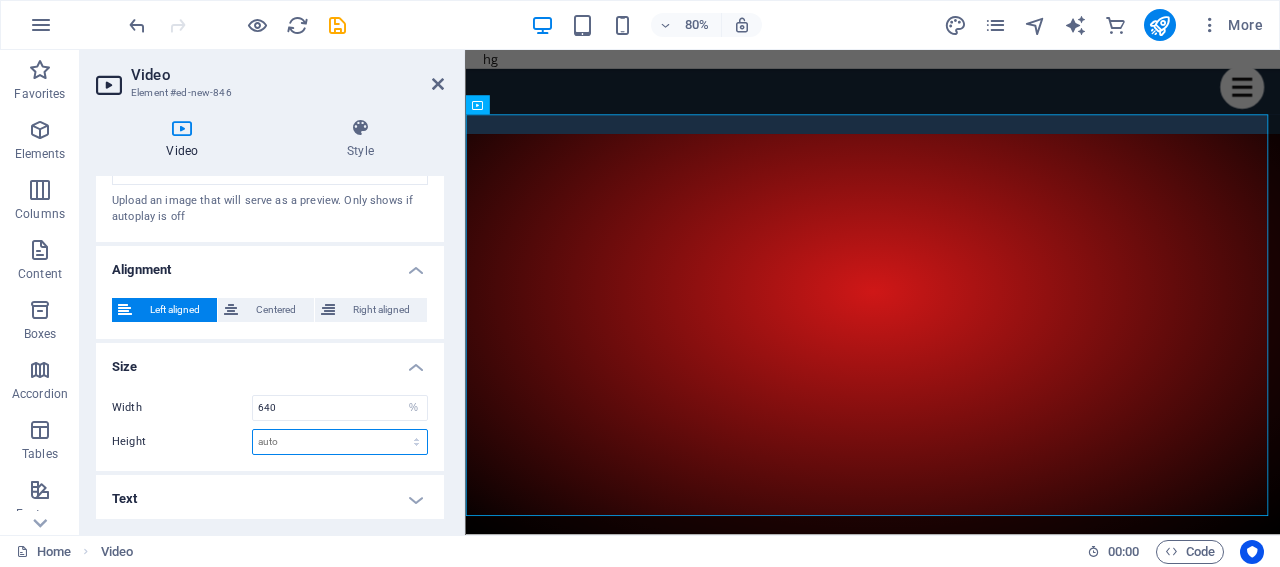 click on "auto px" at bounding box center (340, 442) 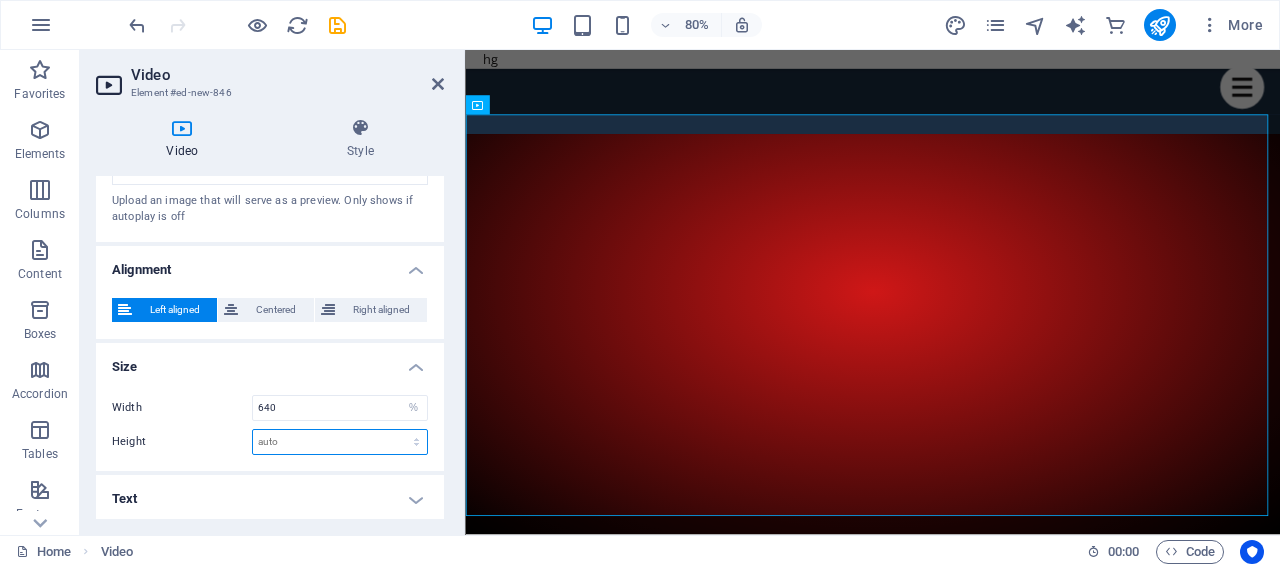 select on "px" 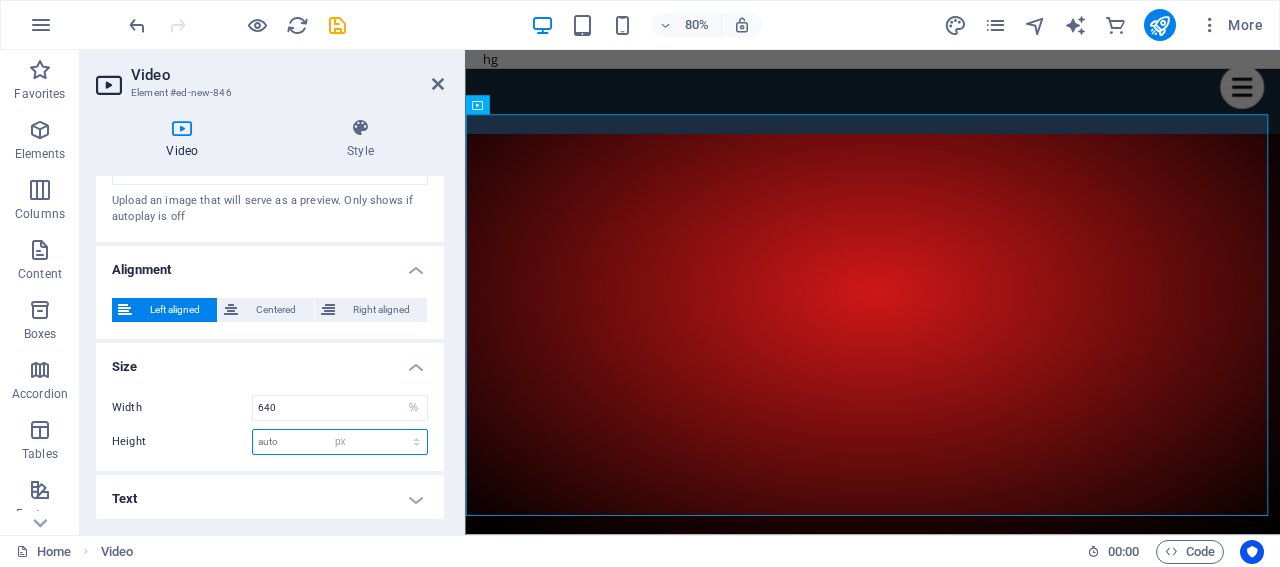 click on "auto px" at bounding box center [340, 442] 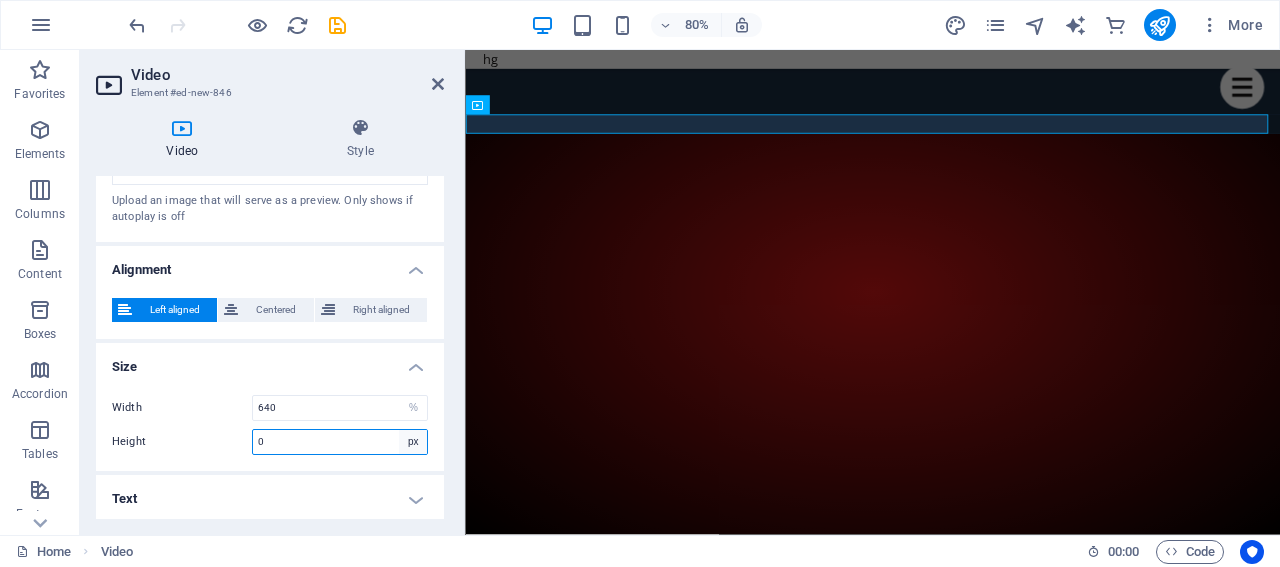 click on "auto px" at bounding box center (413, 442) 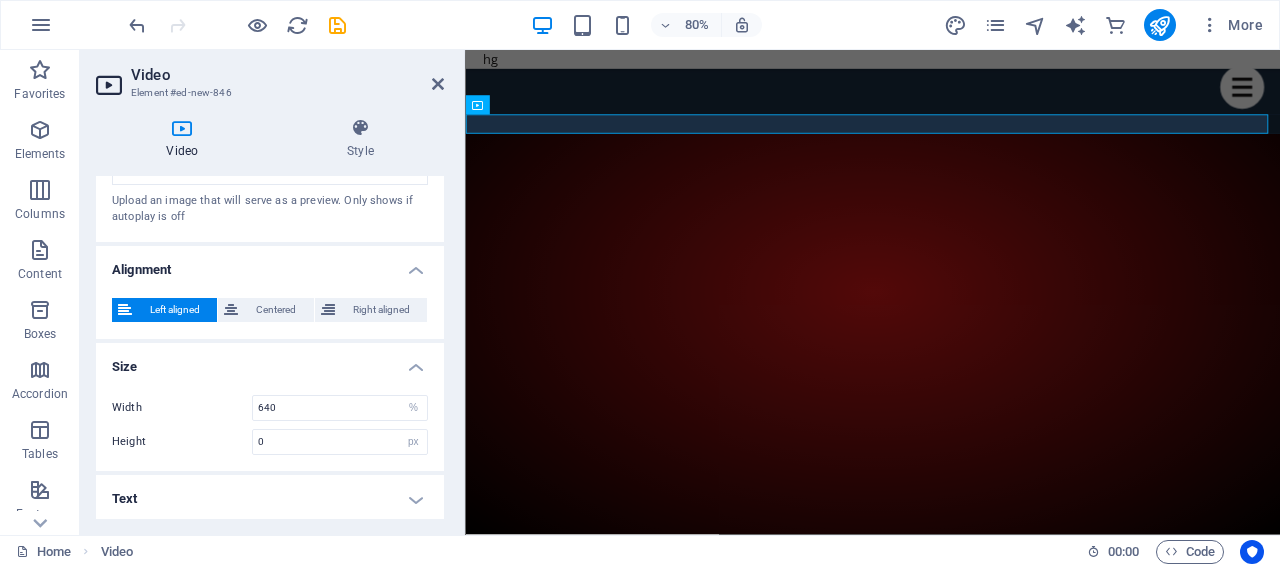 click on "Text" at bounding box center [270, 499] 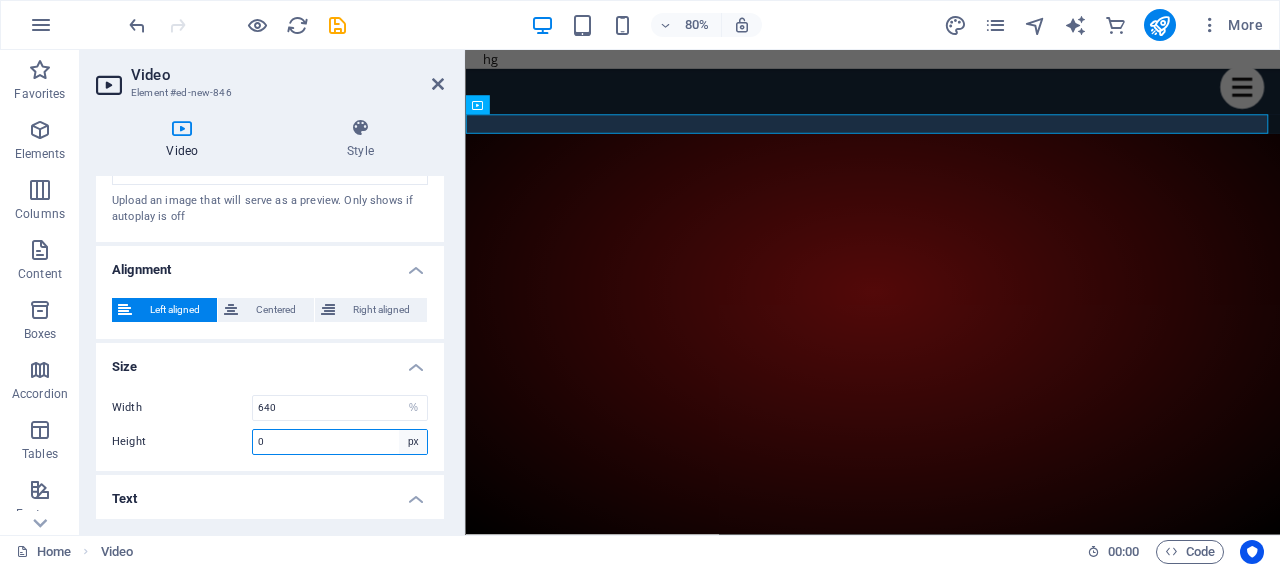 click on "auto px" at bounding box center [413, 442] 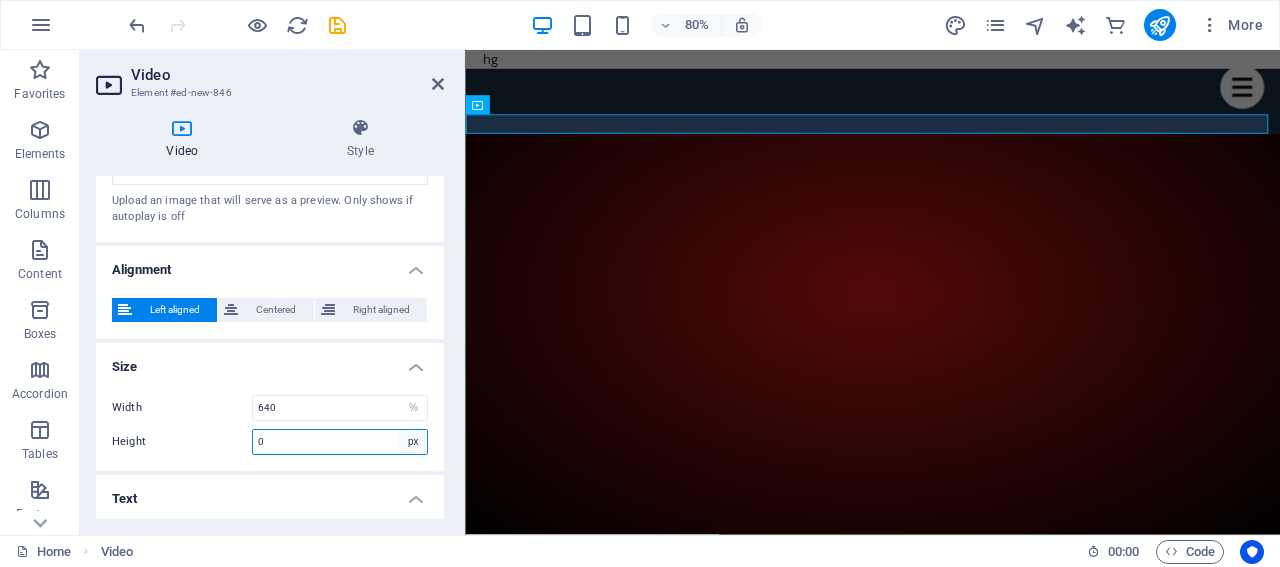 select on "auto" 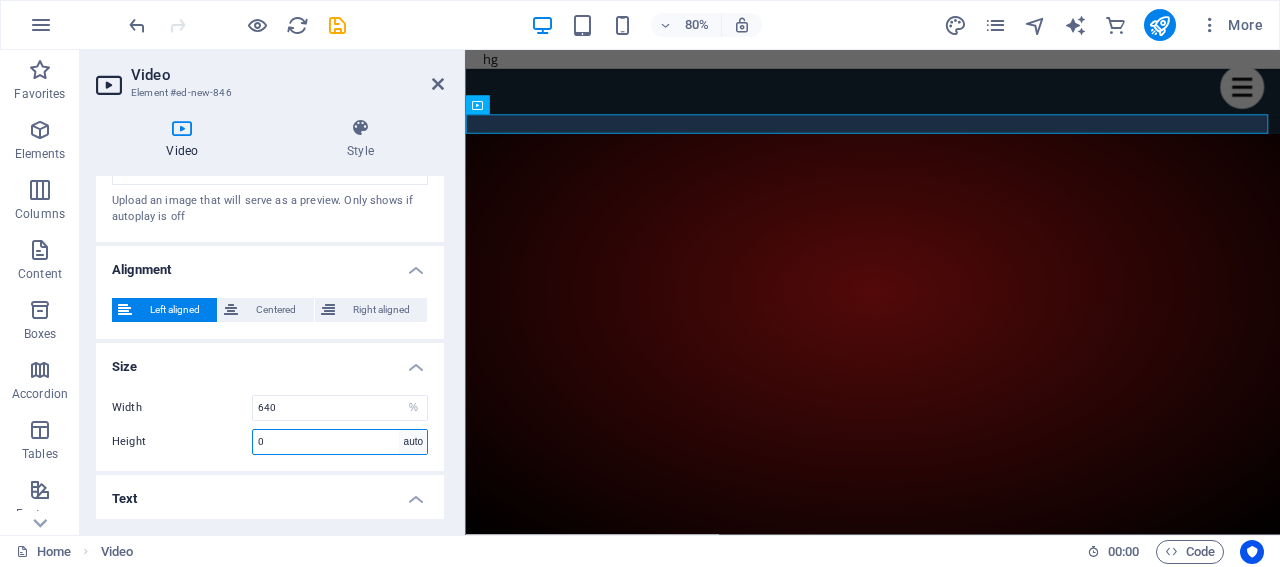 click on "auto px" at bounding box center (413, 442) 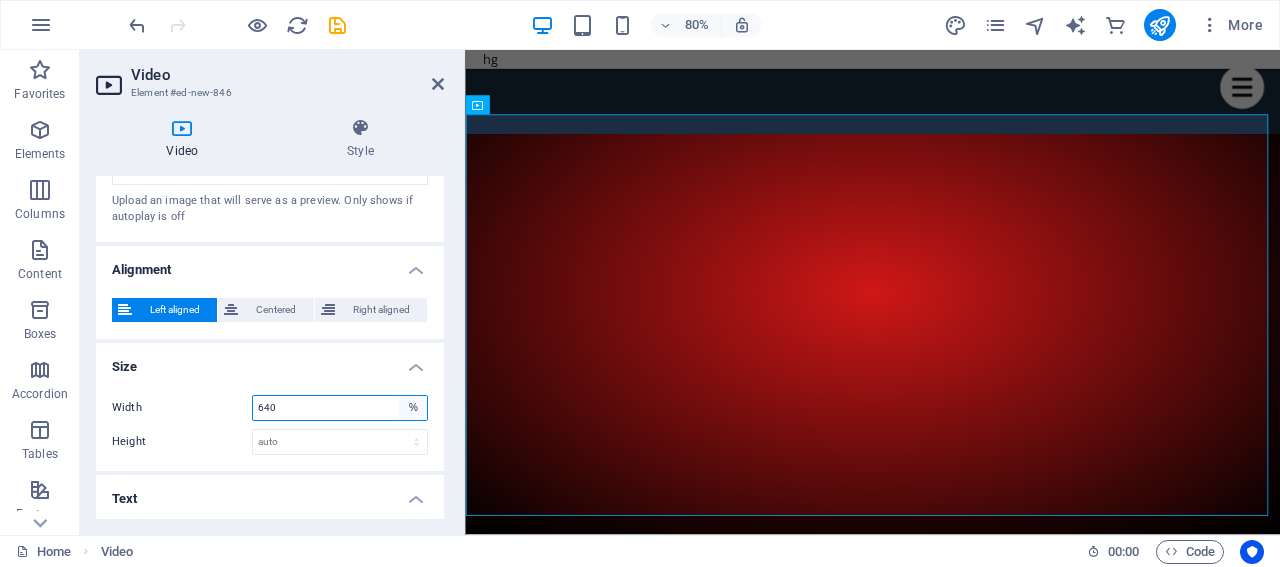 click on "auto px %" at bounding box center [413, 408] 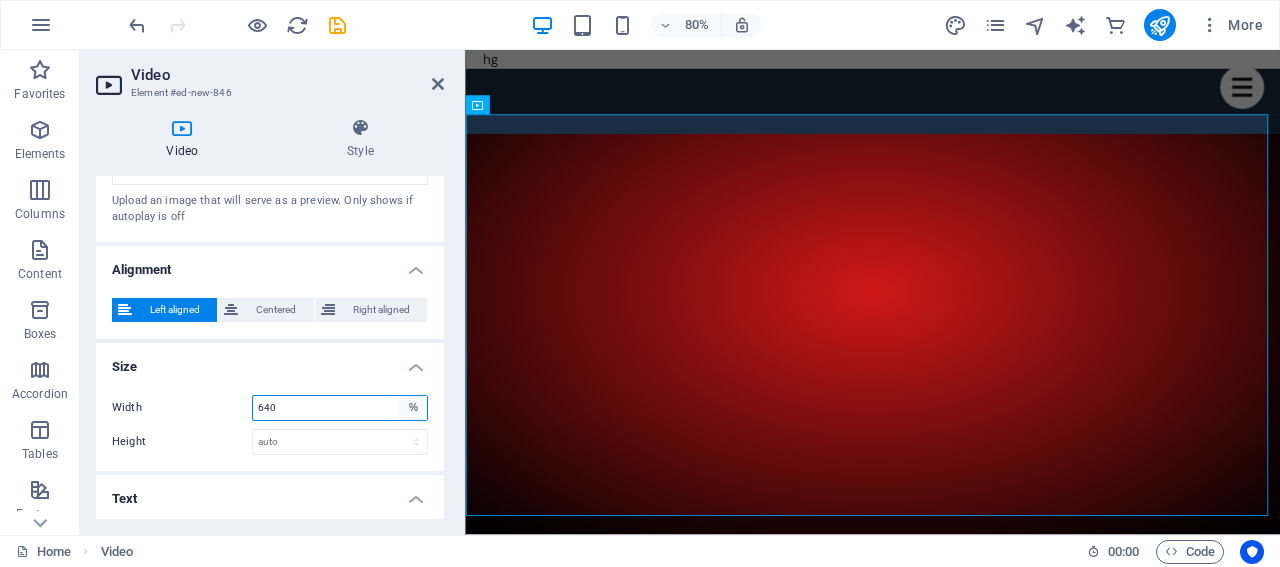 select on "auto" 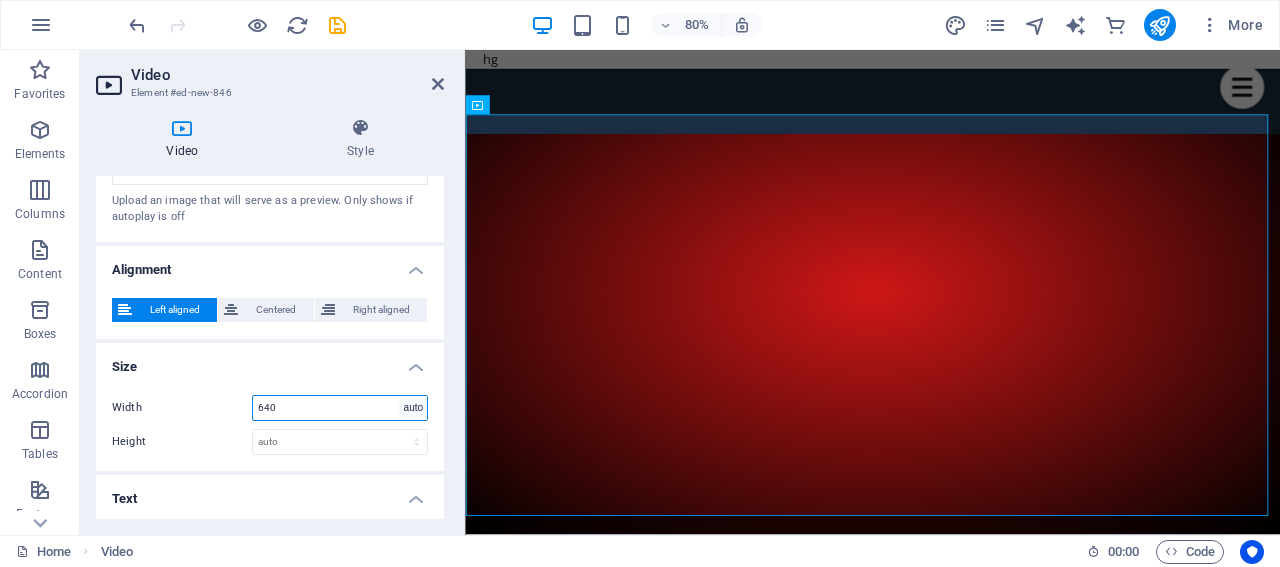 click on "auto px %" at bounding box center [413, 408] 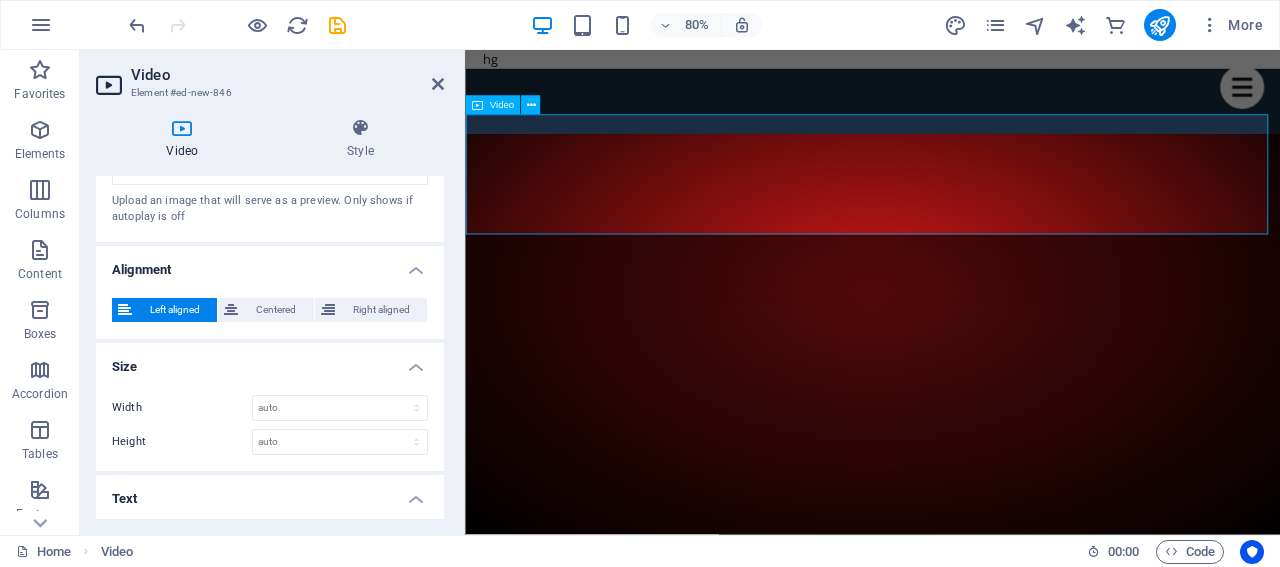 click at bounding box center (974, 3276) 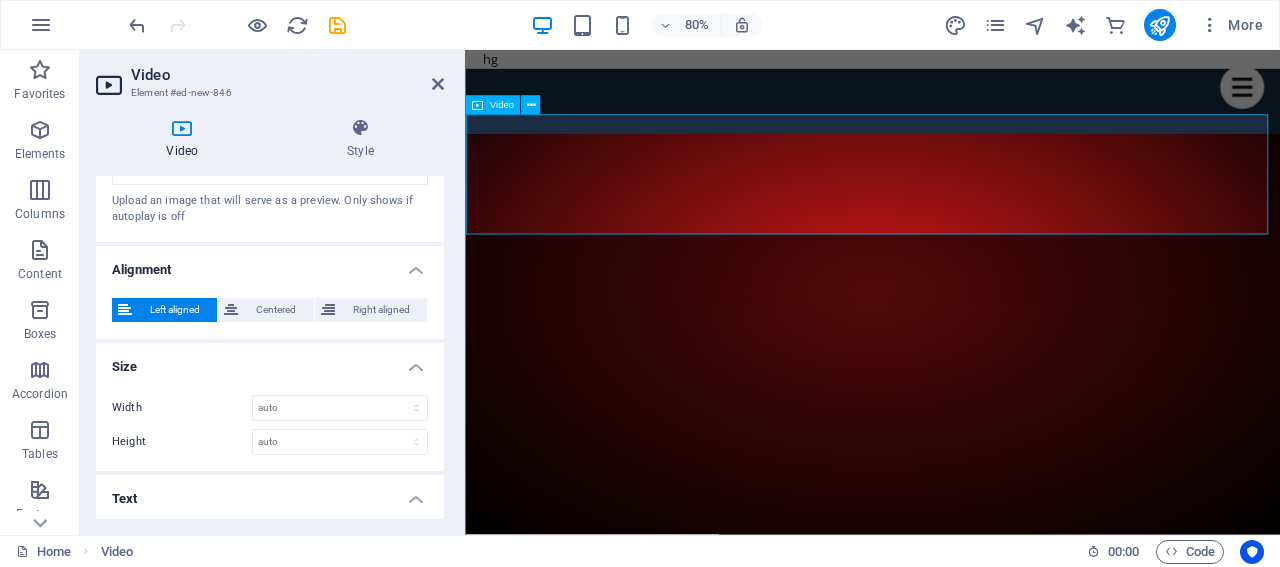 click at bounding box center [974, 3276] 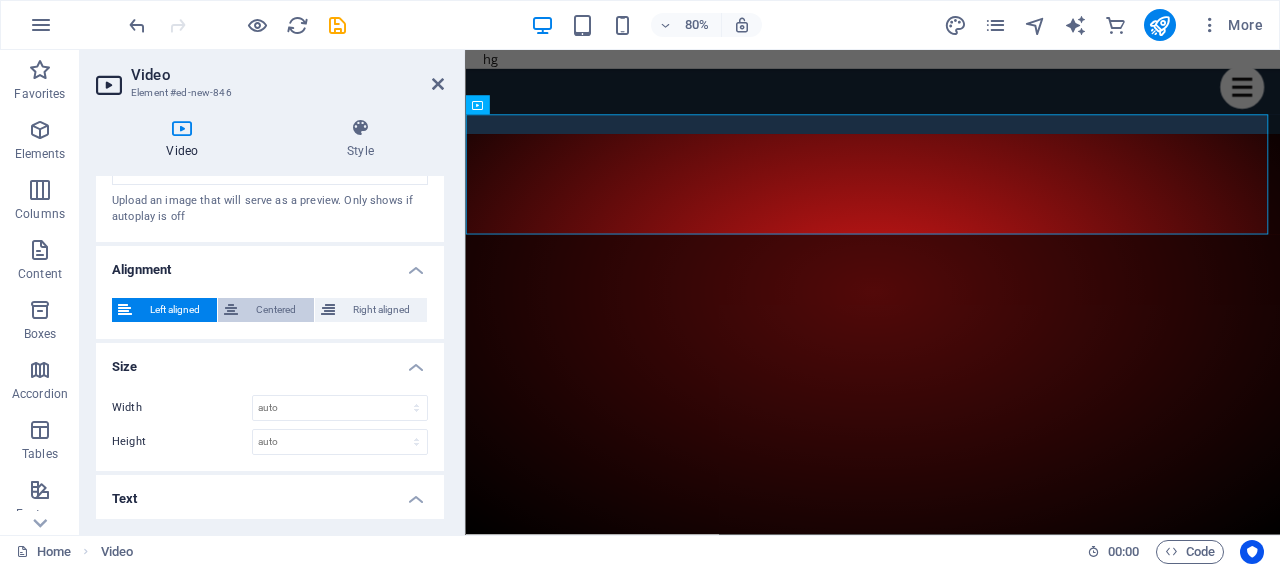 click on "Centered" at bounding box center [275, 310] 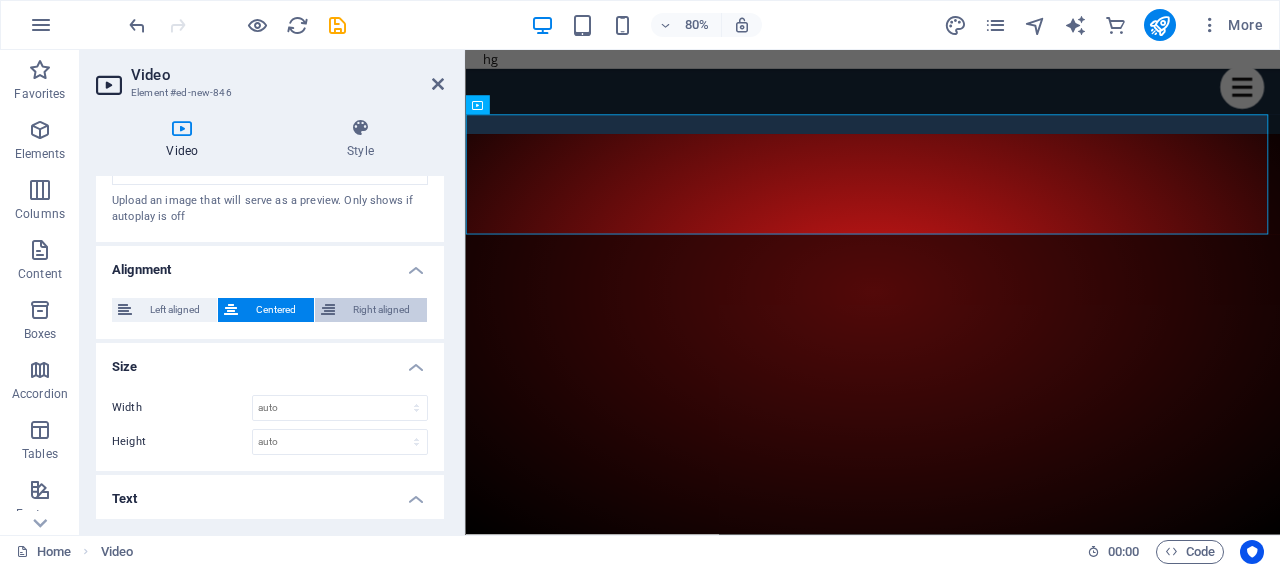 click on "Right aligned" at bounding box center (381, 310) 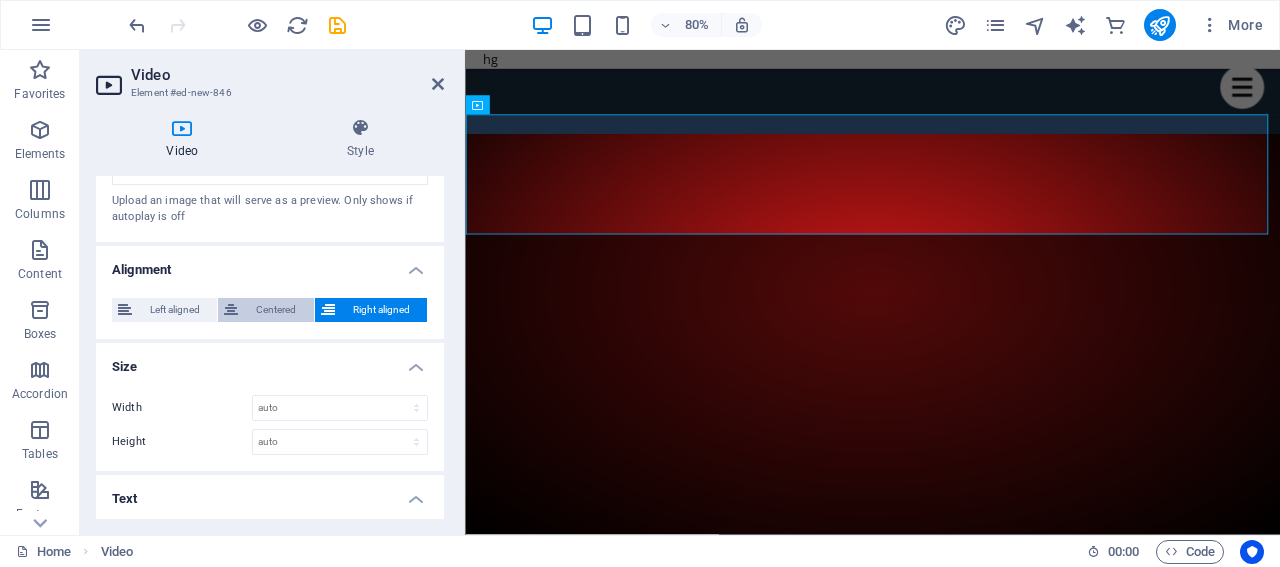 click on "Centered" at bounding box center [275, 310] 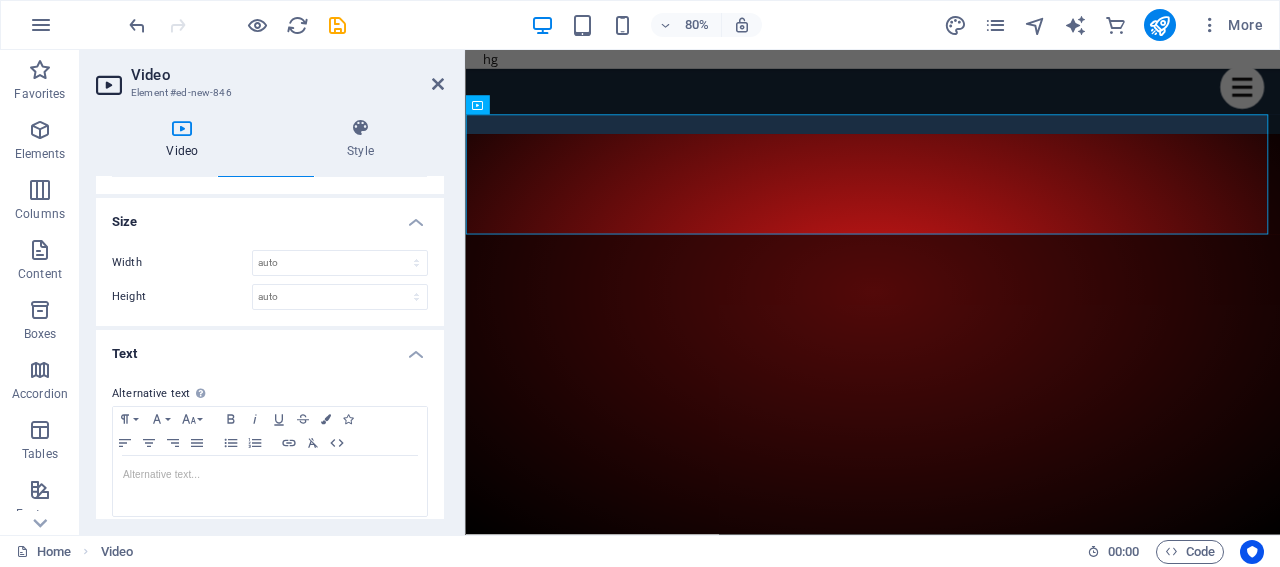 scroll, scrollTop: 763, scrollLeft: 0, axis: vertical 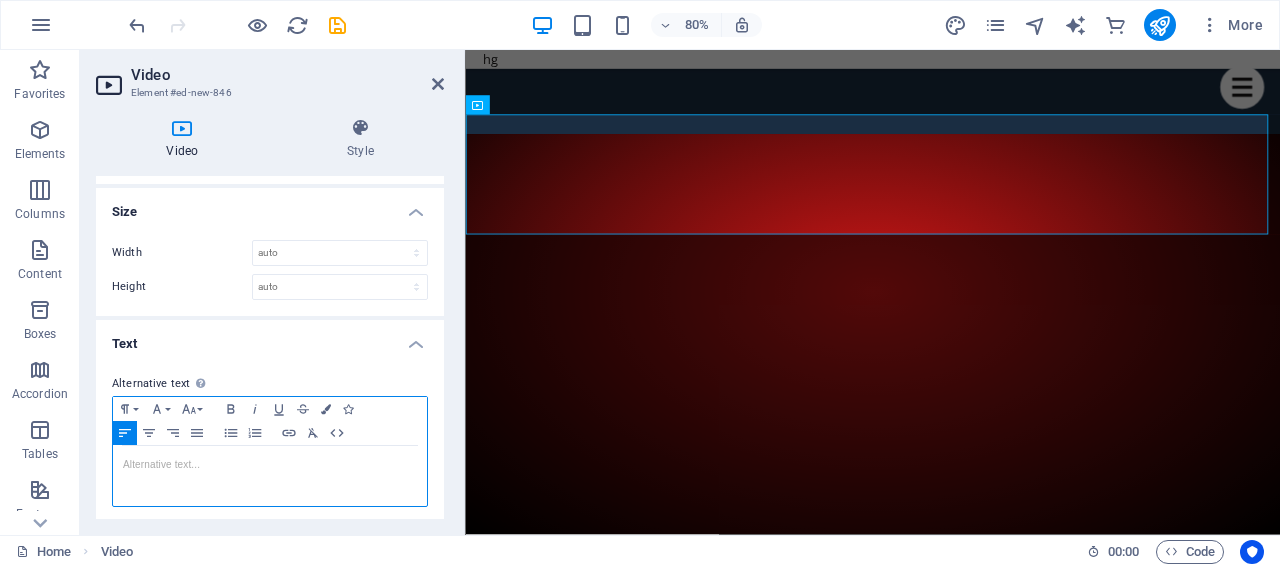 drag, startPoint x: 208, startPoint y: 459, endPoint x: 98, endPoint y: 459, distance: 110 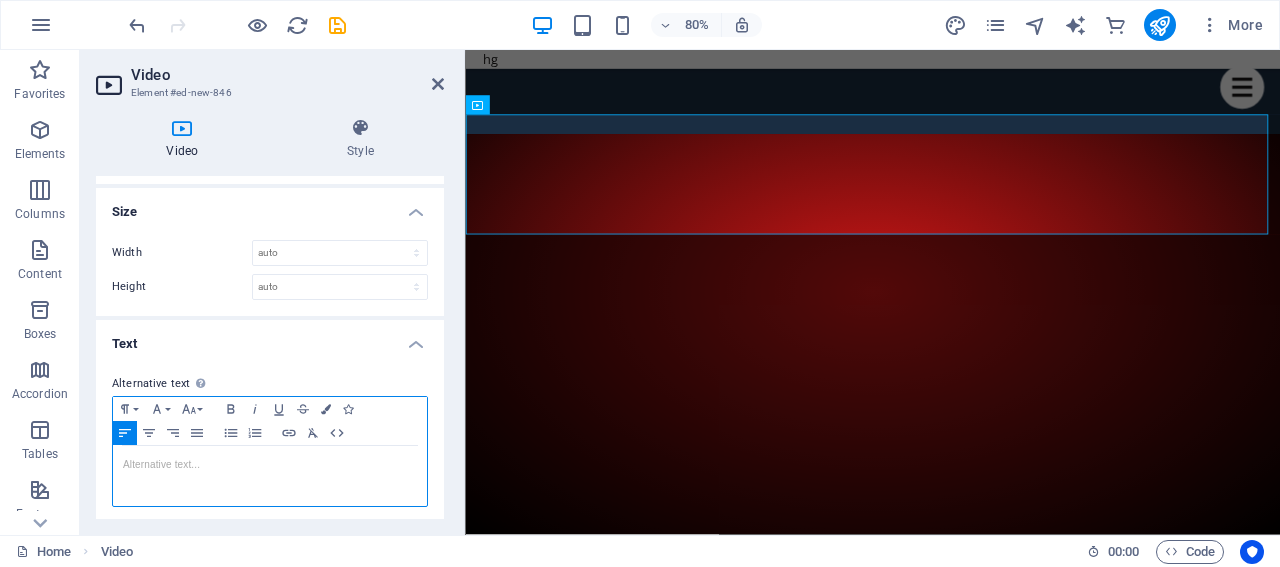 click on "Alternative text The alternative text is used by devices that cannot display videos and should be added to every video to improve website accessibility. Paragraph Format Normal Heading 1 Heading 2 Heading 3 Heading 4 Heading 5 Heading 6 Code Font Family Arial Georgia Impact Tahoma Times New Roman Verdana Alfa Slab One Open Sans Font Size 8 9 10 11 12 14 18 24 30 36 48 60 72 96 Bold Italic Underline Strikethrough Colors Icons Align Left Align Center Align Right Align Justify Unordered List Ordered List Insert Link Clear Formatting HTML Alternative text..." at bounding box center (270, 440) 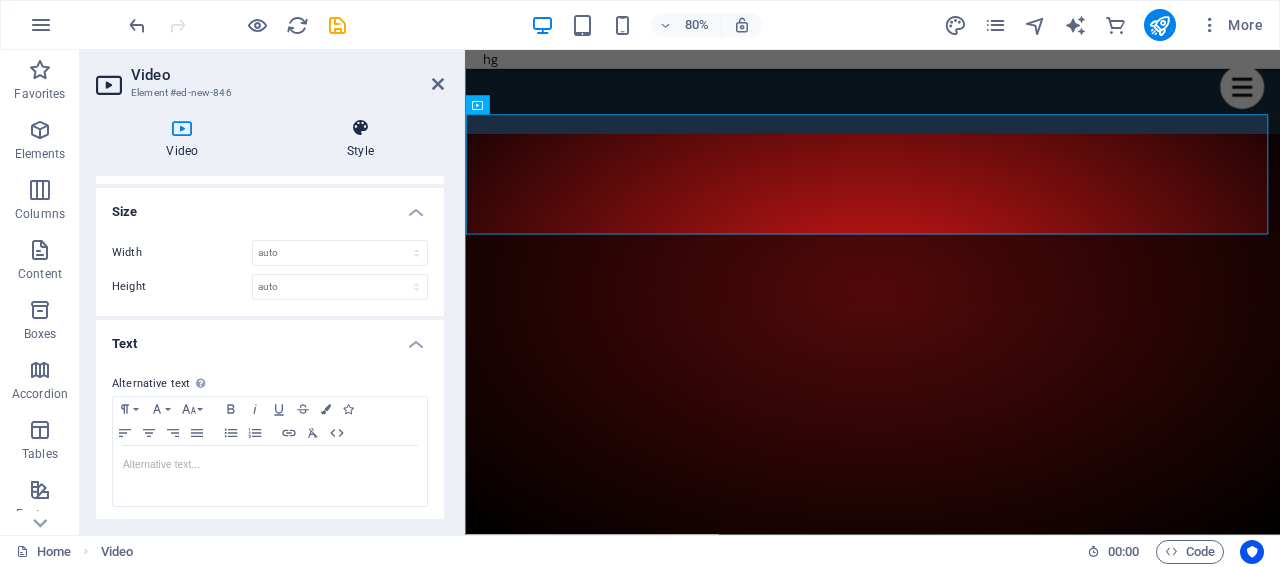 click on "Style" at bounding box center [361, 139] 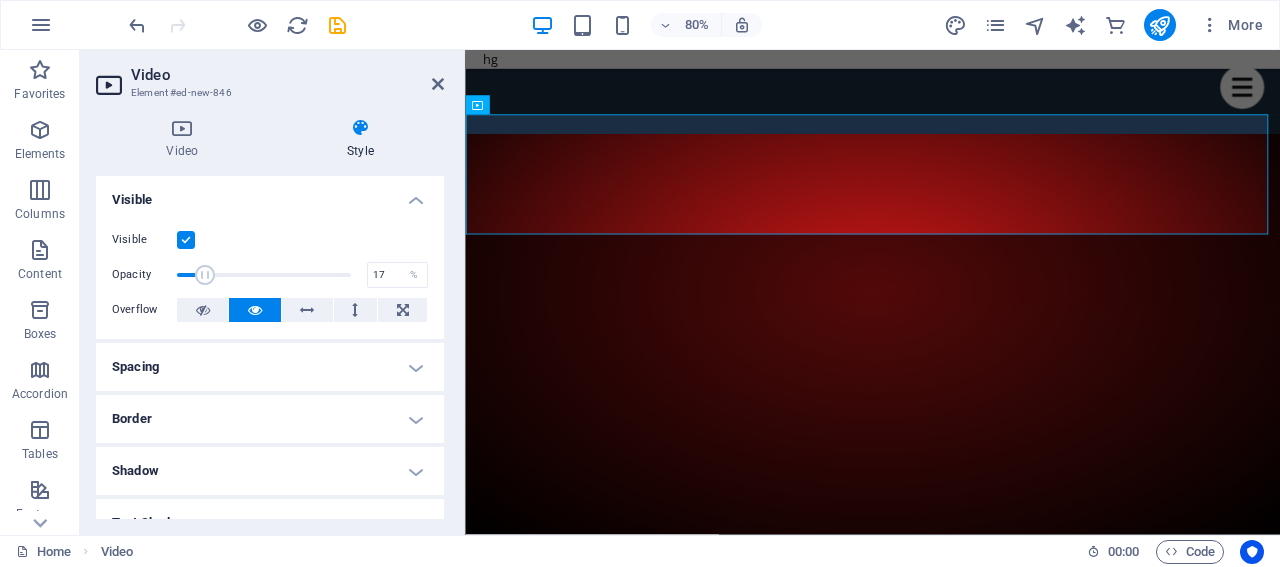 drag, startPoint x: 346, startPoint y: 280, endPoint x: 205, endPoint y: 289, distance: 141.28694 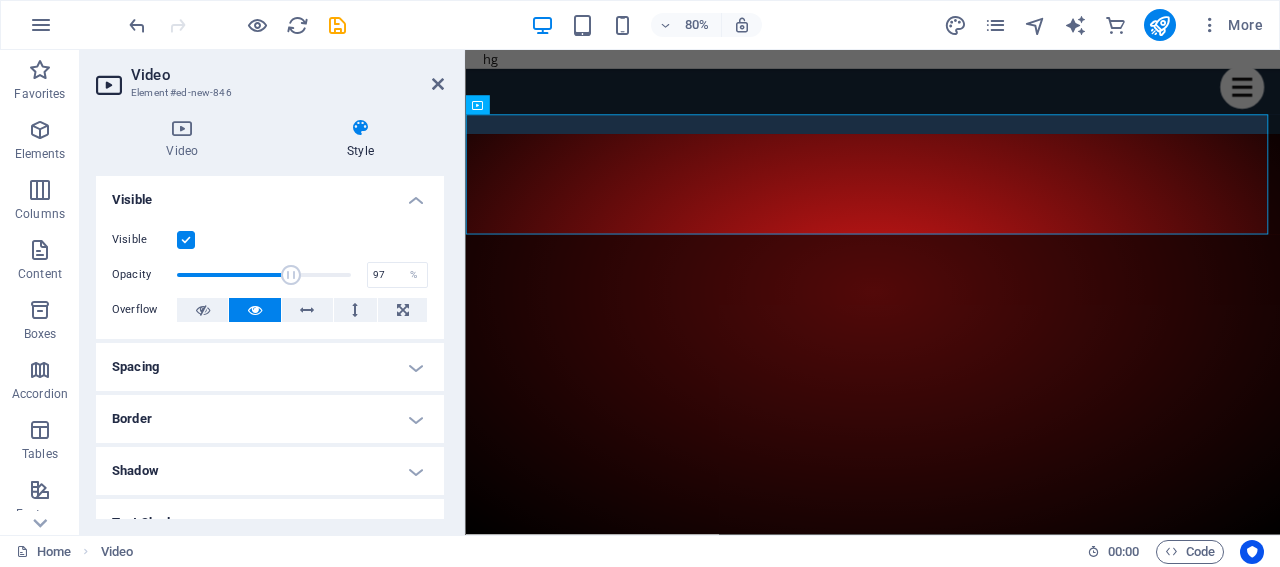 type on "100" 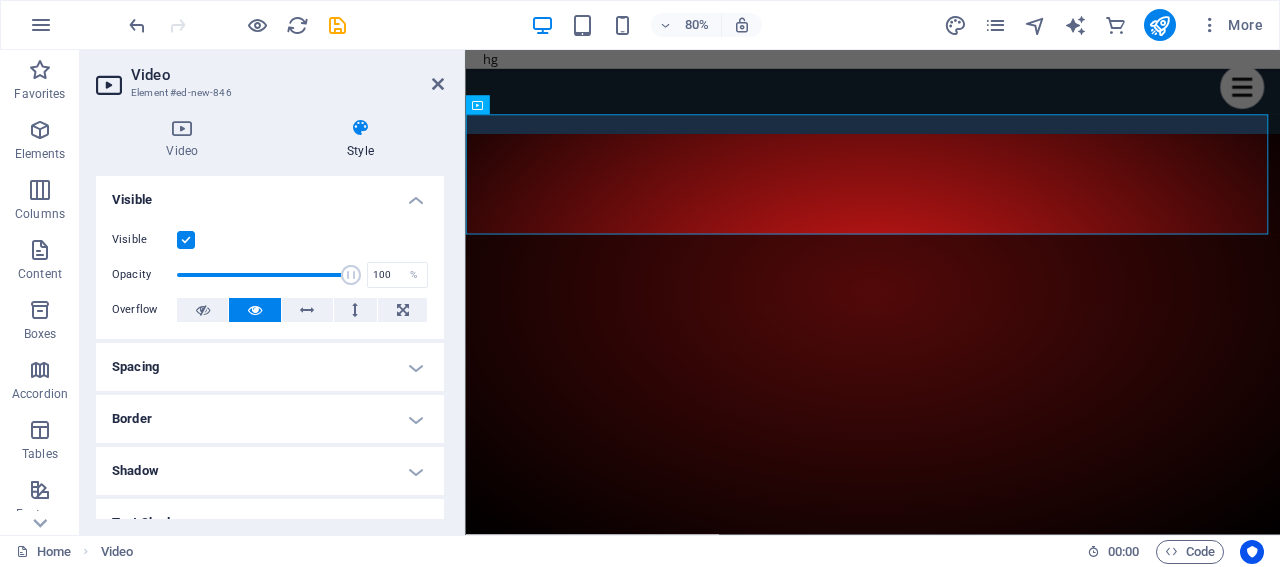 drag, startPoint x: 214, startPoint y: 278, endPoint x: 400, endPoint y: 288, distance: 186.26862 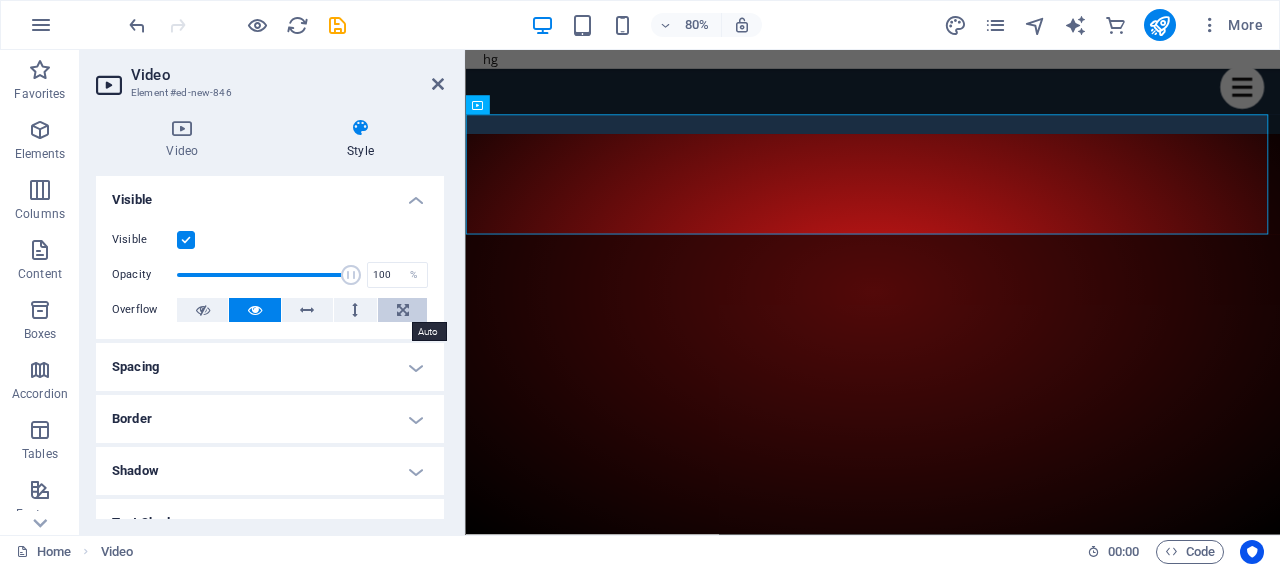 click at bounding box center (403, 310) 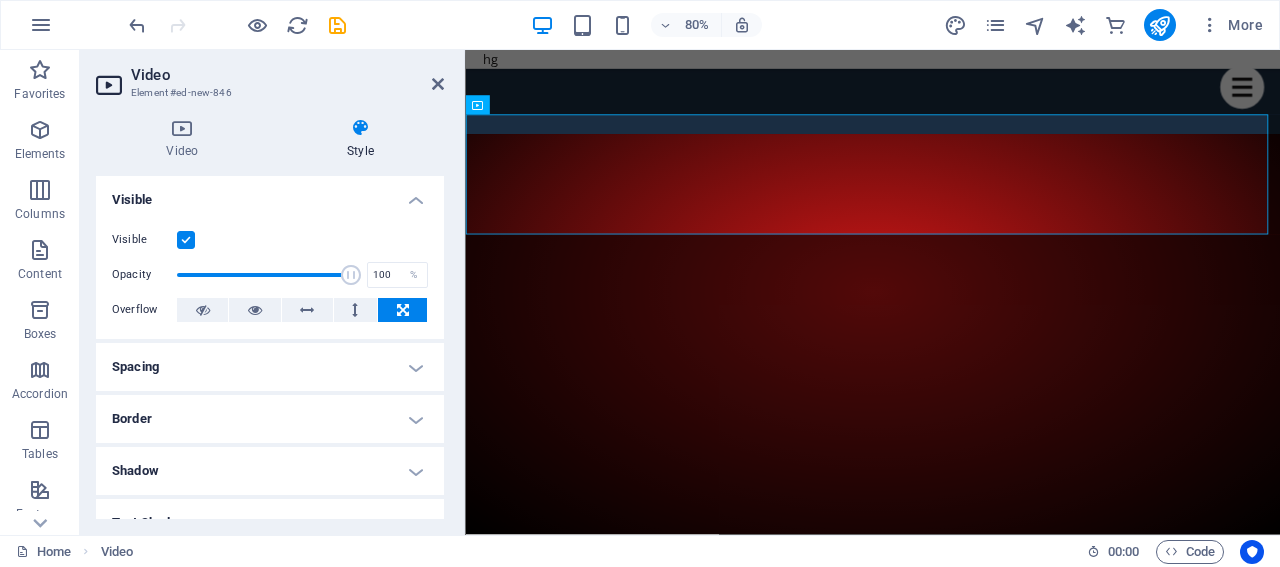 click at bounding box center [403, 310] 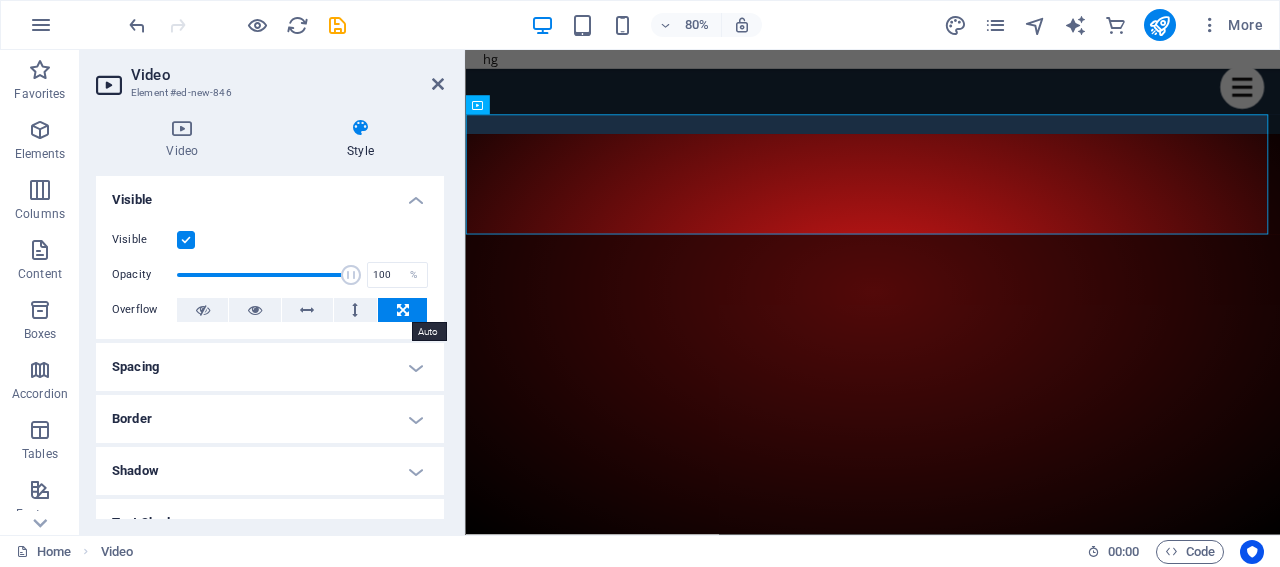 click at bounding box center (403, 310) 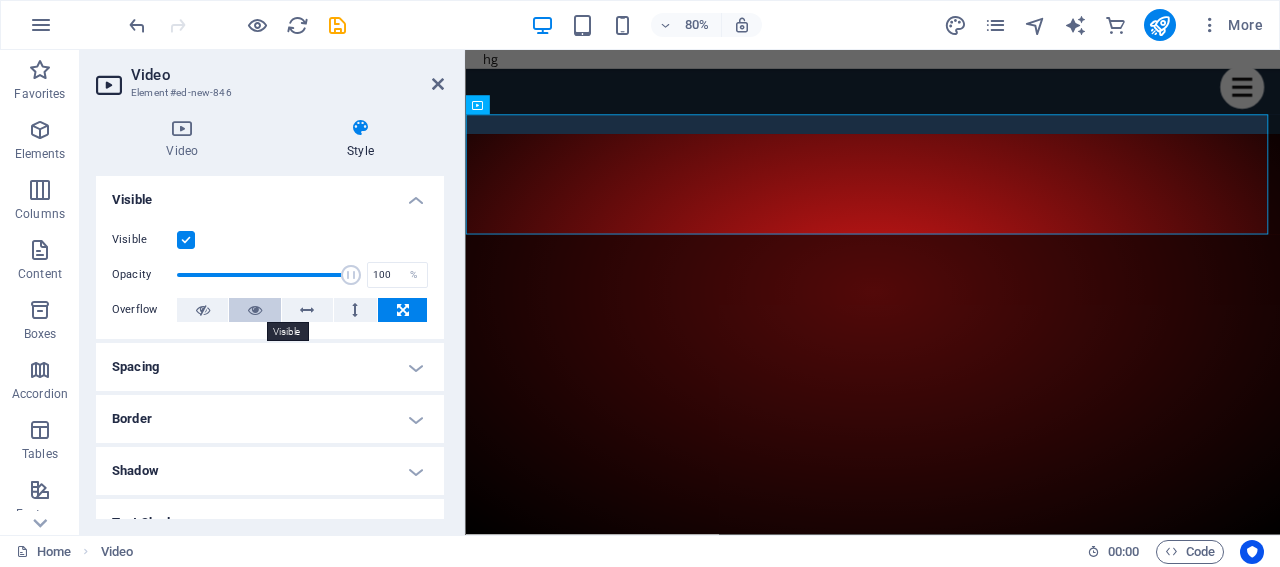 click at bounding box center (255, 310) 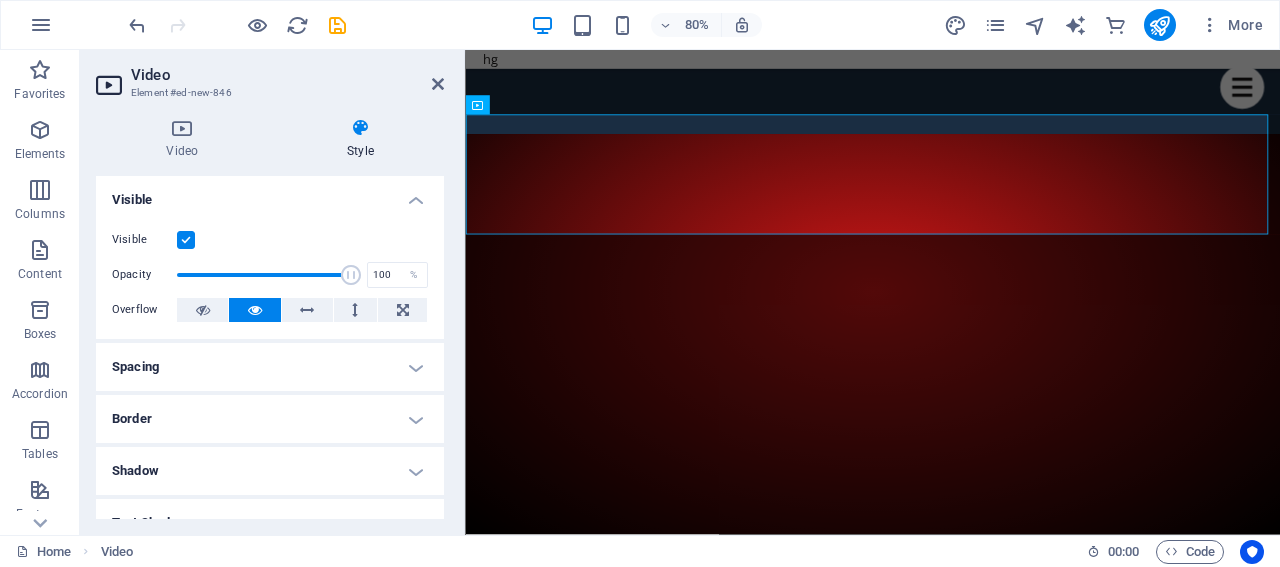 click at bounding box center [255, 310] 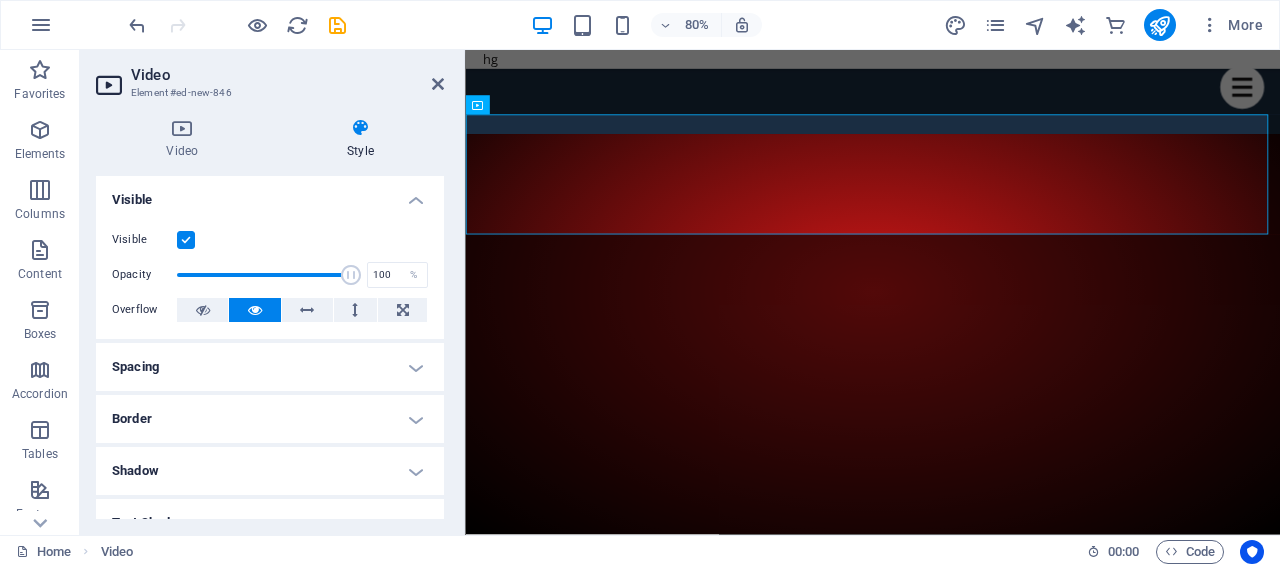 click on "Visible Opacity 100 % Overflow" at bounding box center [270, 275] 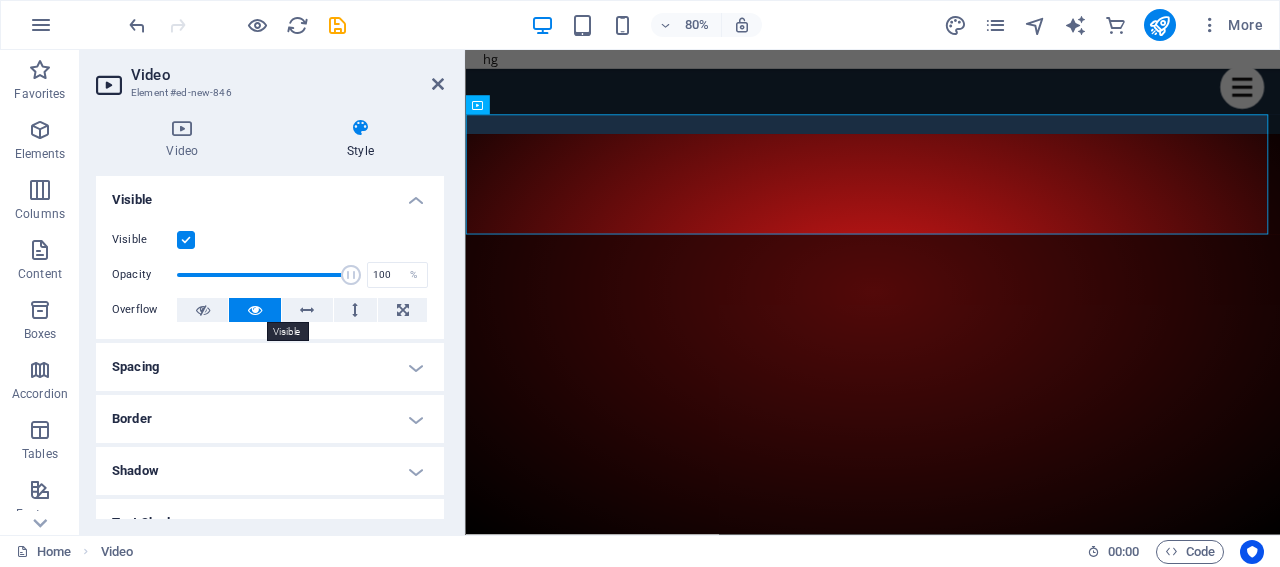 click at bounding box center [255, 310] 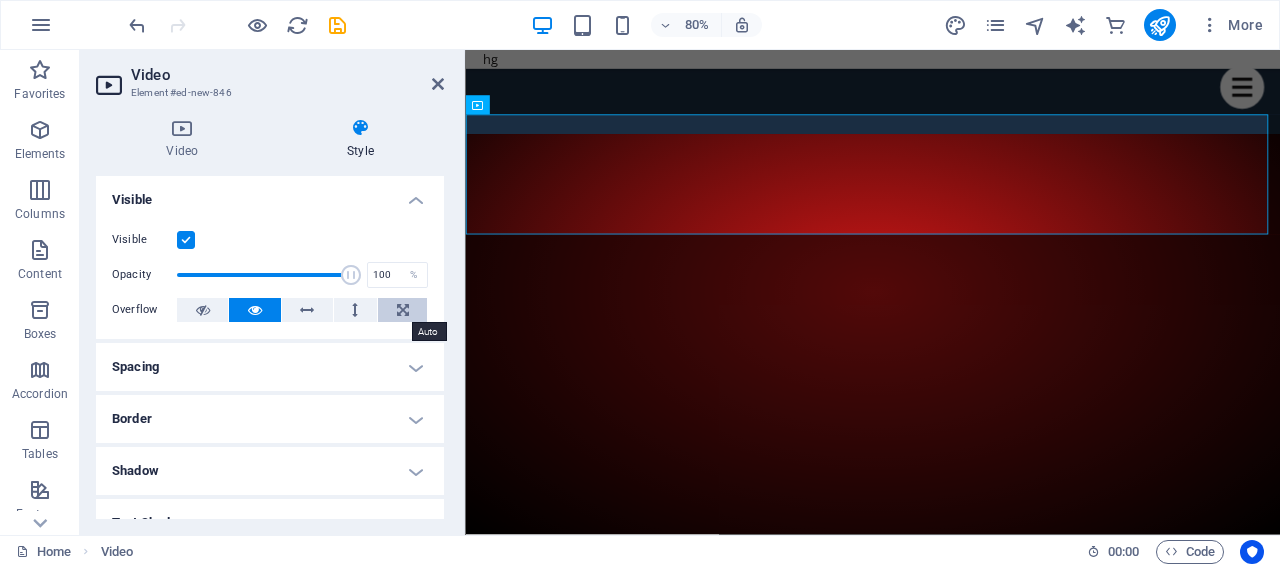 click at bounding box center [403, 310] 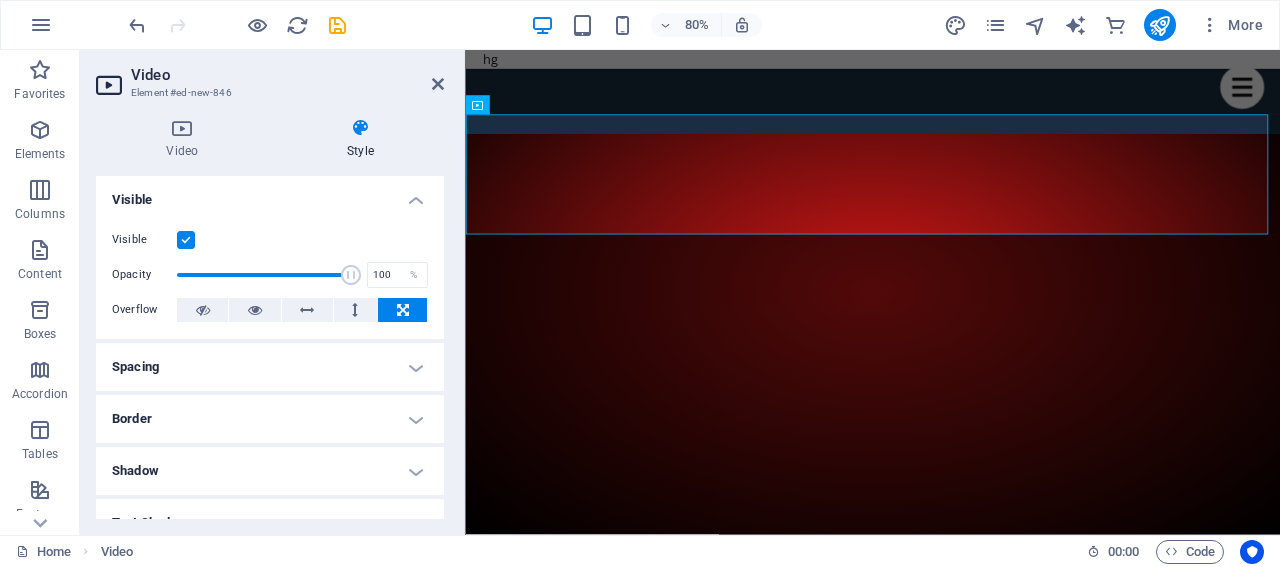 click on "Spacing" at bounding box center [270, 367] 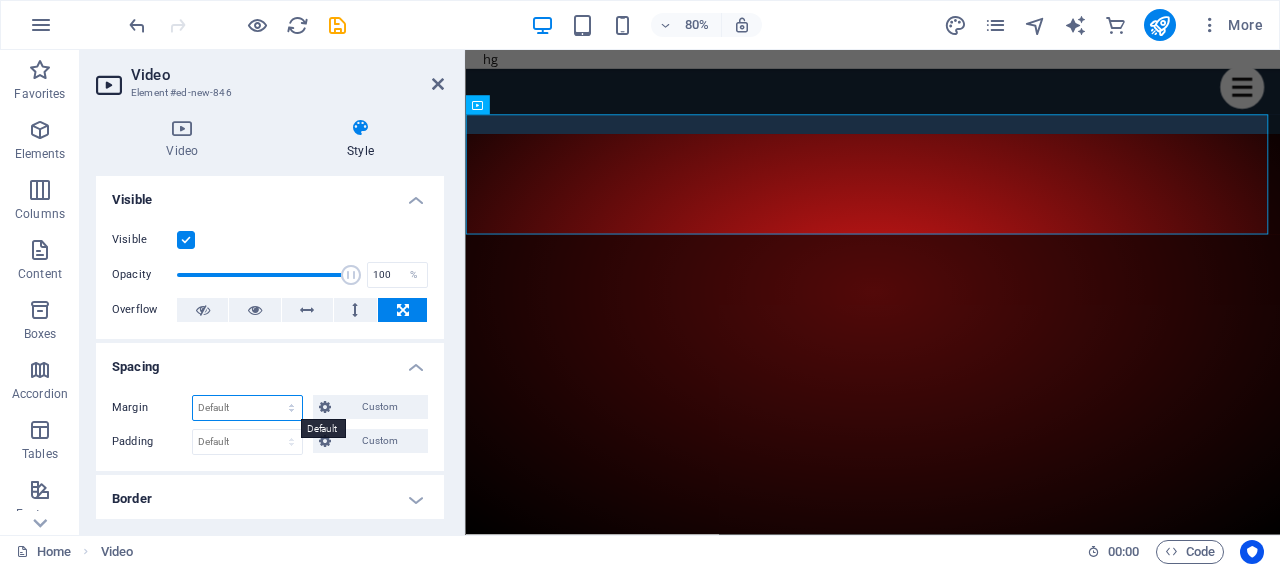 click on "Default auto px % rem vw vh Custom" at bounding box center (247, 408) 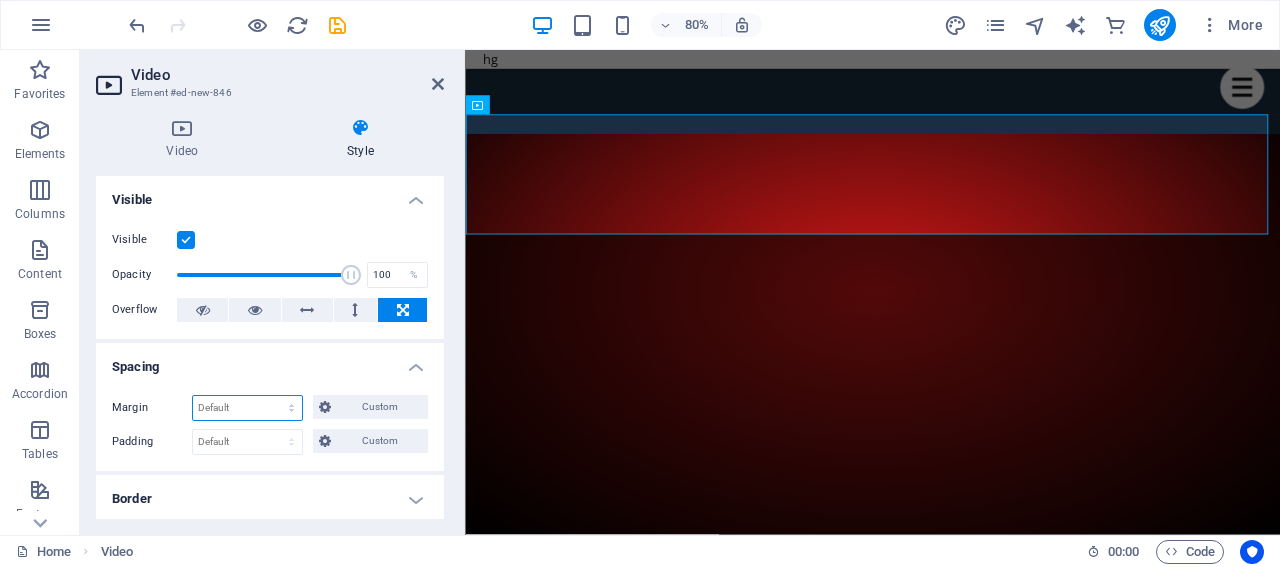 click on "Default auto px % rem vw vh Custom" at bounding box center (247, 408) 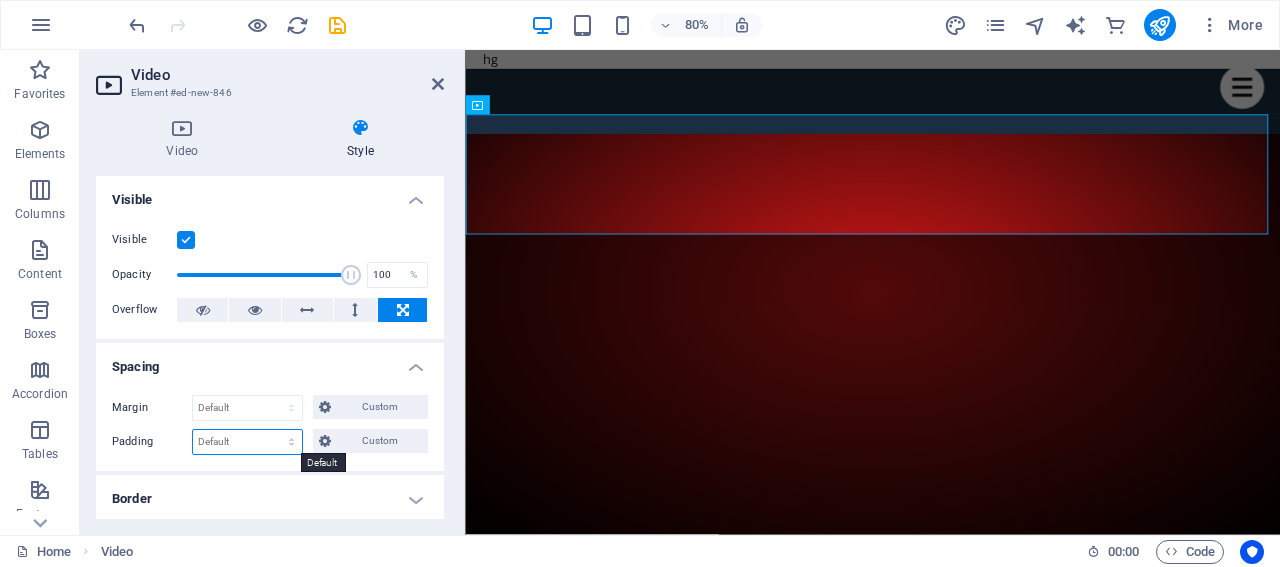 click on "Default px rem % vh vw Custom" at bounding box center (247, 442) 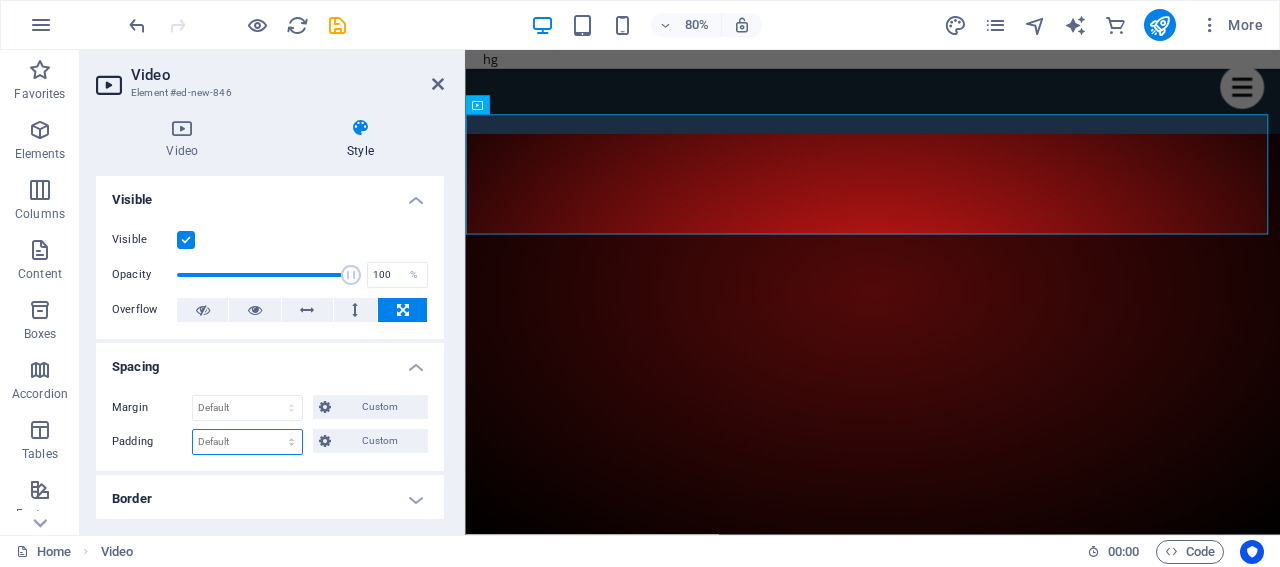 select on "vw" 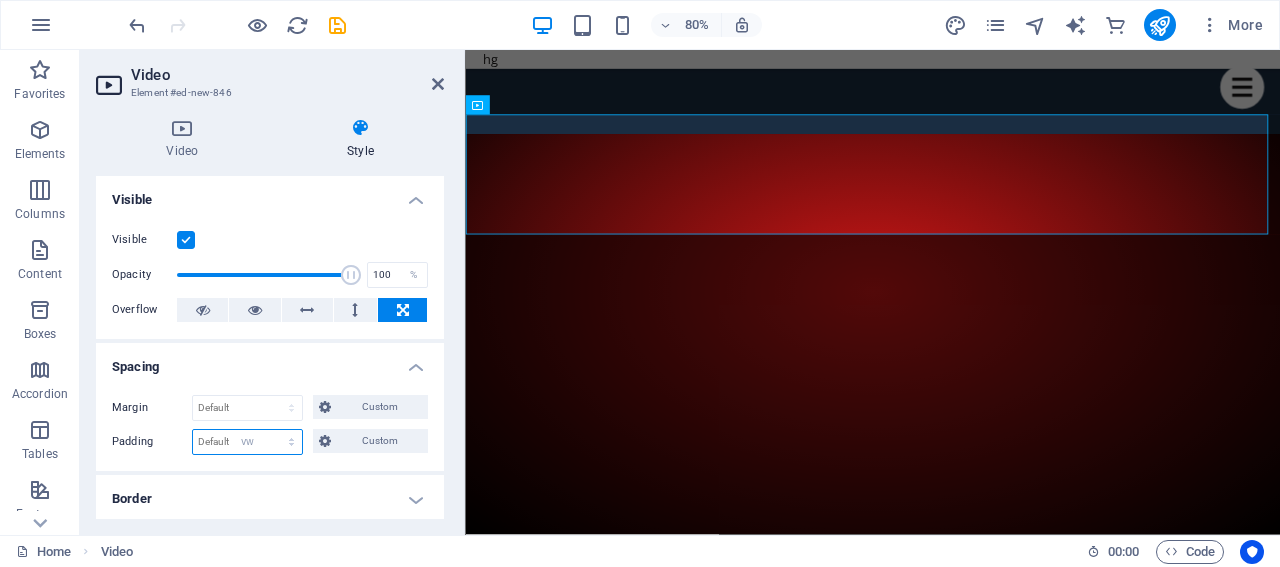 click on "Default px rem % vh vw Custom" at bounding box center [247, 442] 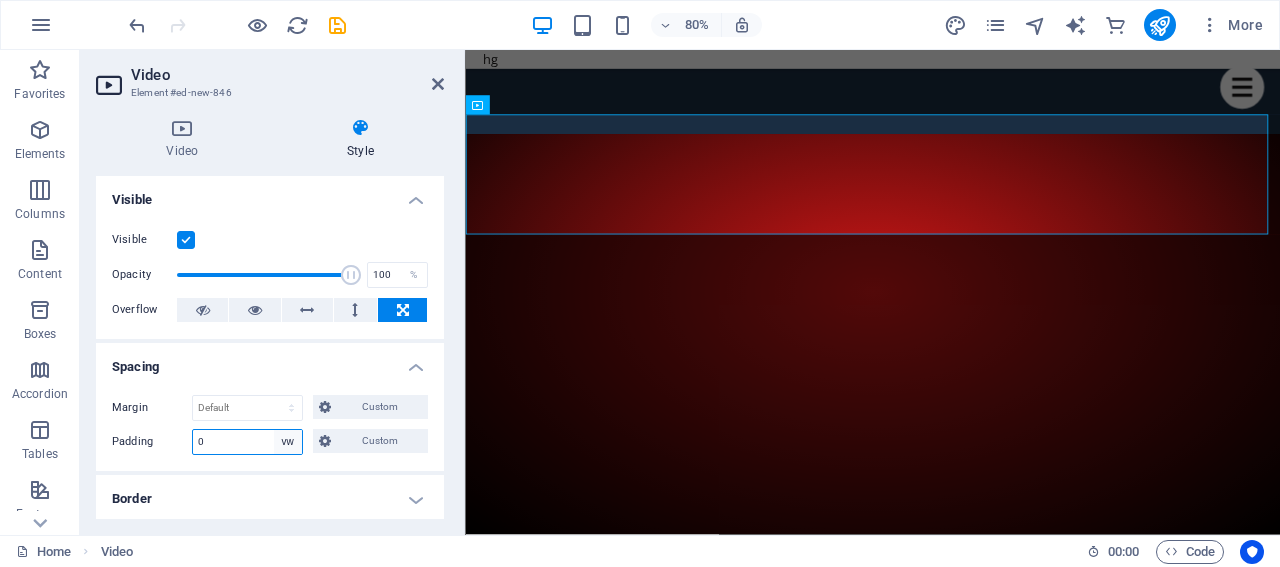 click on "Default px rem % vh vw Custom" at bounding box center [288, 442] 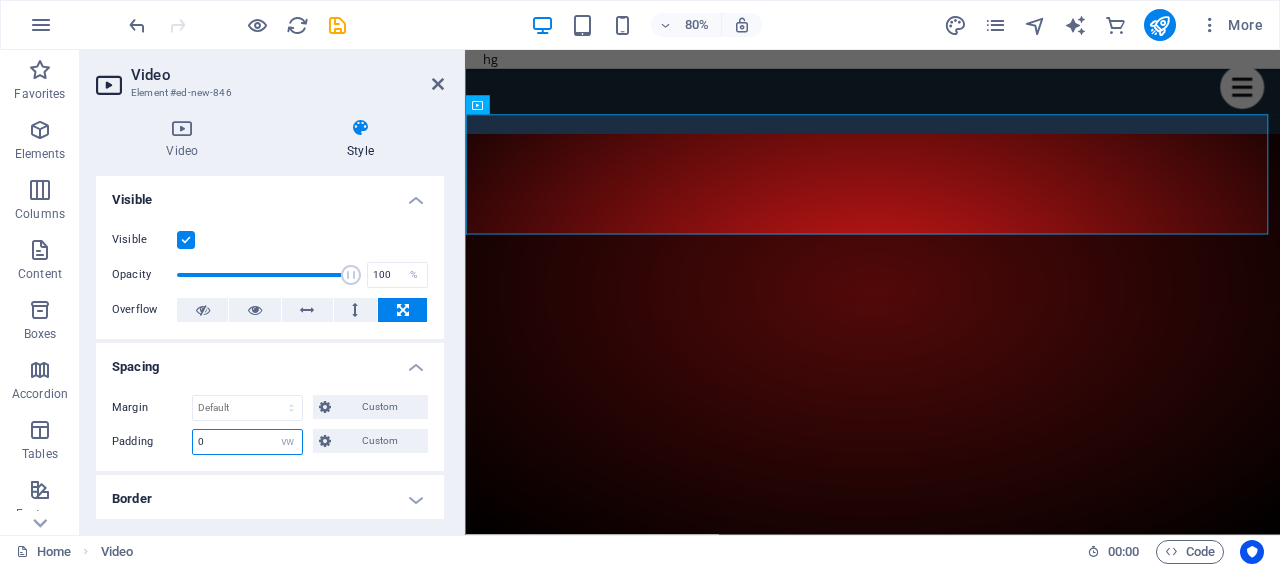 select on "default" 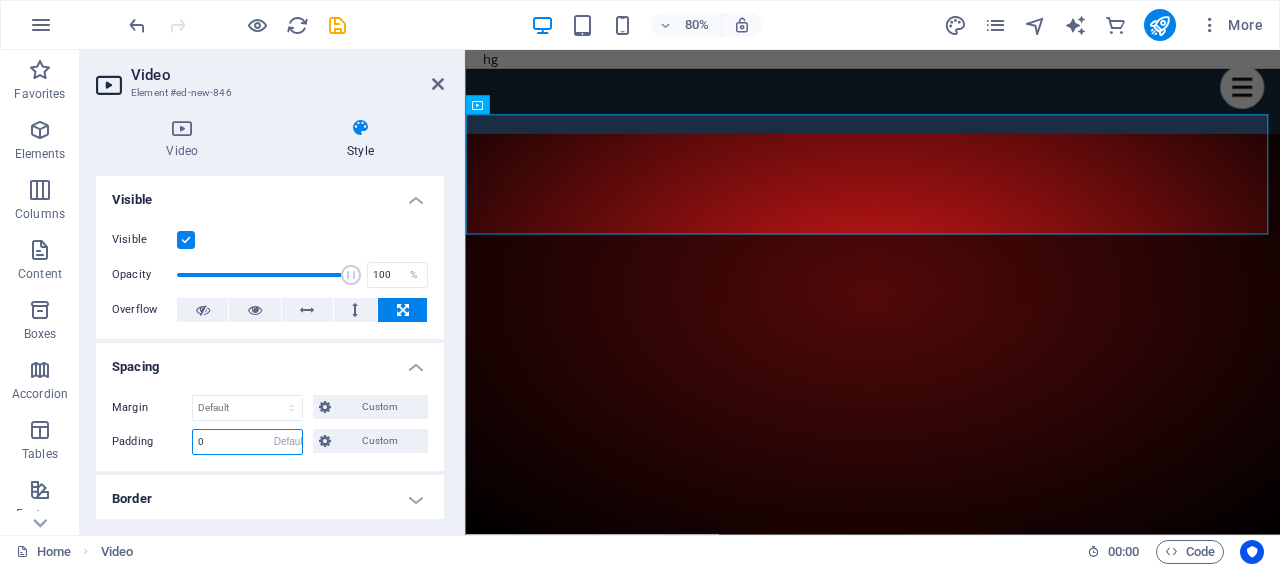 click on "Default px rem % vh vw Custom" at bounding box center [288, 442] 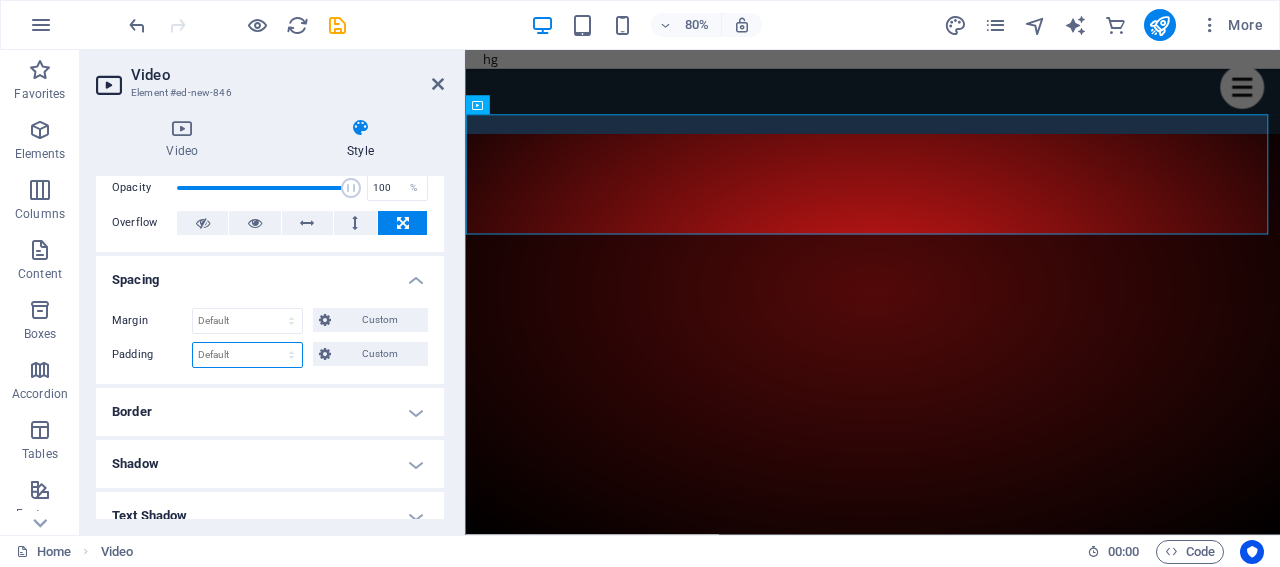 scroll, scrollTop: 200, scrollLeft: 0, axis: vertical 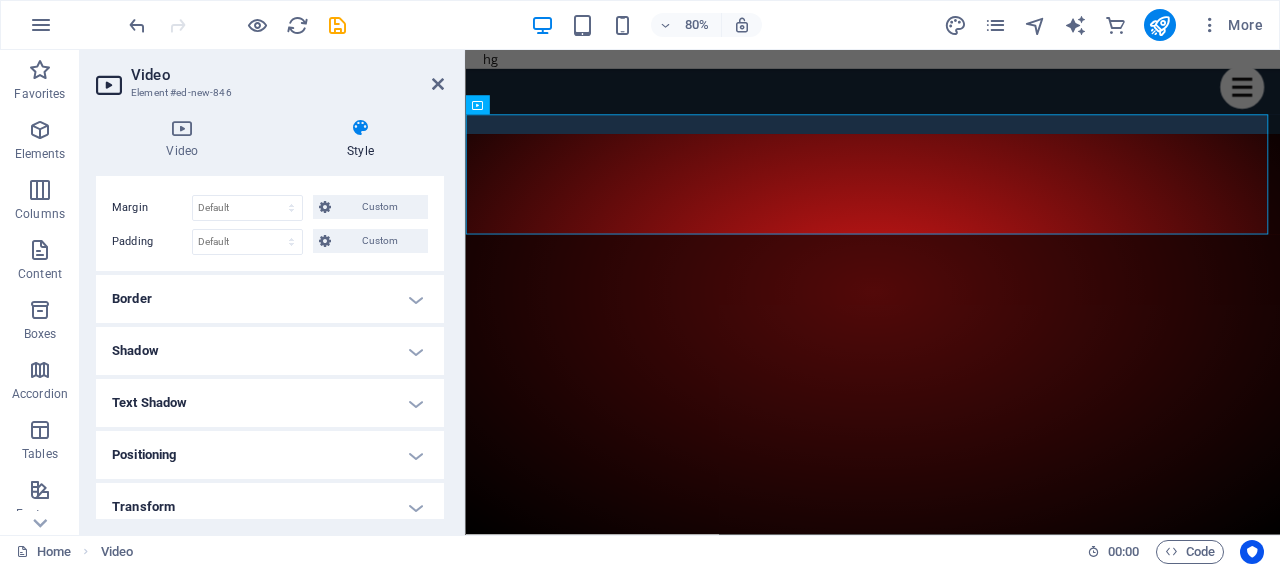 click on "Border" at bounding box center [270, 299] 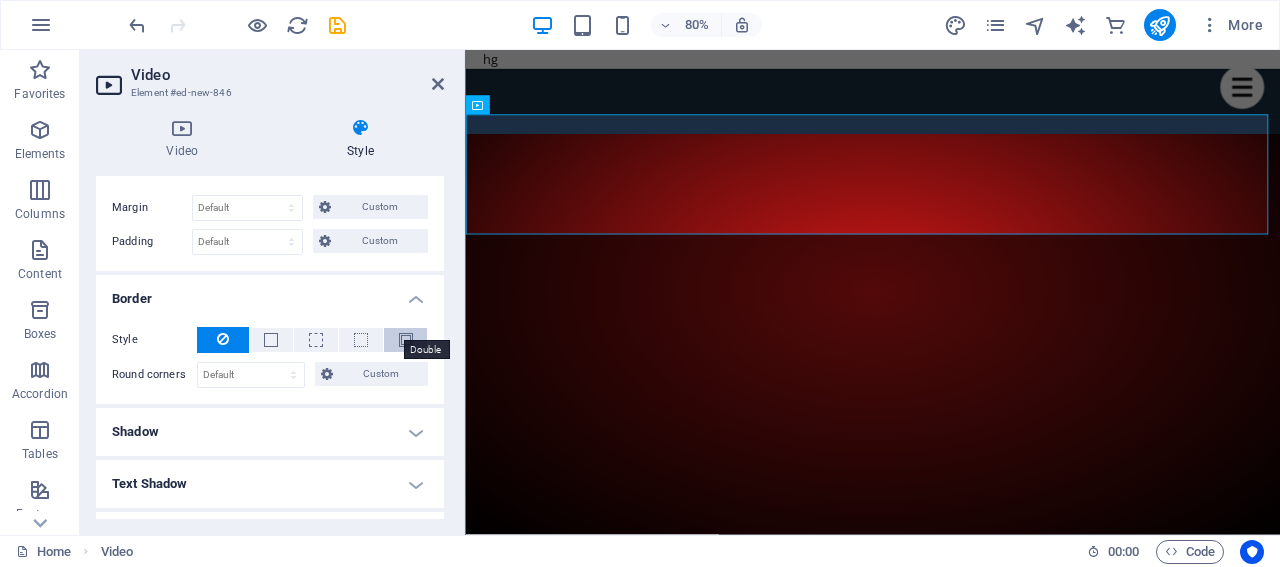 click at bounding box center (406, 340) 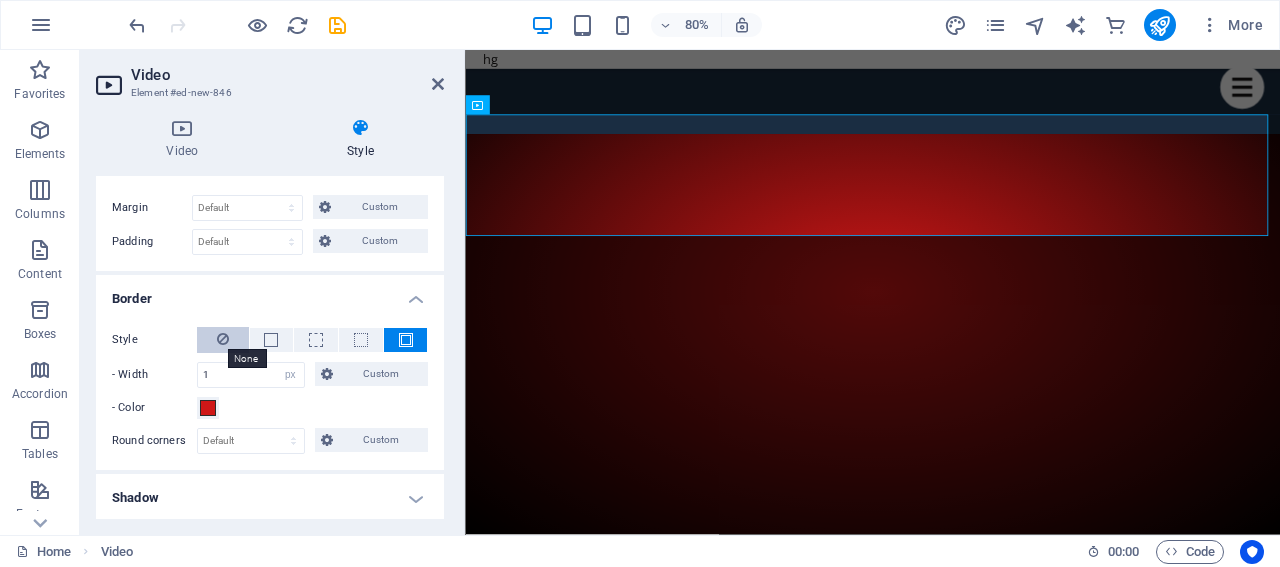 click at bounding box center (223, 339) 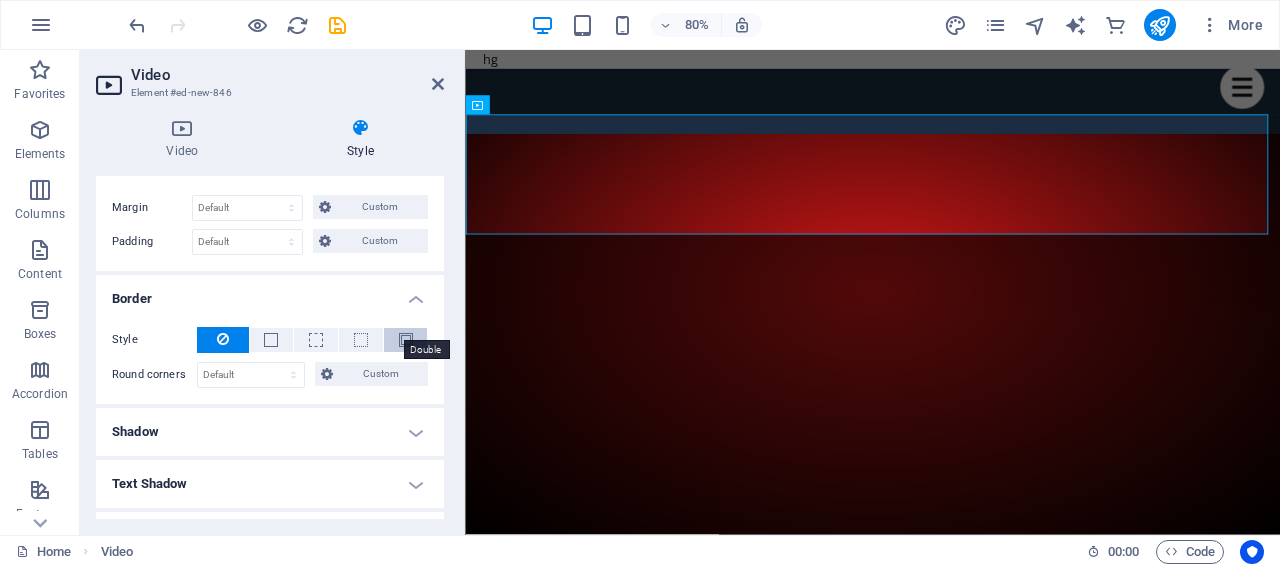 click at bounding box center (406, 340) 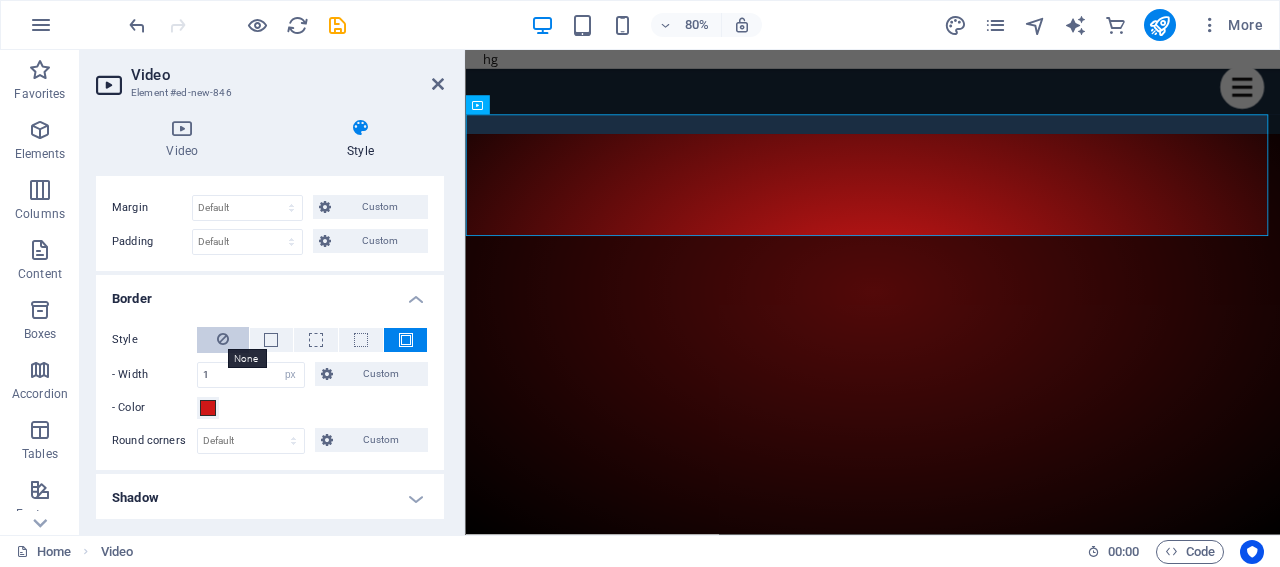 click at bounding box center [223, 339] 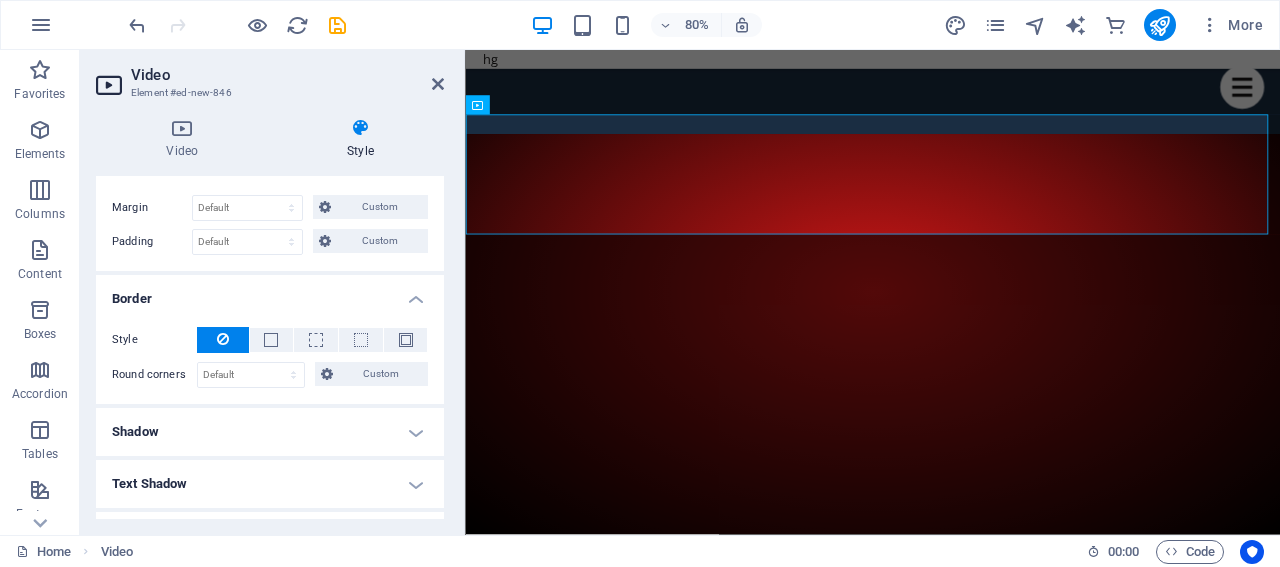 click on "Shadow" at bounding box center [270, 432] 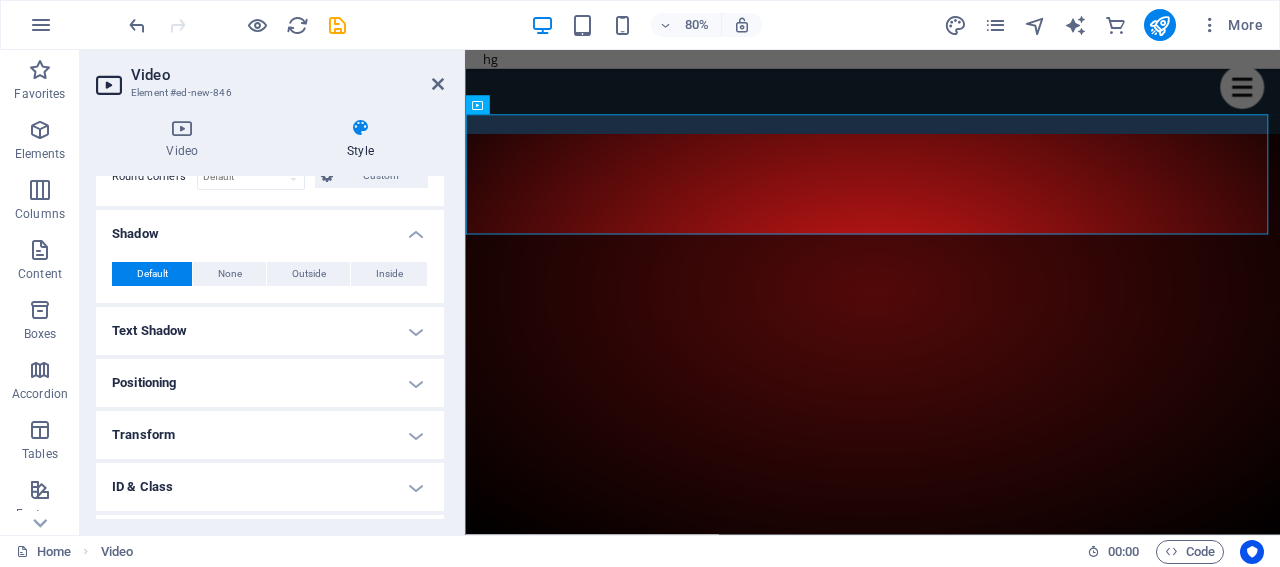 scroll, scrollTop: 400, scrollLeft: 0, axis: vertical 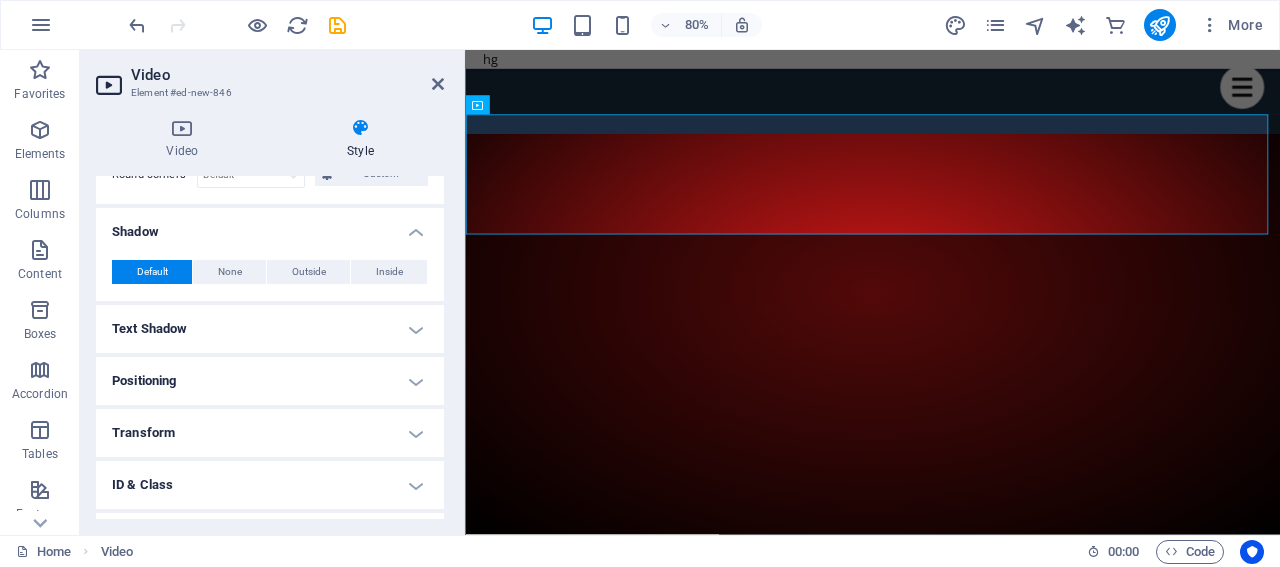 click on "Positioning" at bounding box center (270, 381) 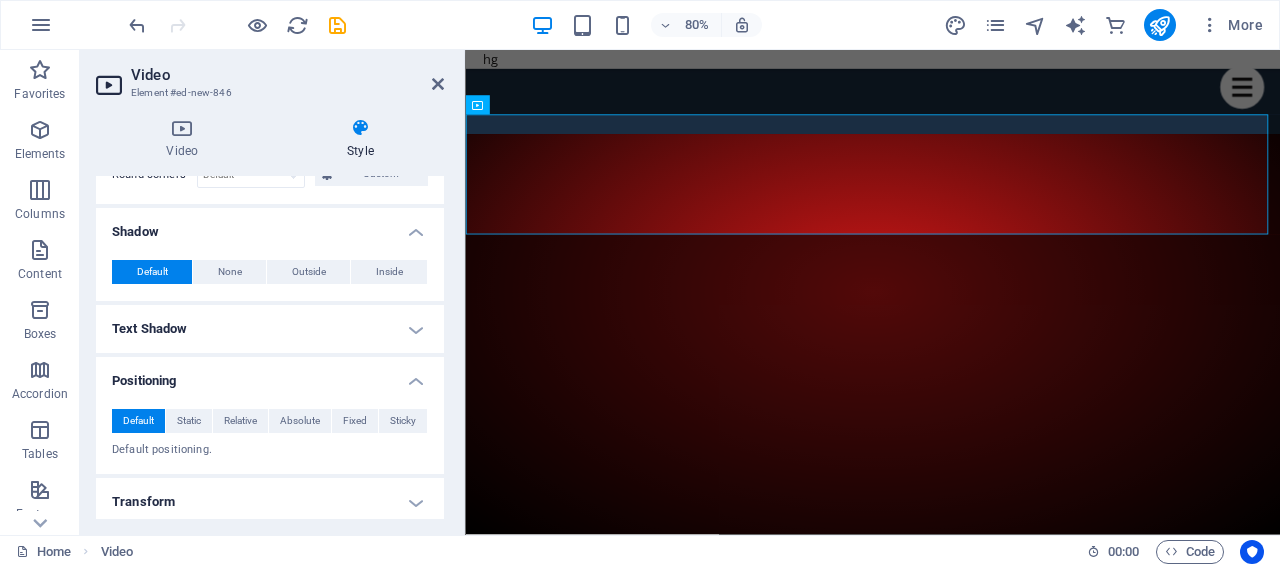 click on "Text Shadow" at bounding box center (270, 329) 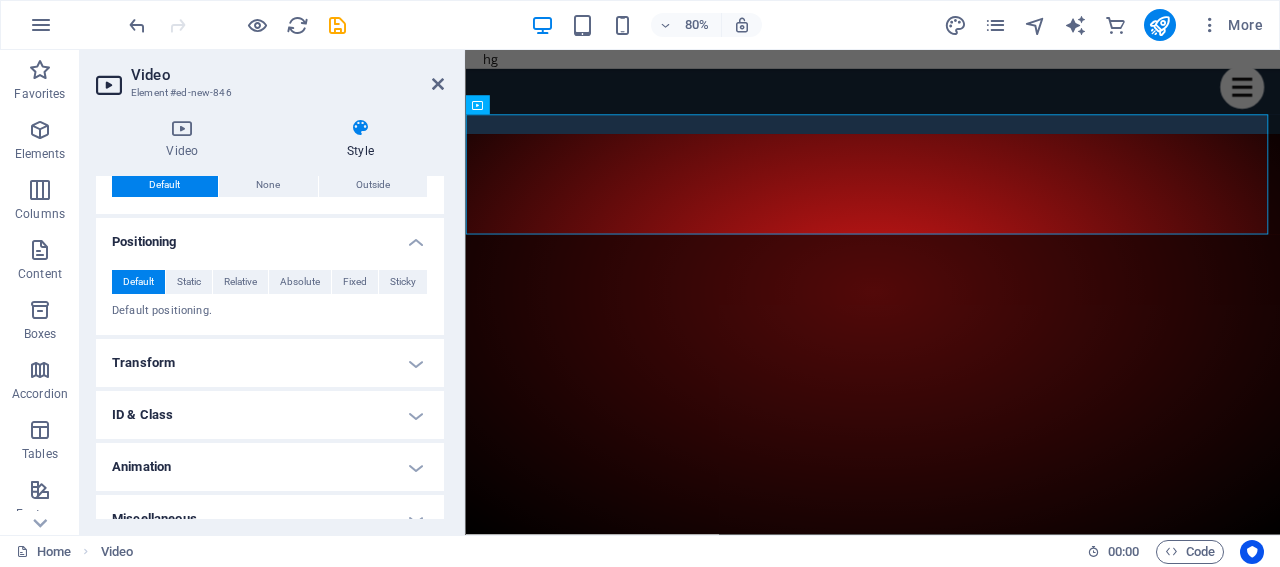 scroll, scrollTop: 604, scrollLeft: 0, axis: vertical 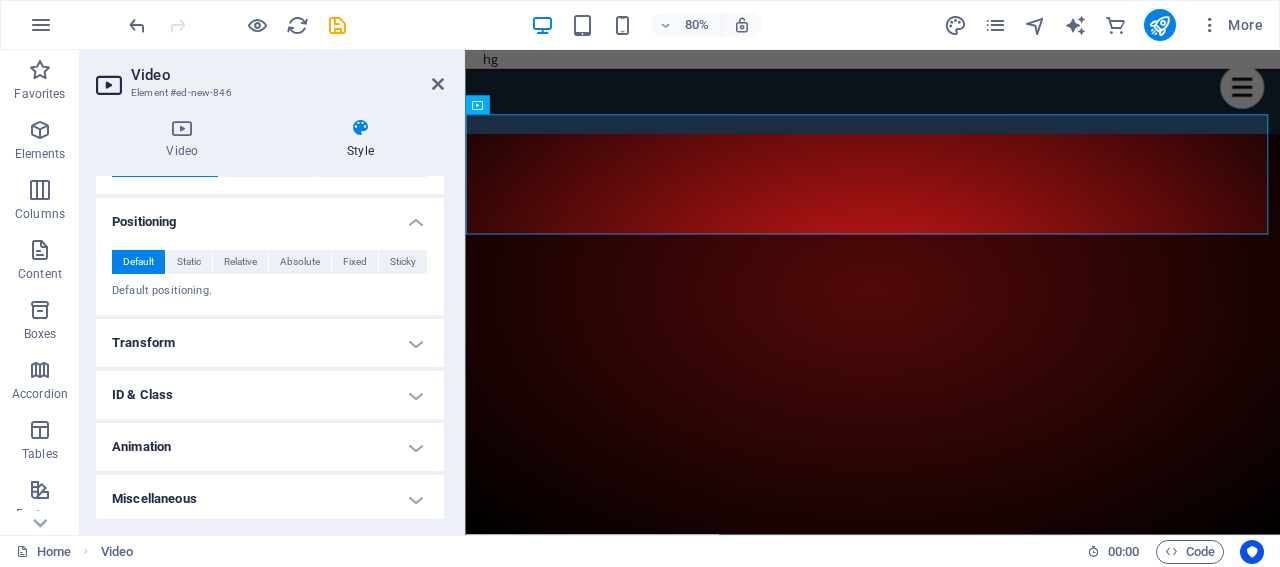 click on "Transform" at bounding box center [270, 343] 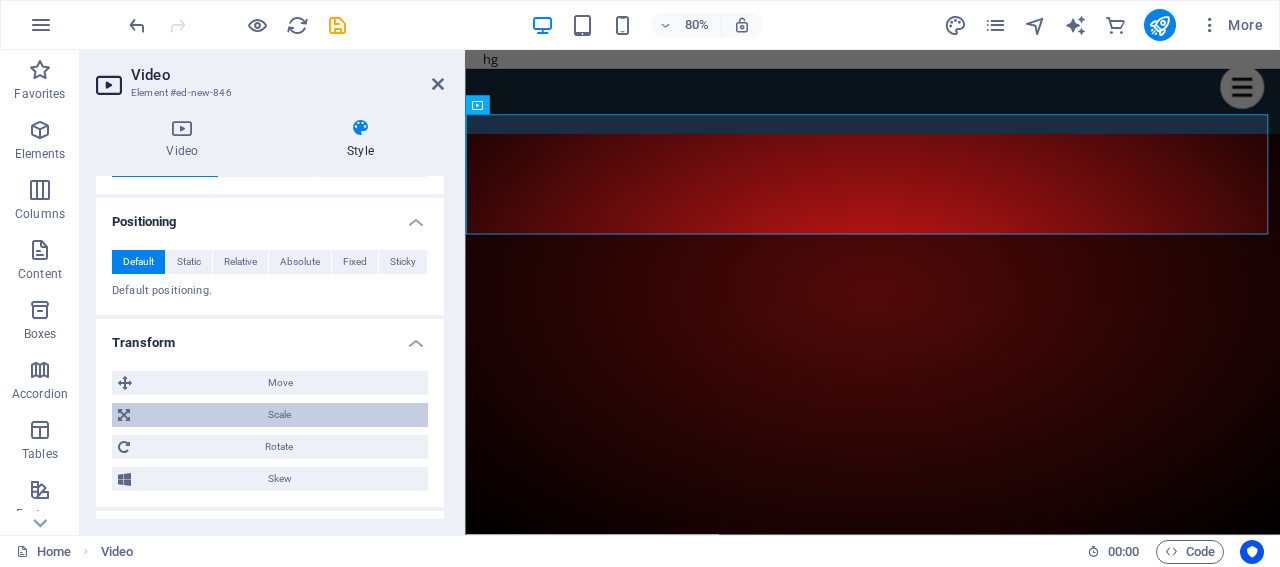 click on "Scale" at bounding box center [279, 415] 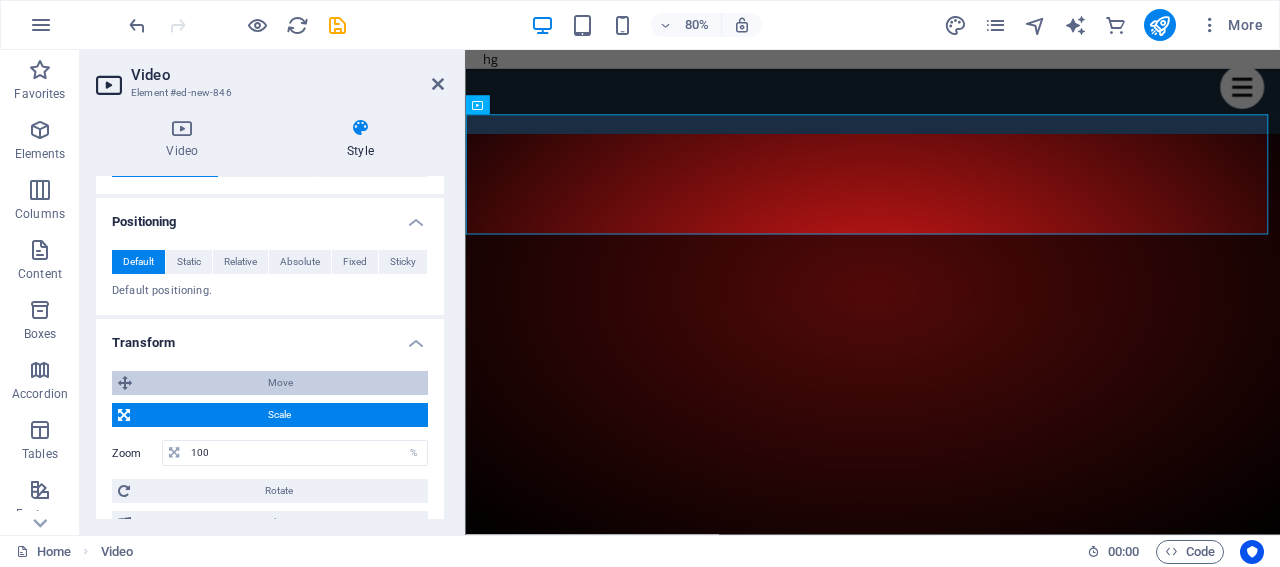 scroll, scrollTop: 788, scrollLeft: 0, axis: vertical 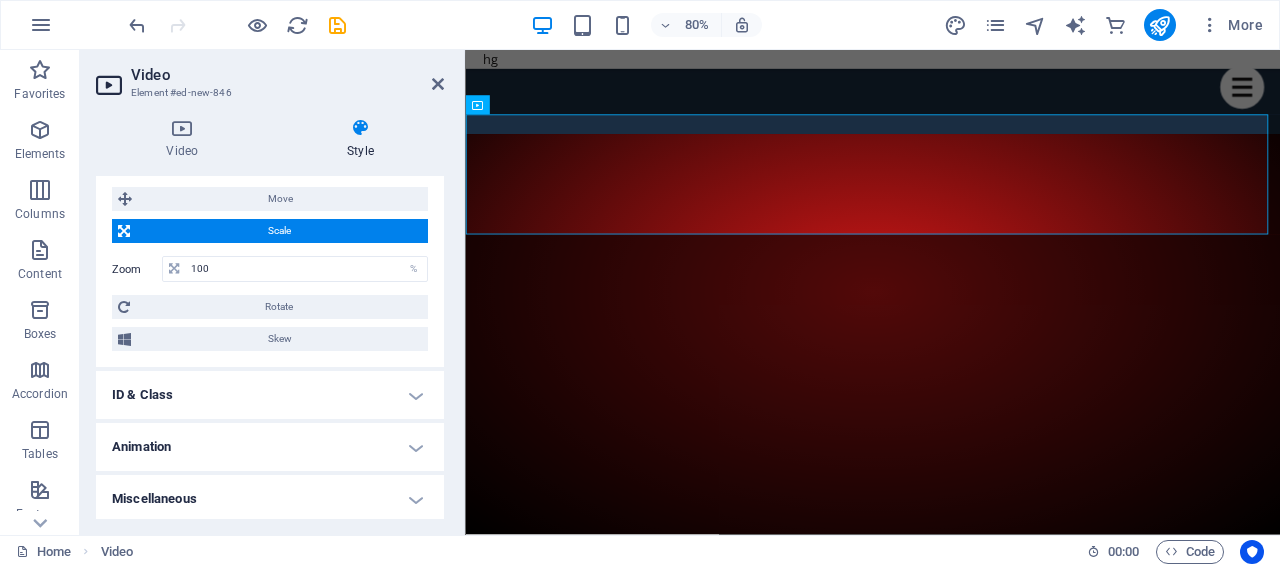click on "ID & Class" at bounding box center (270, 395) 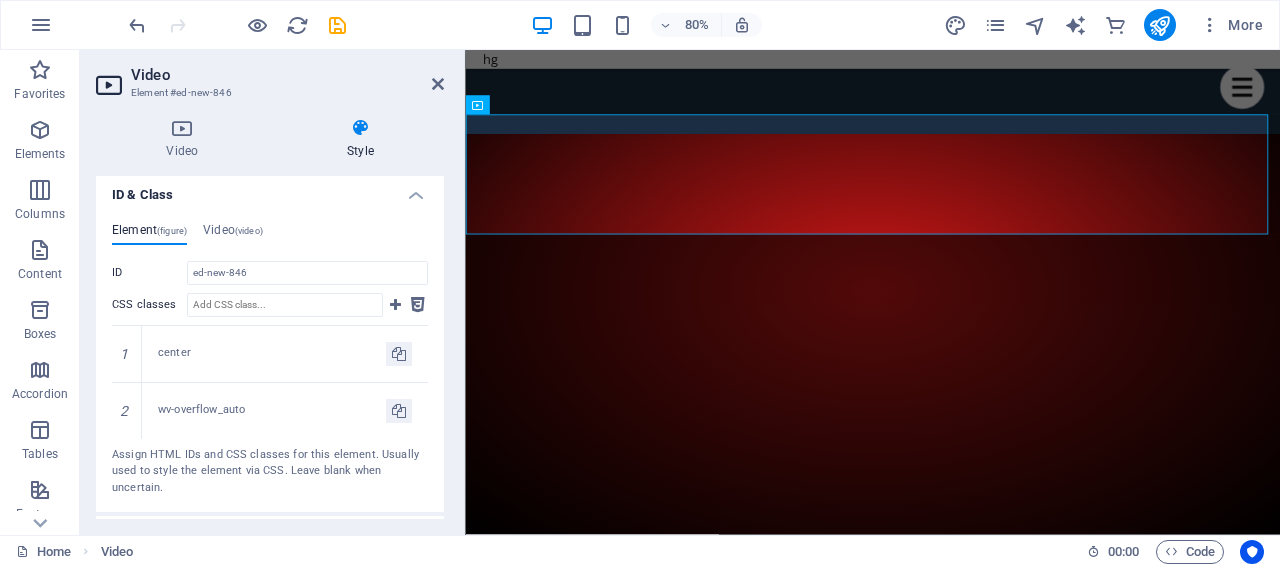 scroll, scrollTop: 1080, scrollLeft: 0, axis: vertical 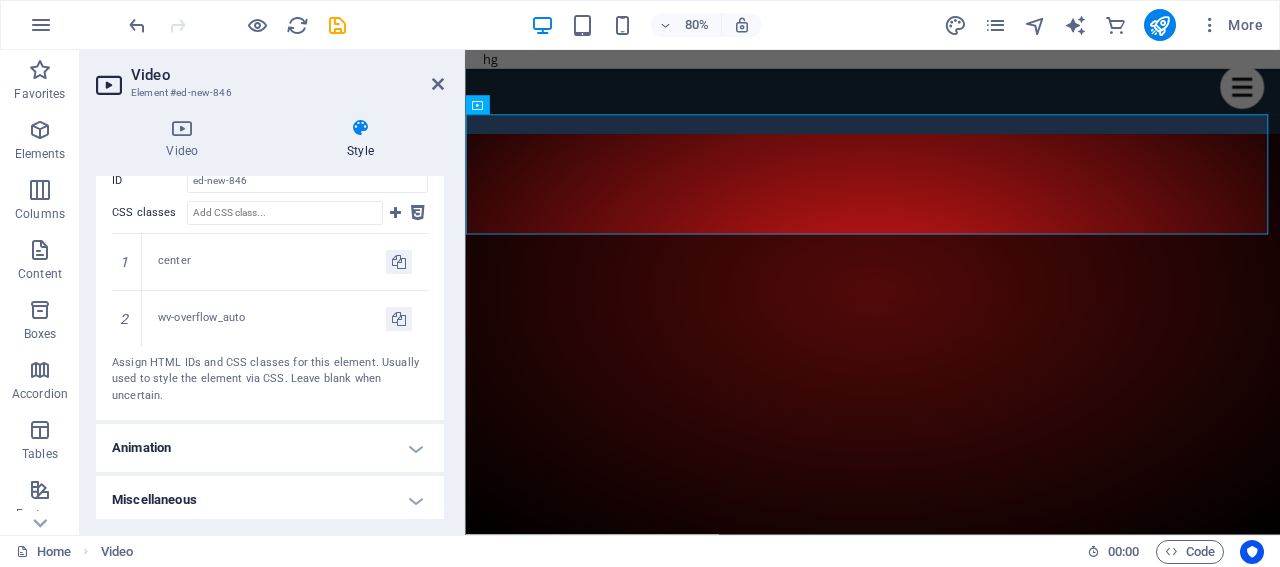 click on "Animation" at bounding box center [270, 448] 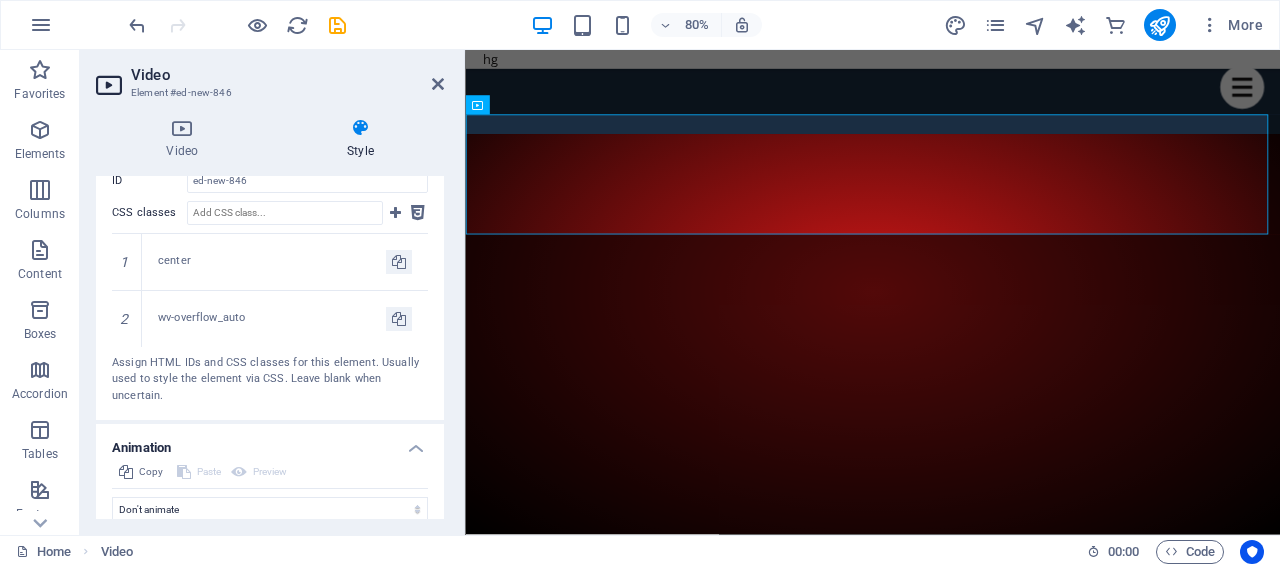 scroll, scrollTop: 1145, scrollLeft: 0, axis: vertical 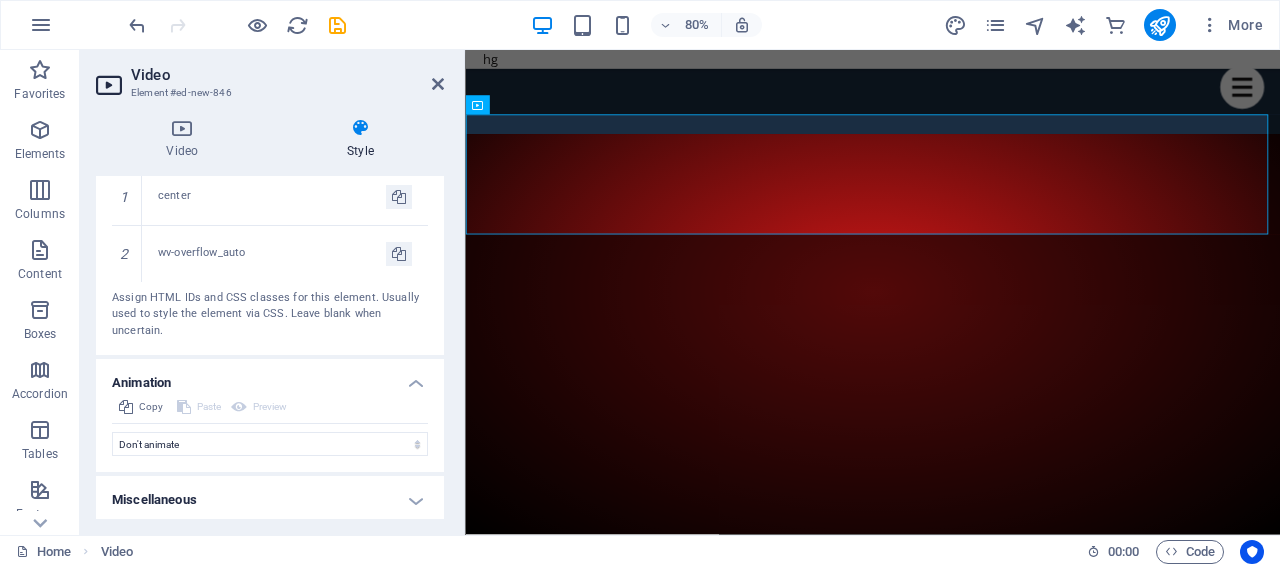 click on "Miscellaneous" at bounding box center (270, 500) 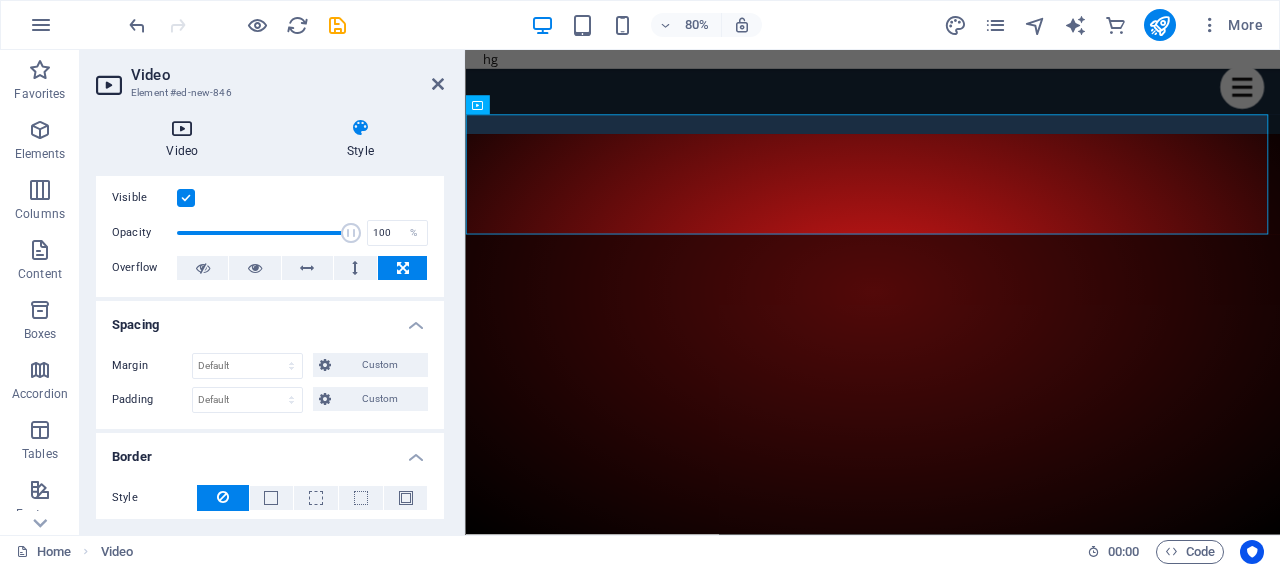 scroll, scrollTop: 0, scrollLeft: 0, axis: both 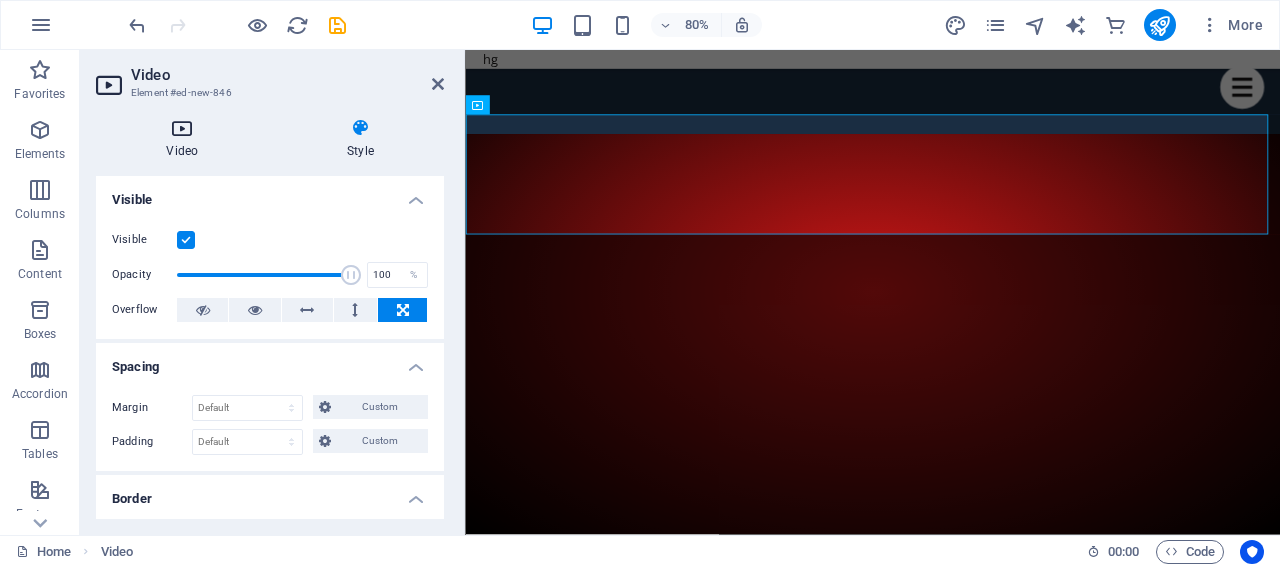 click at bounding box center [182, 128] 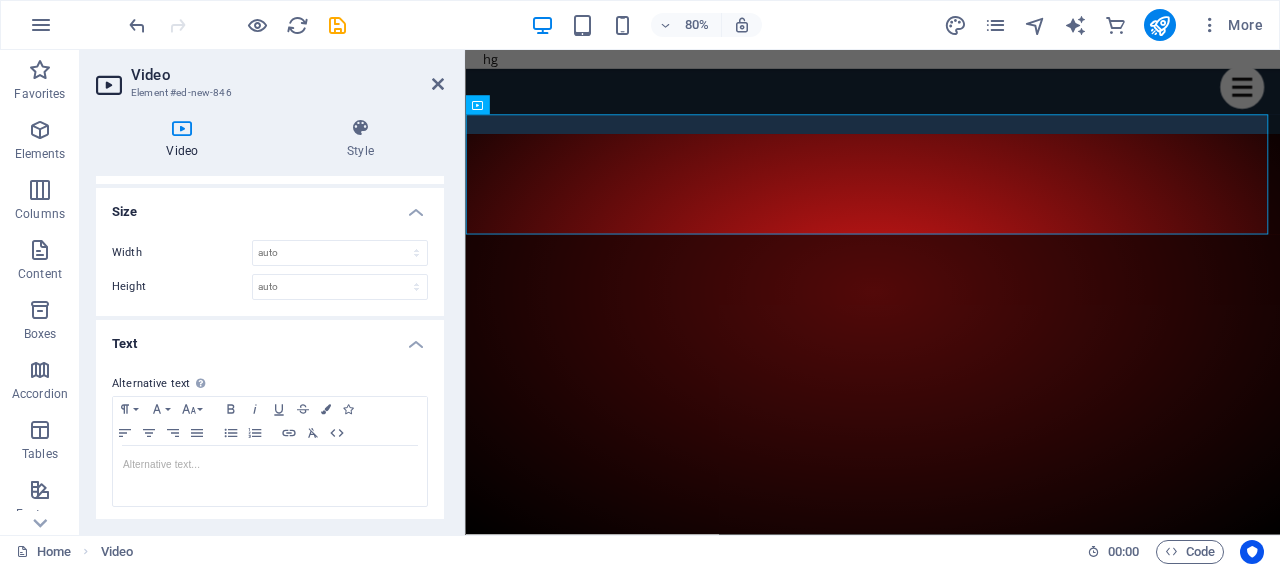 scroll, scrollTop: 314, scrollLeft: 0, axis: vertical 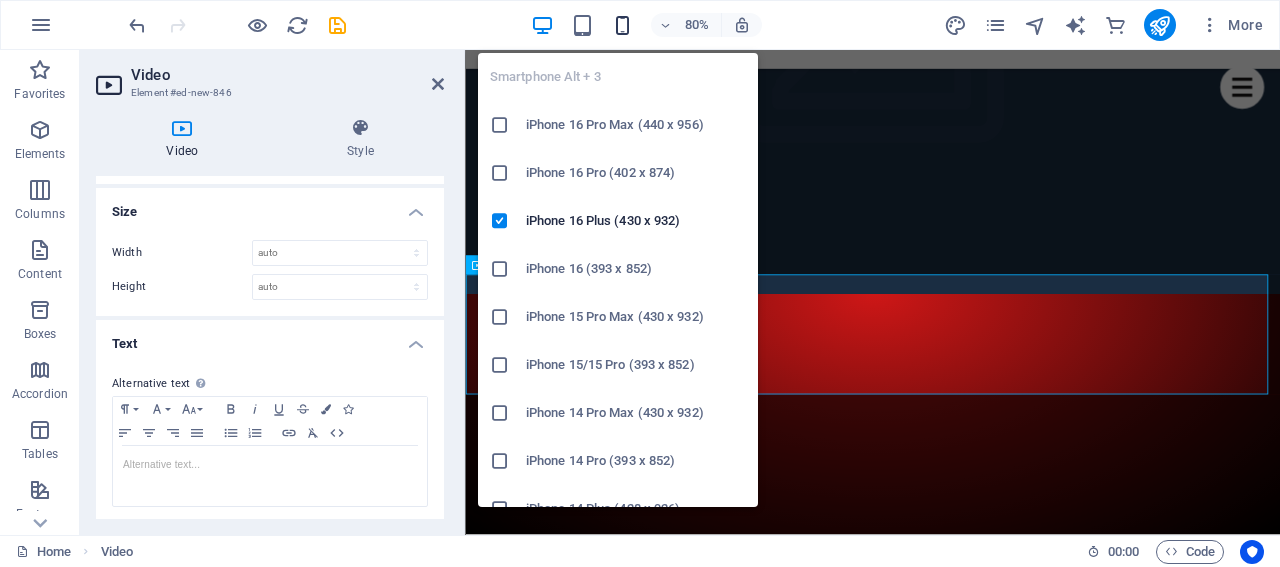 click at bounding box center [622, 25] 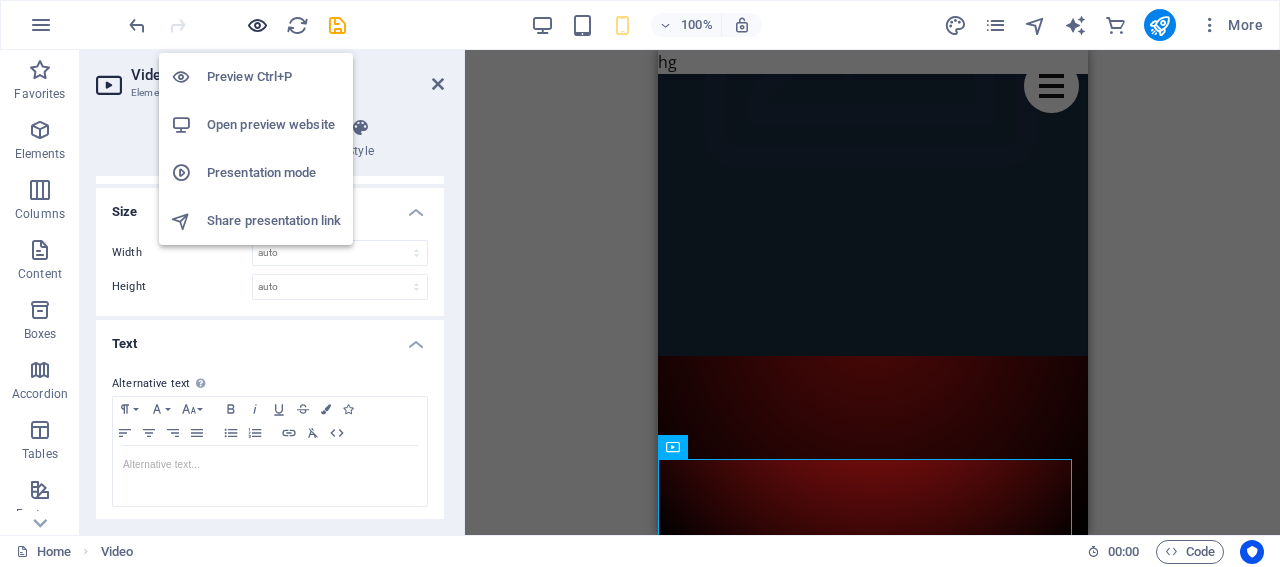 click at bounding box center (257, 25) 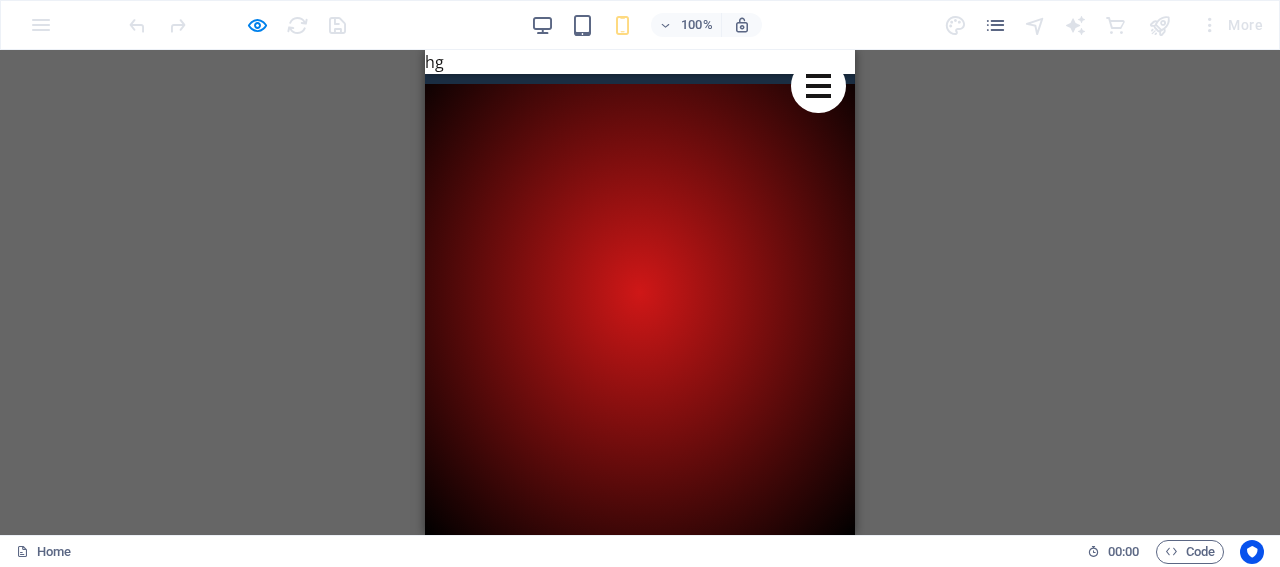 scroll, scrollTop: 614, scrollLeft: 0, axis: vertical 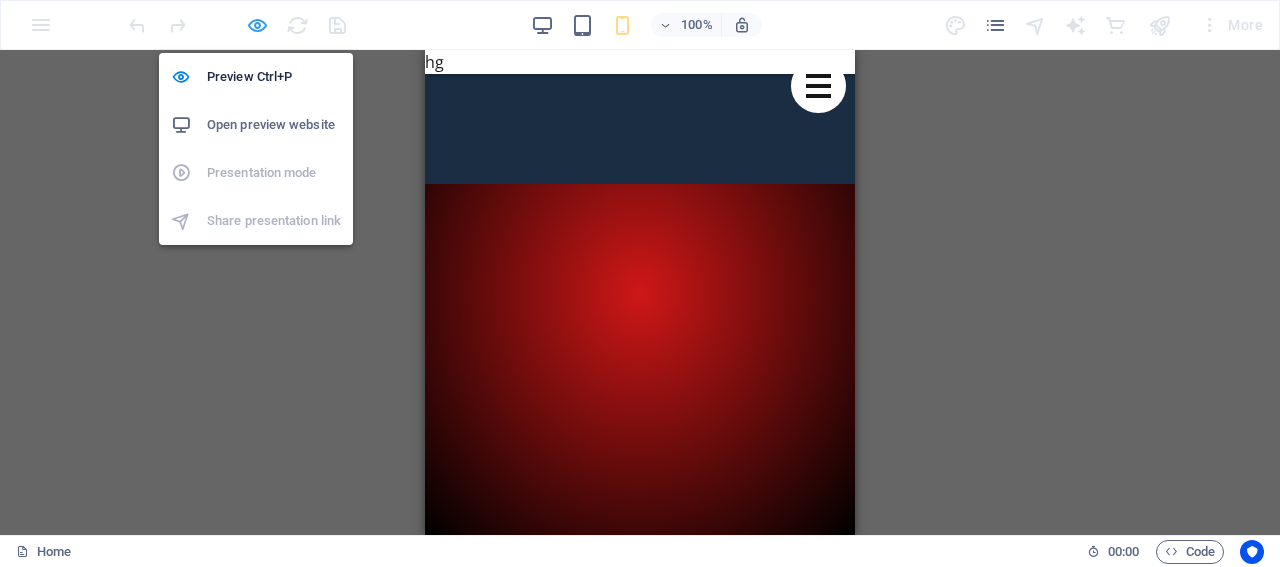 click at bounding box center (257, 25) 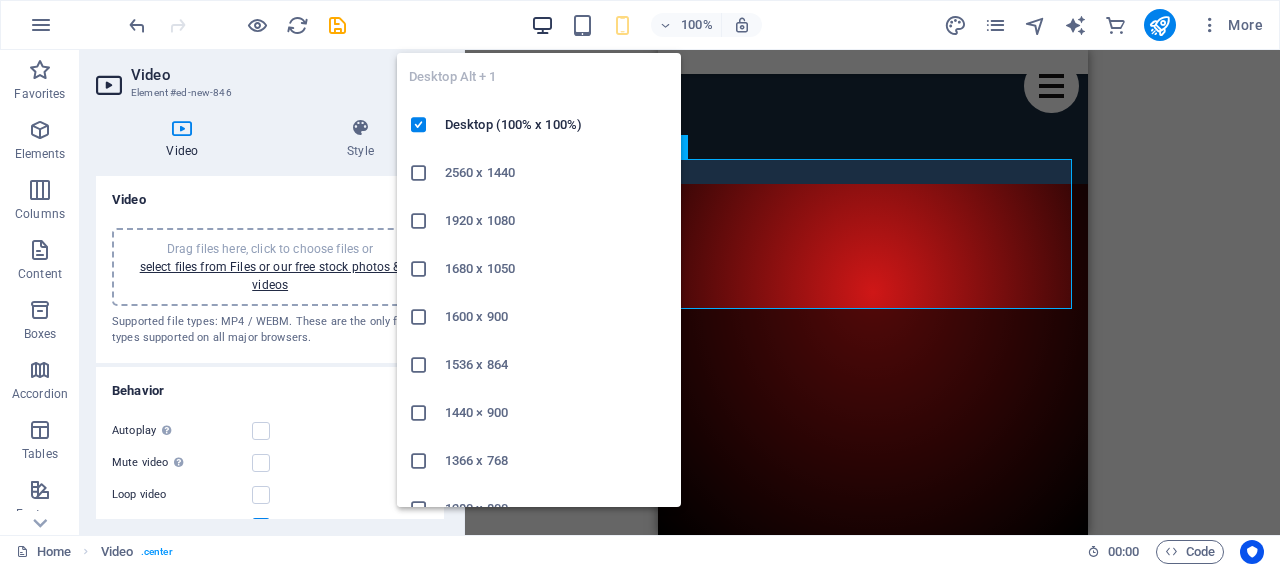click at bounding box center (542, 25) 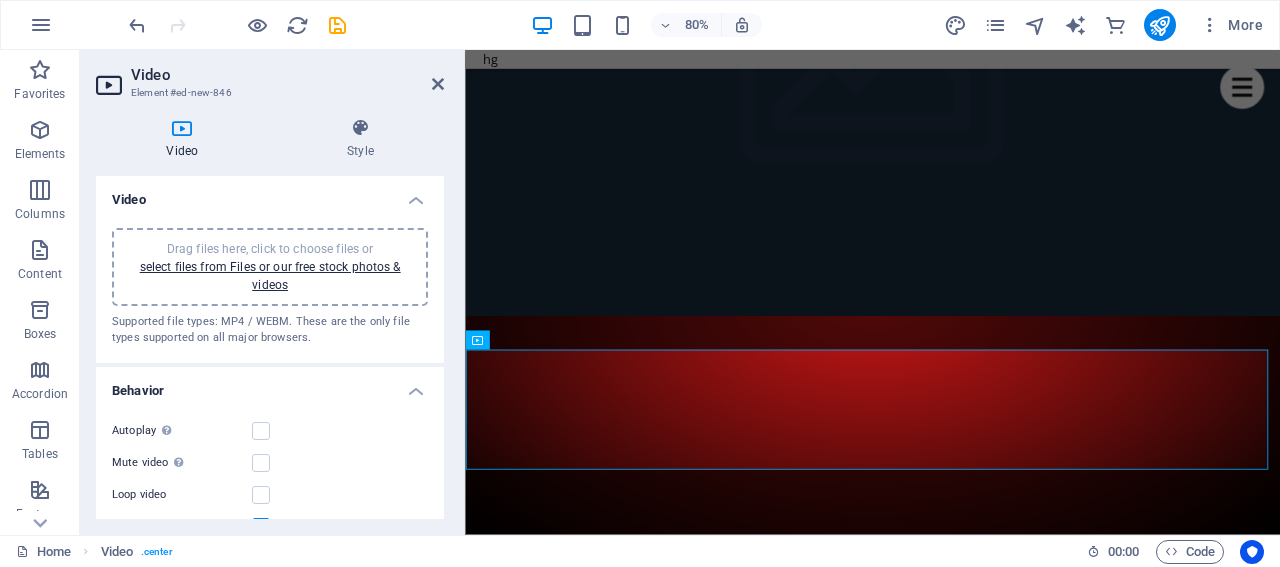 scroll, scrollTop: 314, scrollLeft: 0, axis: vertical 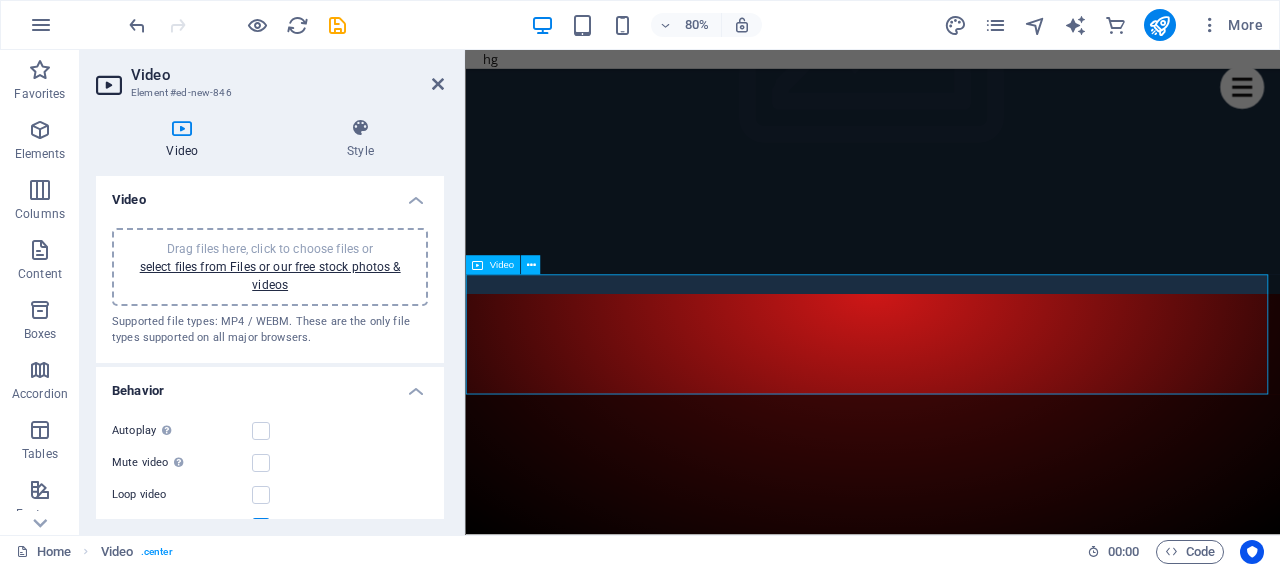 click at bounding box center [974, 3476] 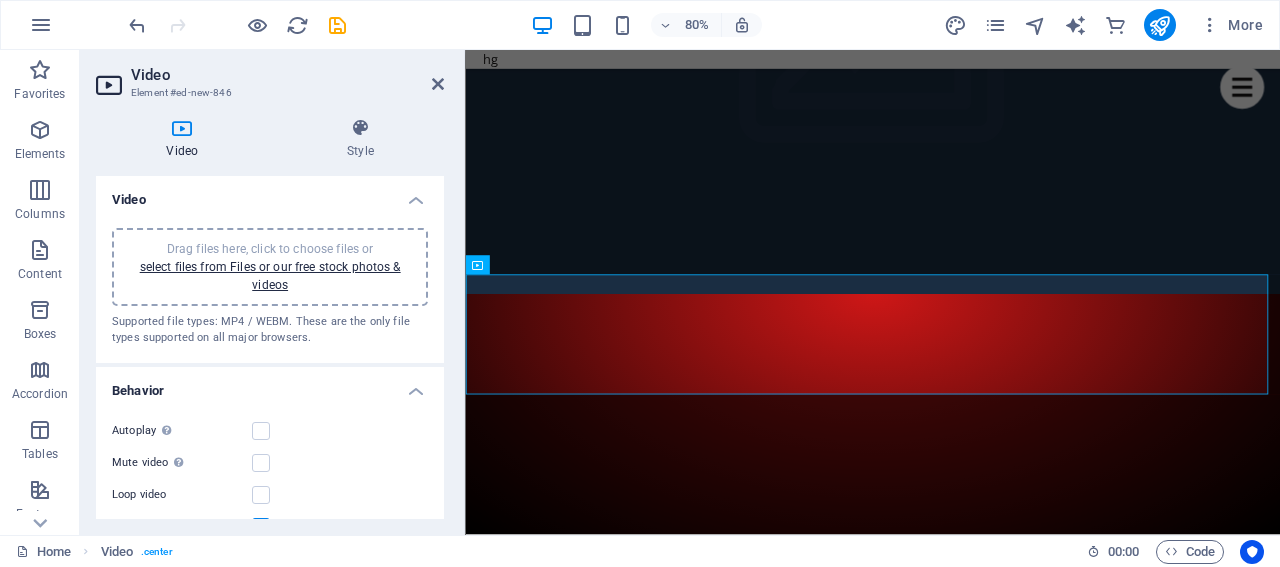 click at bounding box center [-1041, 472] 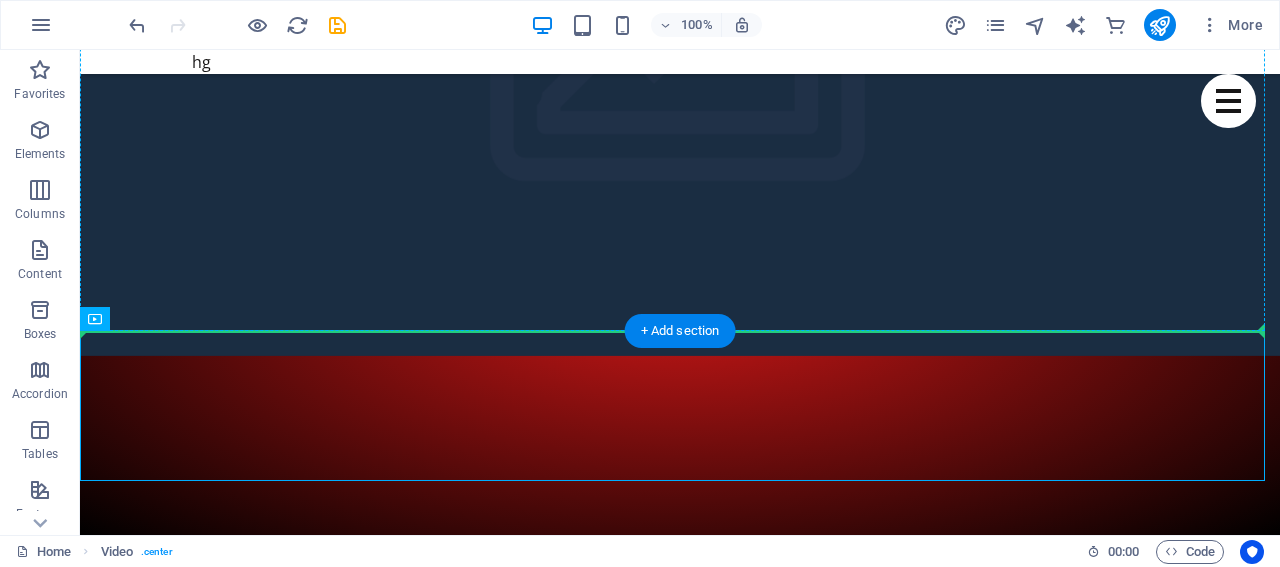 drag, startPoint x: 756, startPoint y: 354, endPoint x: 750, endPoint y: 257, distance: 97.18539 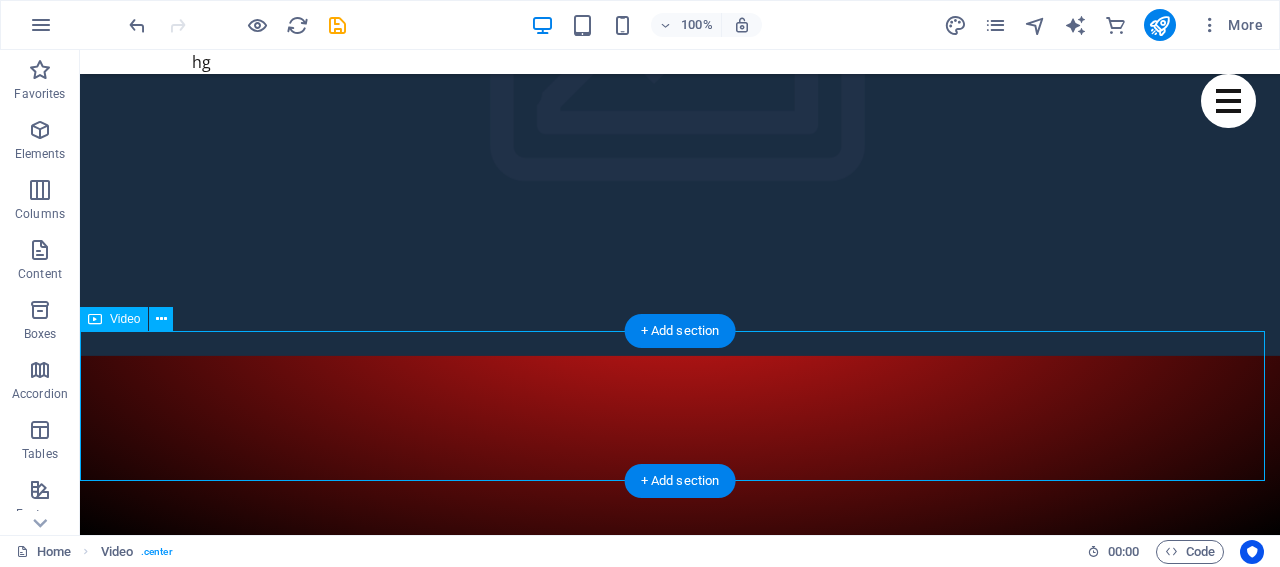 click at bounding box center (680, 3476) 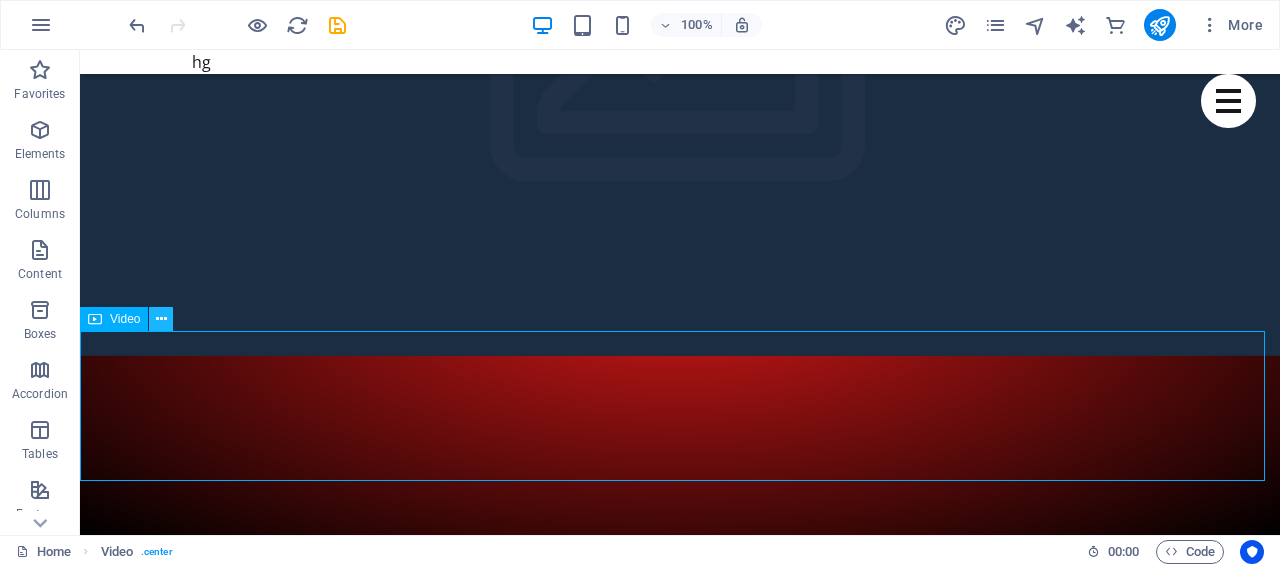 click at bounding box center (161, 319) 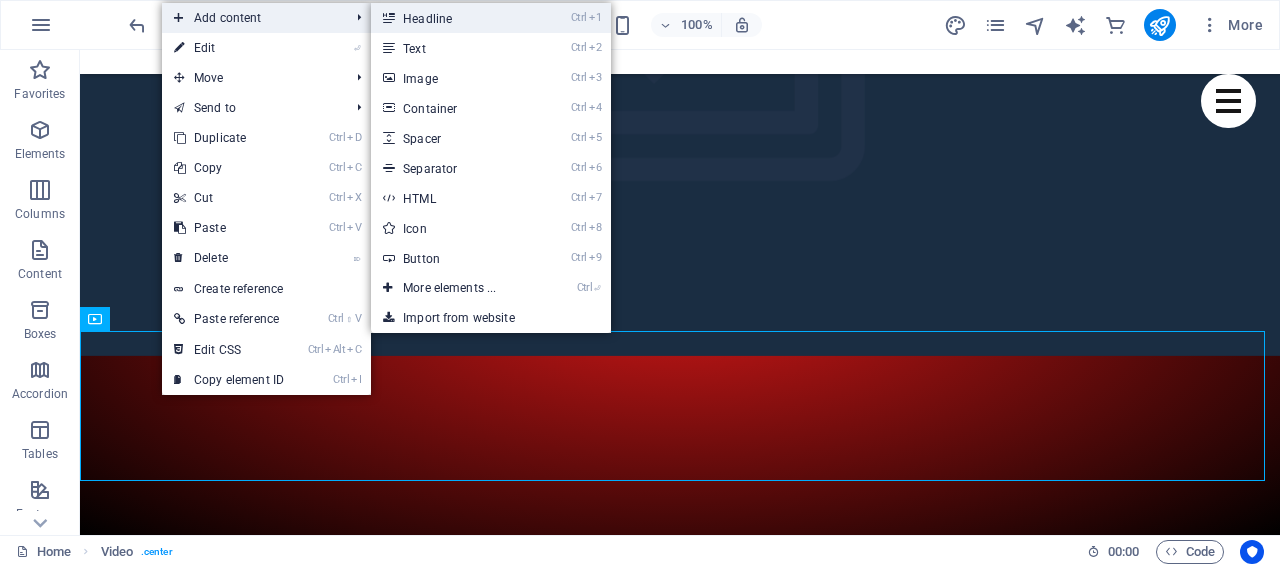 click on "Ctrl 1  Headline" at bounding box center (453, 18) 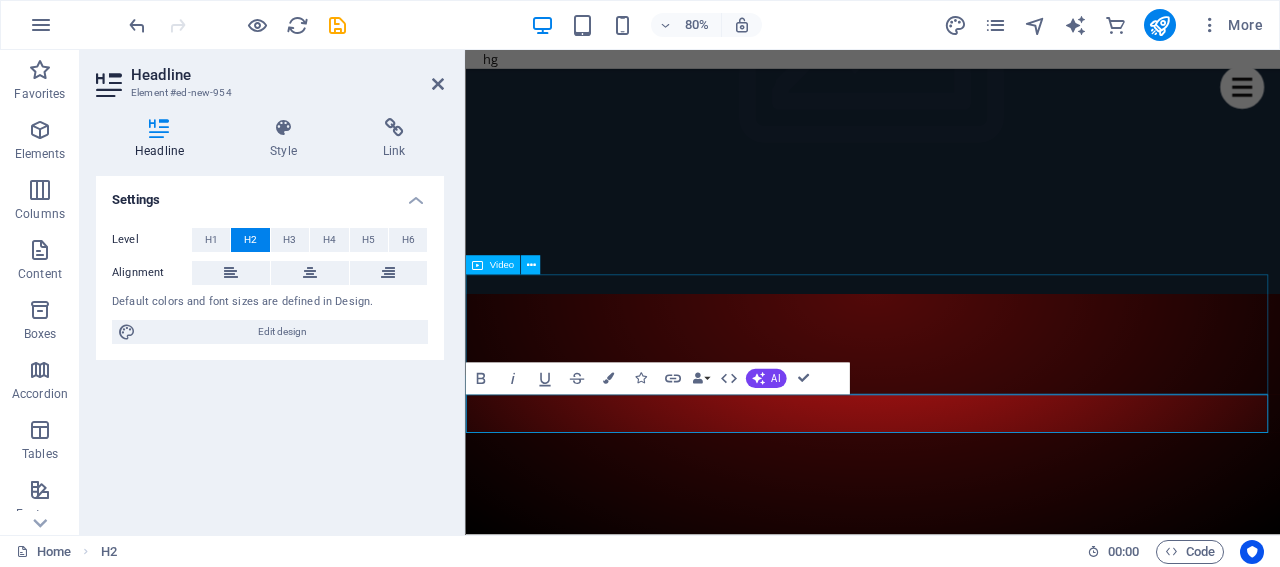 scroll, scrollTop: 314, scrollLeft: 0, axis: vertical 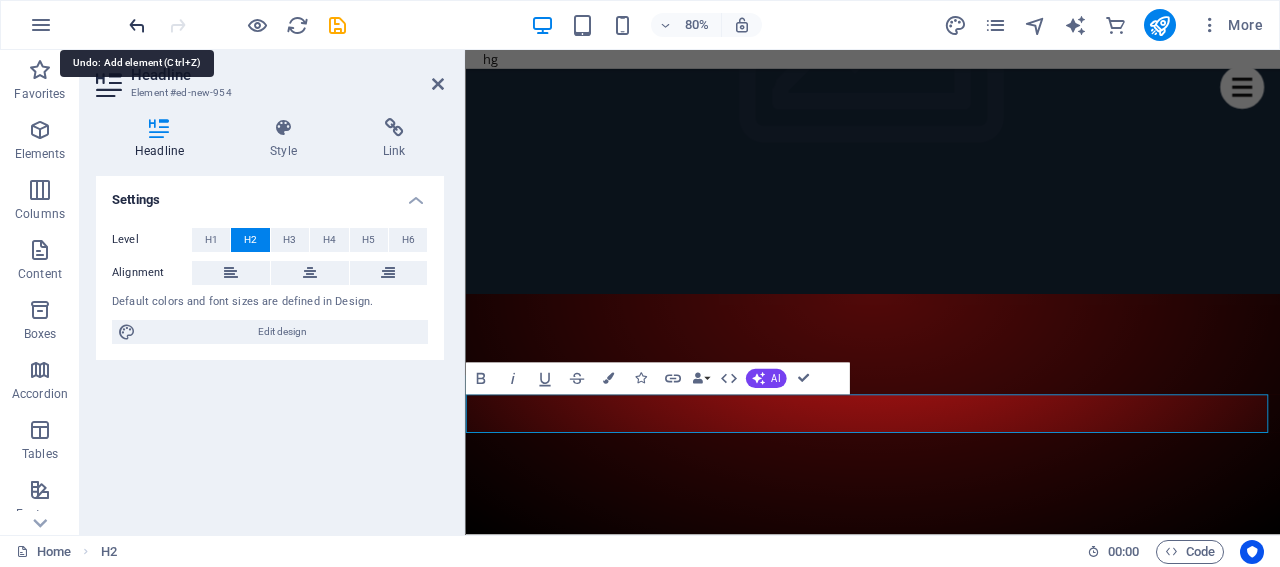 click at bounding box center [137, 25] 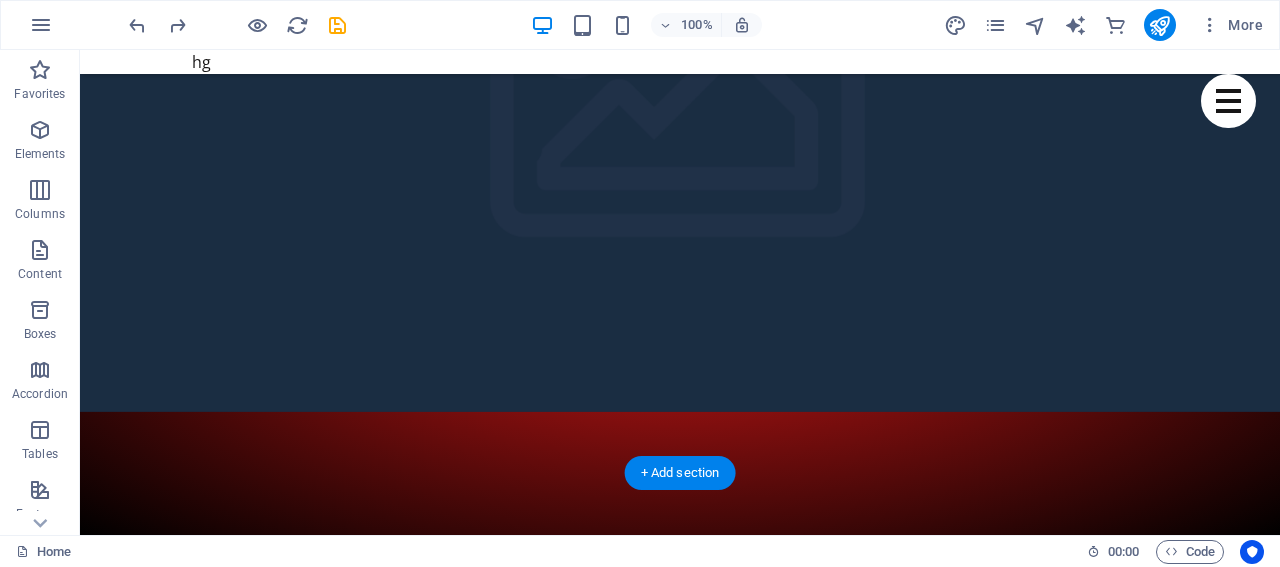 scroll, scrollTop: 314, scrollLeft: 0, axis: vertical 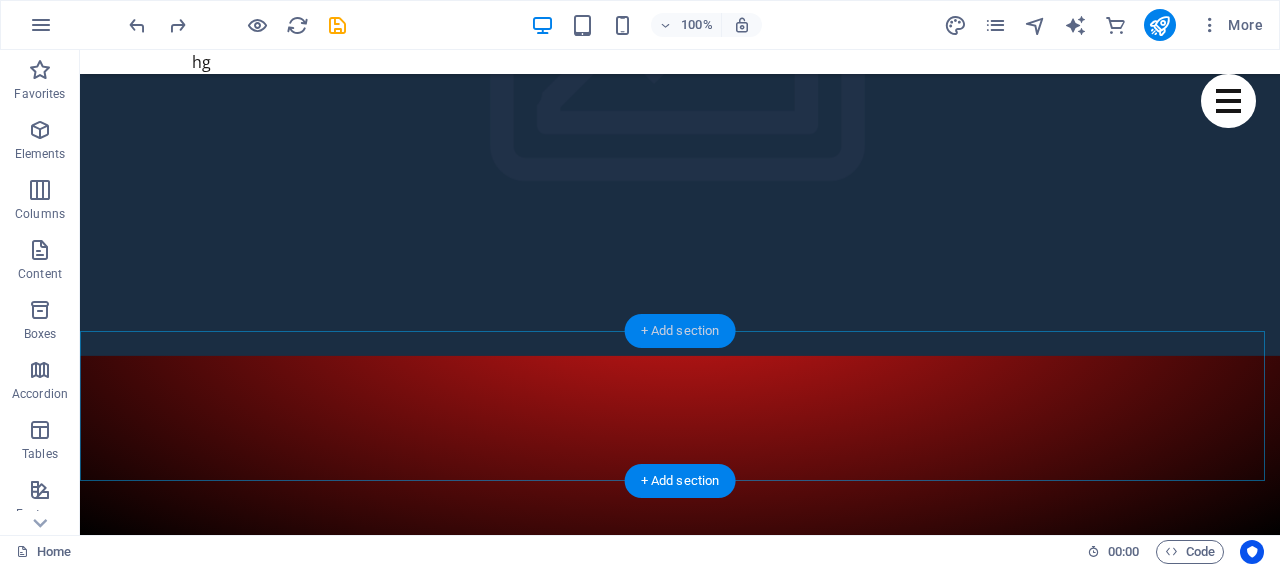 click on "+ Add section" at bounding box center [680, 331] 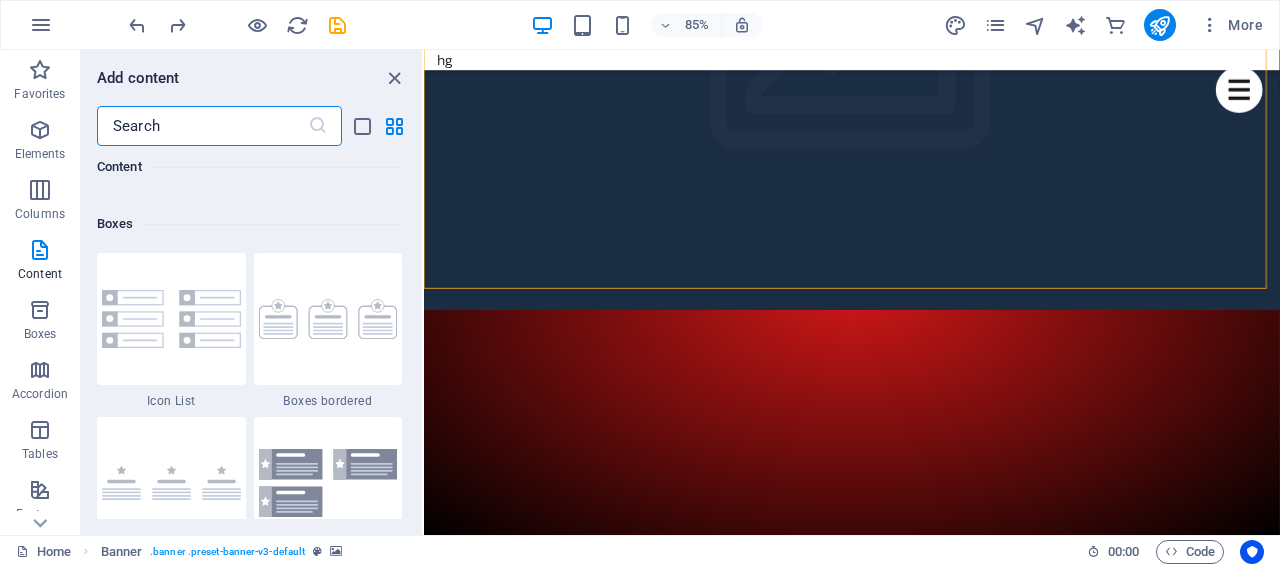 scroll, scrollTop: 5499, scrollLeft: 0, axis: vertical 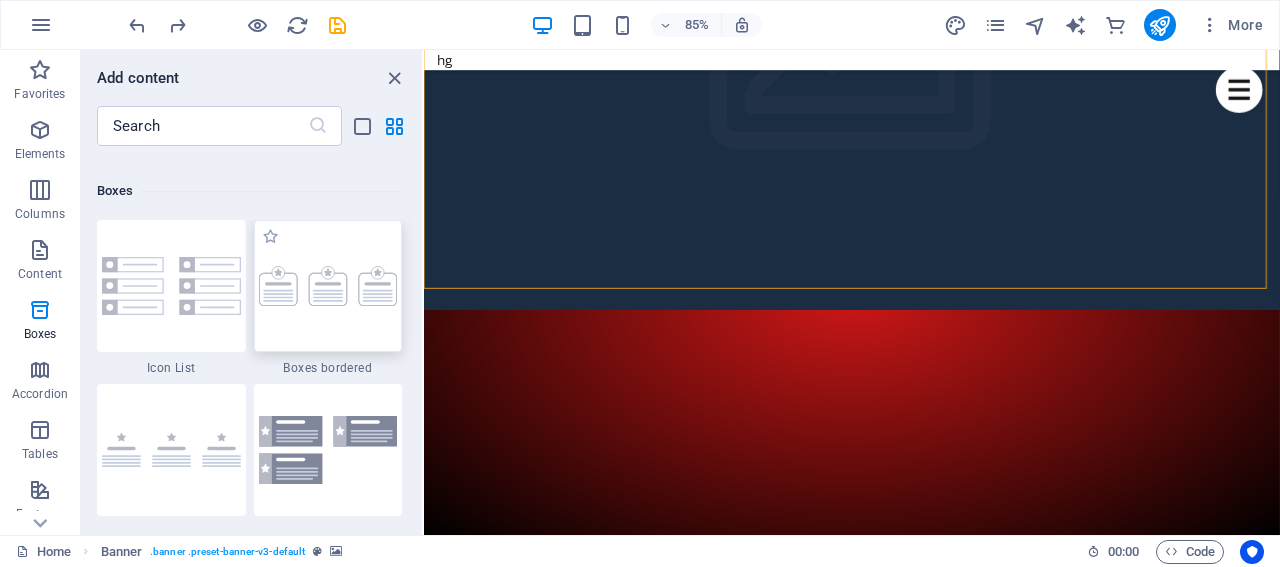 click at bounding box center [328, 286] 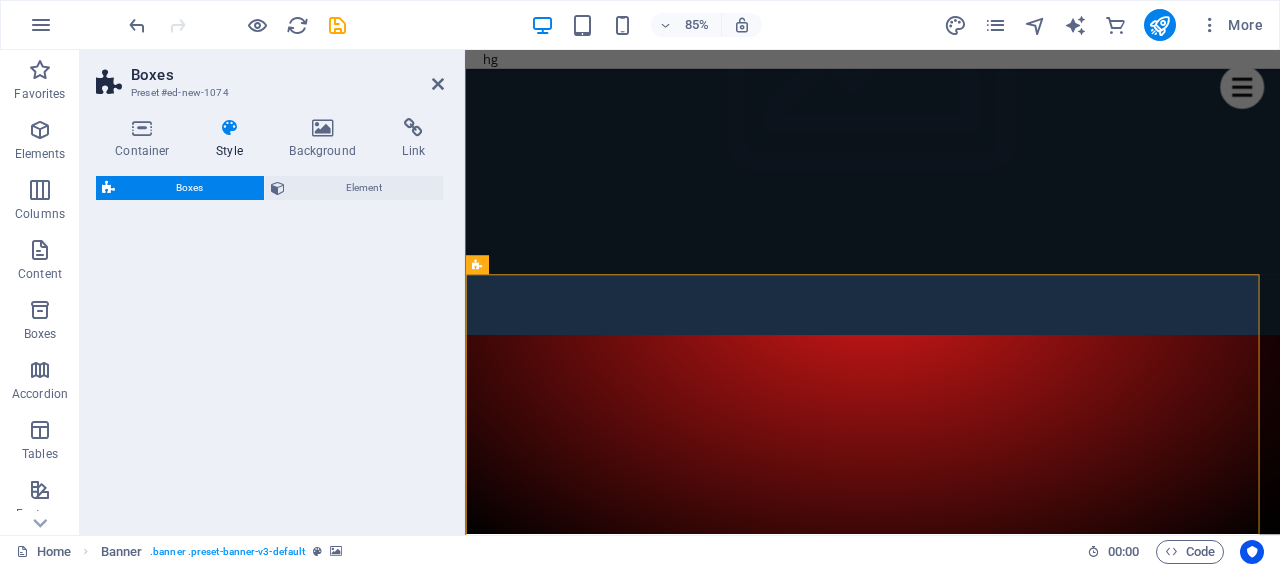 select on "rem" 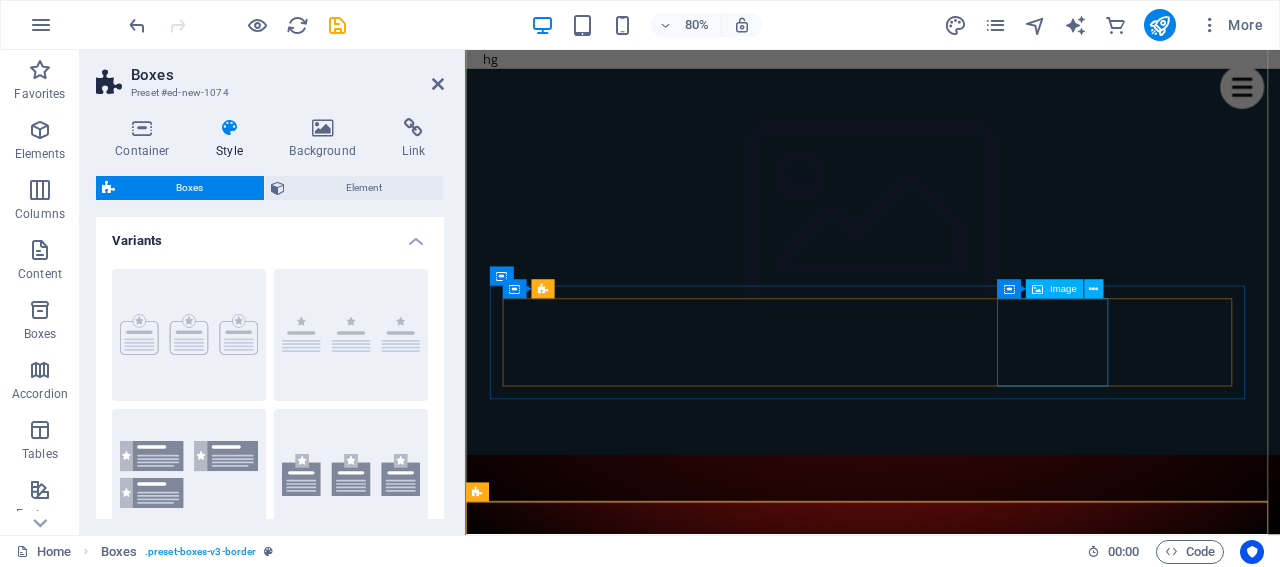 scroll, scrollTop: 114, scrollLeft: 0, axis: vertical 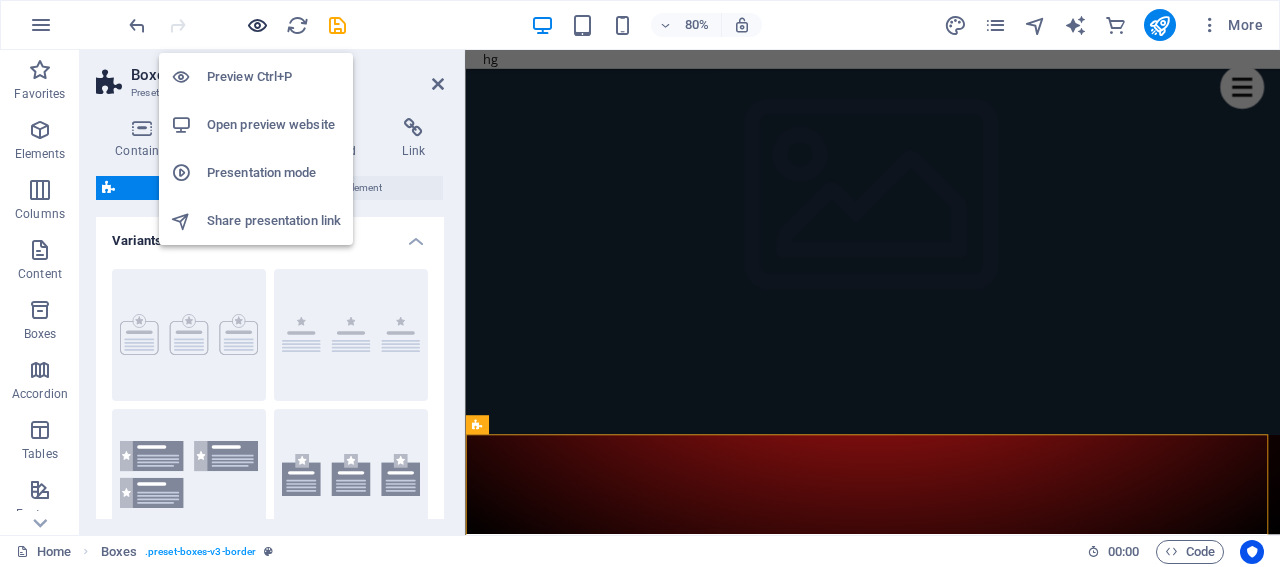 click at bounding box center (257, 25) 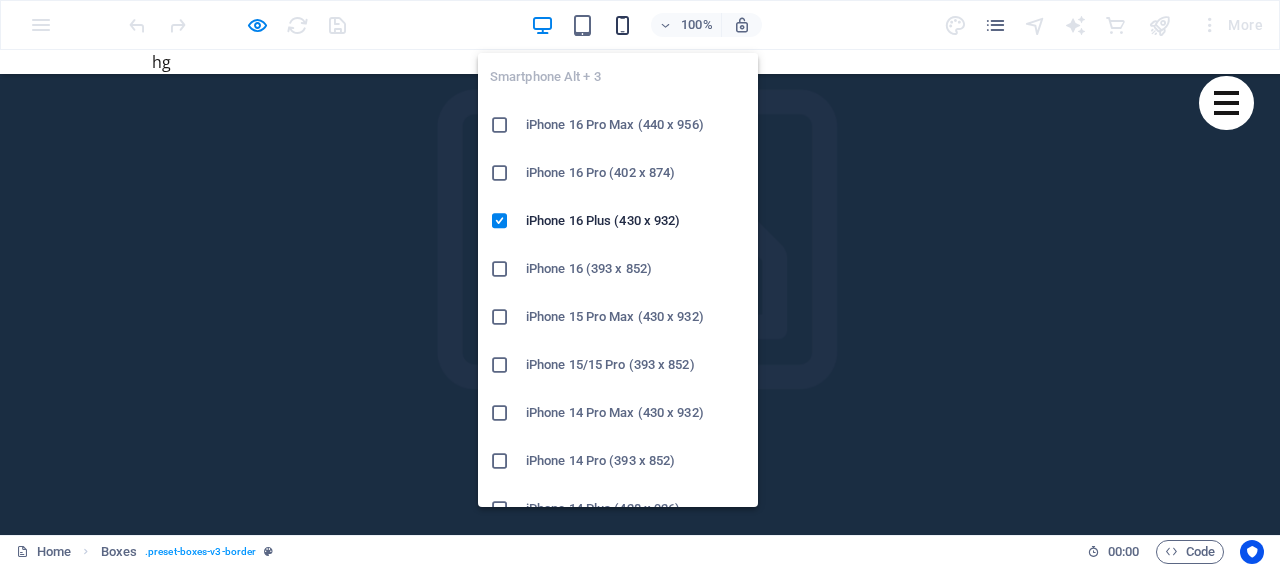 click at bounding box center [622, 25] 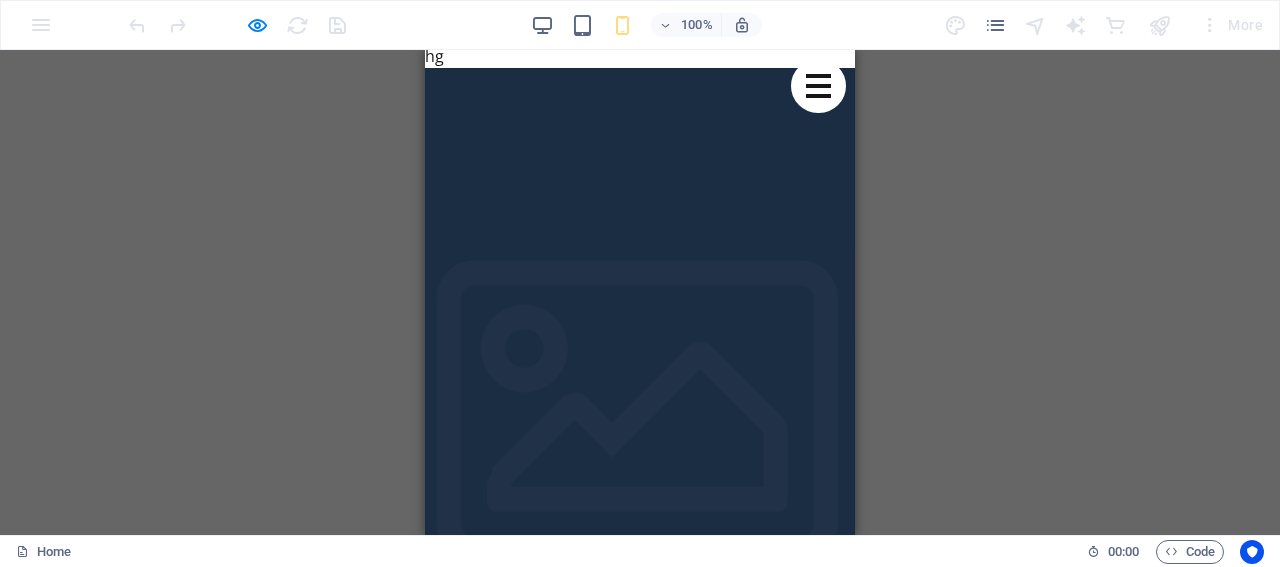 scroll, scrollTop: 0, scrollLeft: 0, axis: both 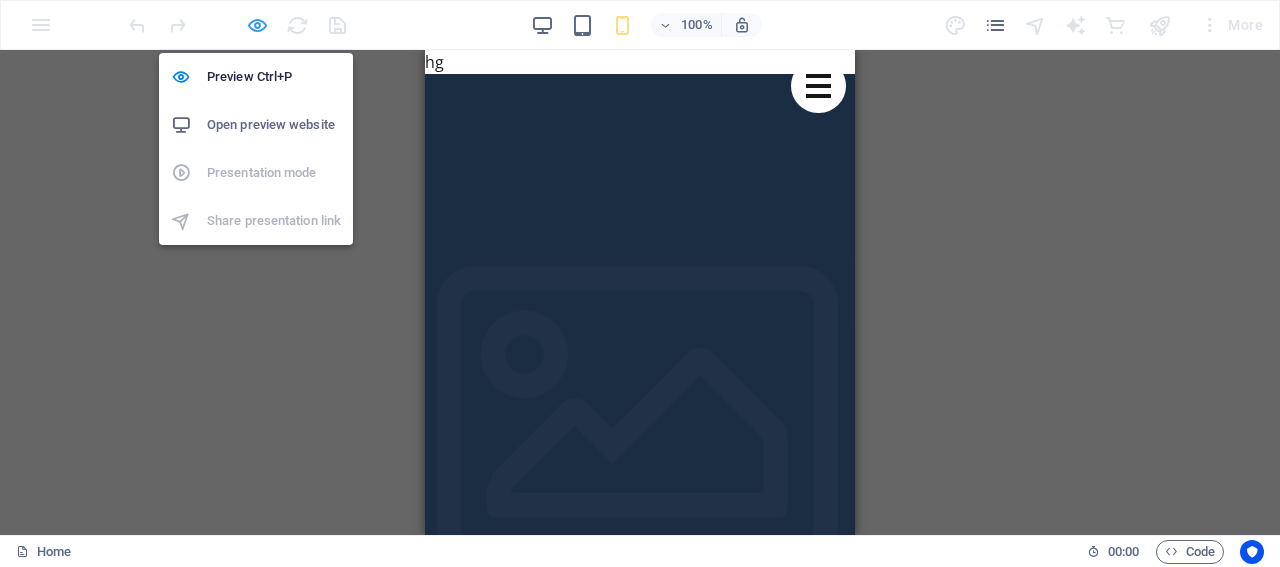 click at bounding box center [257, 25] 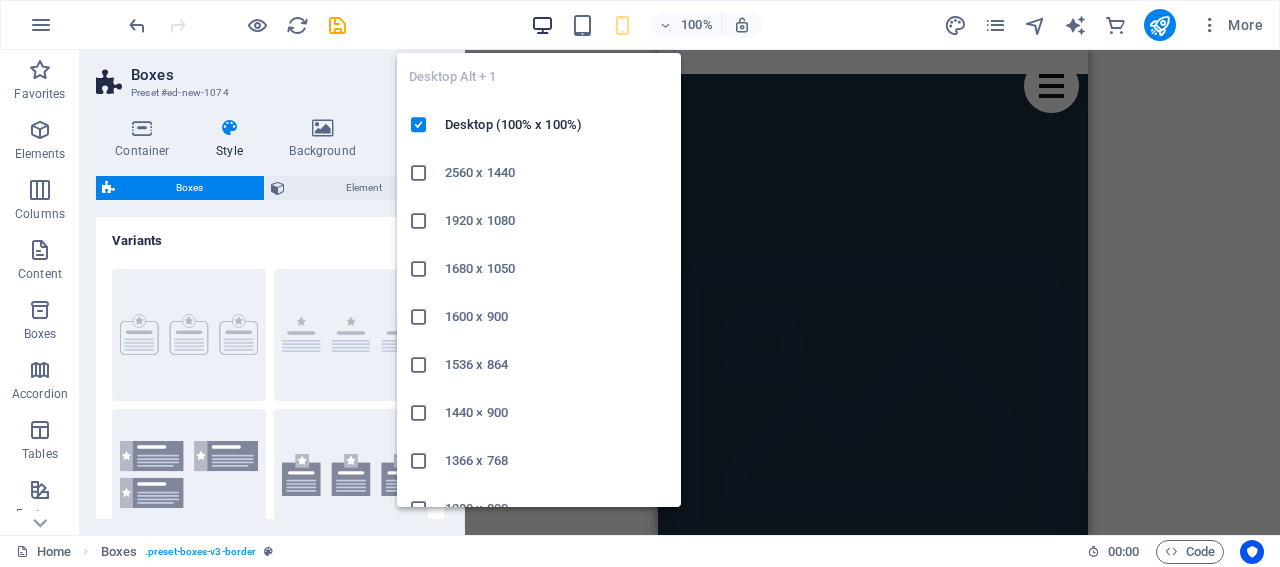 click at bounding box center (542, 25) 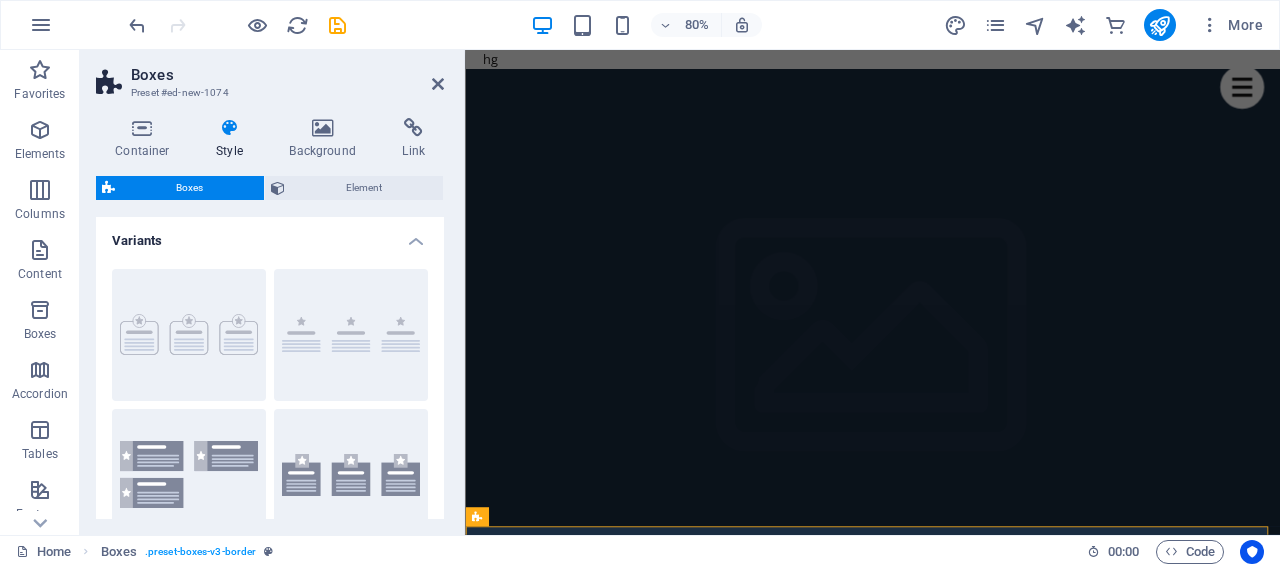 click at bounding box center [-3049, 764] 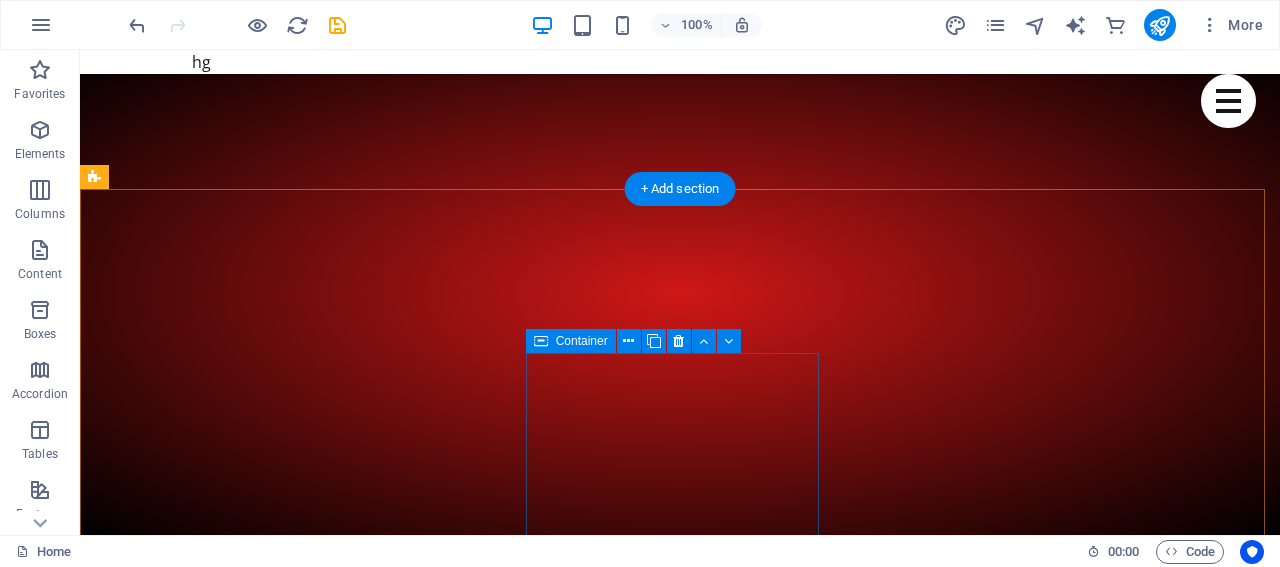 scroll, scrollTop: 600, scrollLeft: 0, axis: vertical 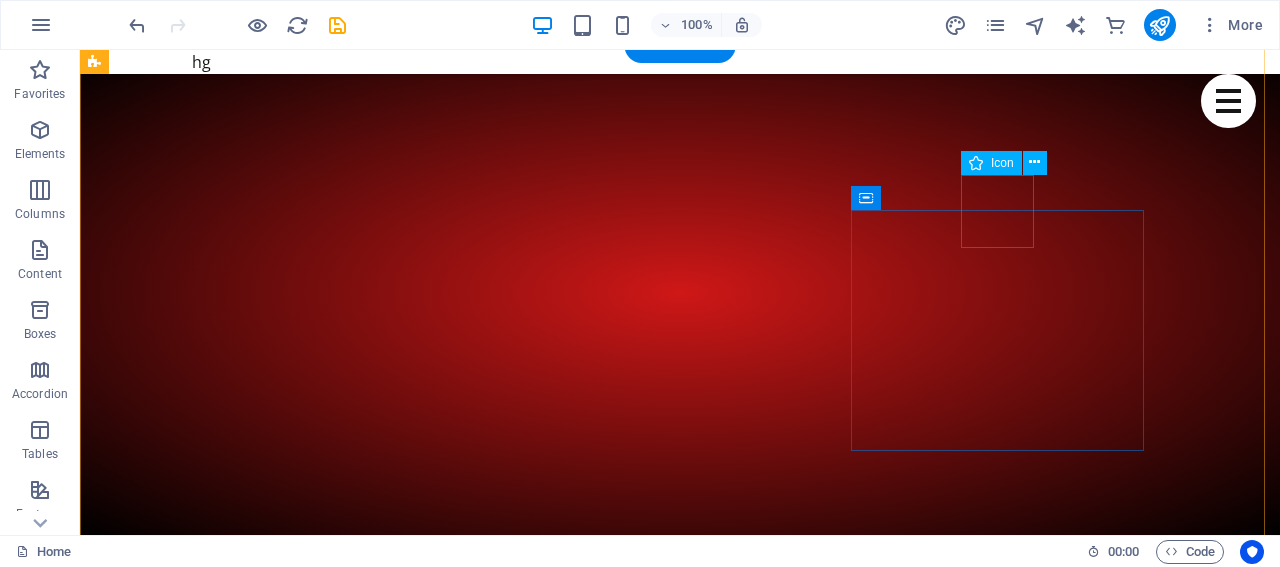 click at bounding box center [242, 3821] 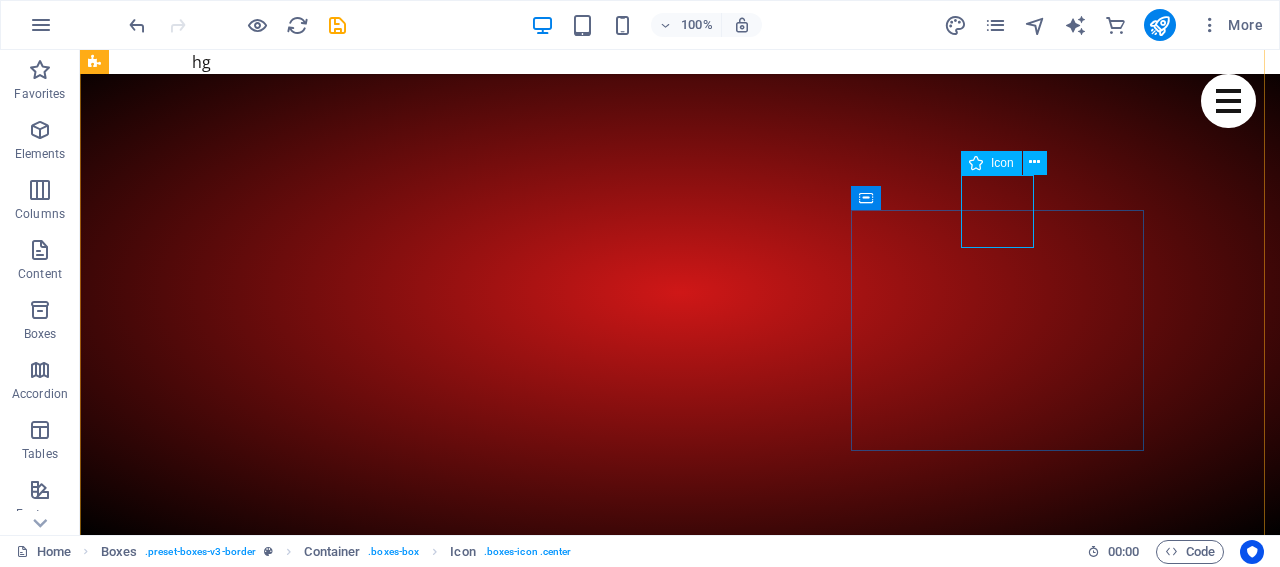 click on "Icon" at bounding box center [1002, 163] 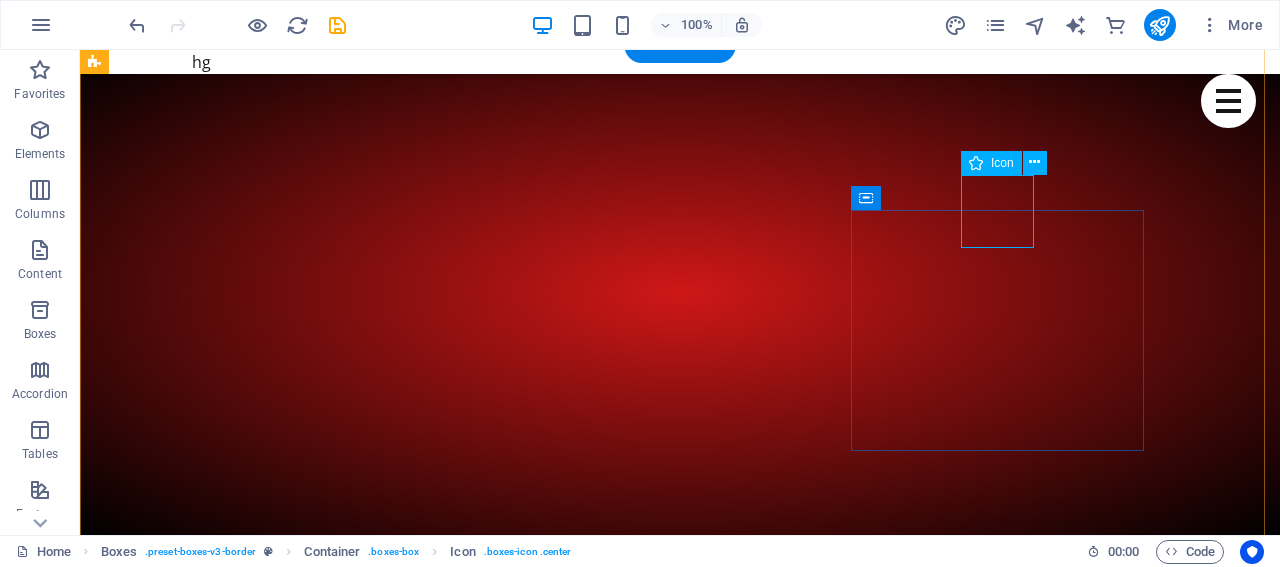 click at bounding box center [242, 3821] 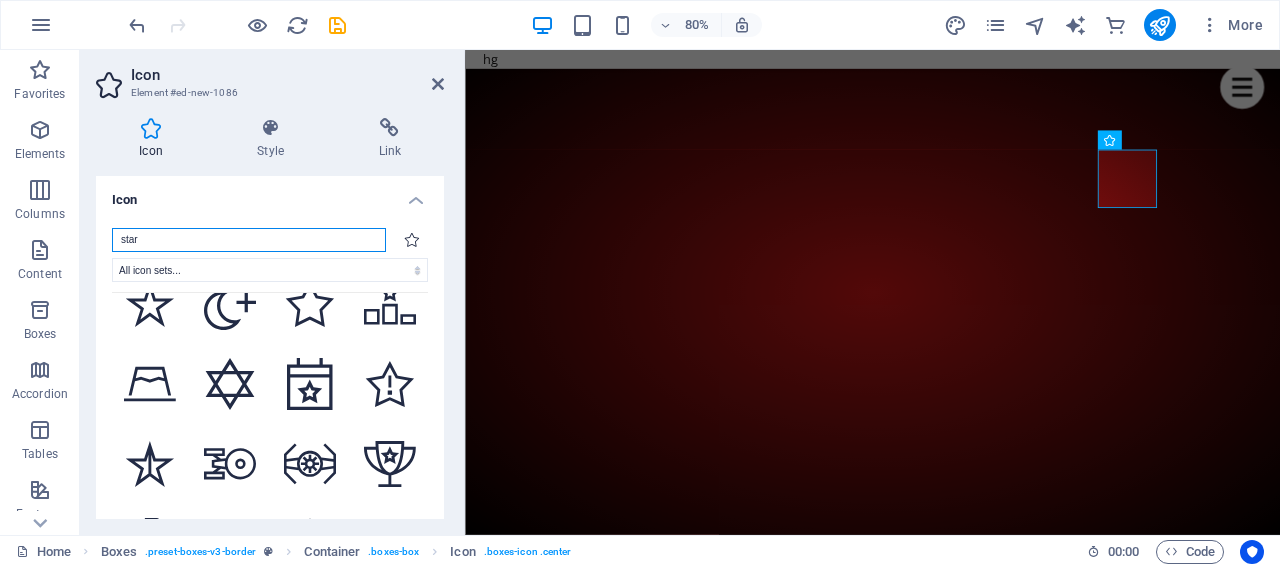 scroll, scrollTop: 4432, scrollLeft: 0, axis: vertical 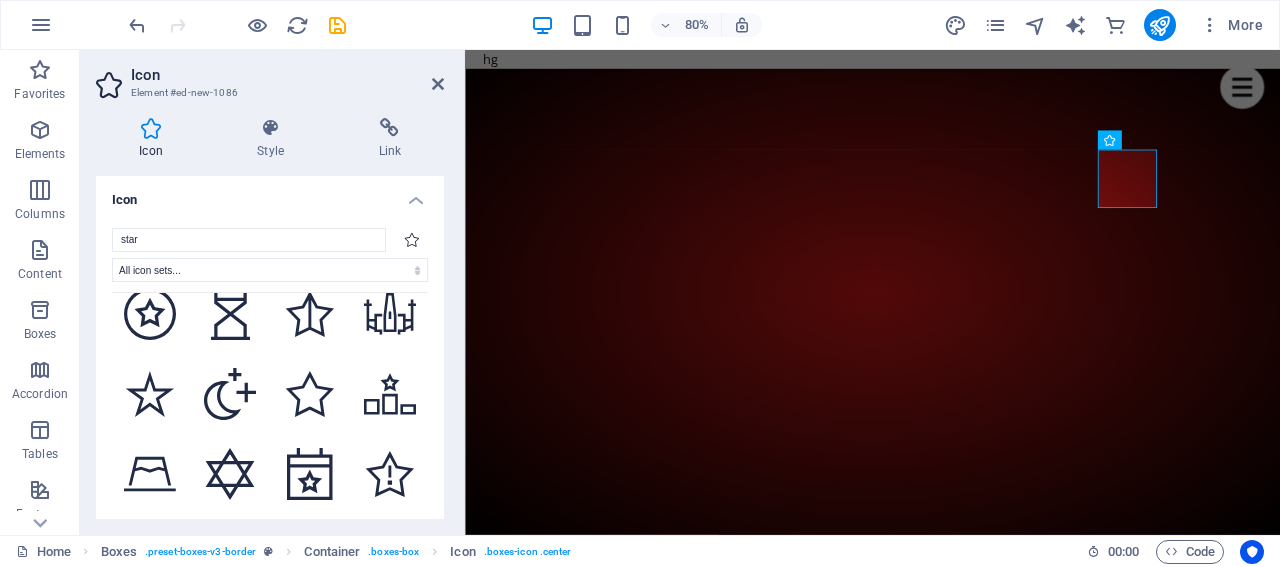 click on "Icon Style Link Icon star All icon sets... IcoFont Ionicons FontAwesome Brands FontAwesome Duotone FontAwesome Solid FontAwesome Regular FontAwesome Light FontAwesome Thin FontAwesome Sharp Solid FontAwesome Sharp Regular FontAwesome Sharp Light FontAwesome Sharp Thin .fa-secondary{opacity:.4} .fa-secondary{opacity:.4} .fa-secondary{opacity:.4} .fa-secondary{opacity:.4} .fa-secondary{opacity:.4} .fa-secondary{opacity:.4} .fa-secondary{opacity:.4} .fa-secondary{opacity:.4} .fa-secondary{opacity:.4} .fa-secondary{opacity:.4} .fa-secondary{opacity:.4} .fa-secondary{opacity:.4} .fa-secondary{opacity:.4} .fa-secondary{opacity:.4} .fa-secondary{opacity:.4} .fa-secondary{opacity:.4} .fa-secondary{opacity:.4} .fa-secondary{opacity:.4} .fa-secondary{opacity:.4} .fa-secondary{opacity:.4} .fa-secondary{opacity:.4} .fa-secondary{opacity:.4} .fa-secondary{opacity:.4} .fa-secondary{opacity:.4} .fa-secondary{opacity:.4} .fa-secondary{opacity:.4} .fa-secondary{opacity:.4} .fa-secondary{opacity:.4} Appearance Color Background" at bounding box center (270, 318) 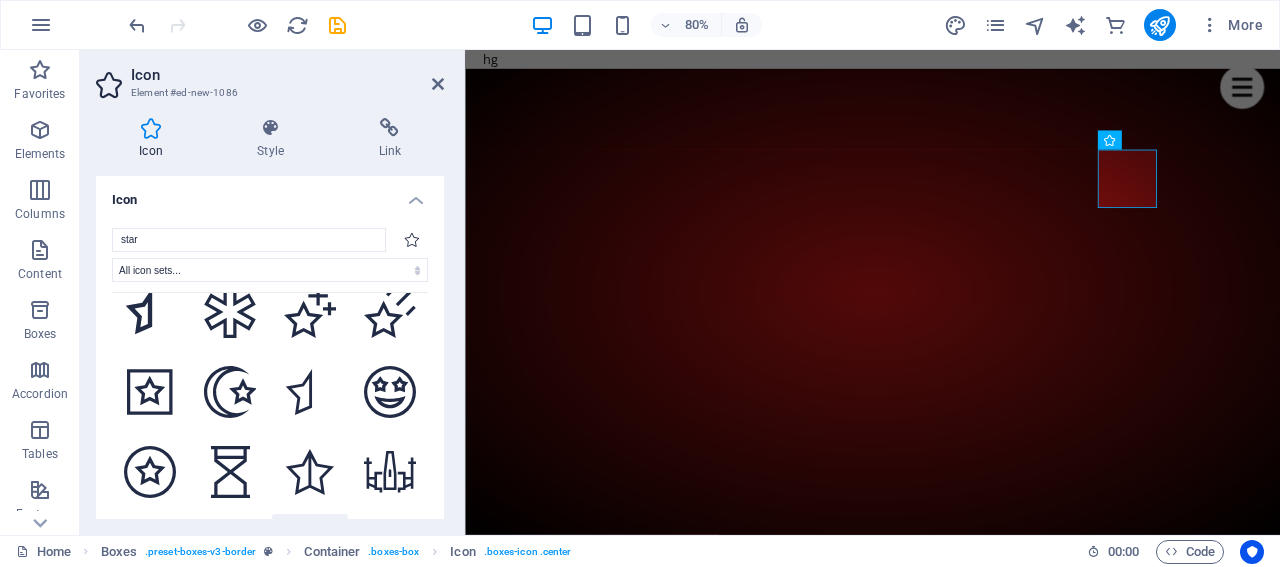 scroll, scrollTop: 4232, scrollLeft: 0, axis: vertical 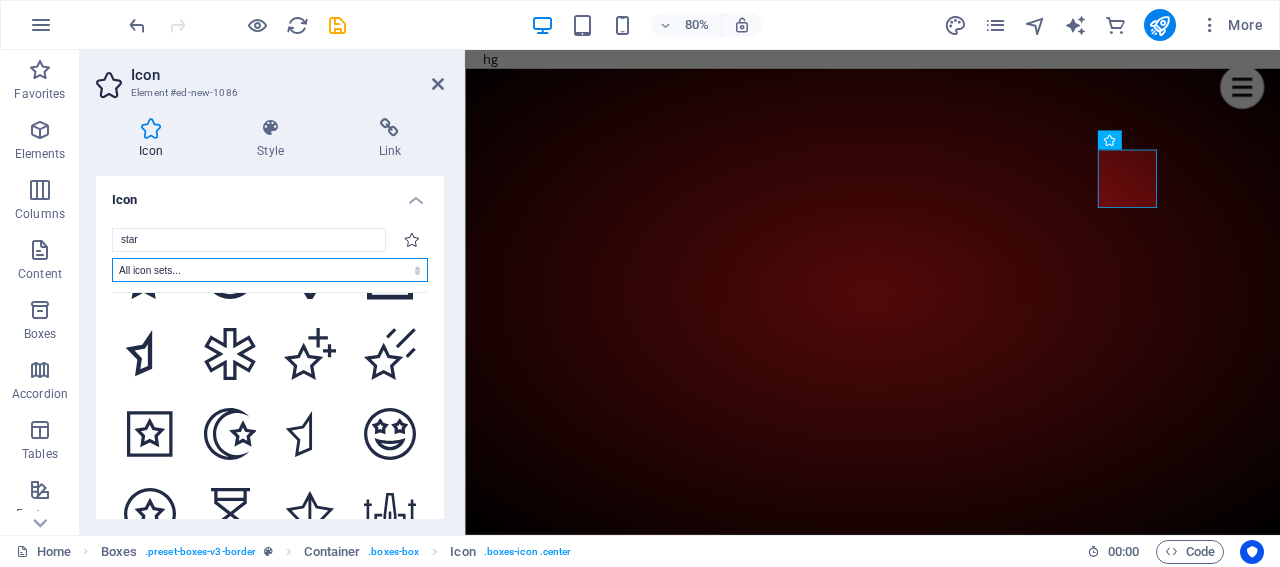 click on "All icon sets... IcoFont Ionicons FontAwesome Brands FontAwesome Duotone FontAwesome Solid FontAwesome Regular FontAwesome Light FontAwesome Thin FontAwesome Sharp Solid FontAwesome Sharp Regular FontAwesome Sharp Light FontAwesome Sharp Thin" at bounding box center (270, 270) 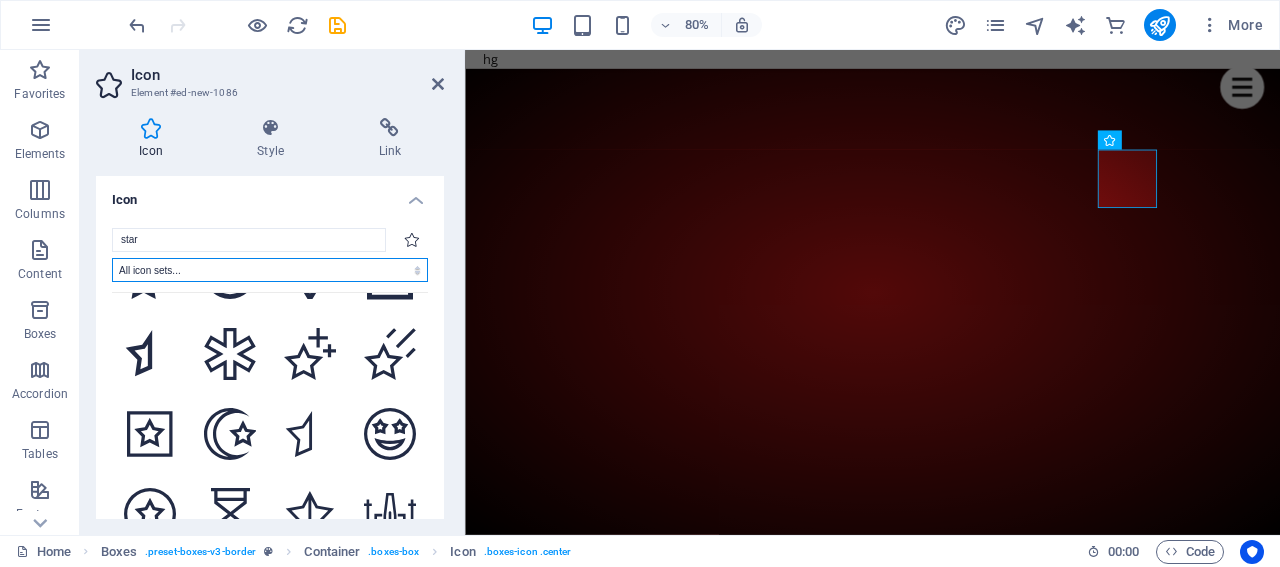 select on "ionicons" 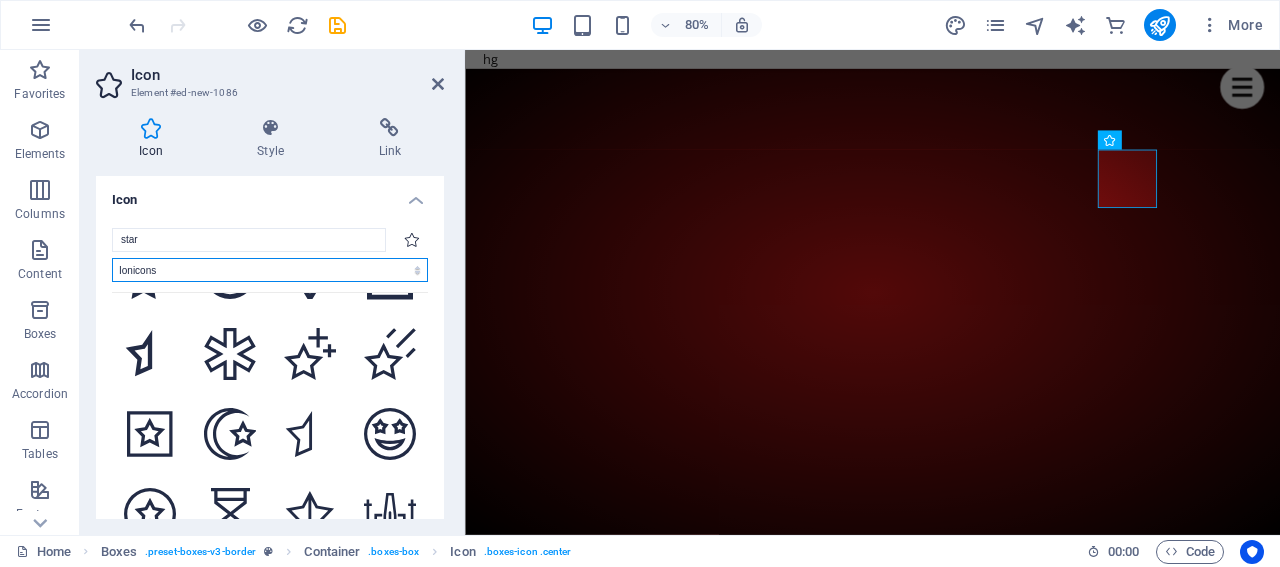 click on "All icon sets... IcoFont Ionicons FontAwesome Brands FontAwesome Duotone FontAwesome Solid FontAwesome Regular FontAwesome Light FontAwesome Thin FontAwesome Sharp Solid FontAwesome Sharp Regular FontAwesome Sharp Light FontAwesome Sharp Thin" at bounding box center (270, 270) 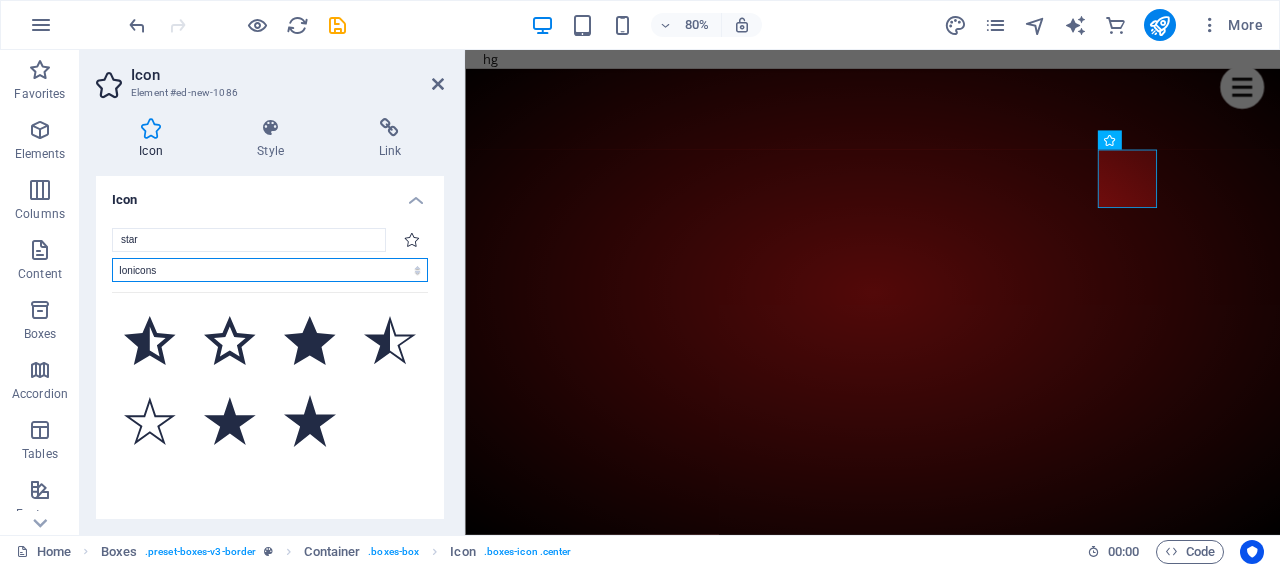 click on "All icon sets... IcoFont Ionicons FontAwesome Brands FontAwesome Duotone FontAwesome Solid FontAwesome Regular FontAwesome Light FontAwesome Thin FontAwesome Sharp Solid FontAwesome Sharp Regular FontAwesome Sharp Light FontAwesome Sharp Thin" at bounding box center (270, 270) 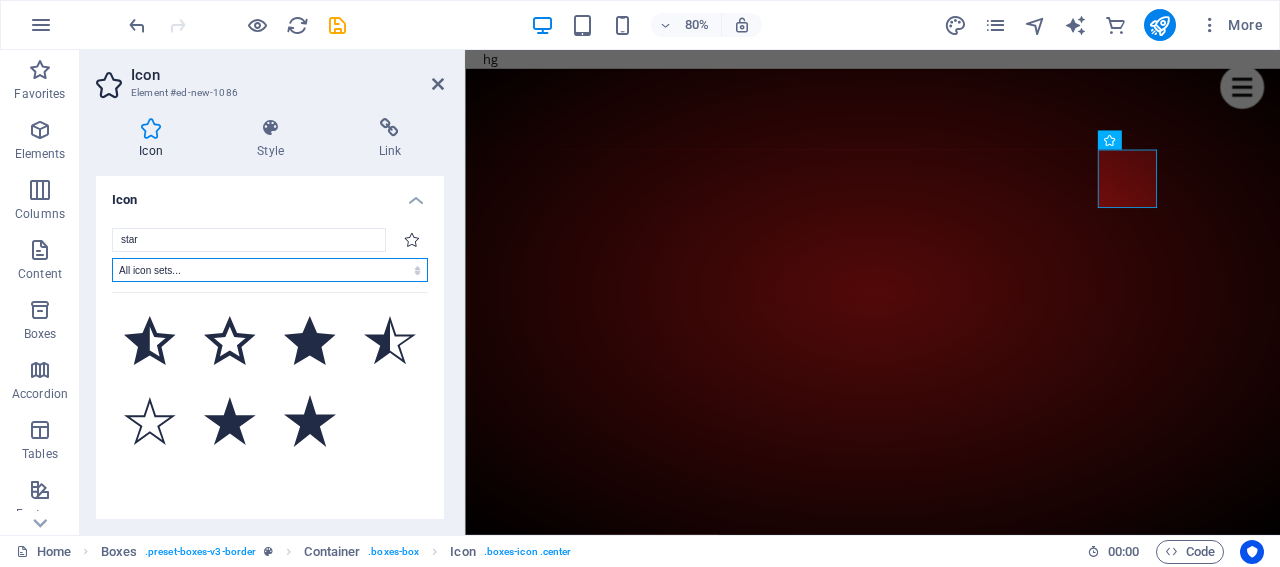 click on "All icon sets... IcoFont Ionicons FontAwesome Brands FontAwesome Duotone FontAwesome Solid FontAwesome Regular FontAwesome Light FontAwesome Thin FontAwesome Sharp Solid FontAwesome Sharp Regular FontAwesome Sharp Light FontAwesome Sharp Thin" at bounding box center (270, 270) 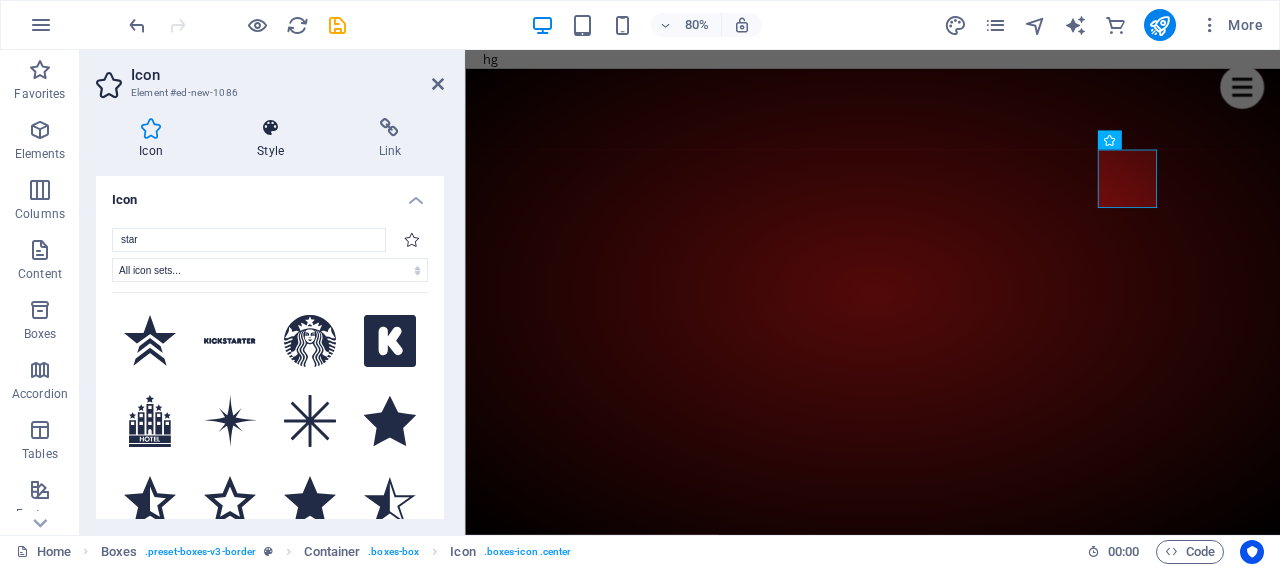 click on "Style" at bounding box center [274, 139] 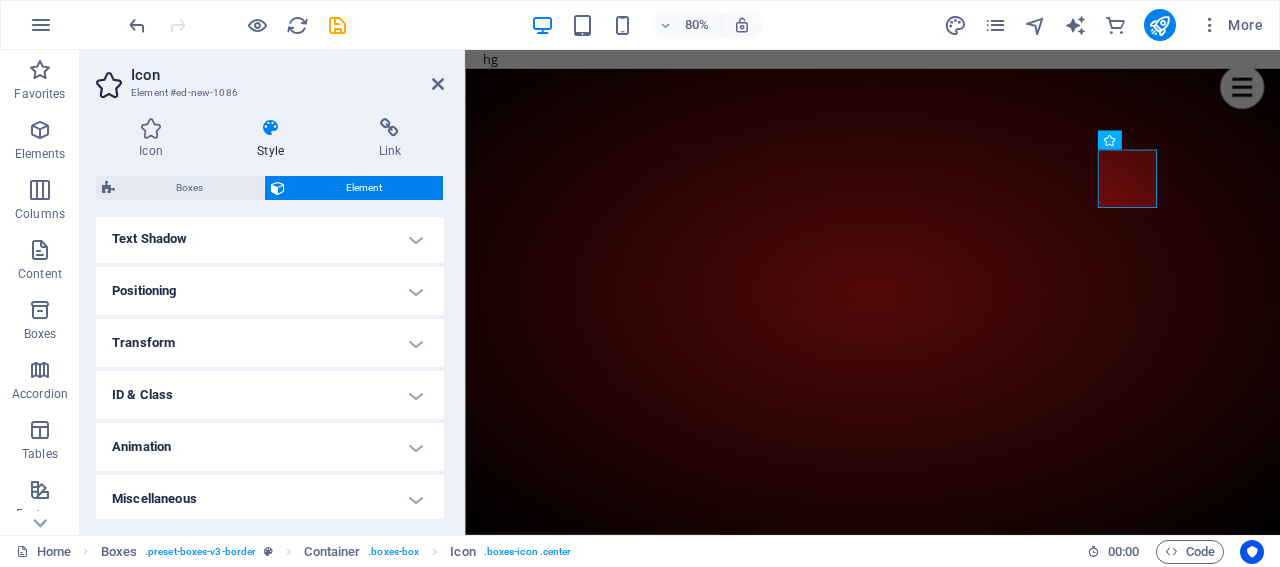 scroll, scrollTop: 542, scrollLeft: 0, axis: vertical 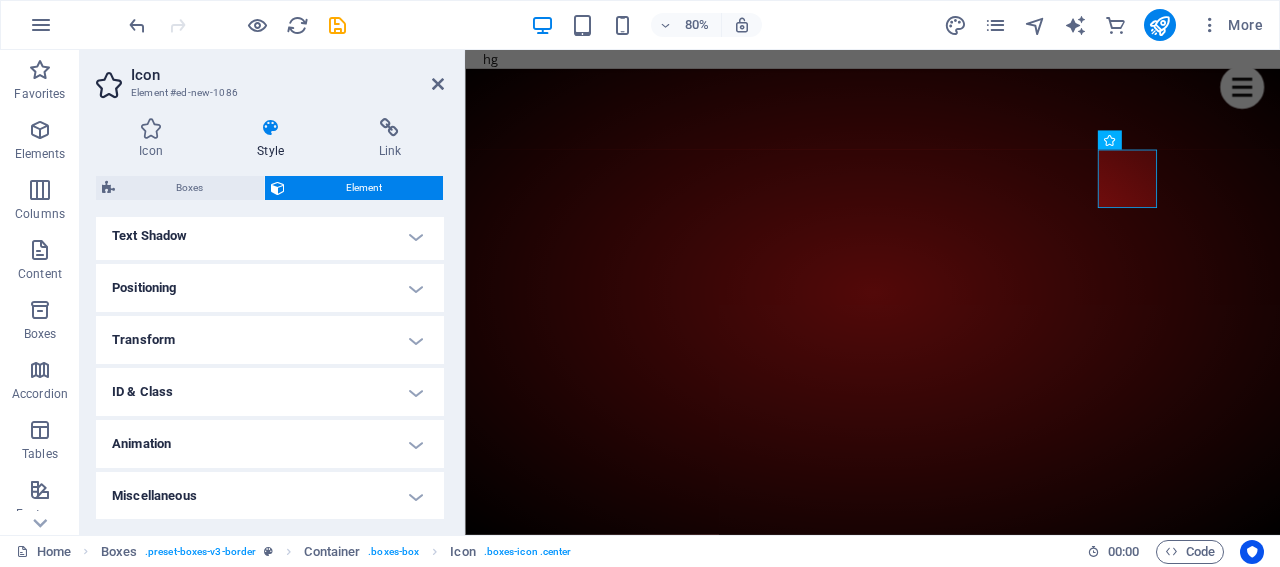 click on "Animation" at bounding box center (270, 444) 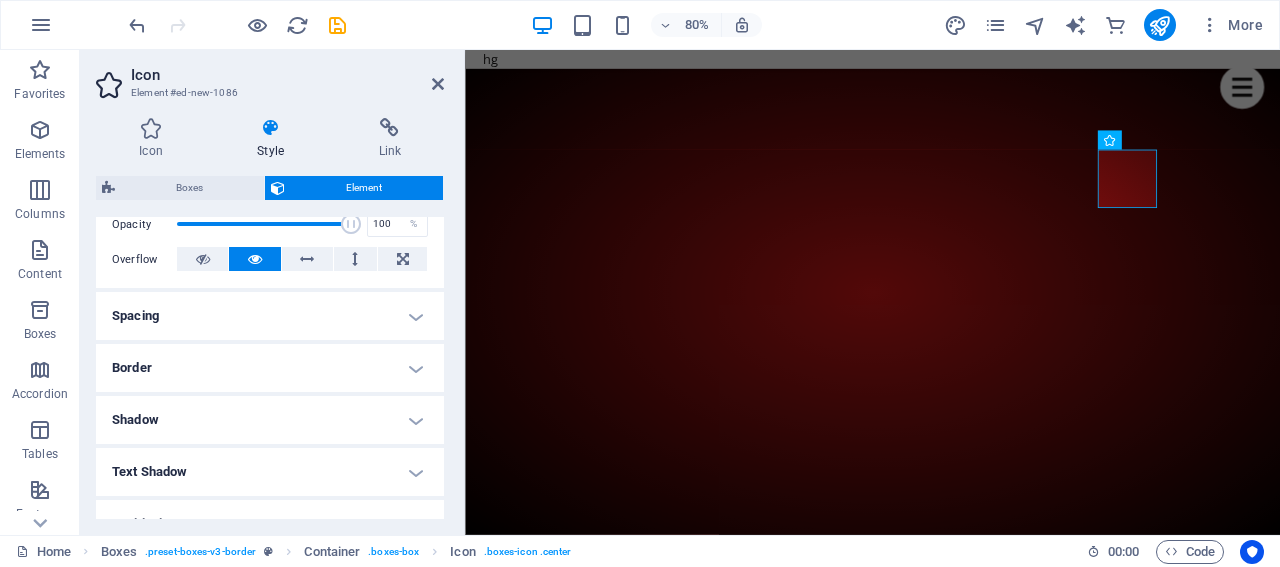 scroll, scrollTop: 6, scrollLeft: 0, axis: vertical 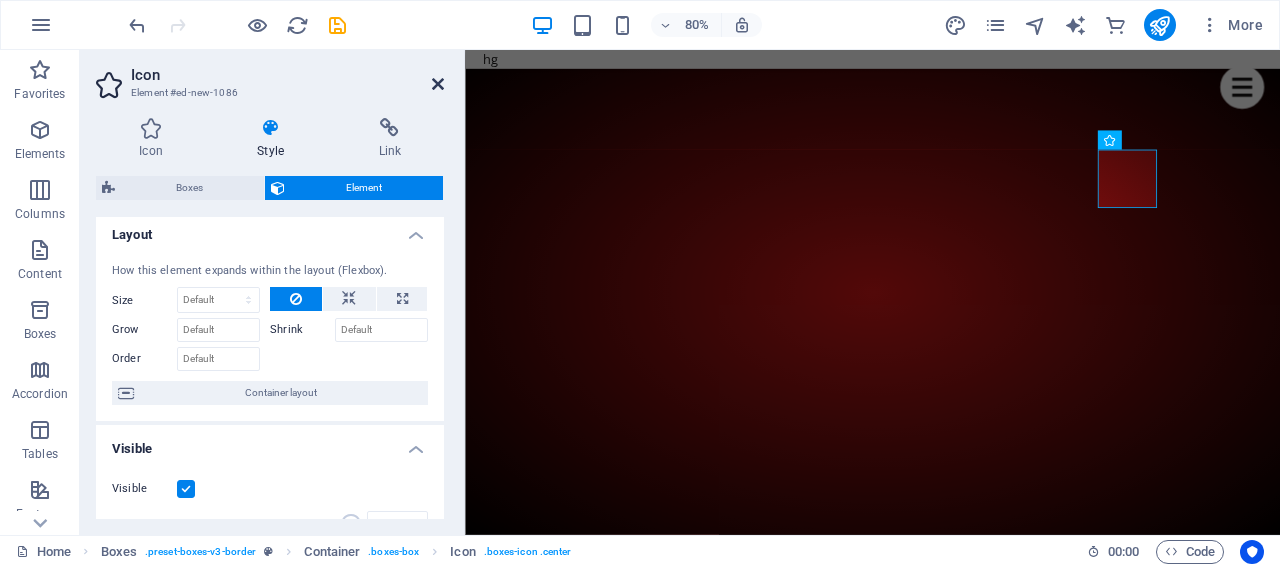 click at bounding box center (438, 84) 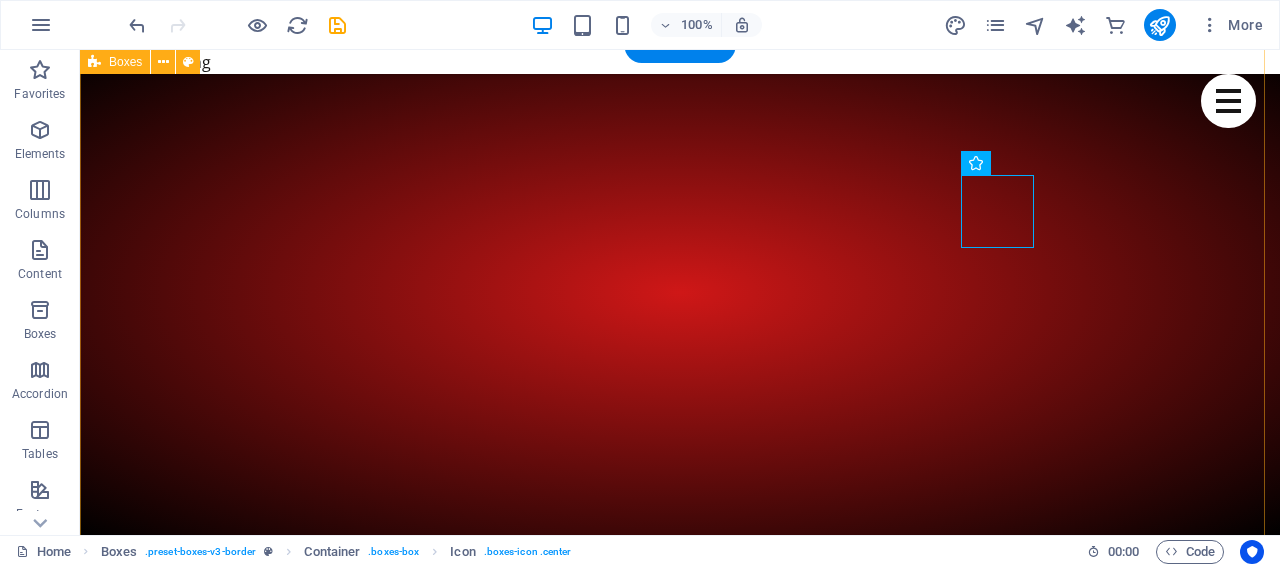 click on "Headline Lorem ipsum dolor sit amet, consectetuer adipiscing elit. Aenean commodo ligula eget dolor. Lorem ipsum dolor sit amet, consectetuer adipiscing elit leget dolor. Headline Lorem ipsum dolor sit amet, consectetuer adipiscing elit. Aenean commodo ligula eget dolor. Lorem ipsum dolor sit amet, consectetuer adipiscing elit leget dolor. Headline Lorem ipsum dolor sit amet, consectetuer adipiscing elit. Aenean commodo ligula eget dolor. Lorem ipsum dolor sit amet, consectetuer adipiscing elit leget dolor." at bounding box center (680, 3628) 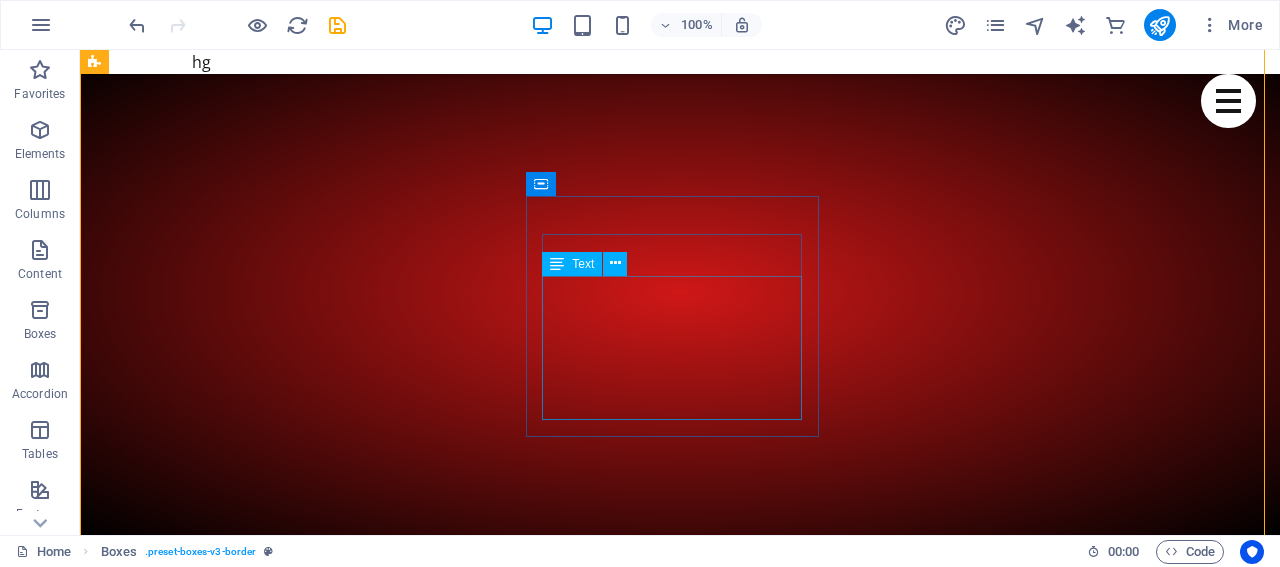 scroll, scrollTop: 500, scrollLeft: 0, axis: vertical 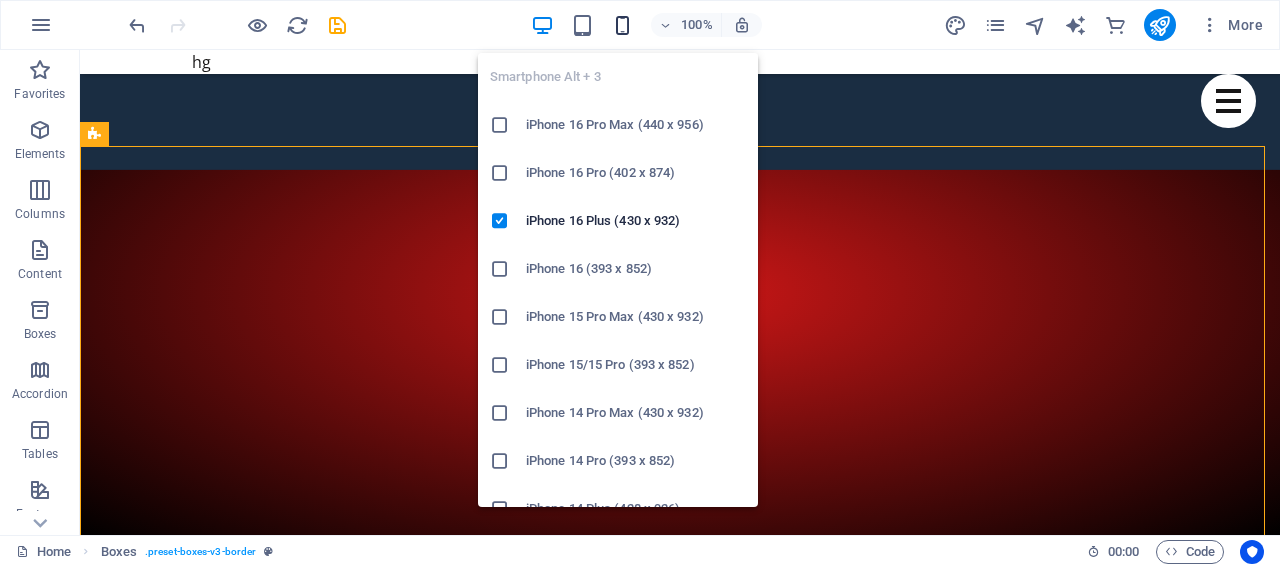click at bounding box center [622, 25] 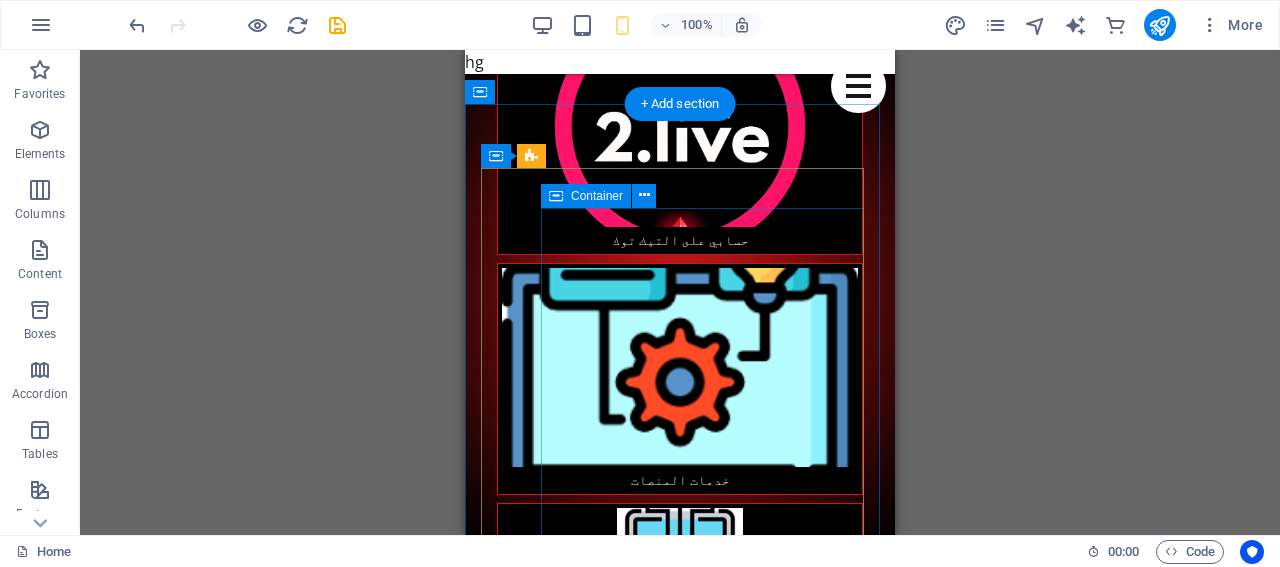 scroll, scrollTop: 1700, scrollLeft: 0, axis: vertical 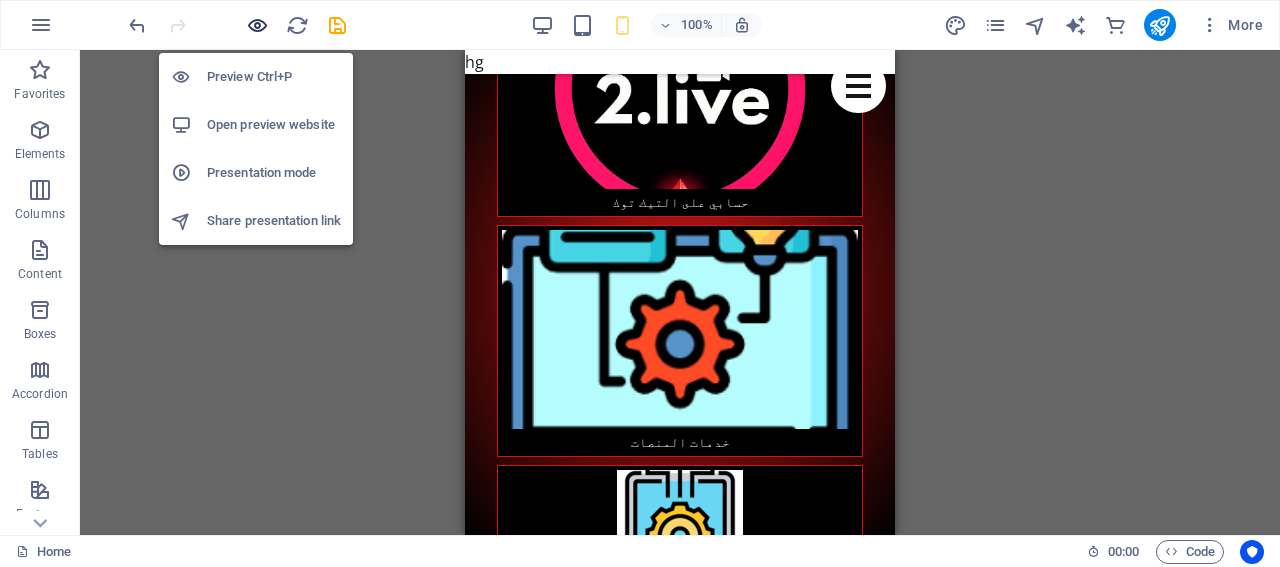 click at bounding box center (257, 25) 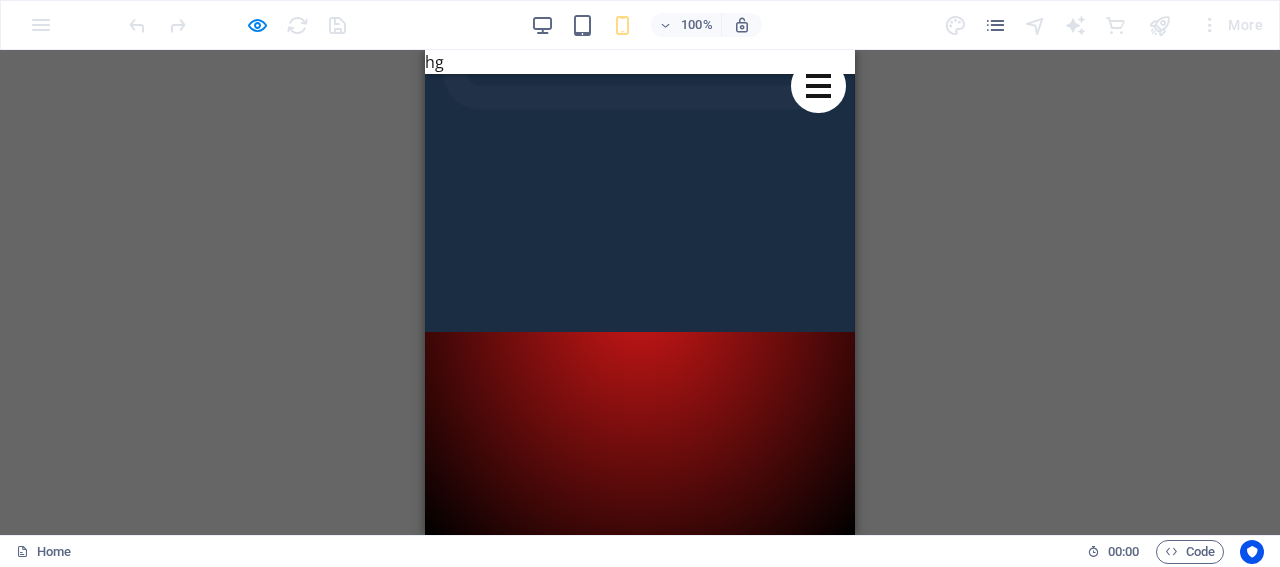 scroll, scrollTop: 300, scrollLeft: 0, axis: vertical 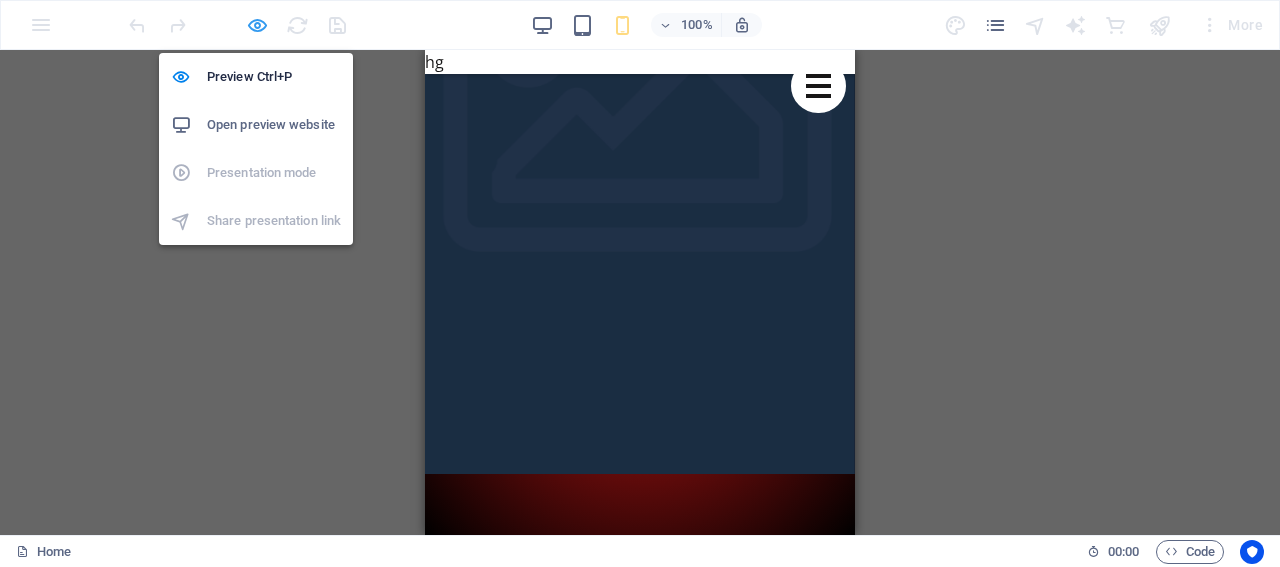 click at bounding box center [257, 25] 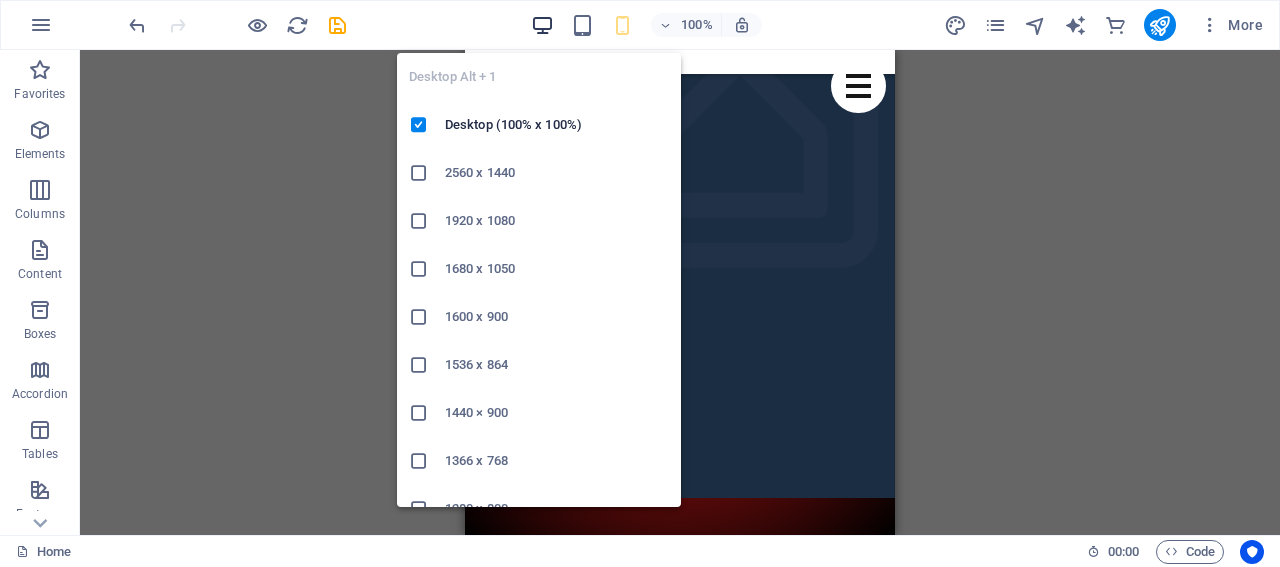click at bounding box center [542, 25] 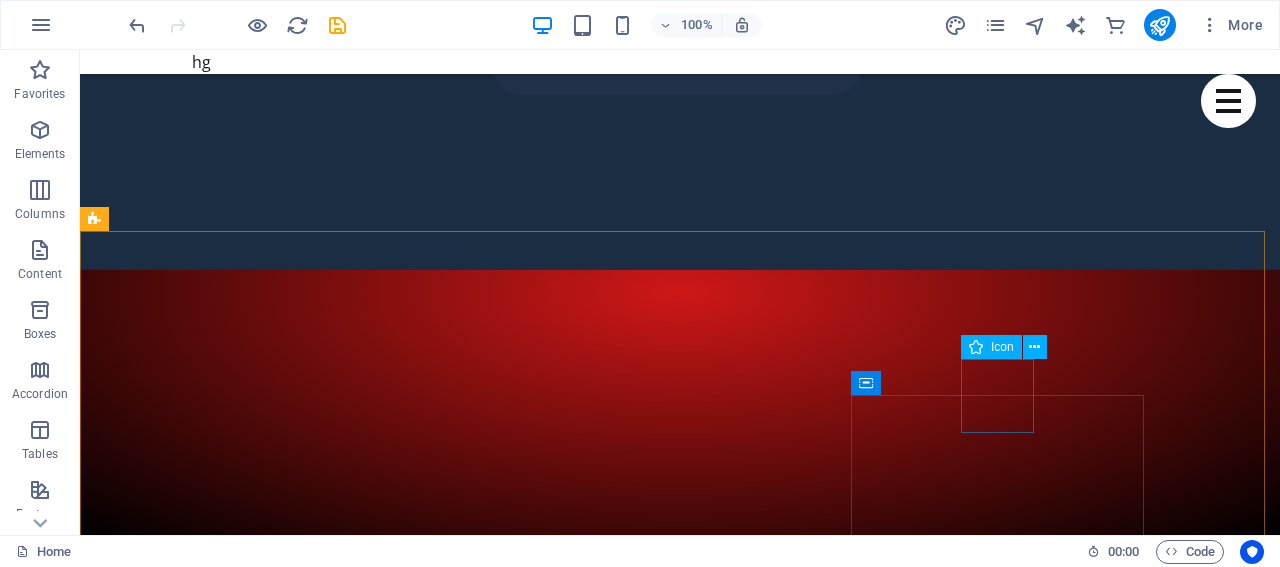 scroll, scrollTop: 700, scrollLeft: 0, axis: vertical 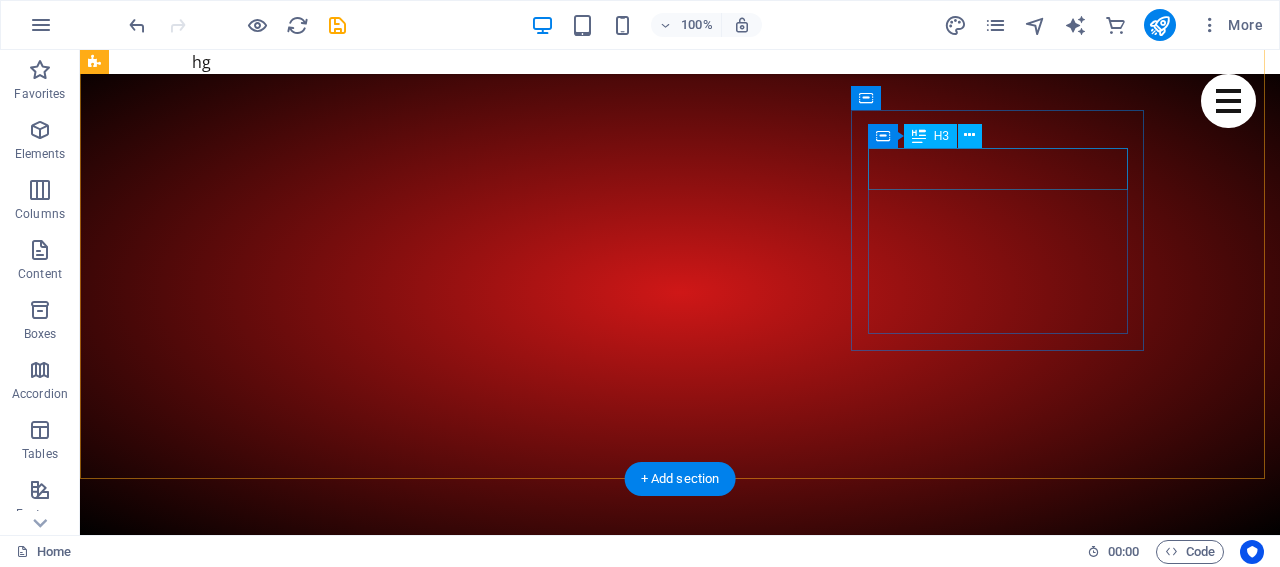 click on "Headline" at bounding box center (242, 3779) 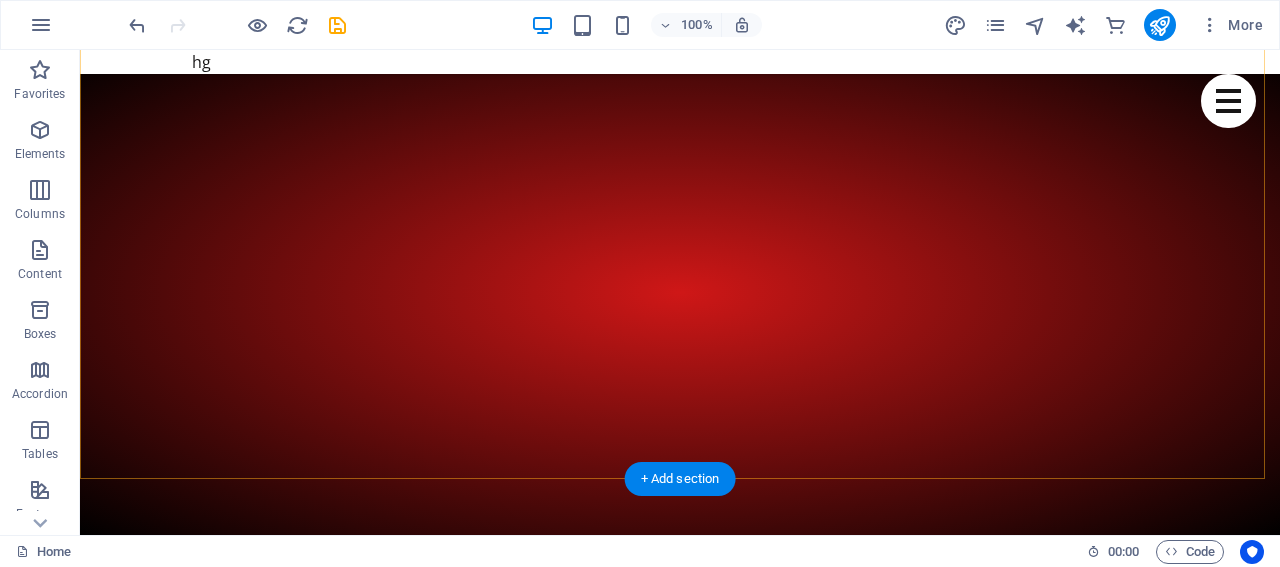 scroll, scrollTop: 700, scrollLeft: 0, axis: vertical 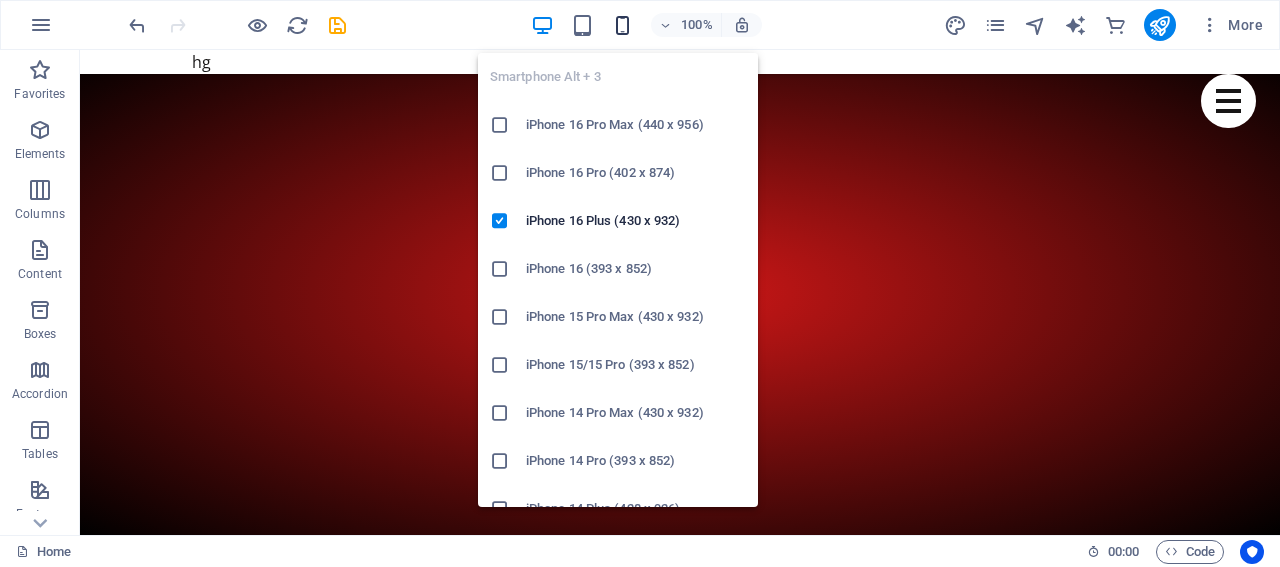 click at bounding box center [622, 25] 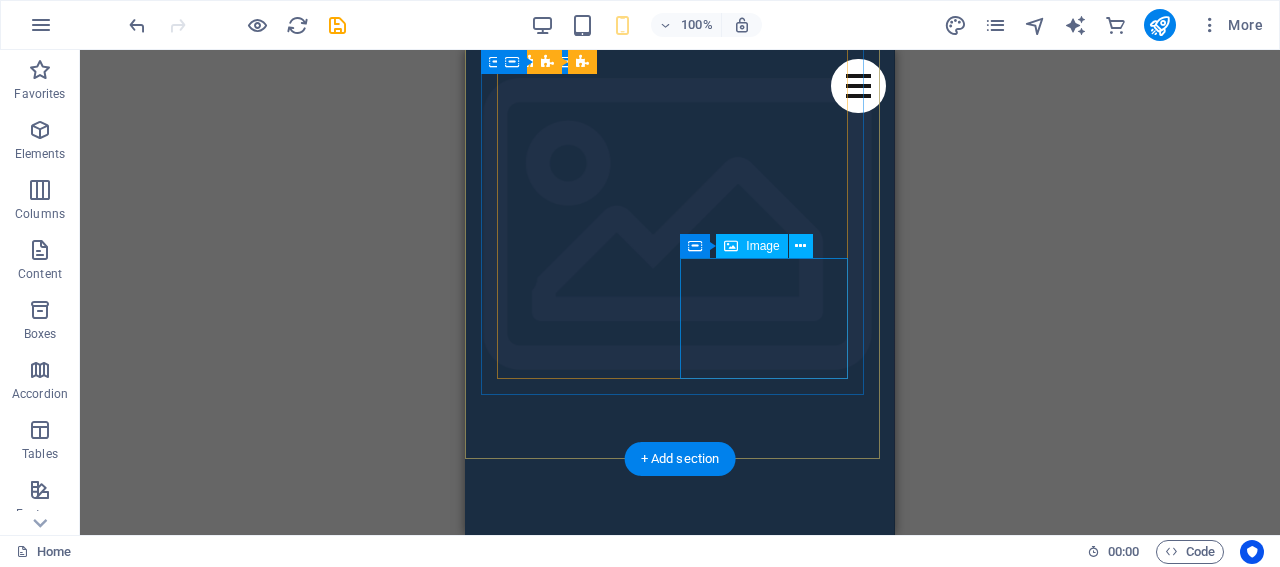 scroll, scrollTop: 0, scrollLeft: 0, axis: both 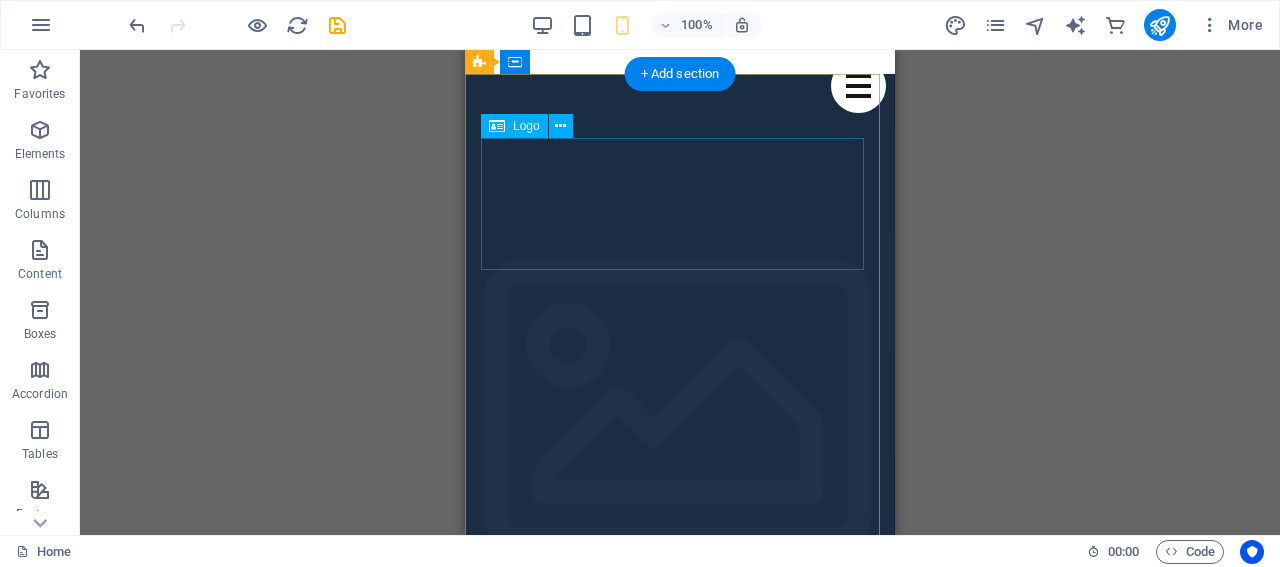 click at bounding box center [680, 1518] 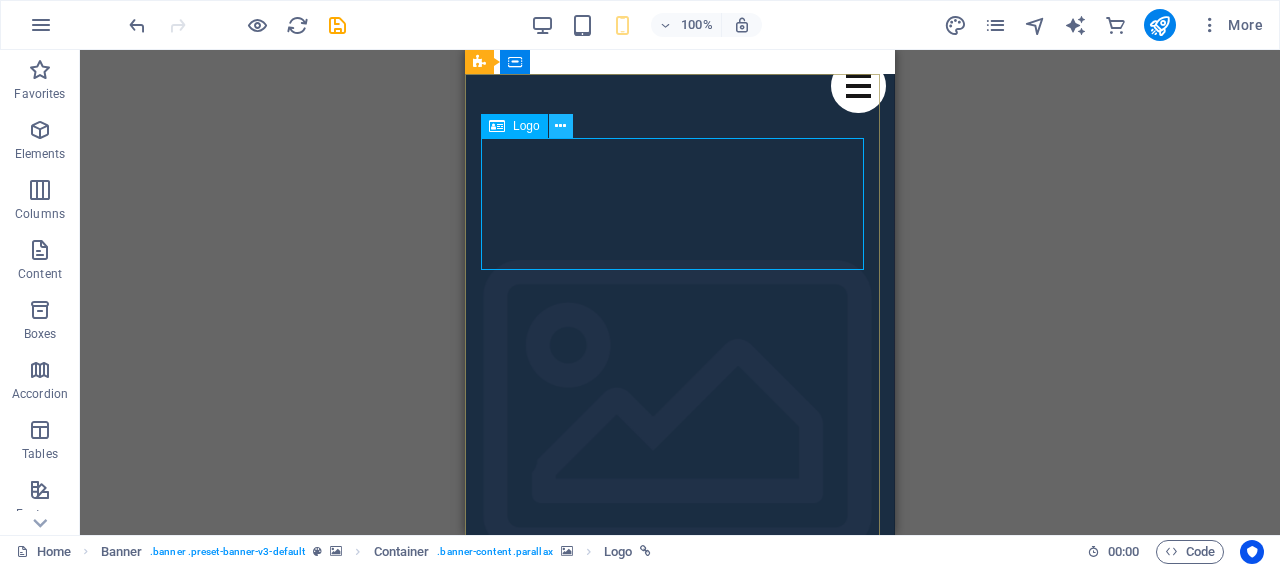 click at bounding box center [560, 126] 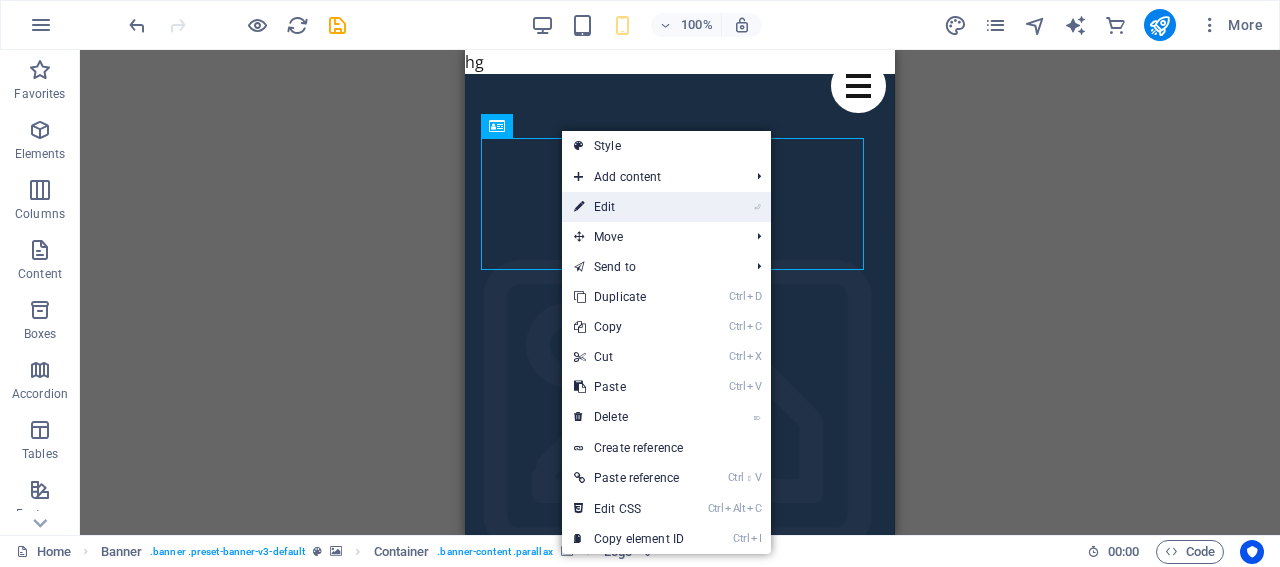 click on "⏎  Edit" at bounding box center (629, 207) 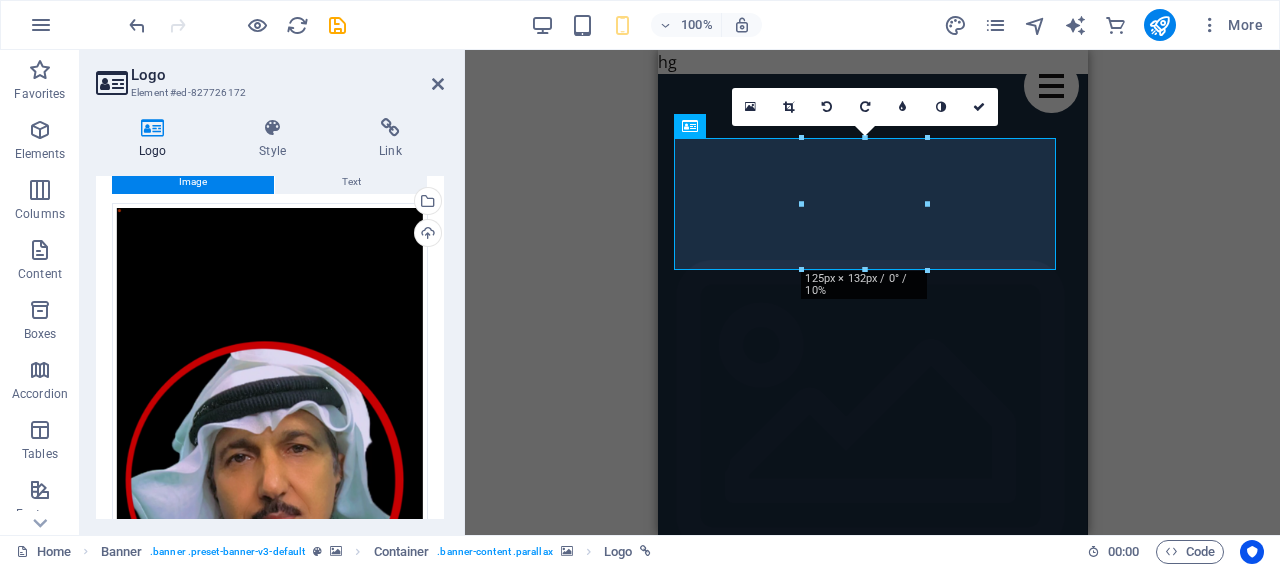scroll, scrollTop: 47, scrollLeft: 0, axis: vertical 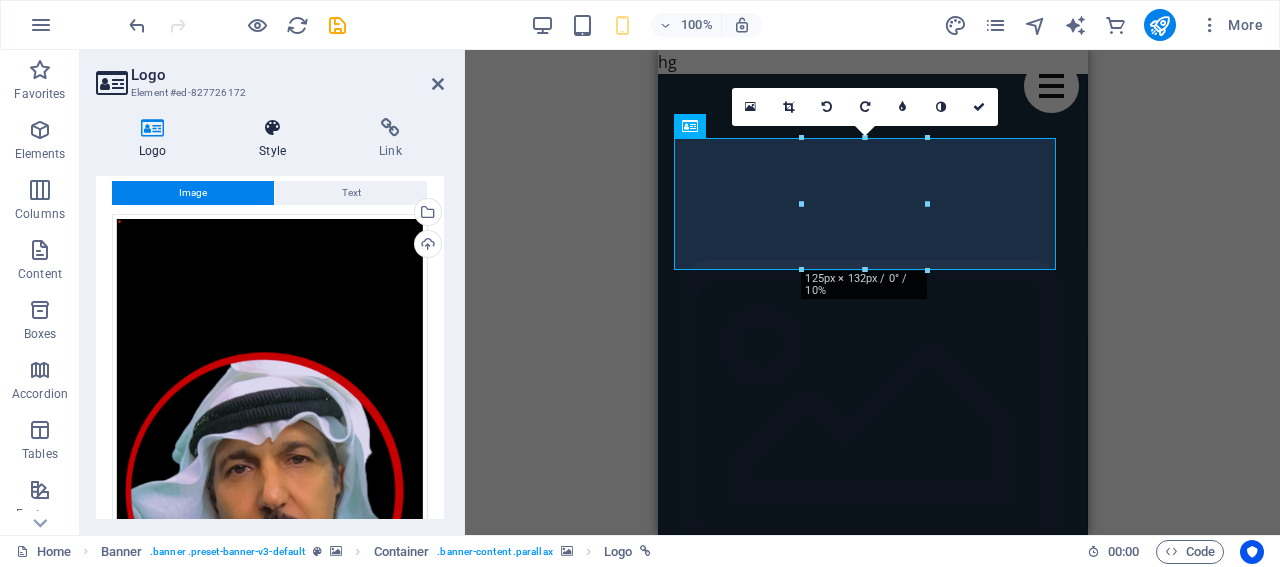 click on "Style" at bounding box center [277, 139] 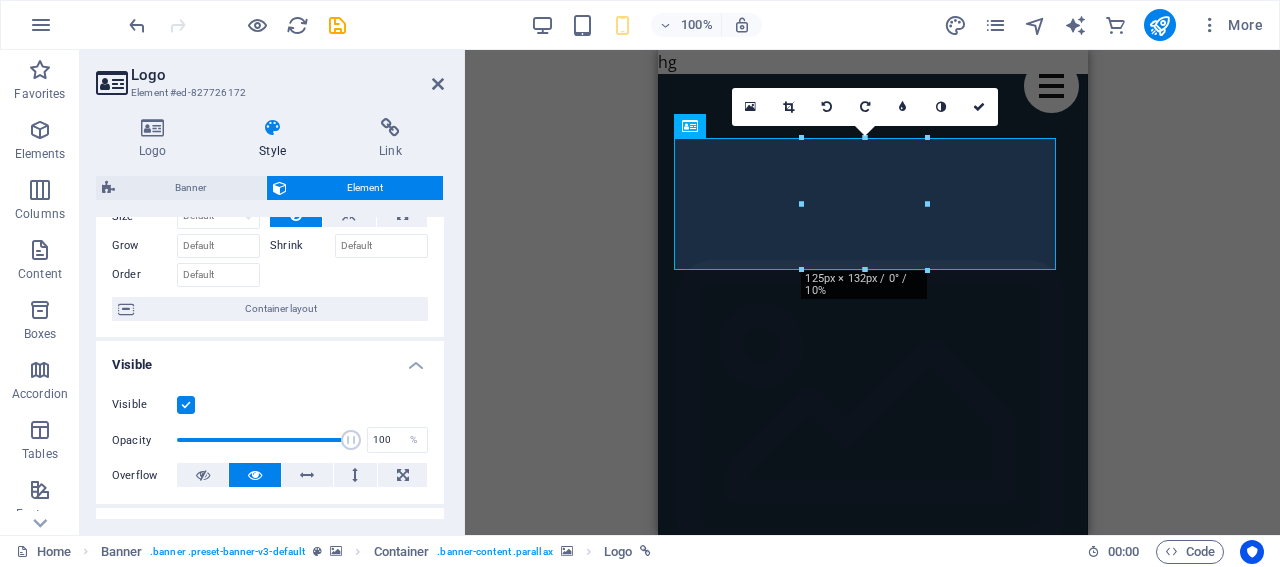 scroll, scrollTop: 200, scrollLeft: 0, axis: vertical 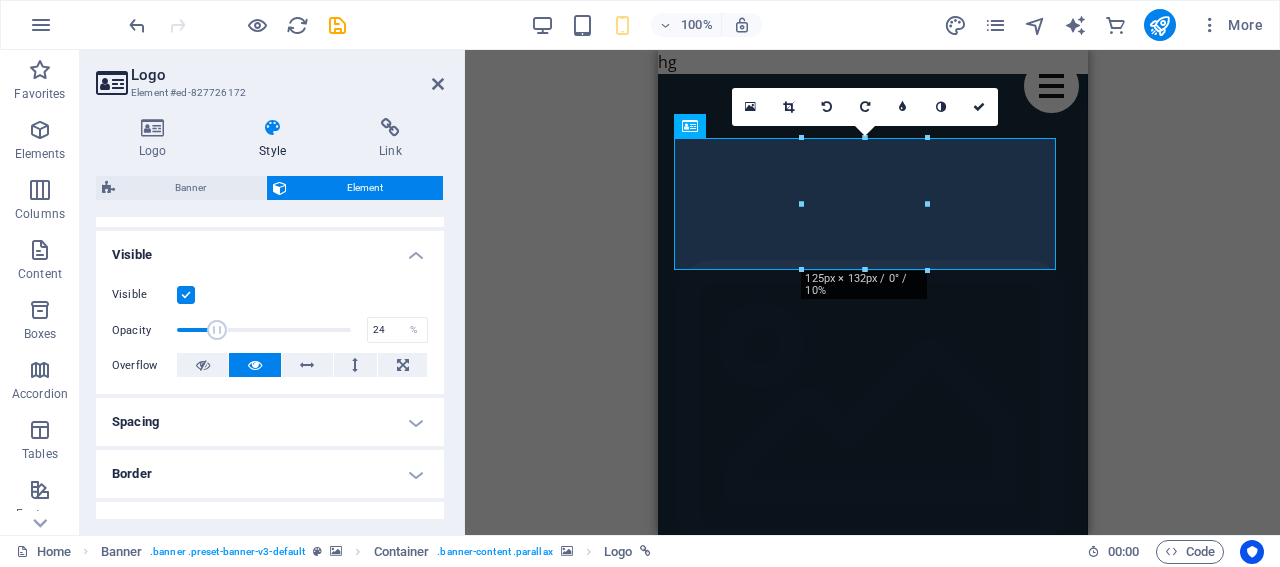 drag, startPoint x: 352, startPoint y: 325, endPoint x: 216, endPoint y: 331, distance: 136.1323 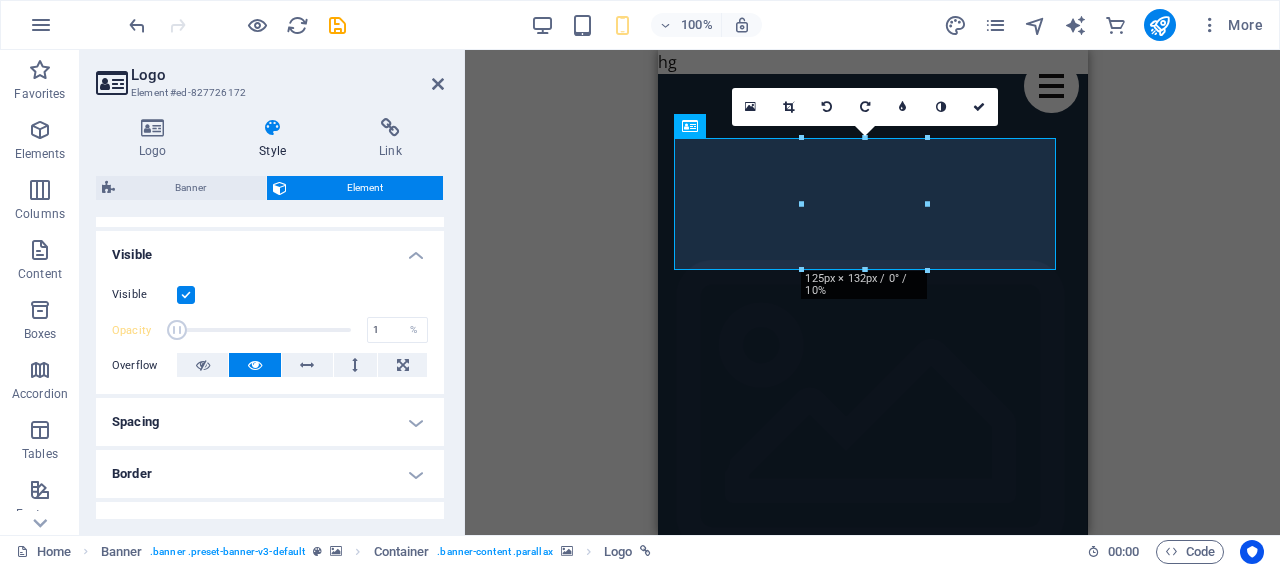 drag, startPoint x: 219, startPoint y: 333, endPoint x: 172, endPoint y: 333, distance: 47 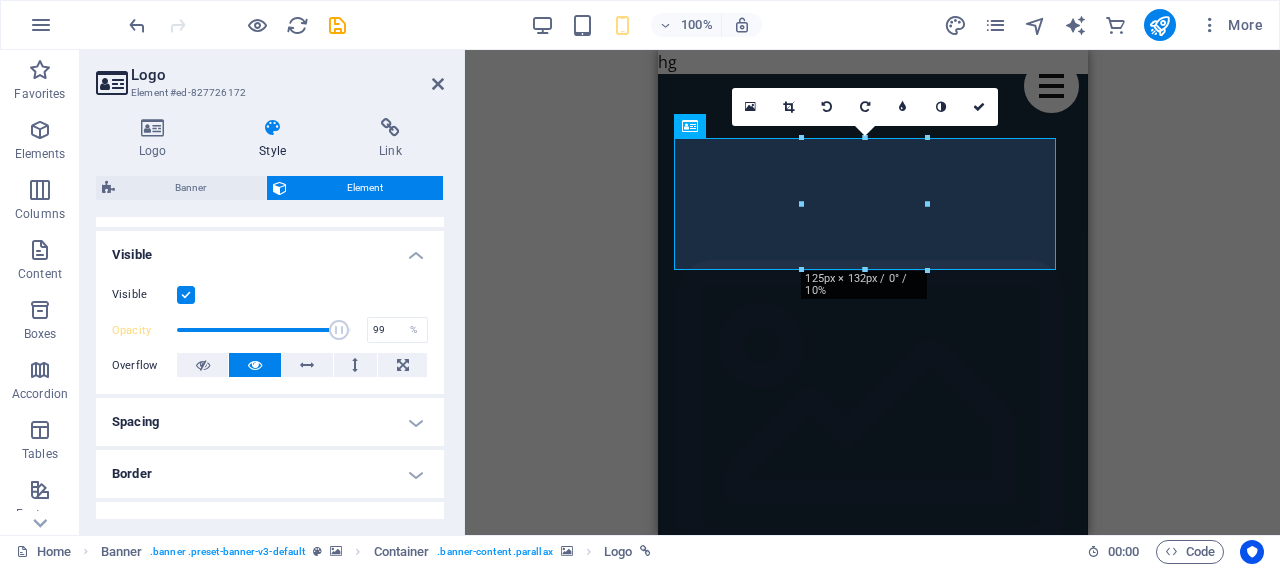 type on "100" 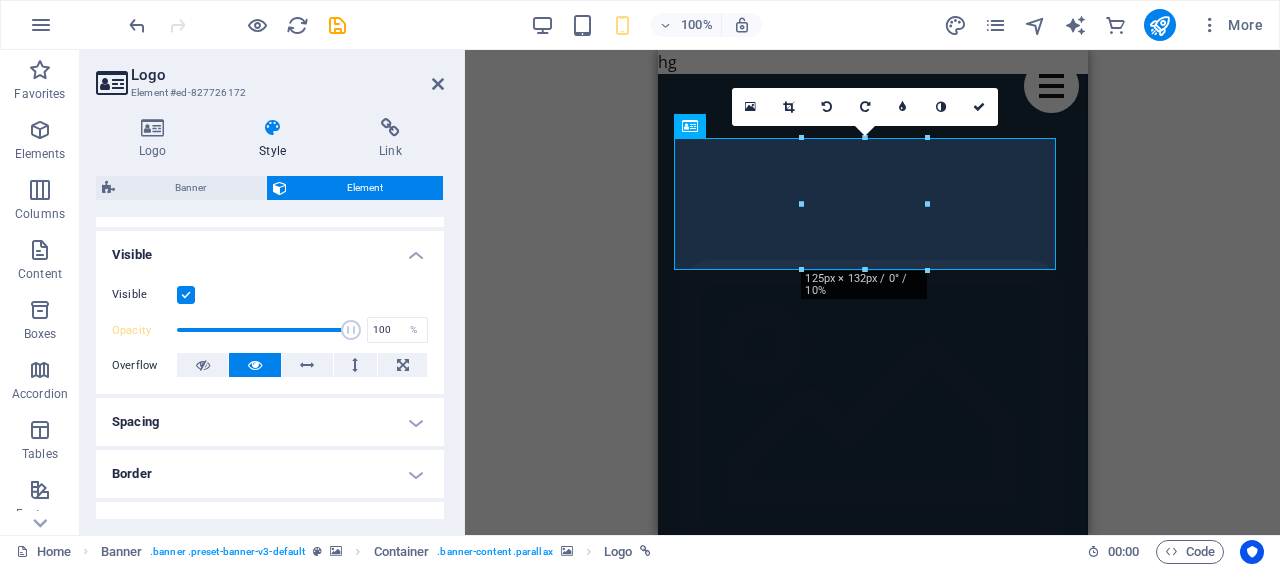 drag, startPoint x: 181, startPoint y: 326, endPoint x: 381, endPoint y: 342, distance: 200.63898 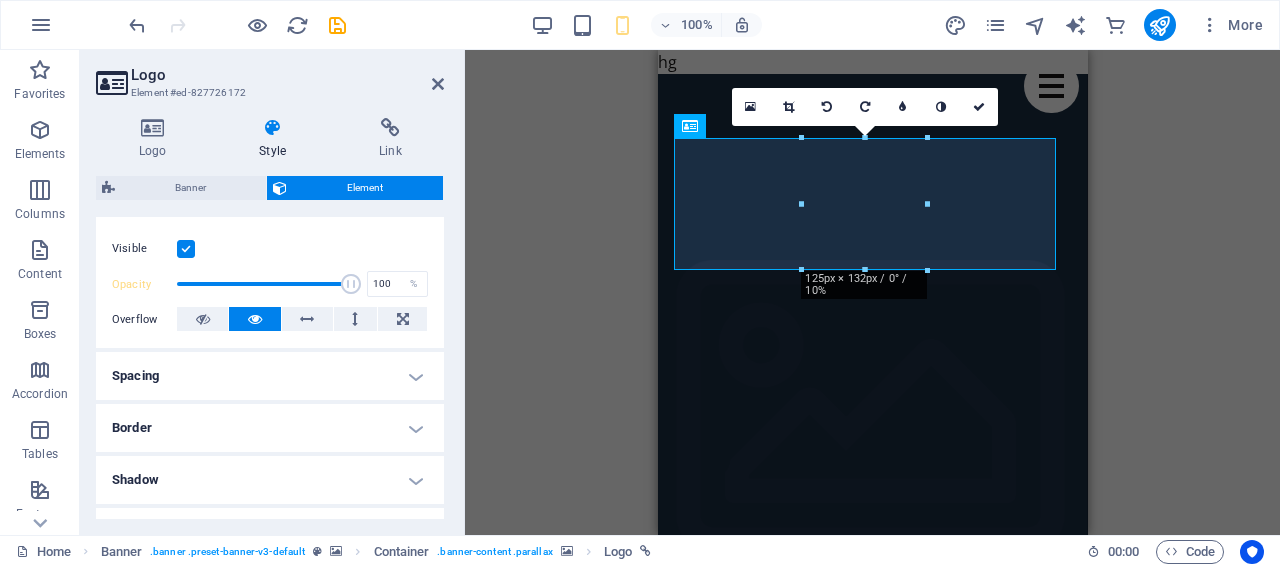 scroll, scrollTop: 200, scrollLeft: 0, axis: vertical 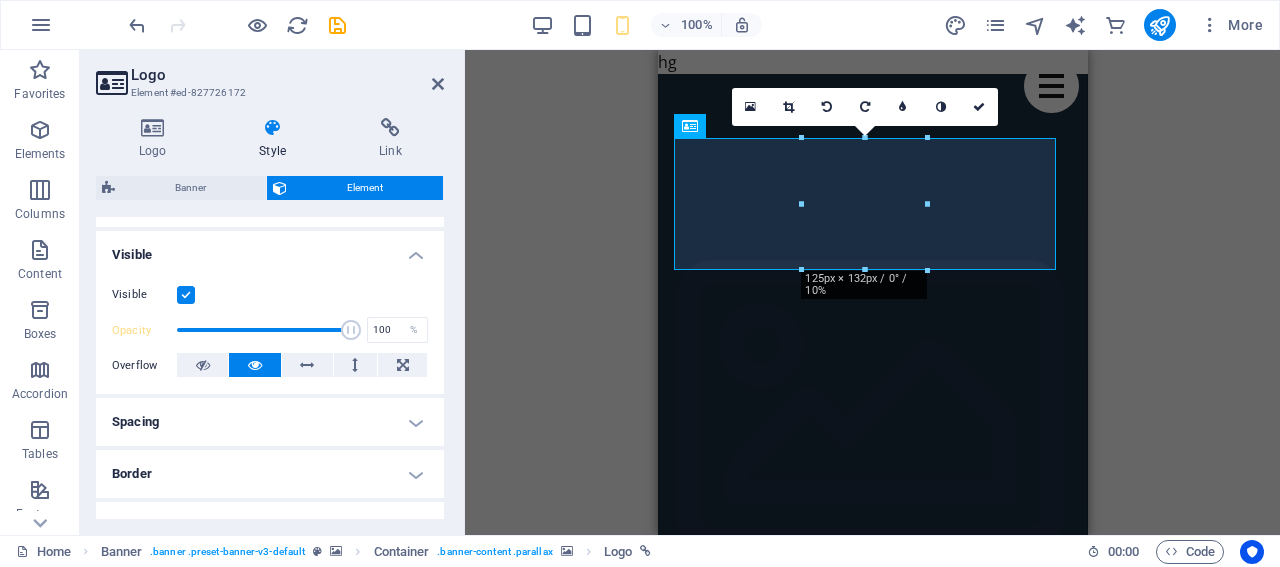 click on "Spacing" at bounding box center (270, 422) 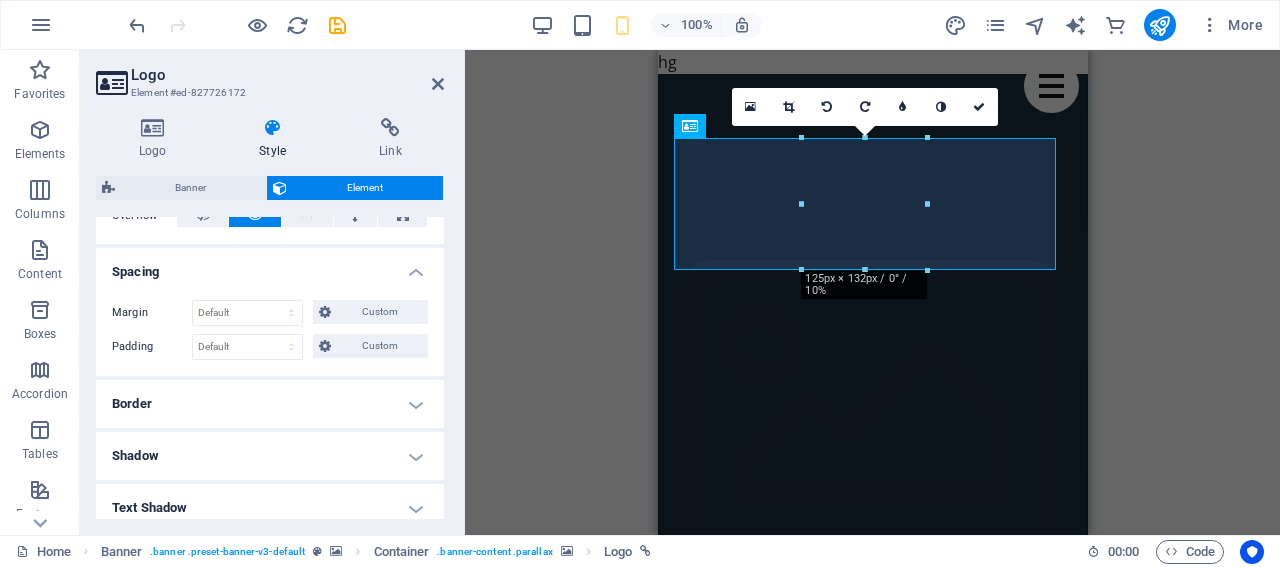 scroll, scrollTop: 400, scrollLeft: 0, axis: vertical 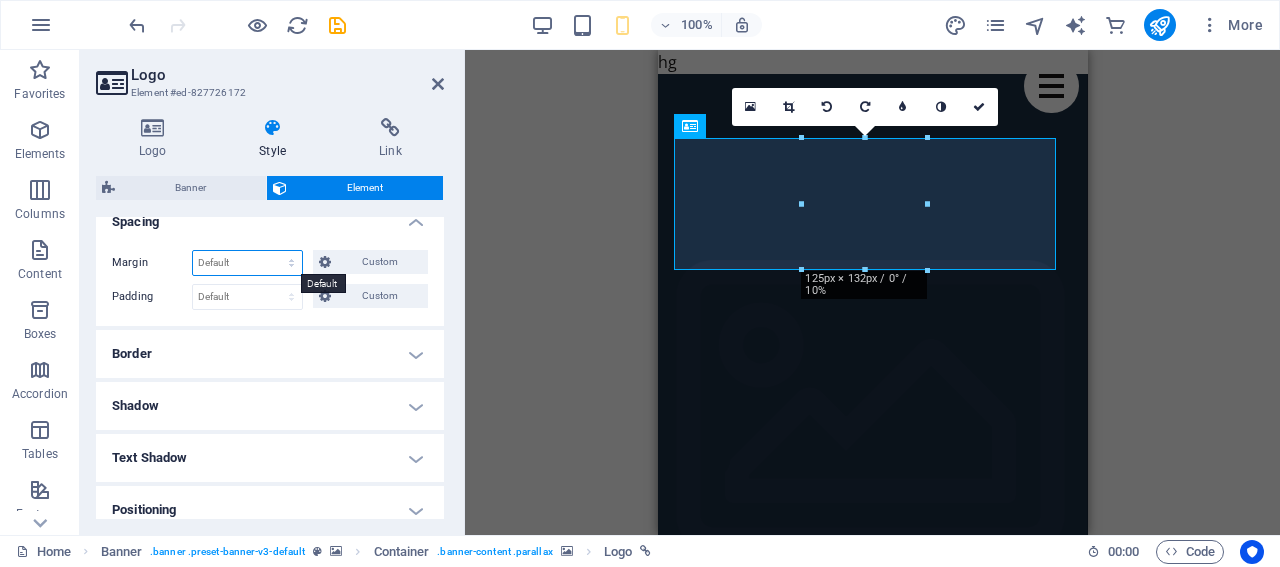 click on "Default auto px % rem vw vh Custom" at bounding box center [247, 263] 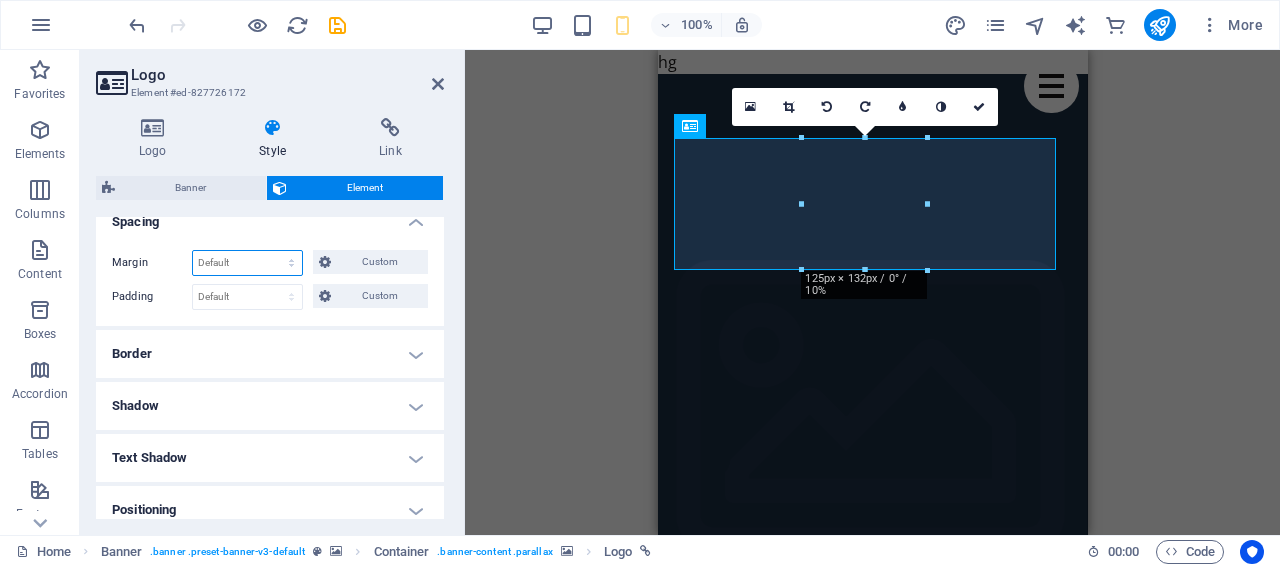 select on "px" 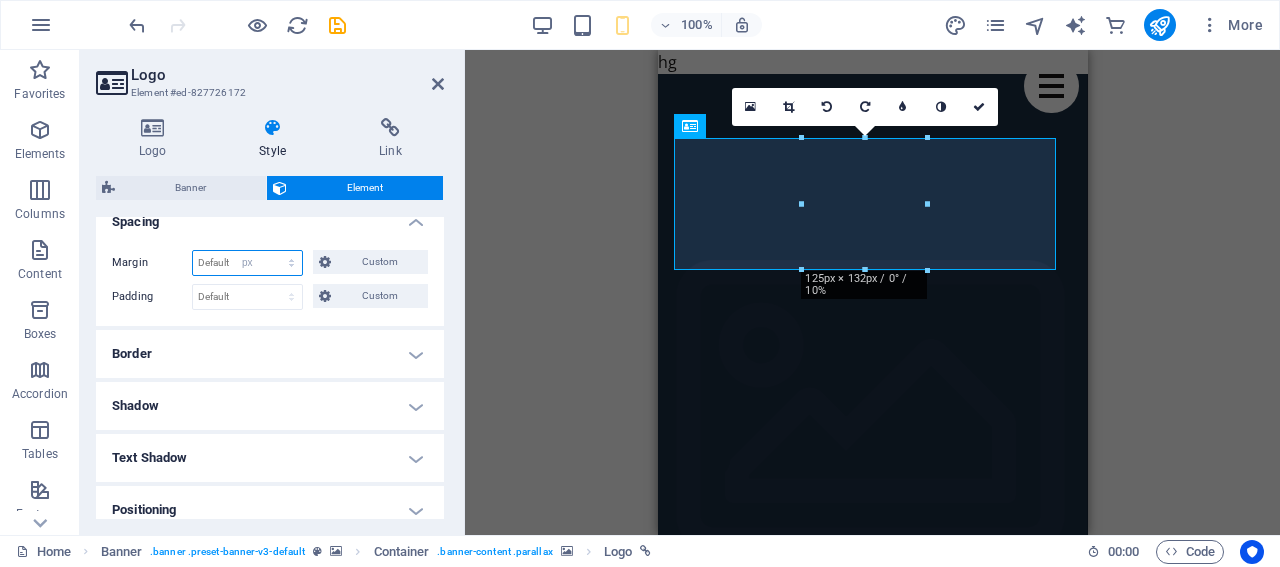 click on "Default auto px % rem vw vh Custom" at bounding box center [247, 263] 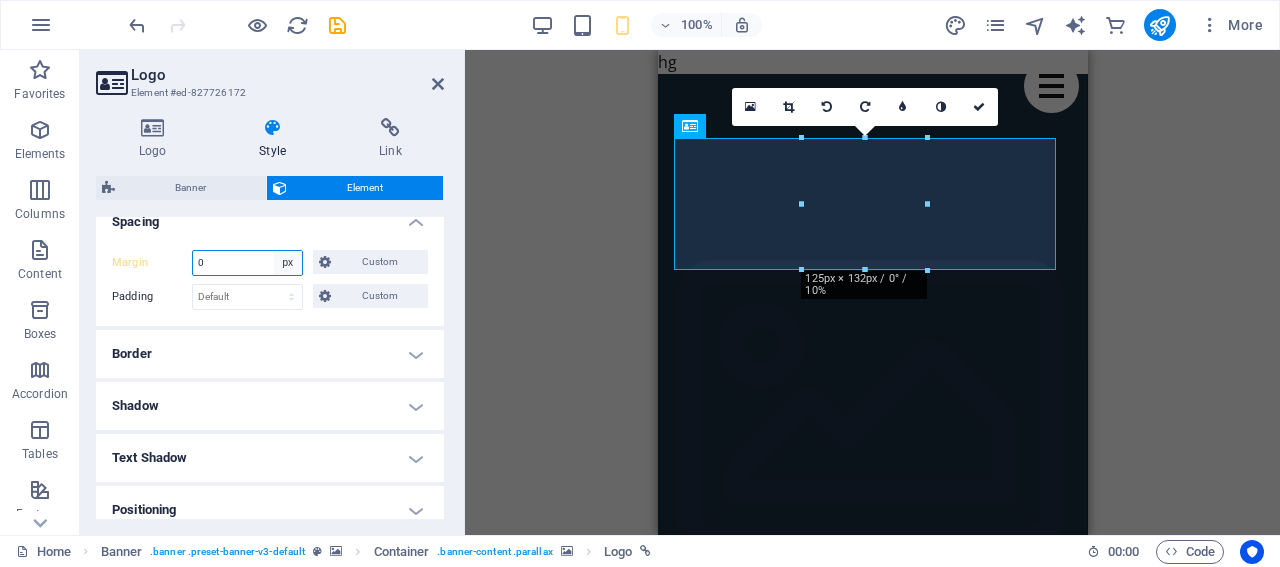 click on "Default auto px % rem vw vh Custom" at bounding box center [288, 263] 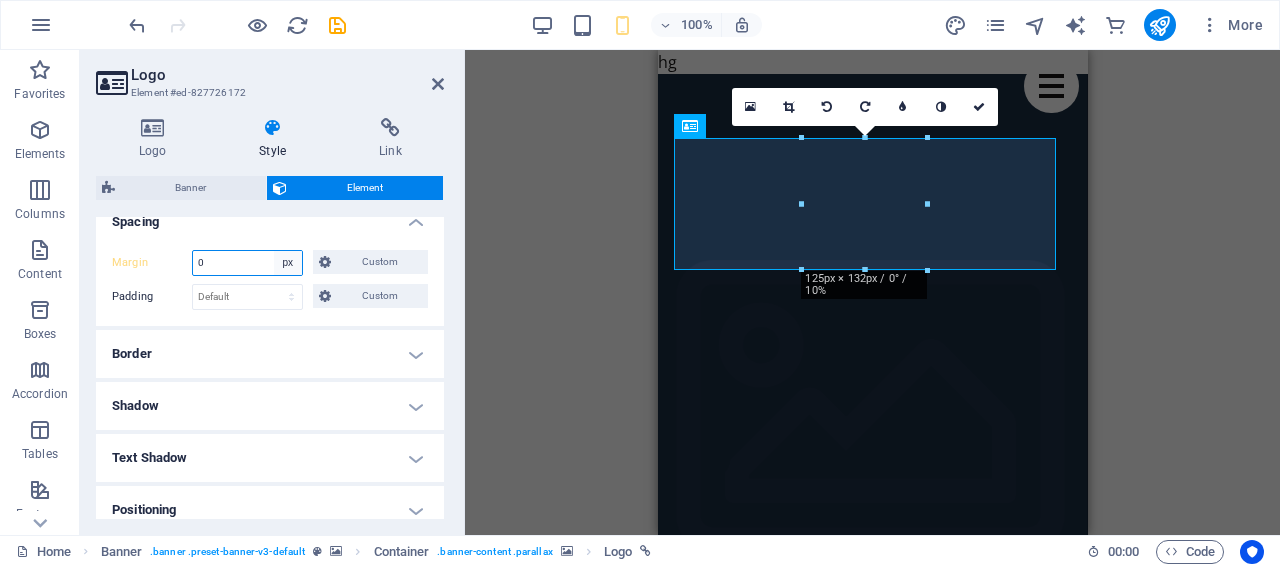 select on "default" 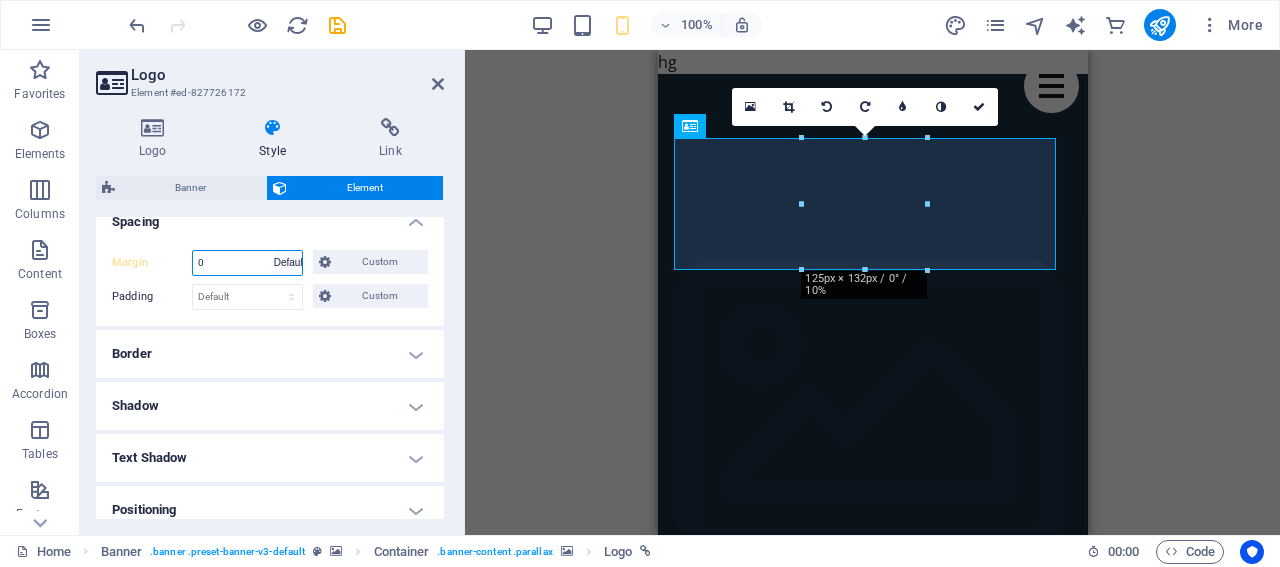 click on "Default auto px % rem vw vh Custom" at bounding box center (288, 263) 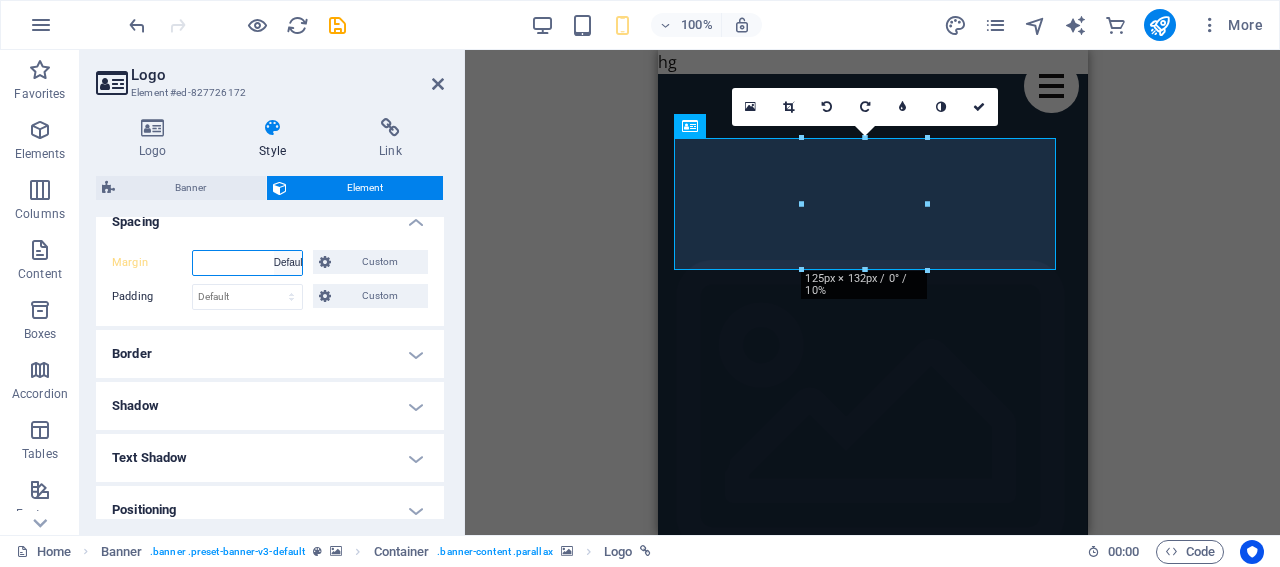 select on "DISABLED_OPTION_VALUE" 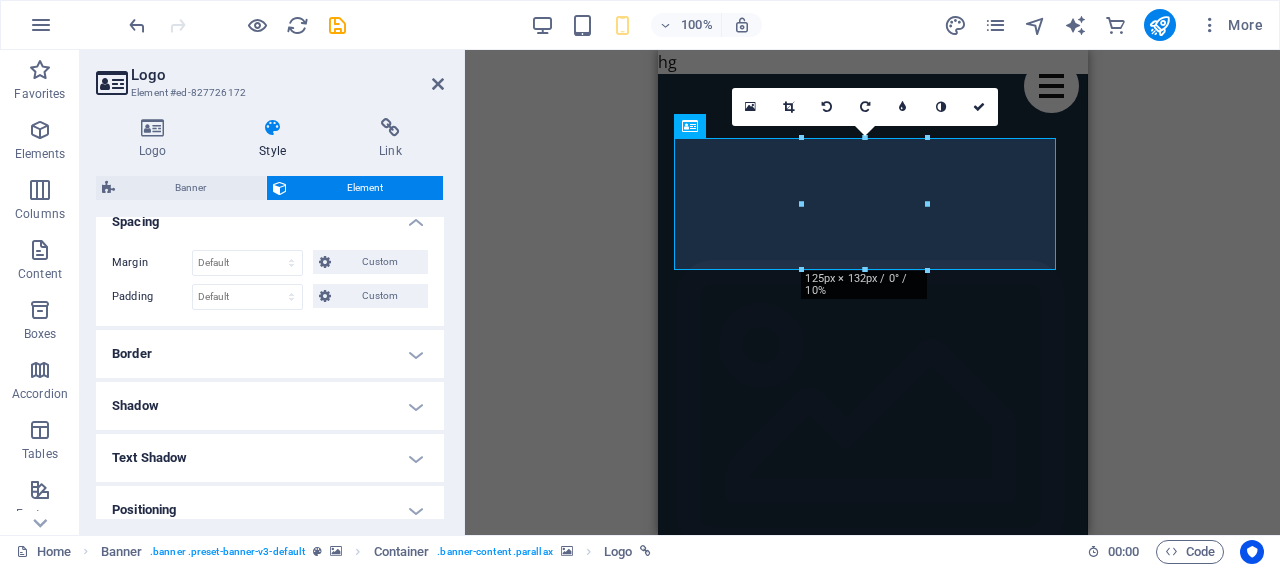 click on "Border" at bounding box center (270, 354) 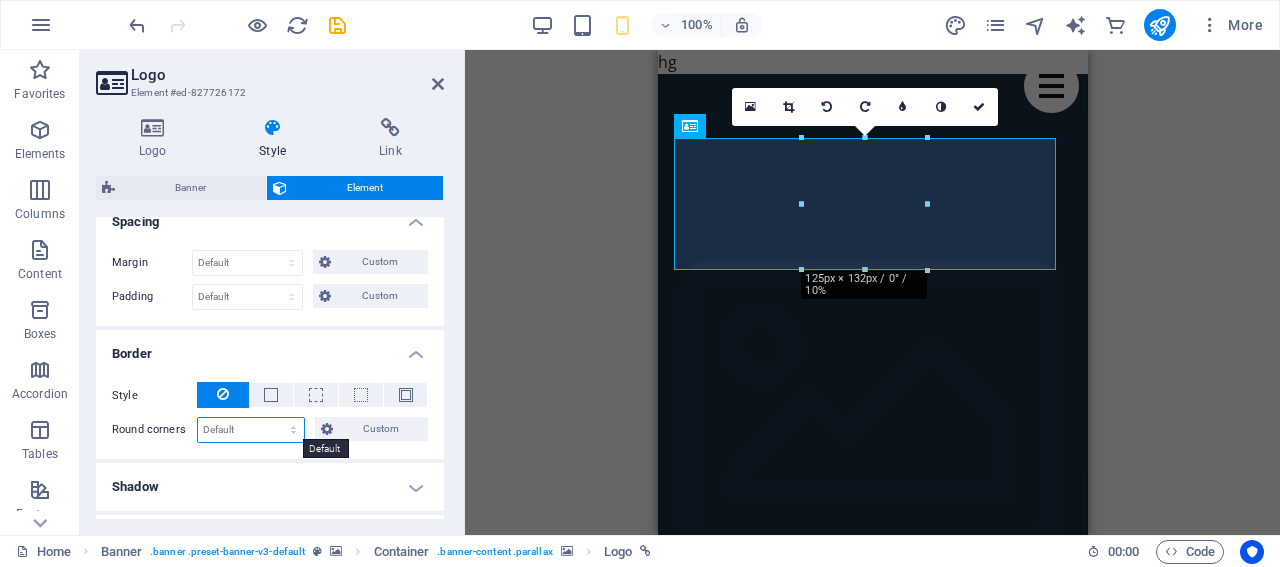 click on "Default px rem % vh vw Custom" at bounding box center (251, 430) 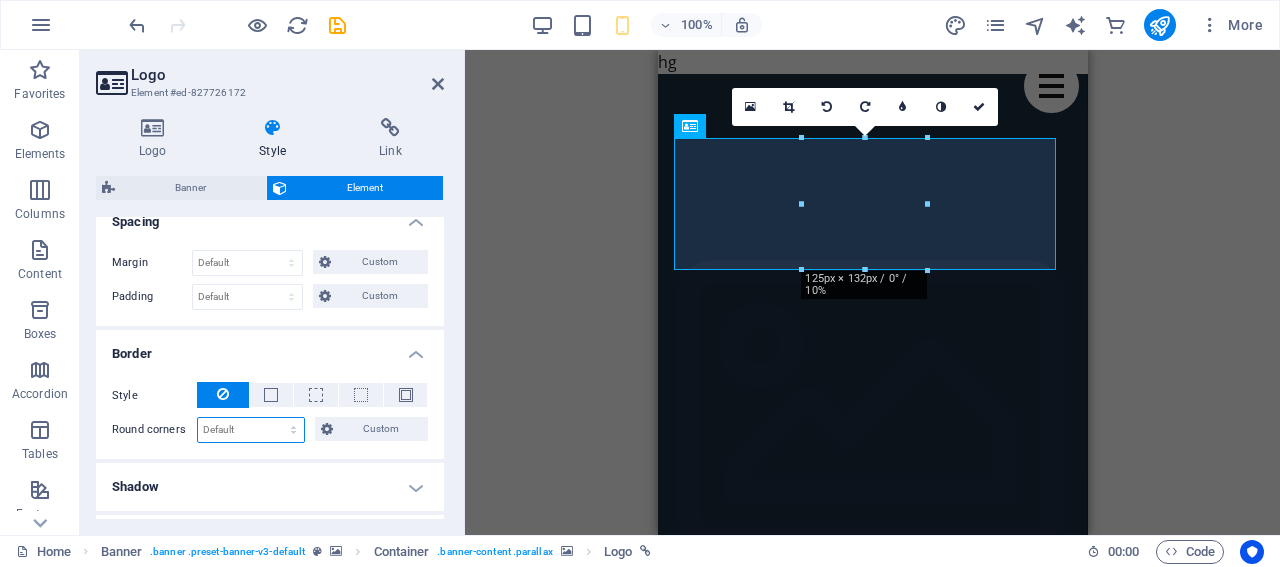 select on "vh" 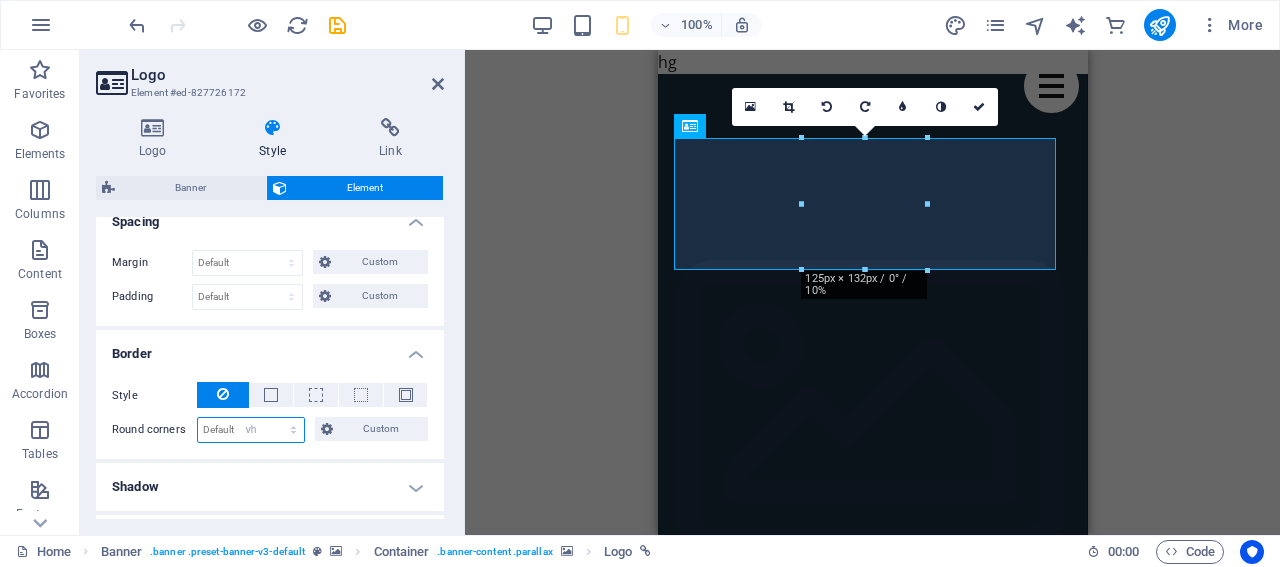 click on "Default px rem % vh vw Custom" at bounding box center [251, 430] 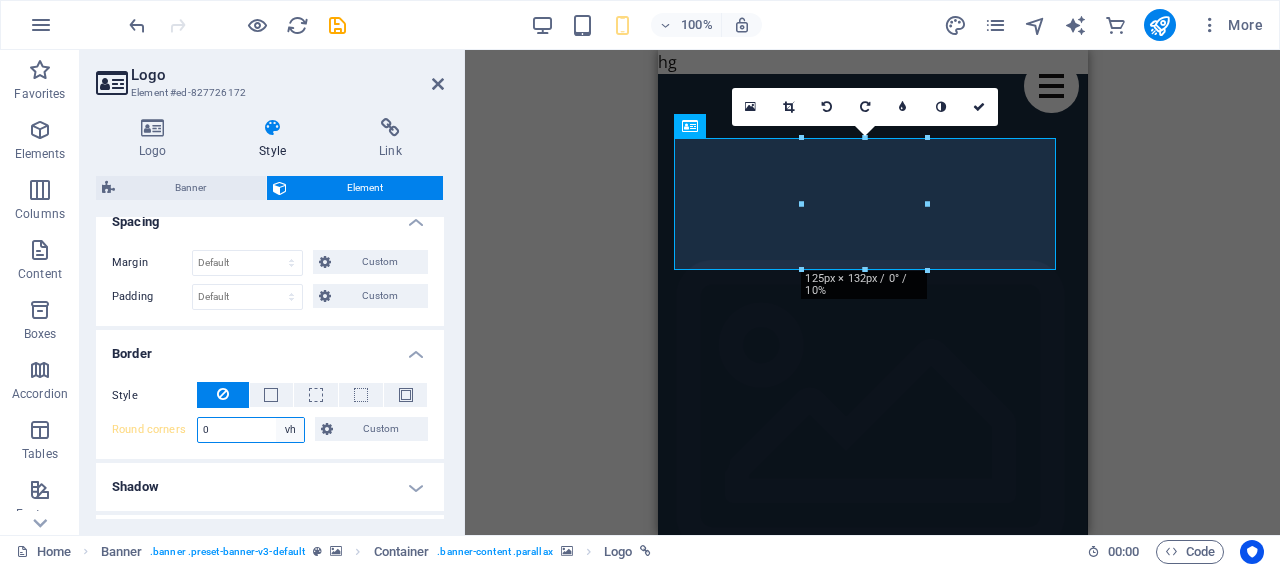 click on "Default px rem % vh vw Custom" at bounding box center (290, 430) 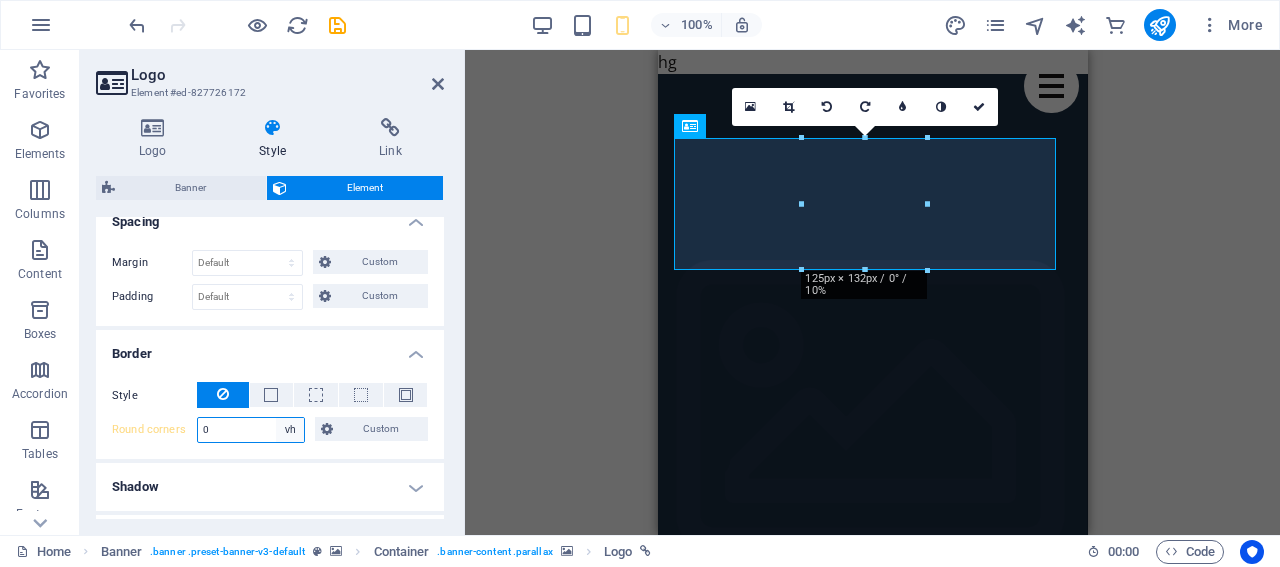 select on "default" 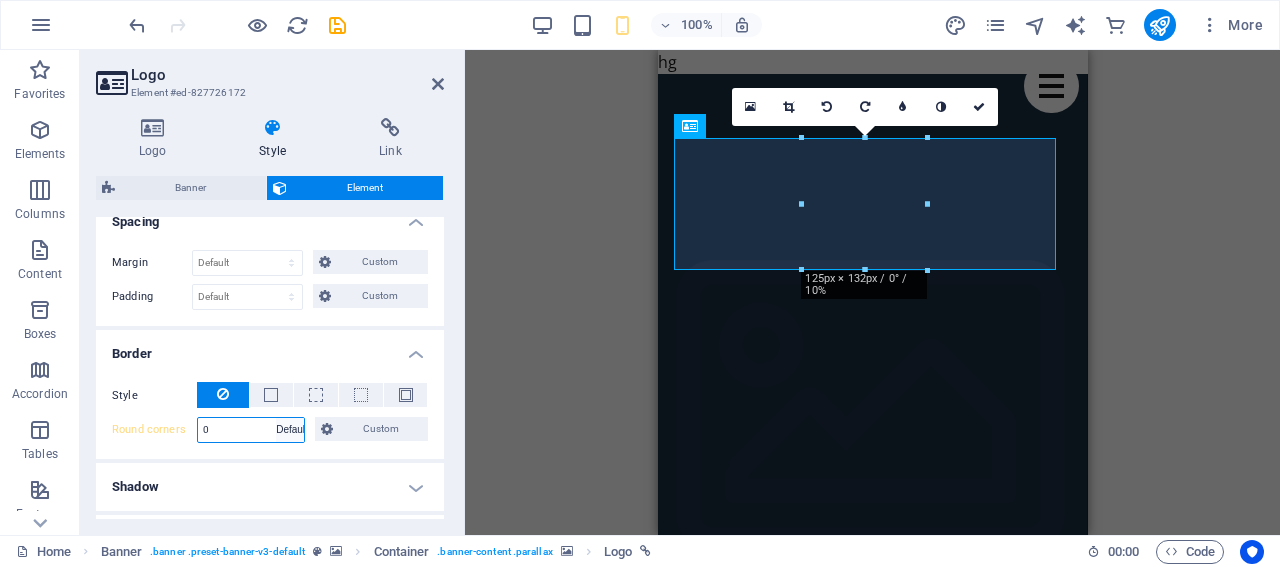 click on "Default px rem % vh vw Custom" at bounding box center (290, 430) 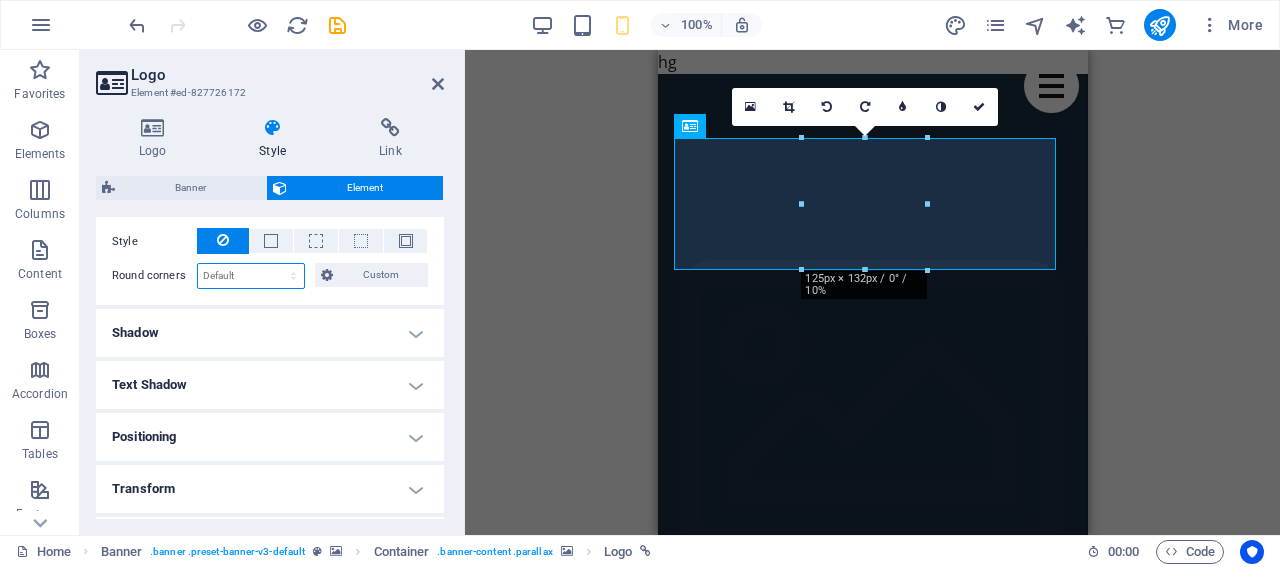 scroll, scrollTop: 600, scrollLeft: 0, axis: vertical 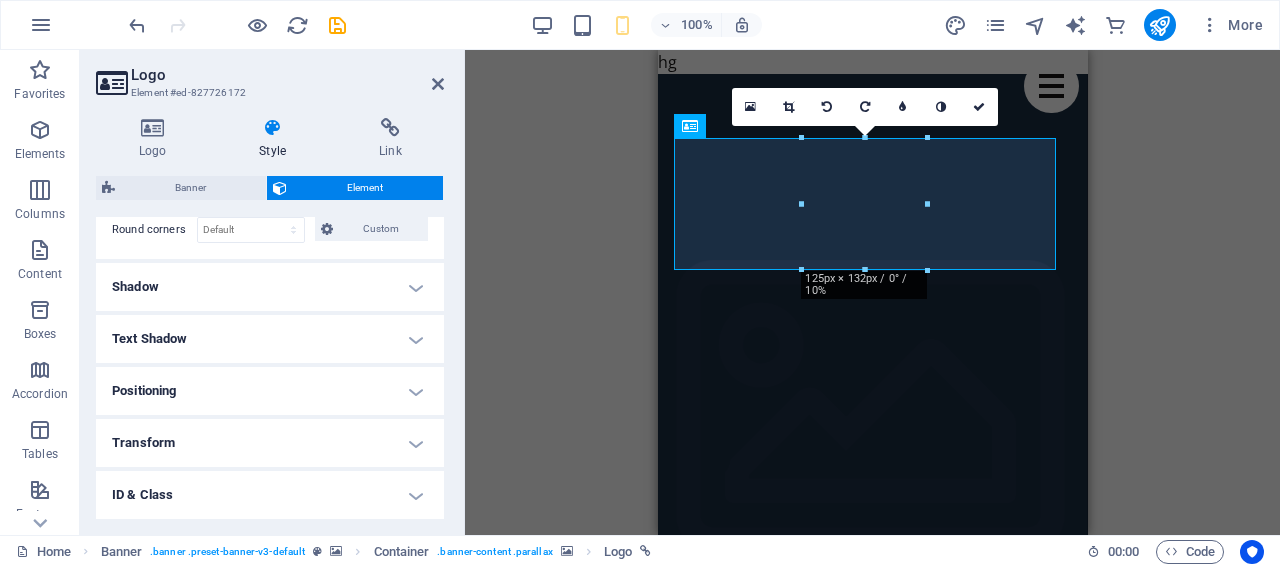 click on "Shadow" at bounding box center [270, 287] 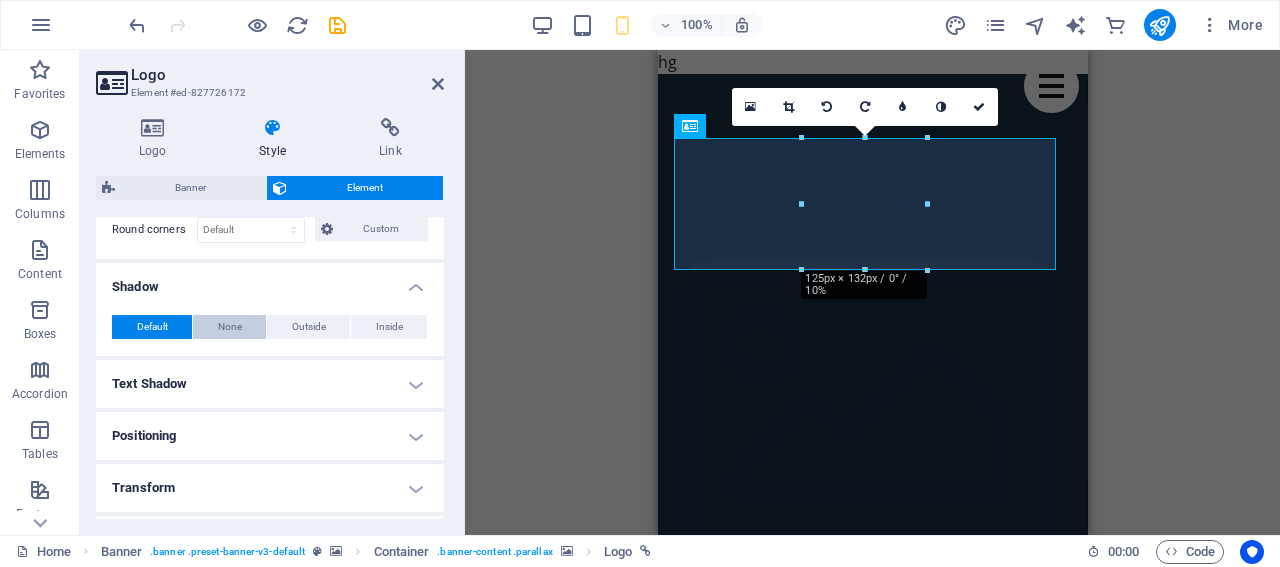 click on "None" at bounding box center [230, 327] 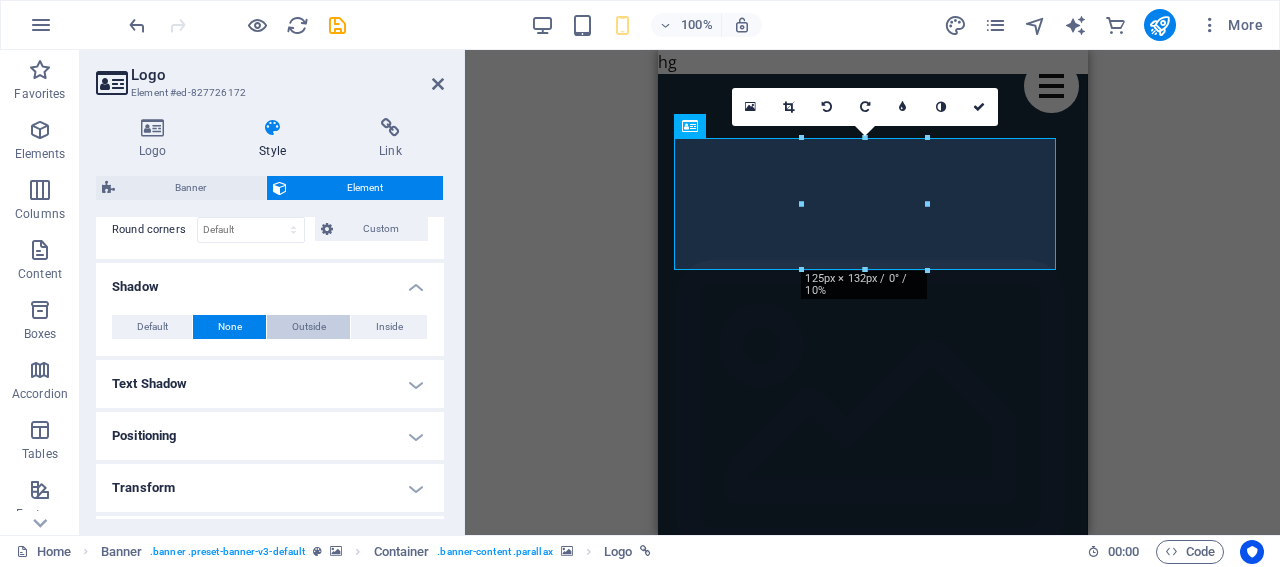 click on "Outside" at bounding box center (308, 327) 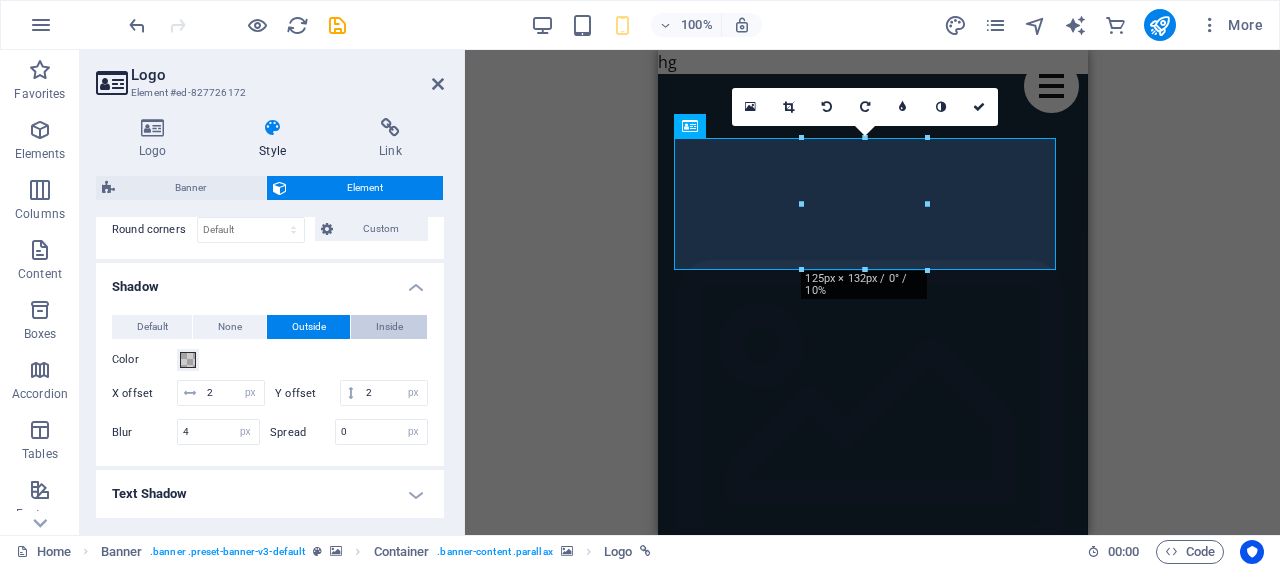 click on "Inside" at bounding box center (389, 327) 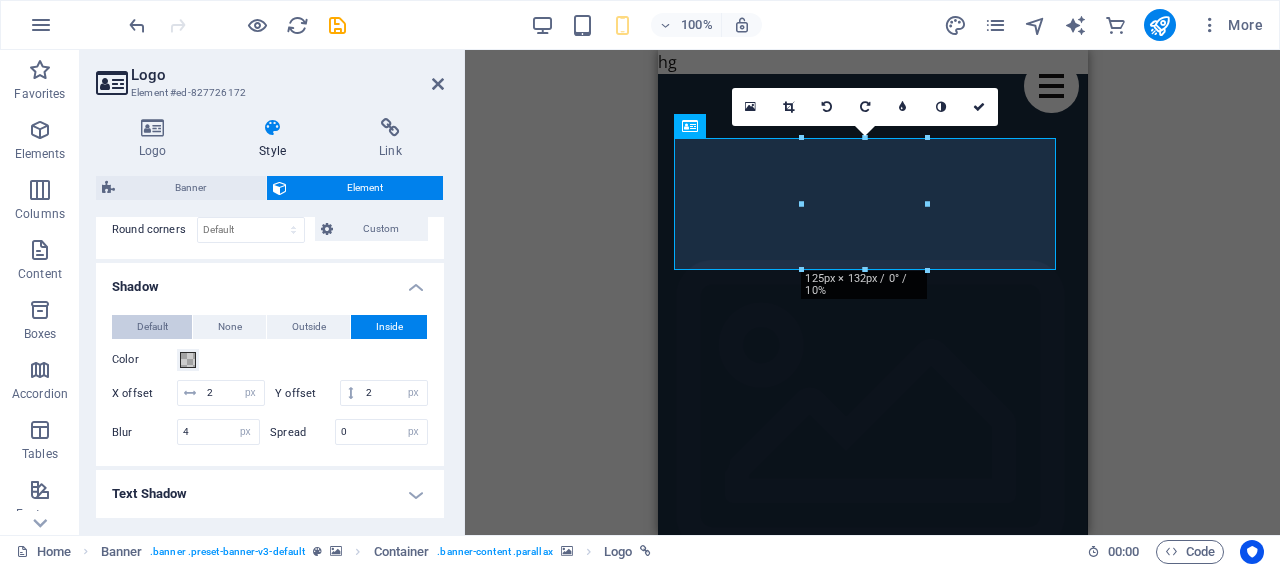 click on "Default" at bounding box center (152, 327) 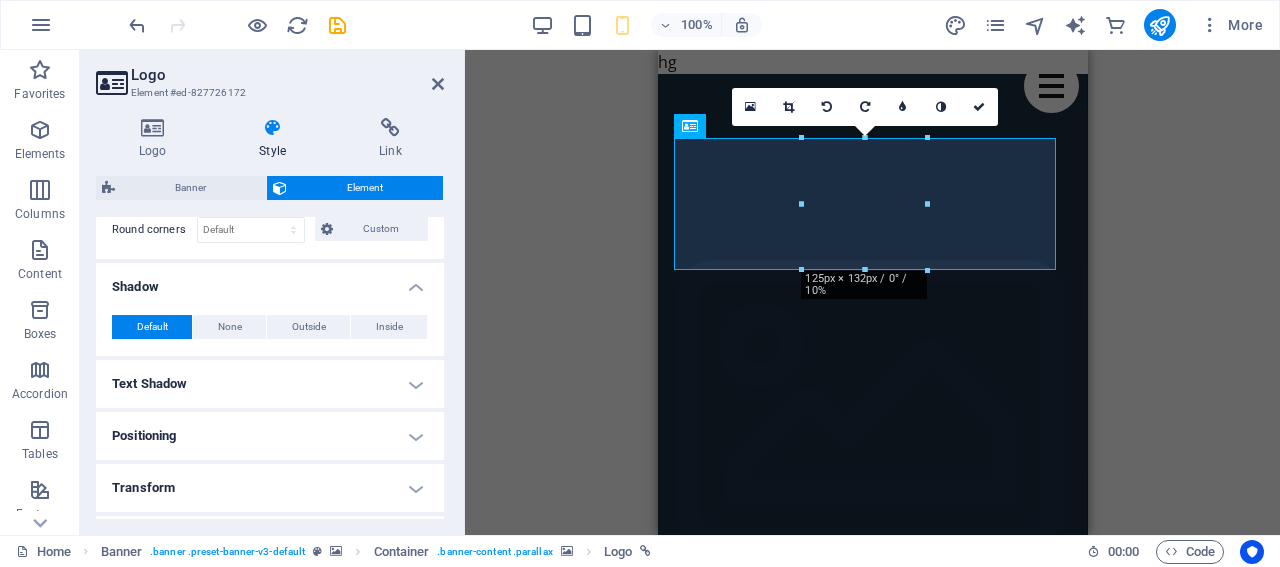 click on "Text Shadow" at bounding box center (270, 384) 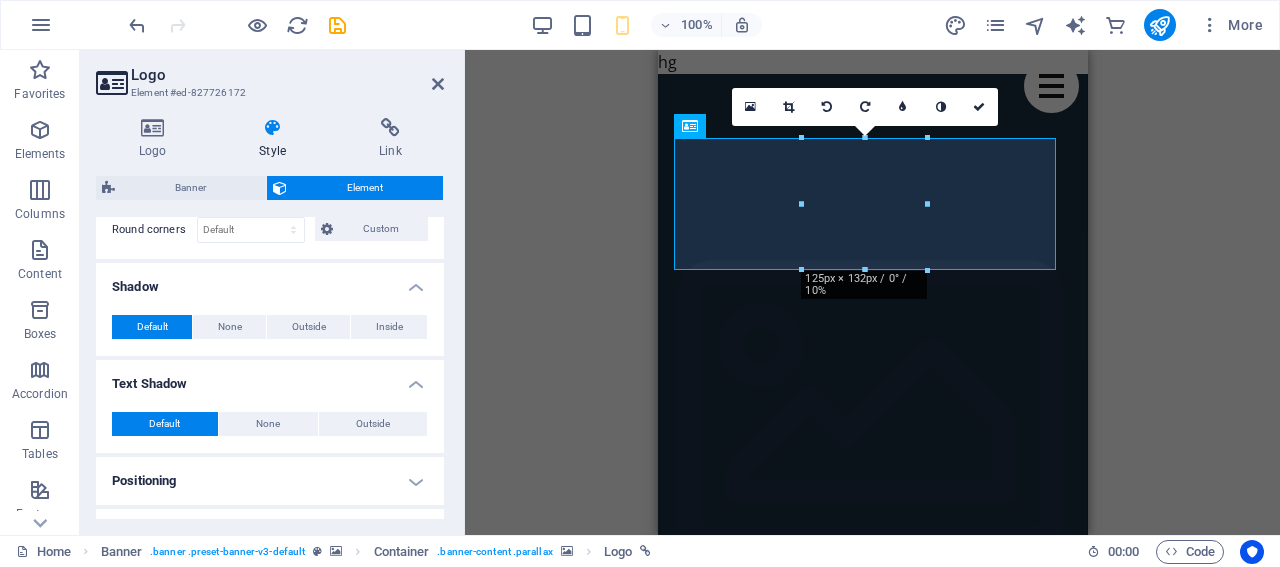 click on "Positioning" at bounding box center (270, 481) 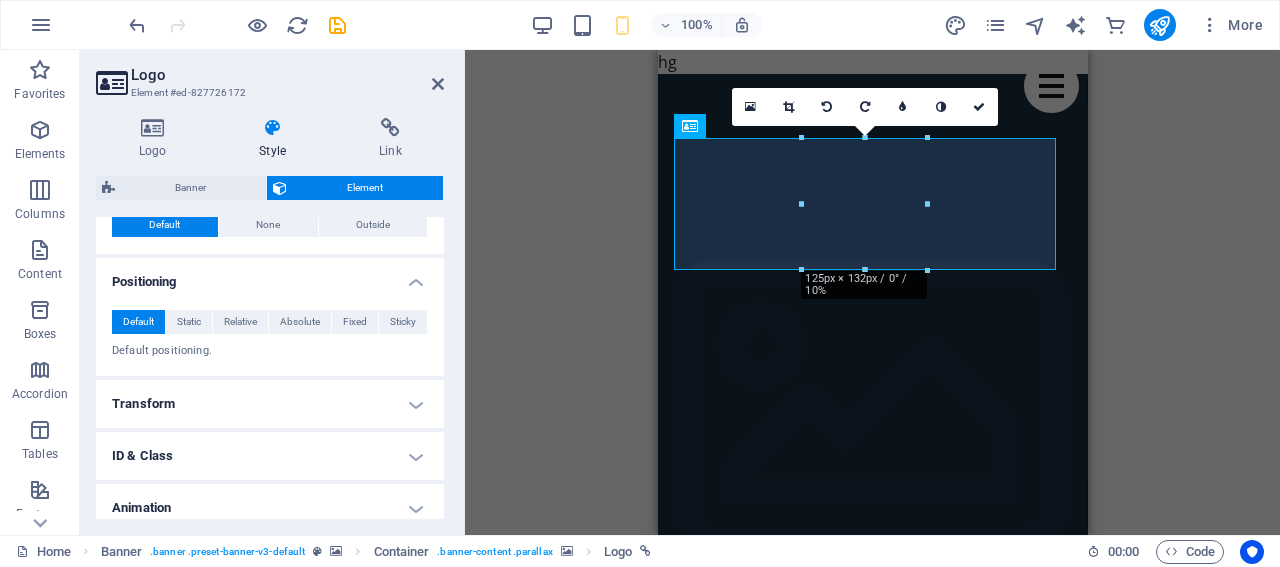 scroll, scrollTop: 800, scrollLeft: 0, axis: vertical 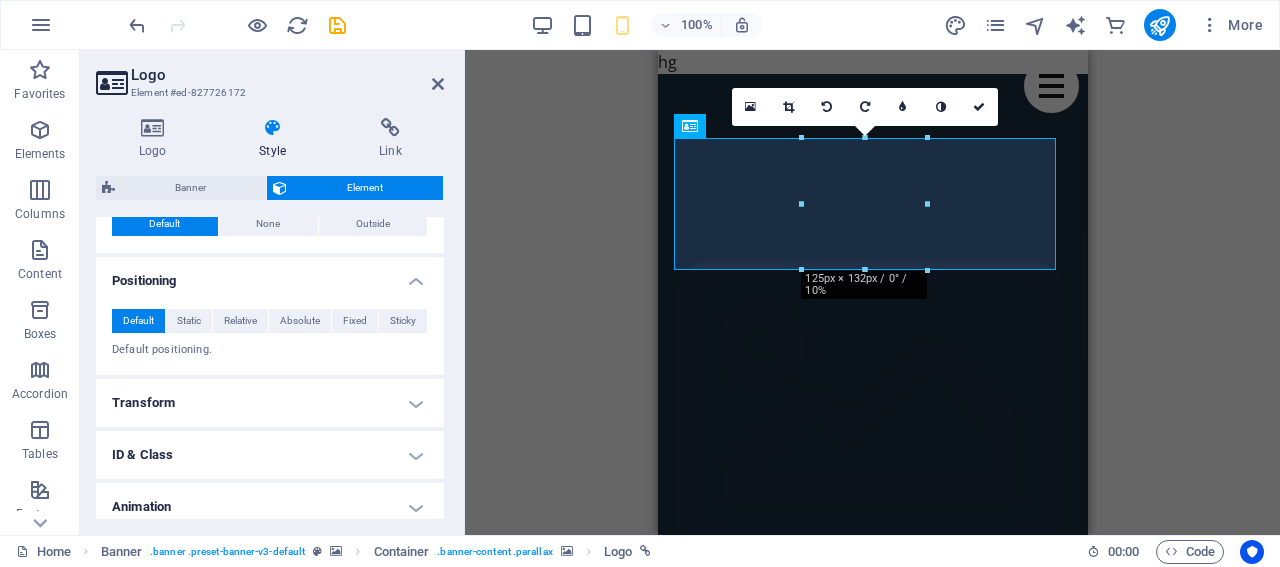 click on "Transform" at bounding box center (270, 403) 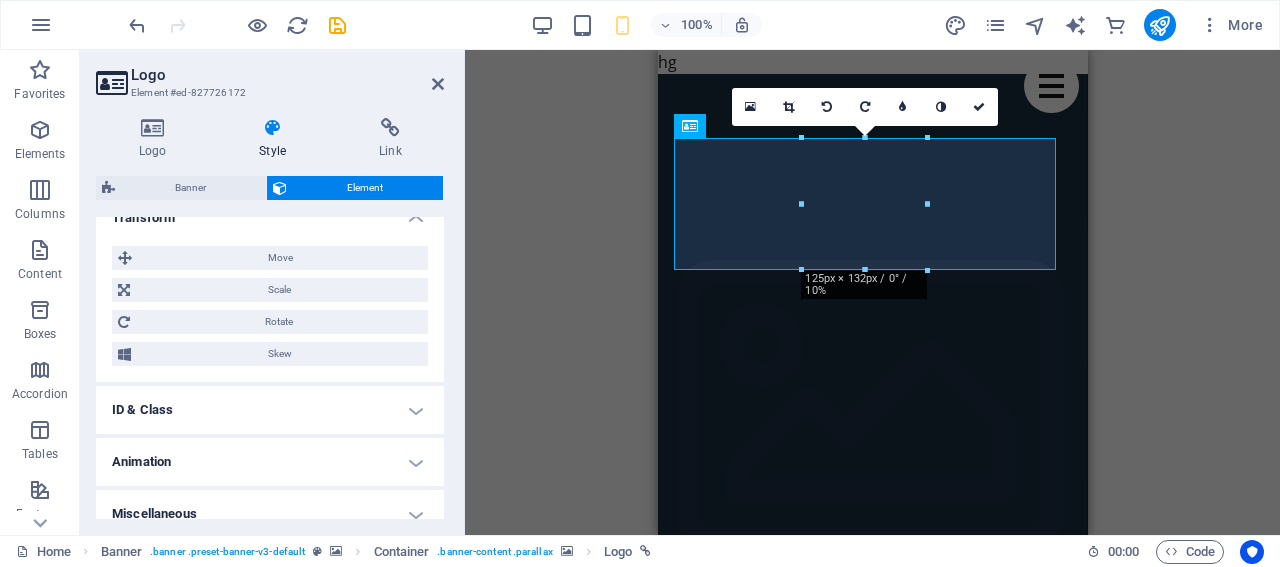 scroll, scrollTop: 1000, scrollLeft: 0, axis: vertical 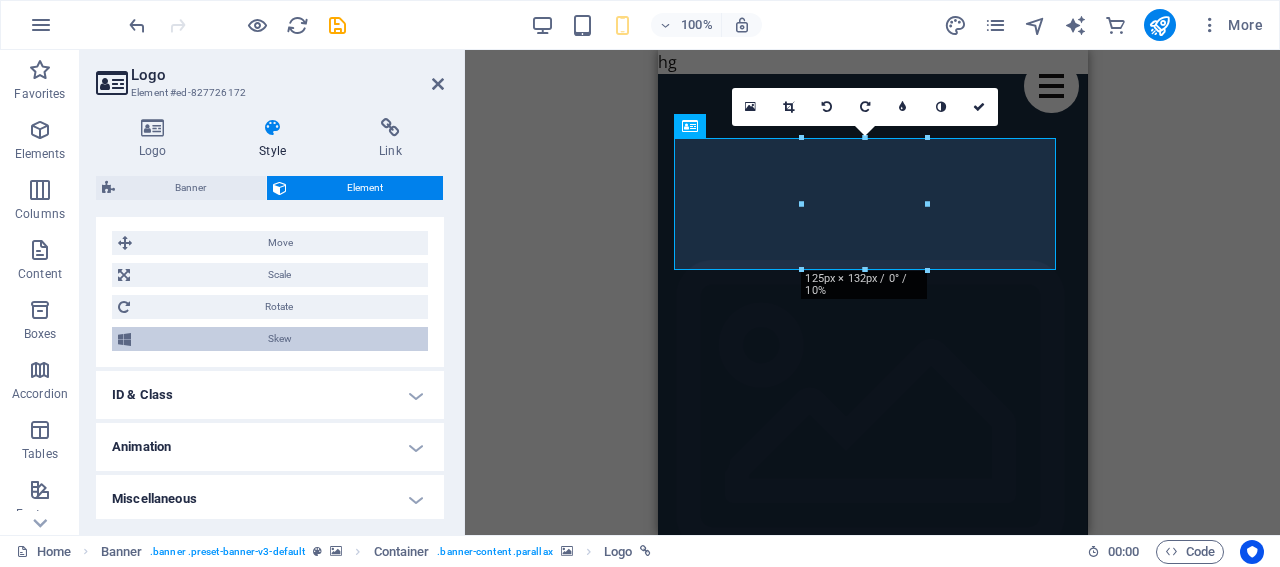 click on "Skew" at bounding box center (279, 339) 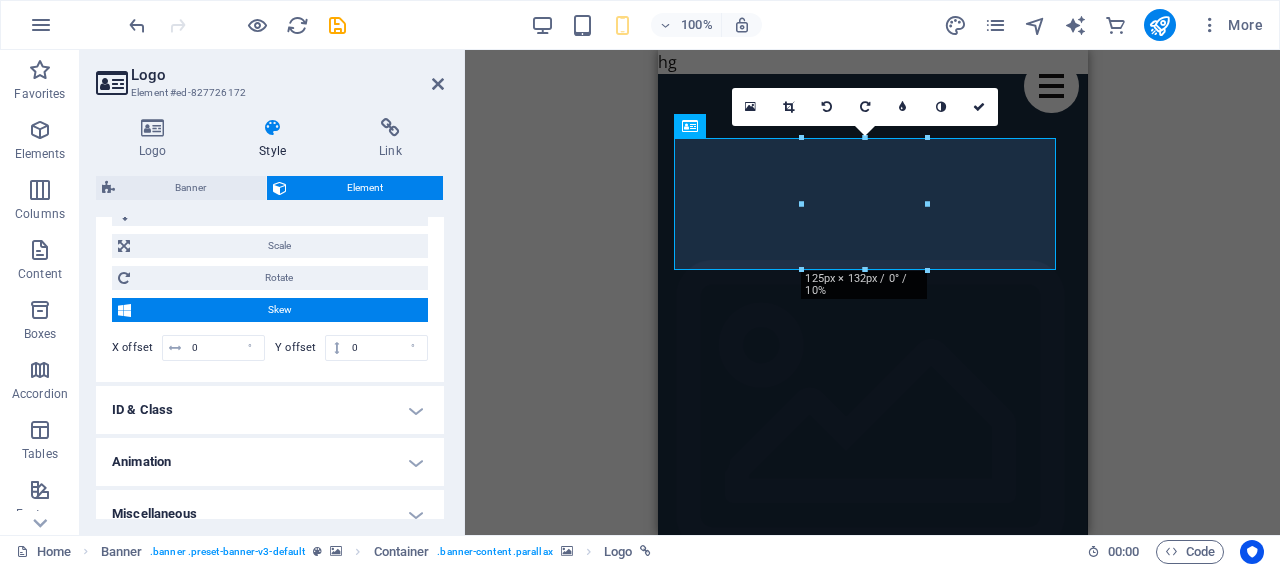 scroll, scrollTop: 1043, scrollLeft: 0, axis: vertical 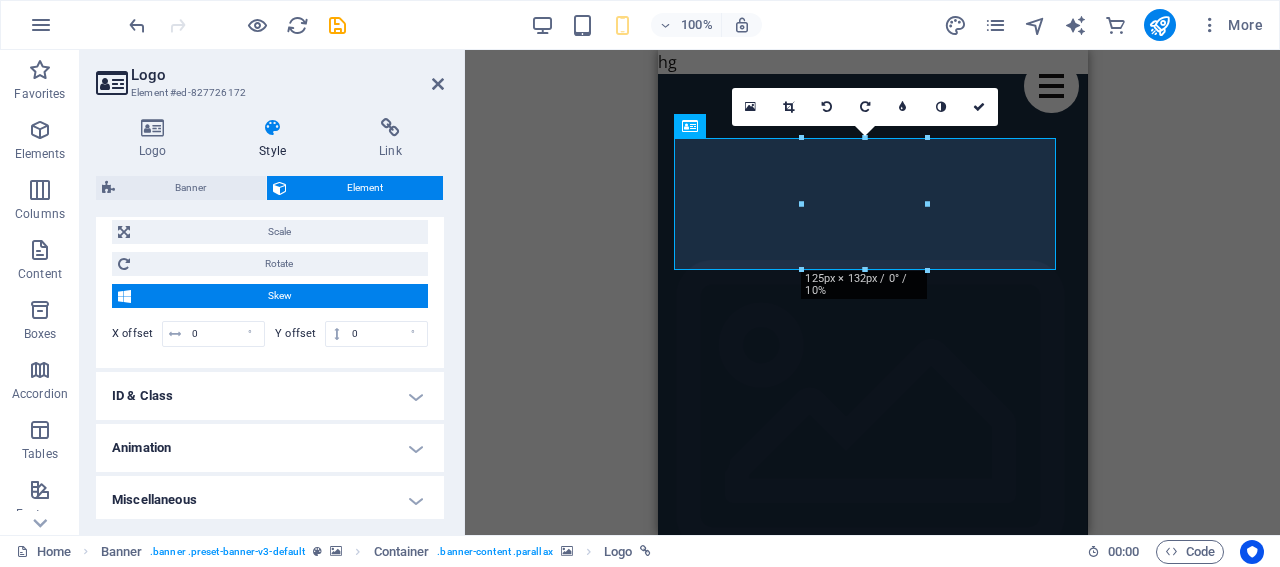 click on "ID & Class" at bounding box center [270, 396] 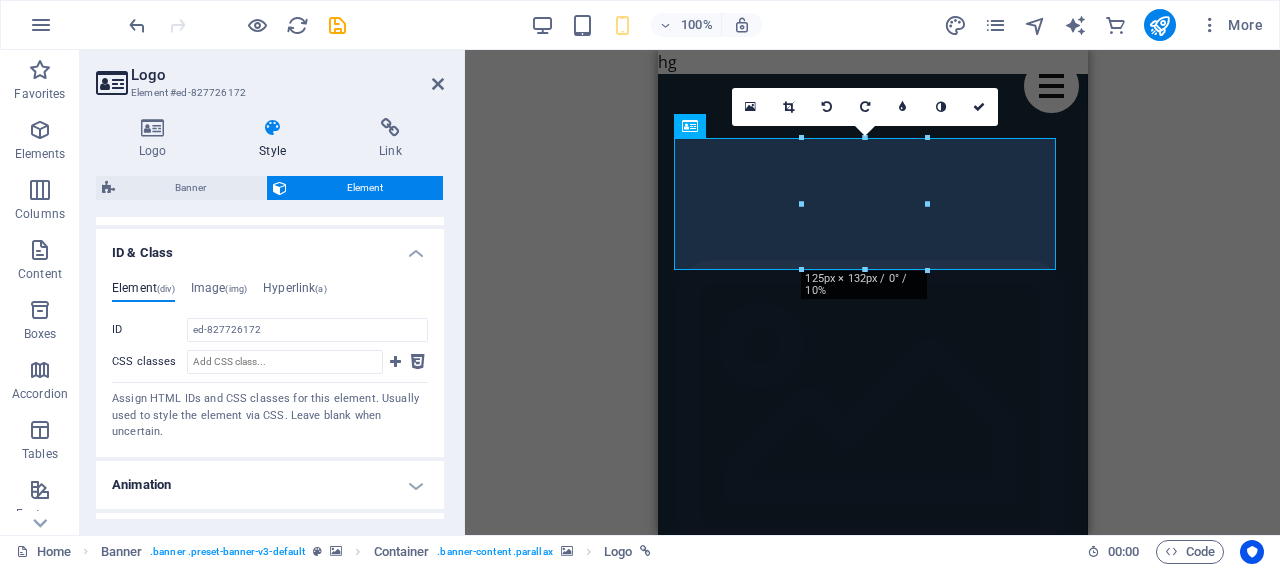 scroll, scrollTop: 1223, scrollLeft: 0, axis: vertical 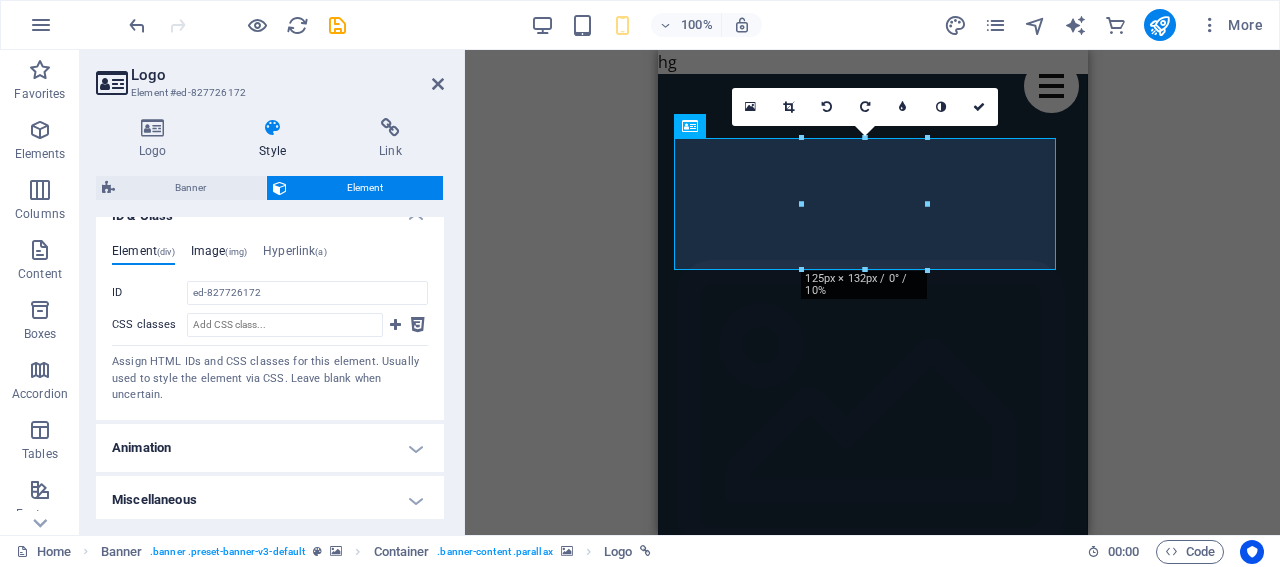 click on "Image  (img)" at bounding box center [219, 255] 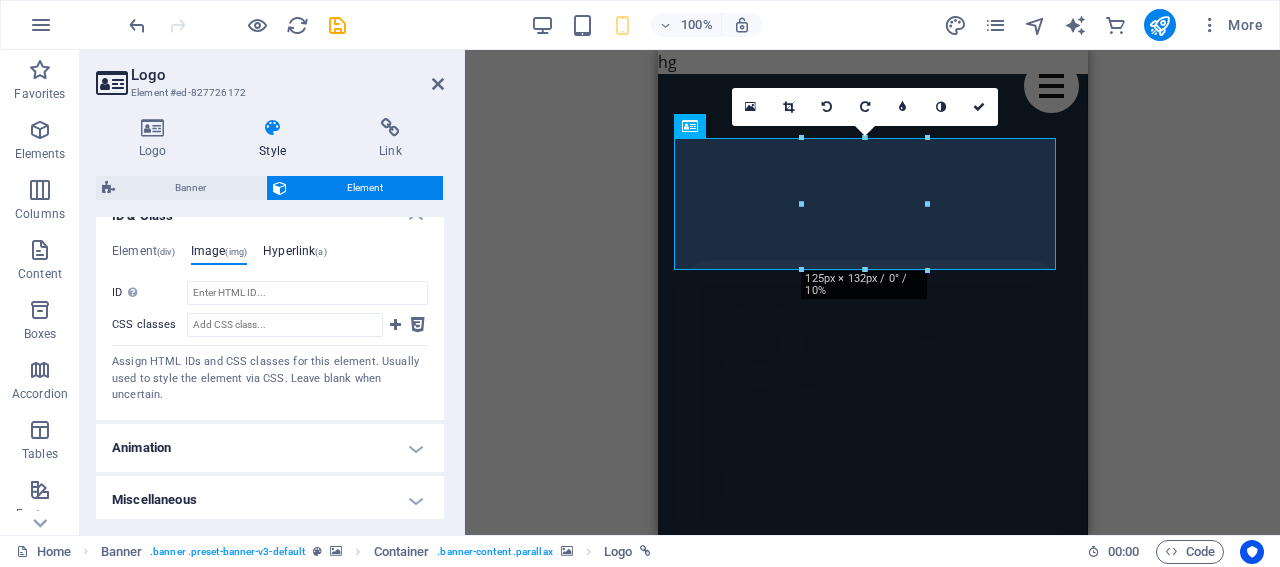 click on "Hyperlink  (a)" at bounding box center [295, 255] 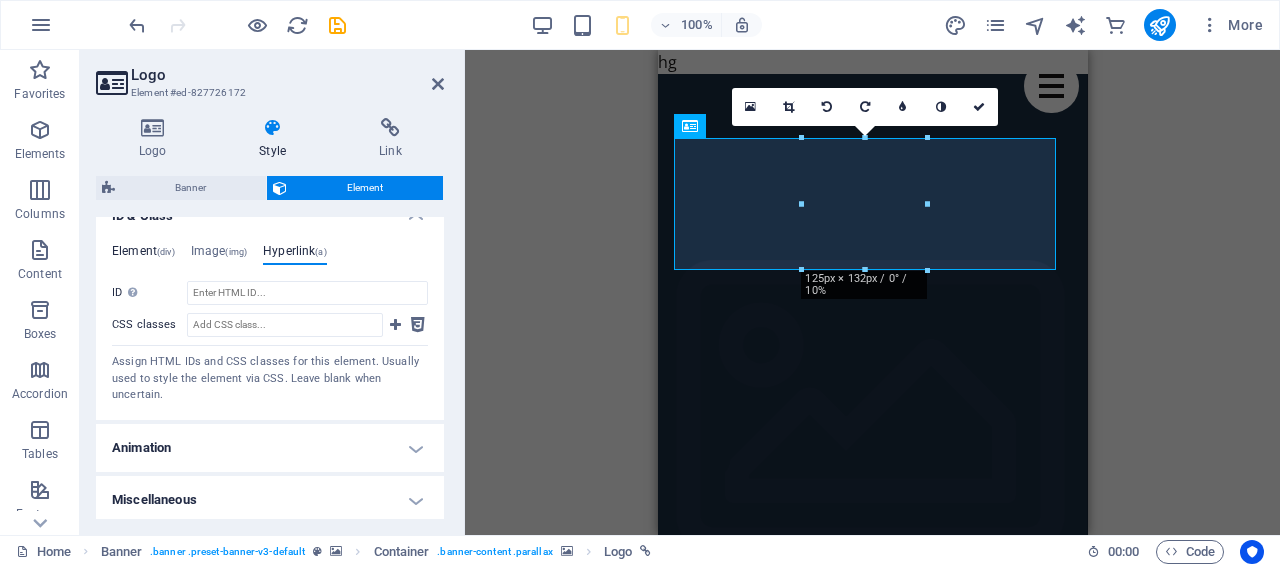 click on "Element  (div)" at bounding box center (143, 255) 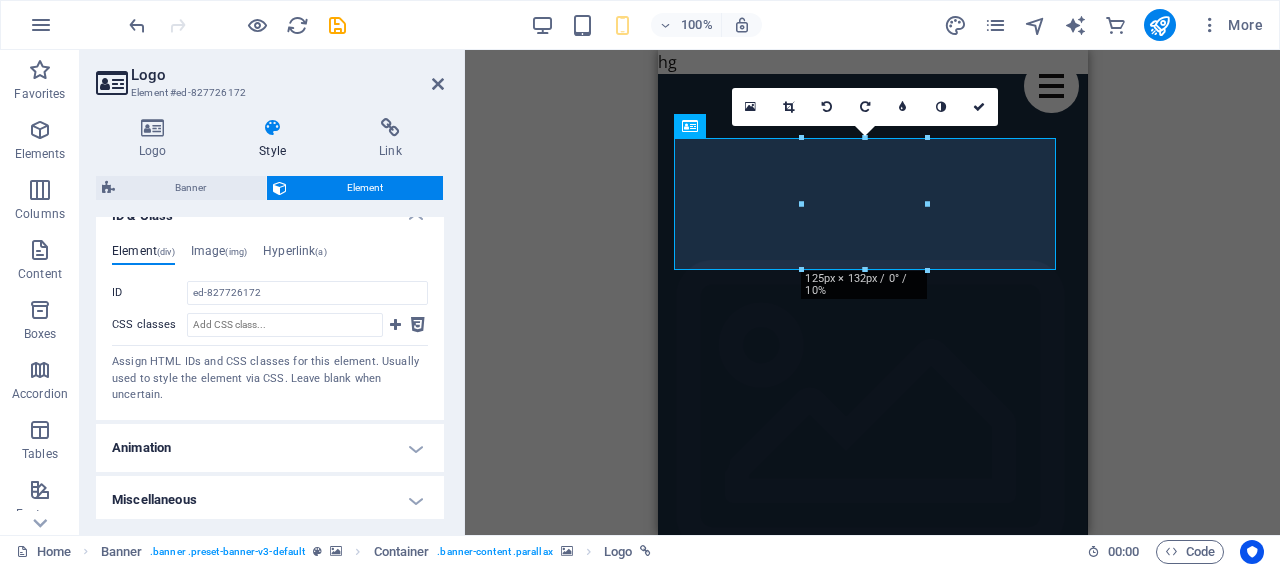click on "Animation" at bounding box center [270, 448] 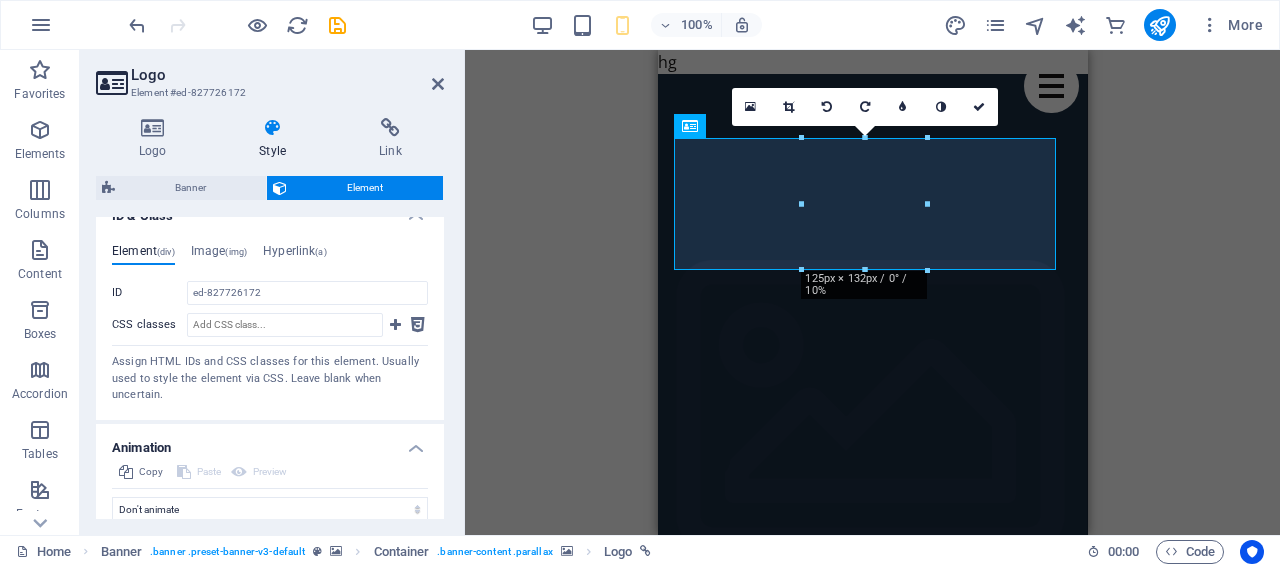 scroll, scrollTop: 1288, scrollLeft: 0, axis: vertical 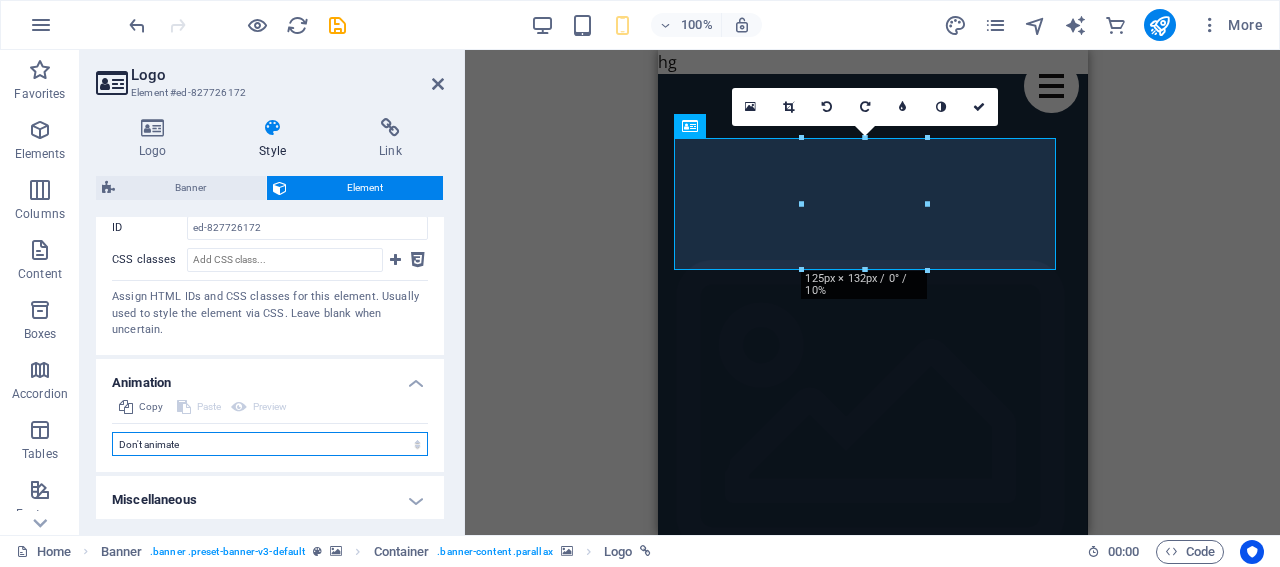 click on "Don't animate Show / Hide Slide up/down Zoom in/out Slide left to right Slide right to left Slide top to bottom Slide bottom to top Pulse Blink Open as overlay" at bounding box center (270, 444) 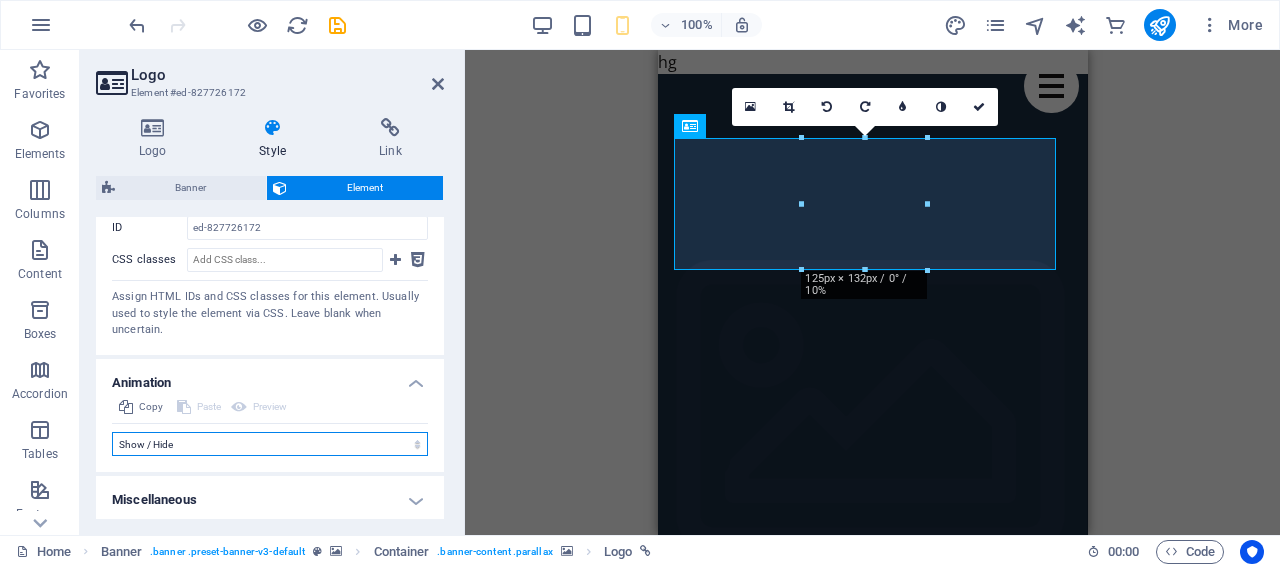 click on "Don't animate Show / Hide Slide up/down Zoom in/out Slide left to right Slide right to left Slide top to bottom Slide bottom to top Pulse Blink Open as overlay" at bounding box center [270, 444] 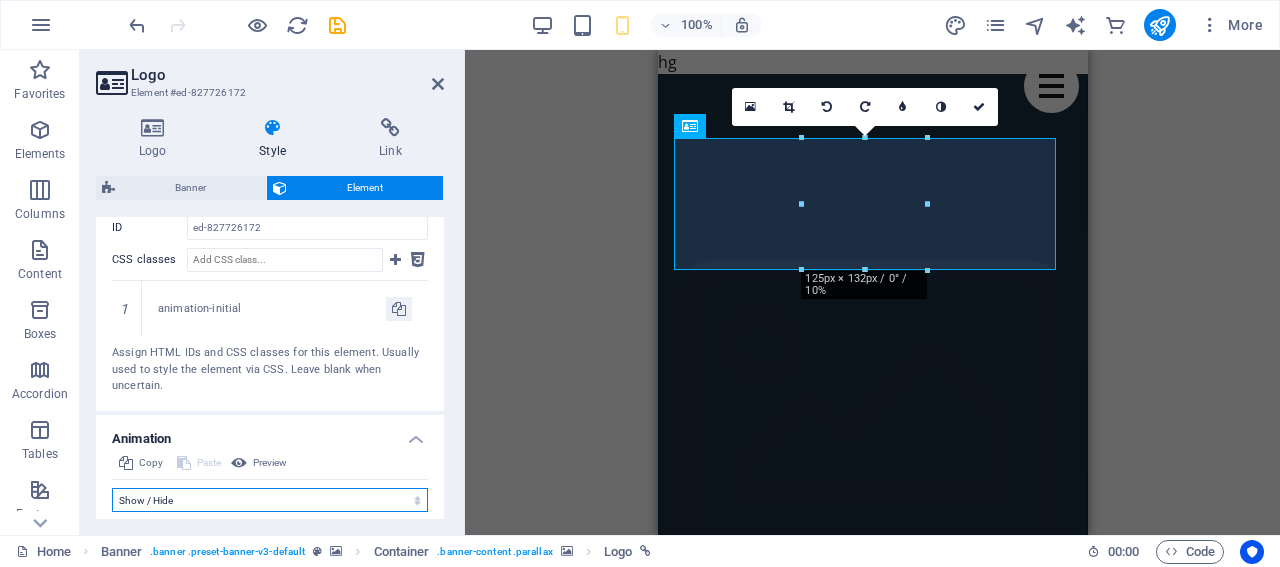 click on "Don't animate Show / Hide Slide up/down Zoom in/out Slide left to right Slide right to left Slide top to bottom Slide bottom to top Pulse Blink Open as overlay" at bounding box center (270, 500) 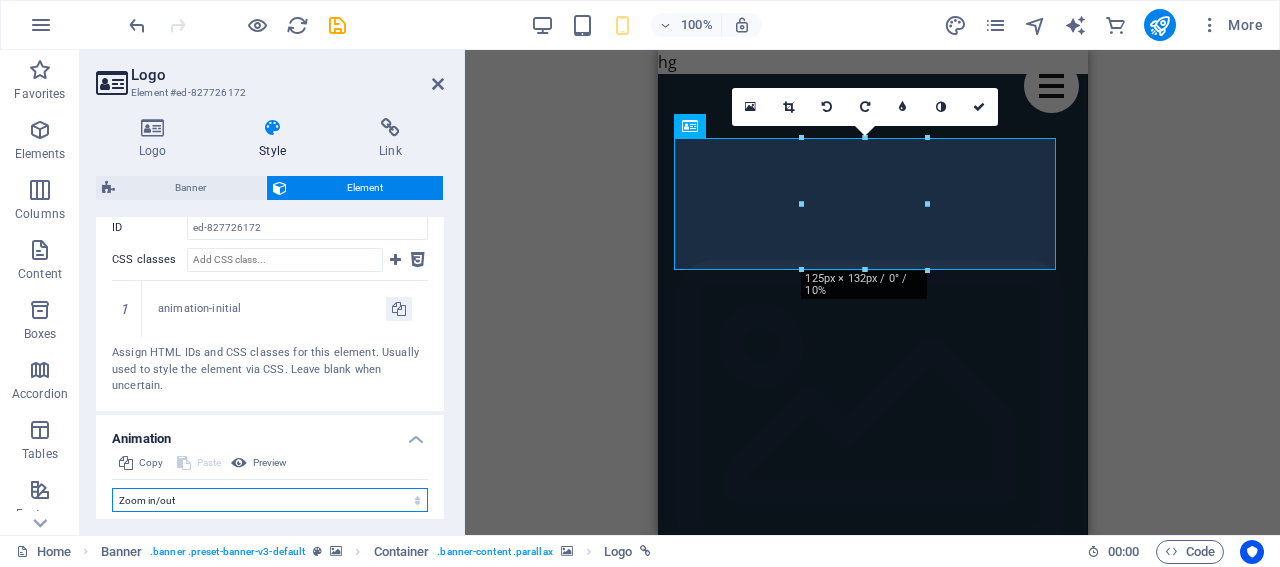 click on "Don't animate Show / Hide Slide up/down Zoom in/out Slide left to right Slide right to left Slide top to bottom Slide bottom to top Pulse Blink Open as overlay" at bounding box center (270, 500) 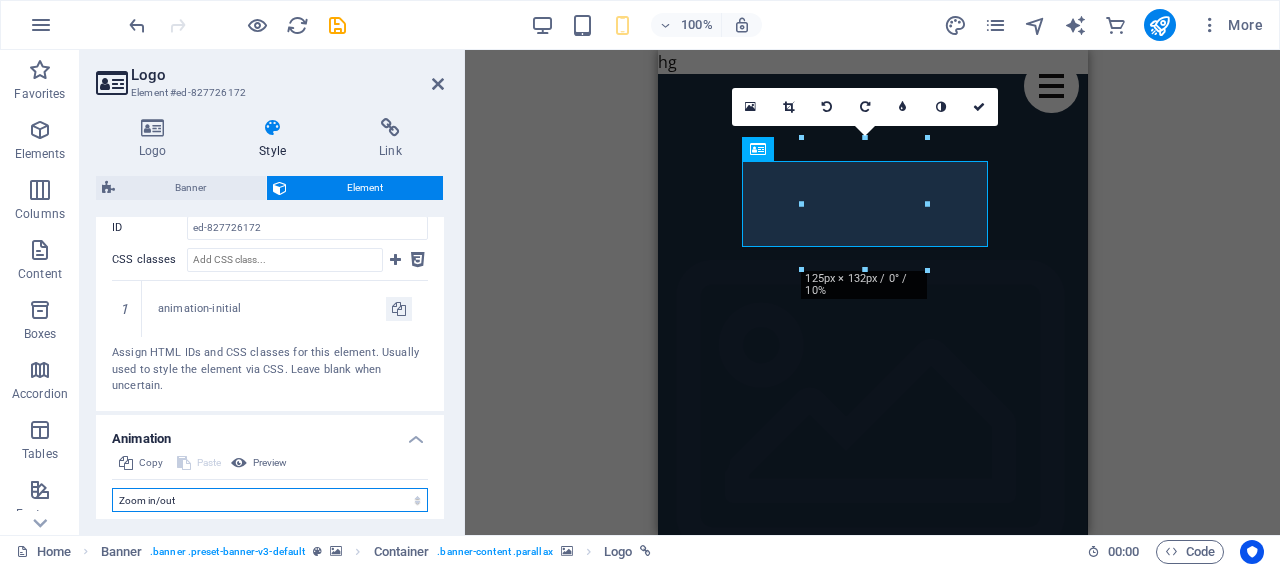 click on "Don't animate Show / Hide Slide up/down Zoom in/out Slide left to right Slide right to left Slide top to bottom Slide bottom to top Pulse Blink Open as overlay" at bounding box center [270, 500] 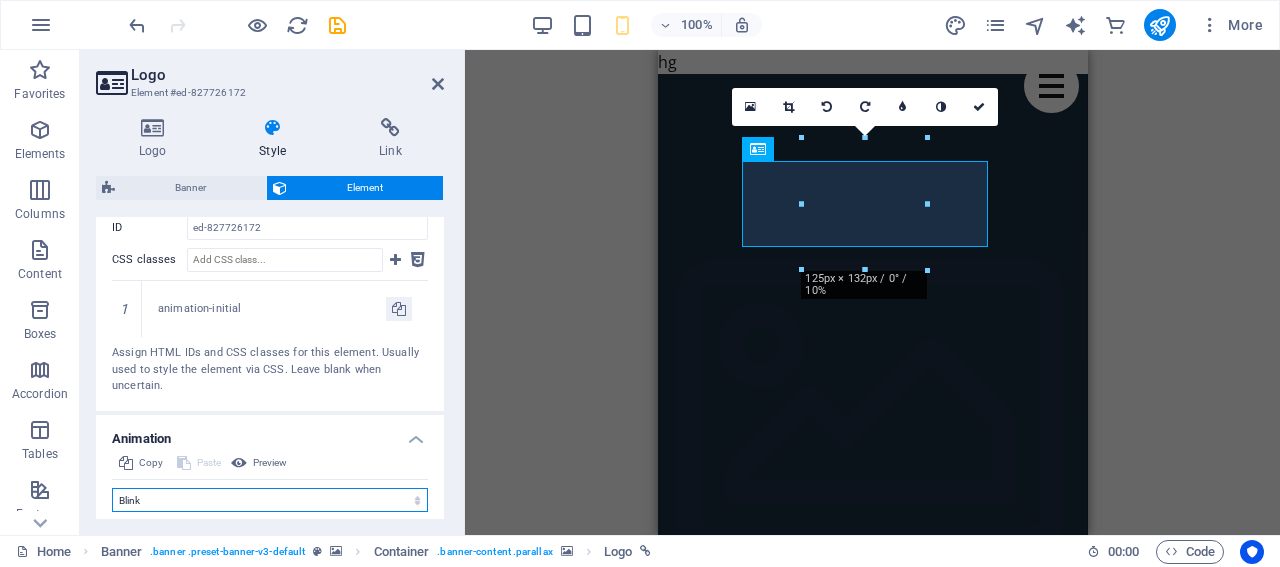 click on "Don't animate Show / Hide Slide up/down Zoom in/out Slide left to right Slide right to left Slide top to bottom Slide bottom to top Pulse Blink Open as overlay" at bounding box center [270, 500] 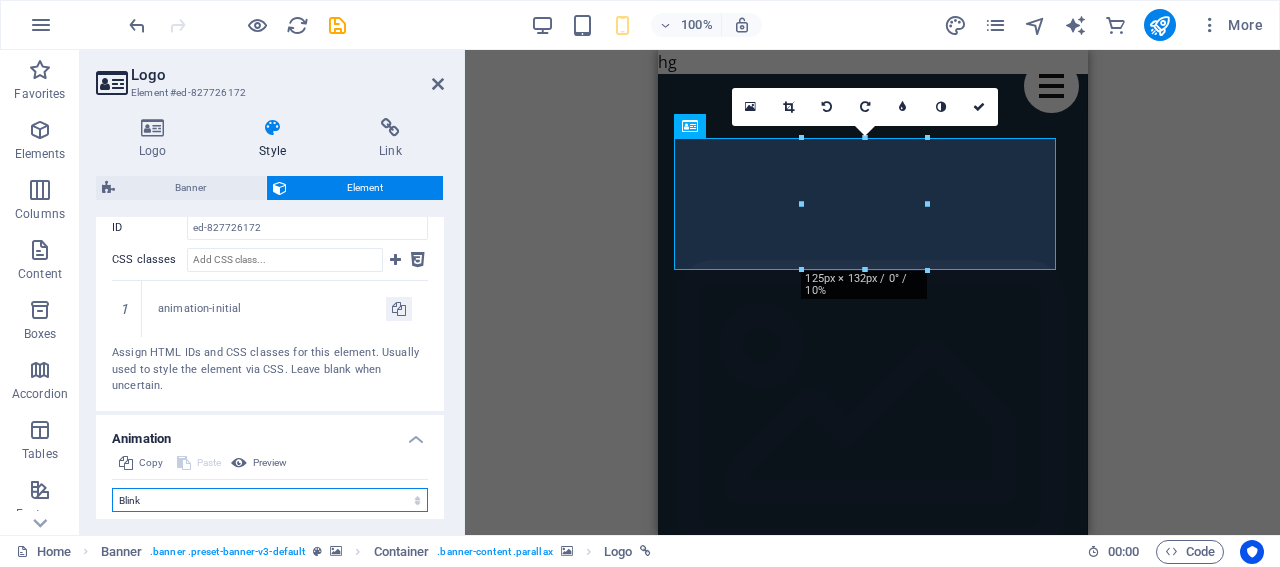click on "Don't animate Show / Hide Slide up/down Zoom in/out Slide left to right Slide right to left Slide top to bottom Slide bottom to top Pulse Blink Open as overlay" at bounding box center (270, 500) 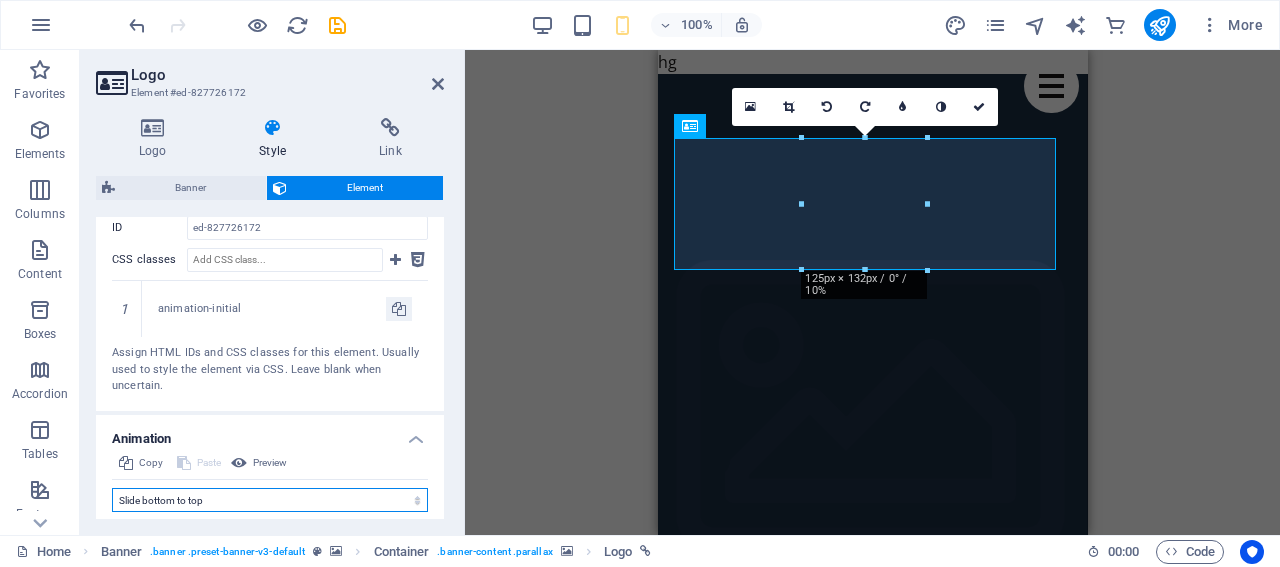 click on "Don't animate Show / Hide Slide up/down Zoom in/out Slide left to right Slide right to left Slide top to bottom Slide bottom to top Pulse Blink Open as overlay" at bounding box center [270, 500] 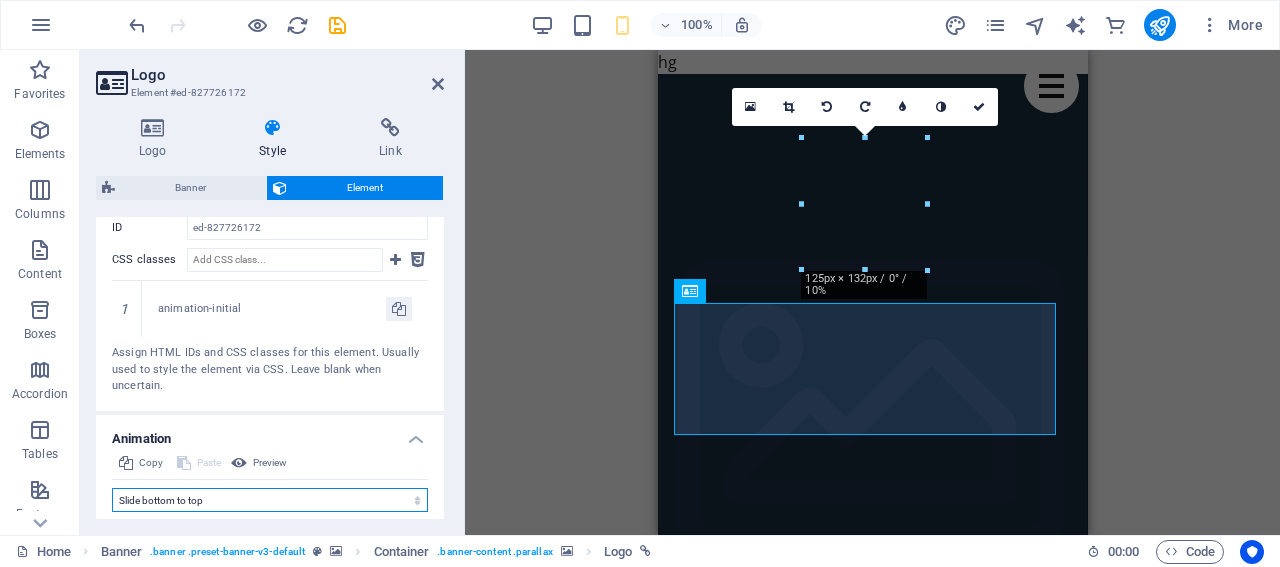 click on "Don't animate Show / Hide Slide up/down Zoom in/out Slide left to right Slide right to left Slide top to bottom Slide bottom to top Pulse Blink Open as overlay" at bounding box center [270, 500] 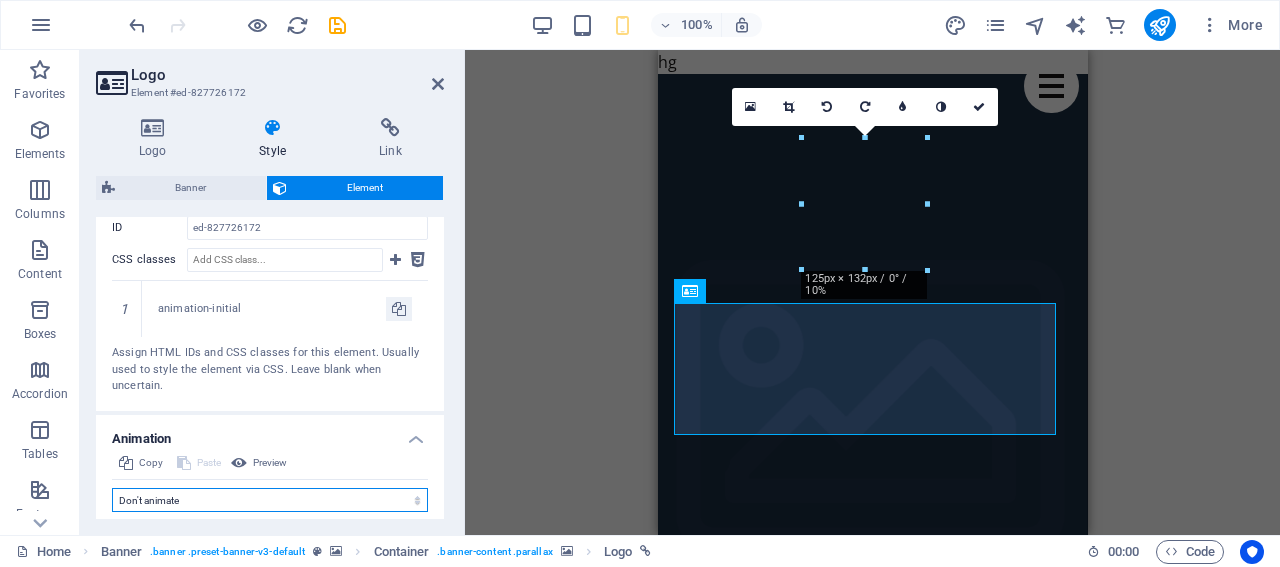 click on "Don't animate Show / Hide Slide up/down Zoom in/out Slide left to right Slide right to left Slide top to bottom Slide bottom to top Pulse Blink Open as overlay" at bounding box center (270, 500) 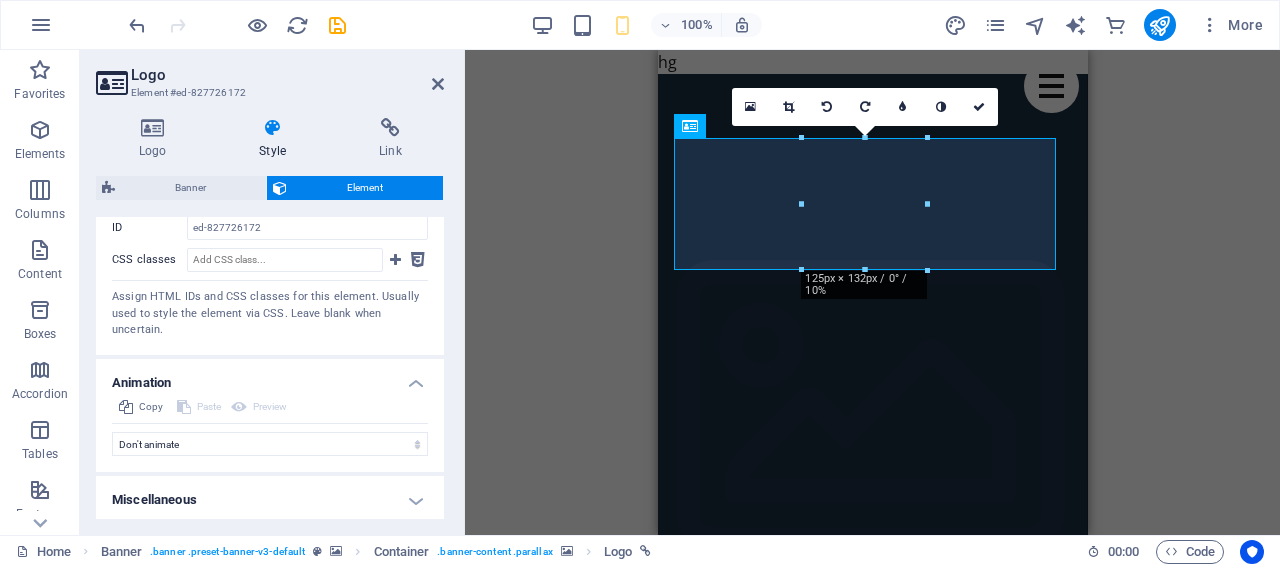 click on "Miscellaneous" at bounding box center (270, 500) 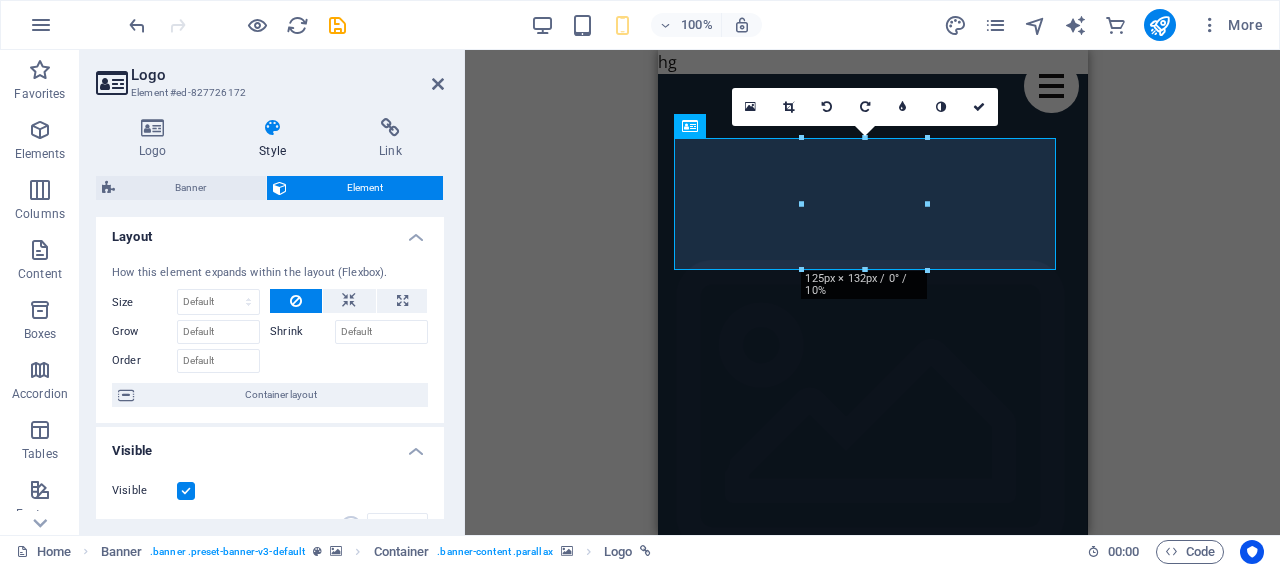 scroll, scrollTop: 0, scrollLeft: 0, axis: both 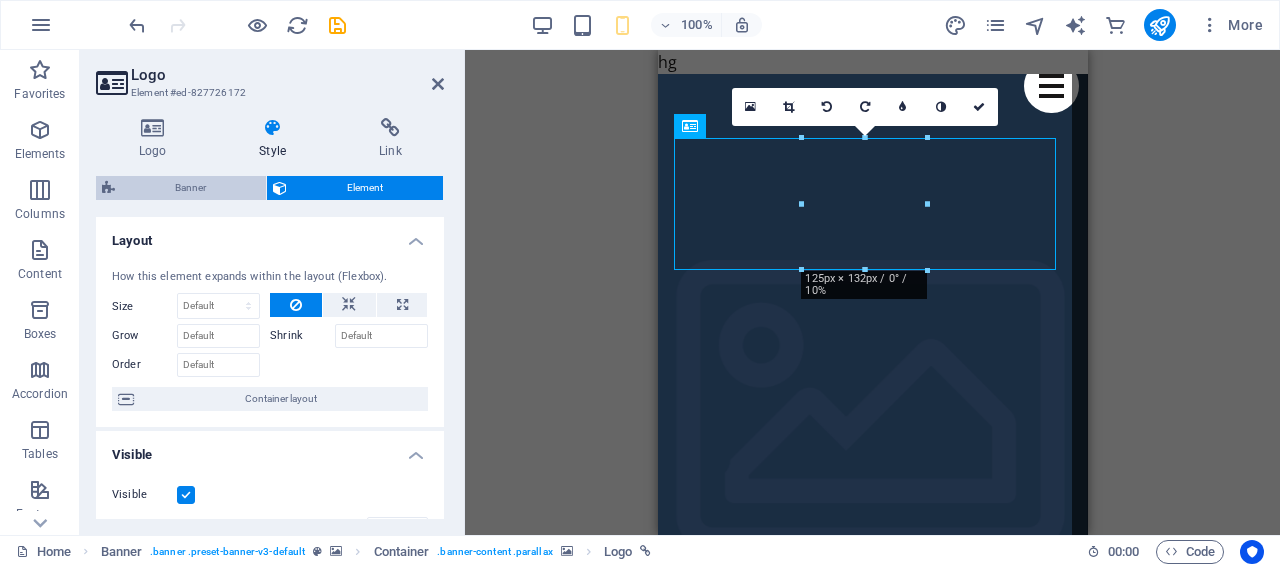 click on "Banner" at bounding box center [190, 188] 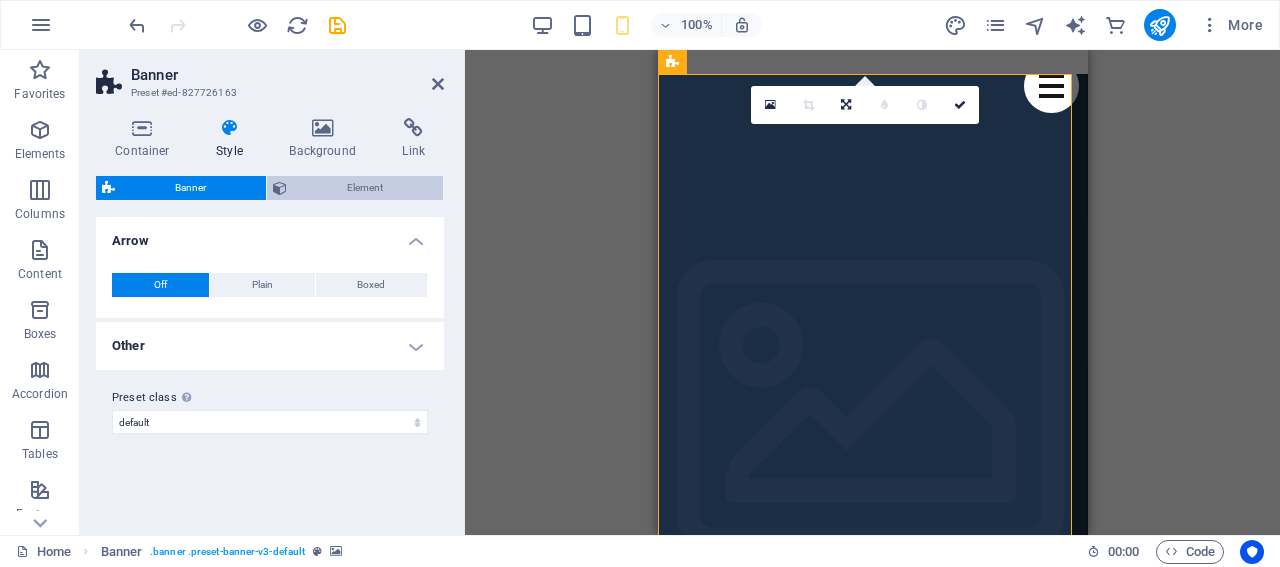 click at bounding box center [280, 188] 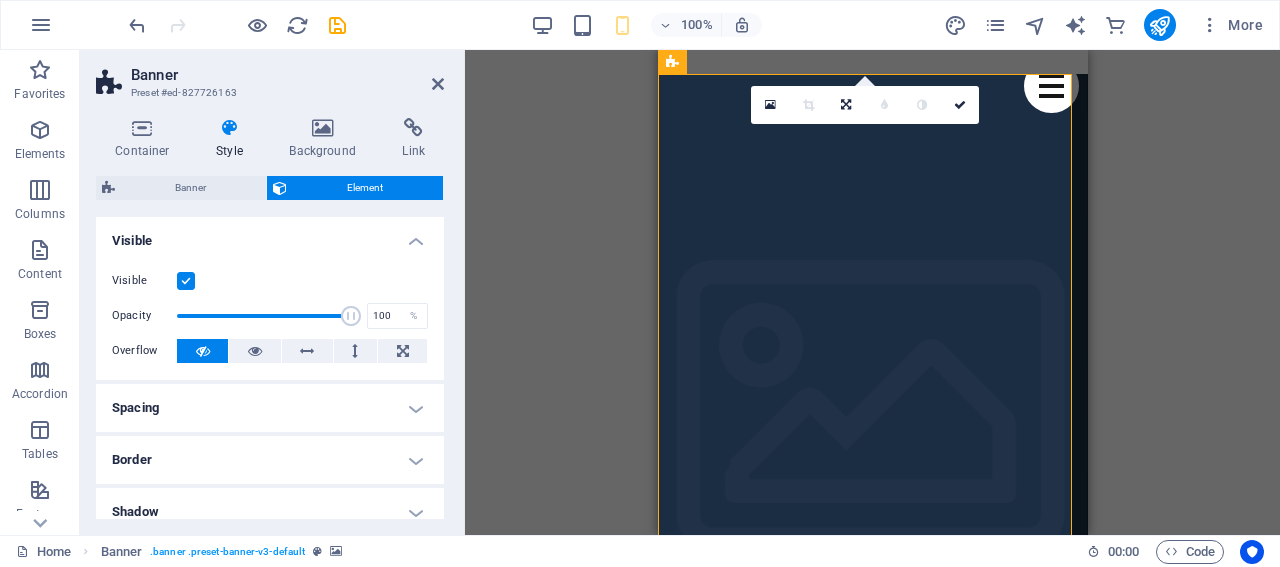 click on "Style" at bounding box center [233, 139] 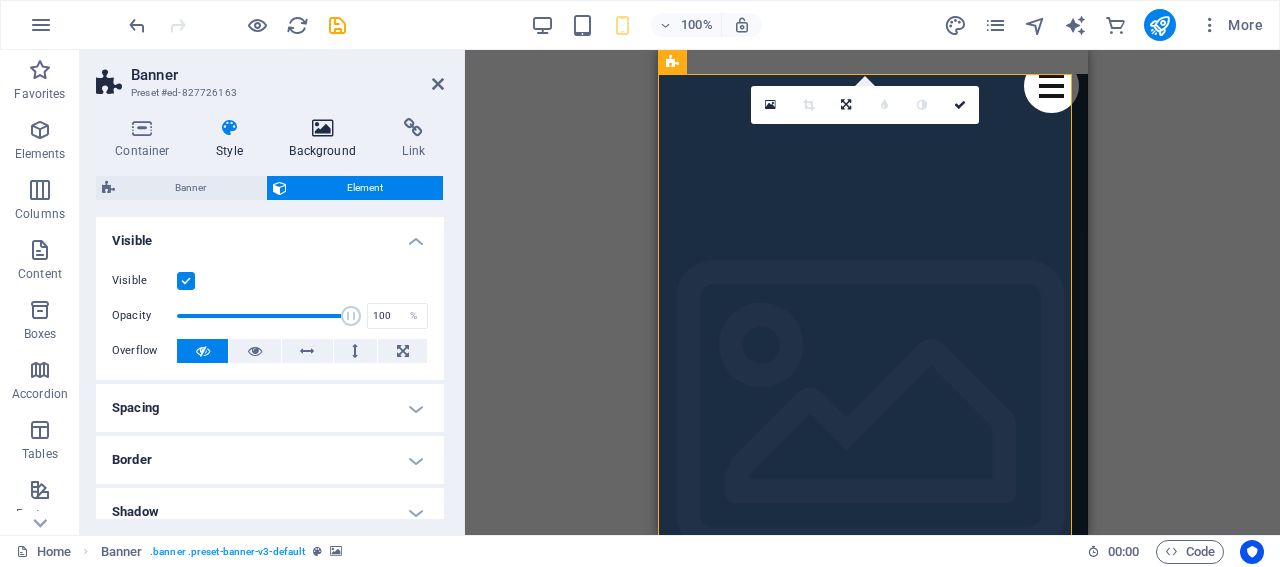 click on "Background" at bounding box center [326, 139] 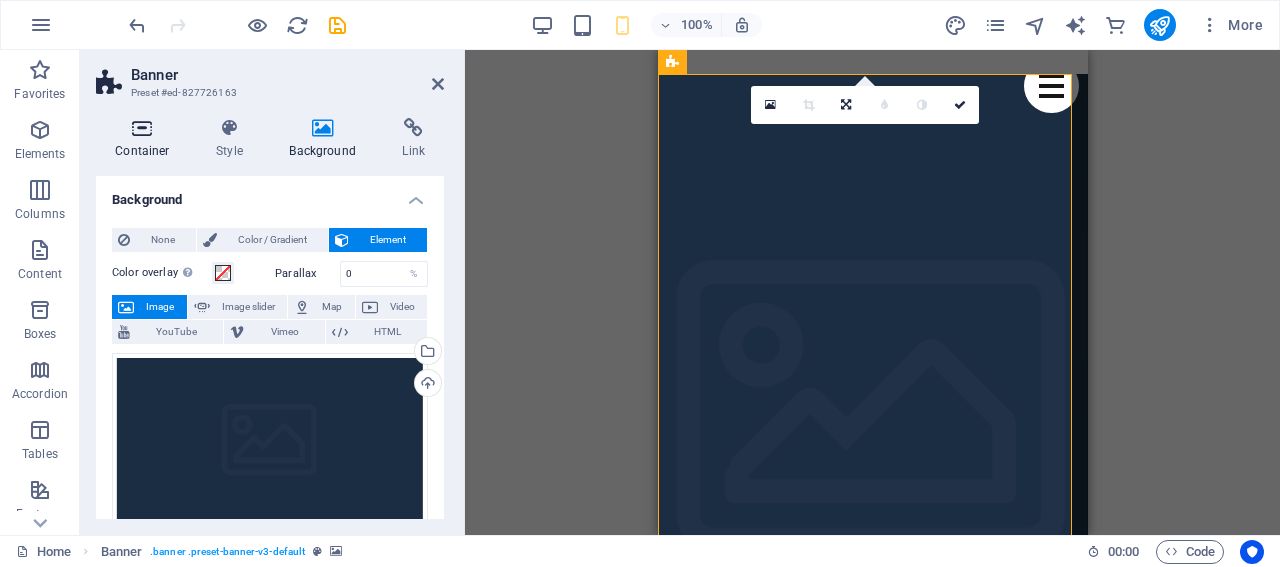 click at bounding box center (142, 128) 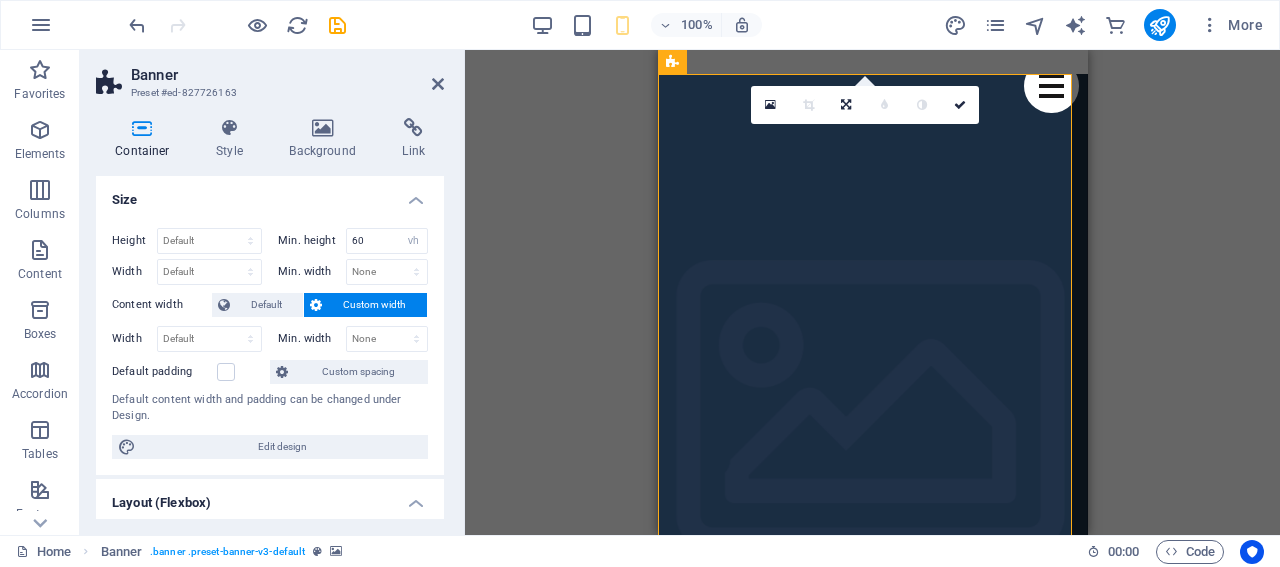 click on "Banner" at bounding box center [287, 75] 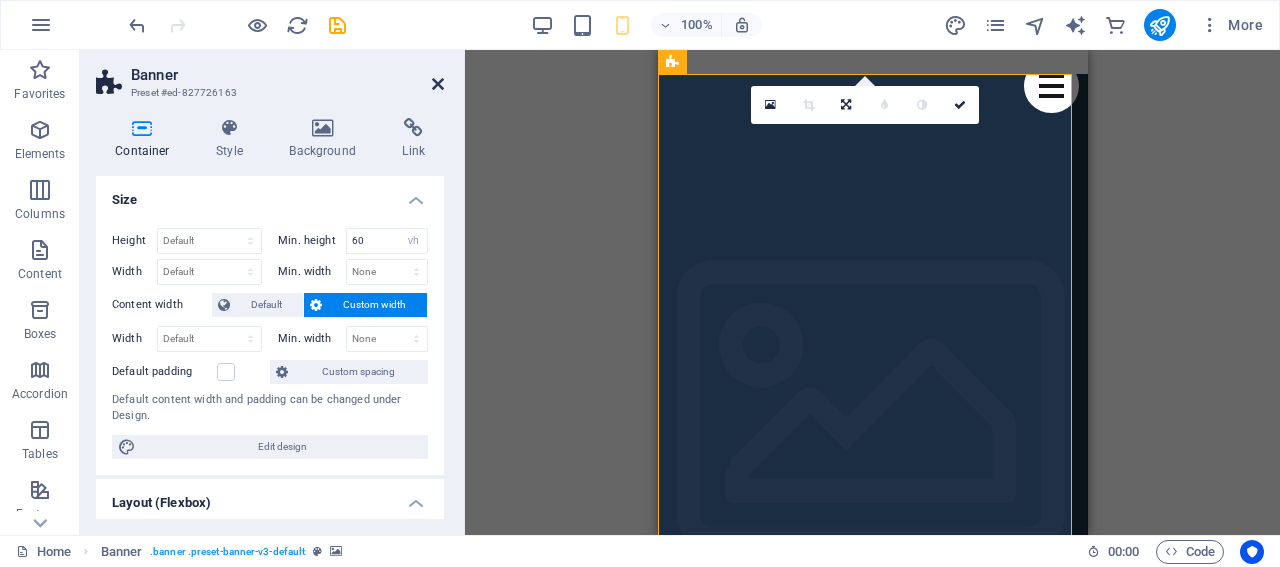 click at bounding box center [438, 84] 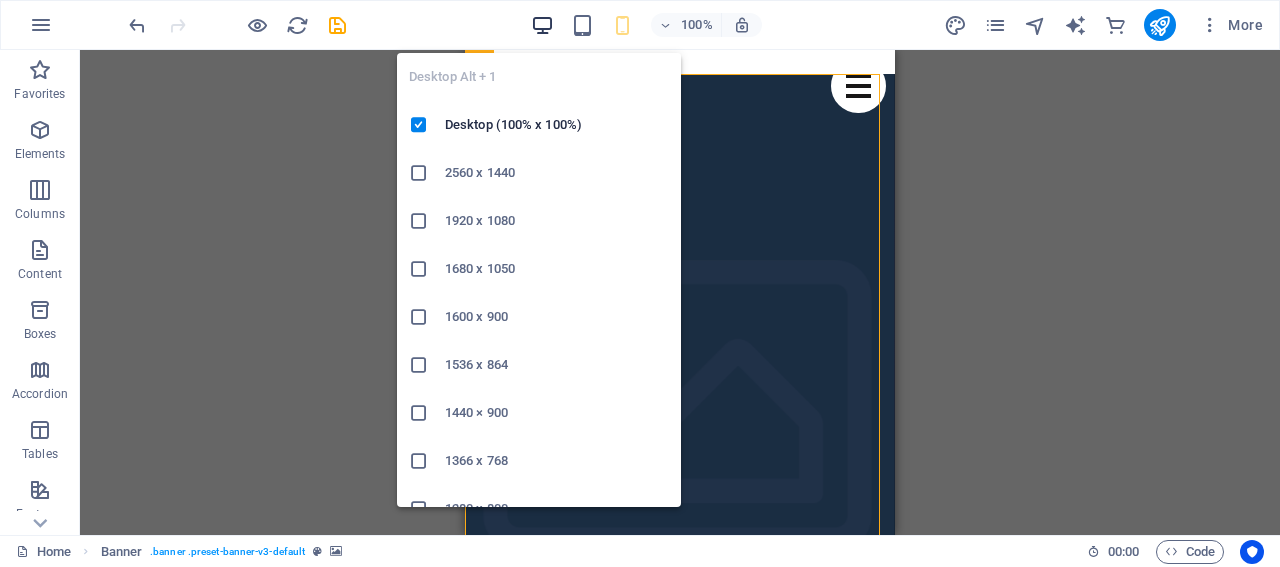 click at bounding box center [542, 25] 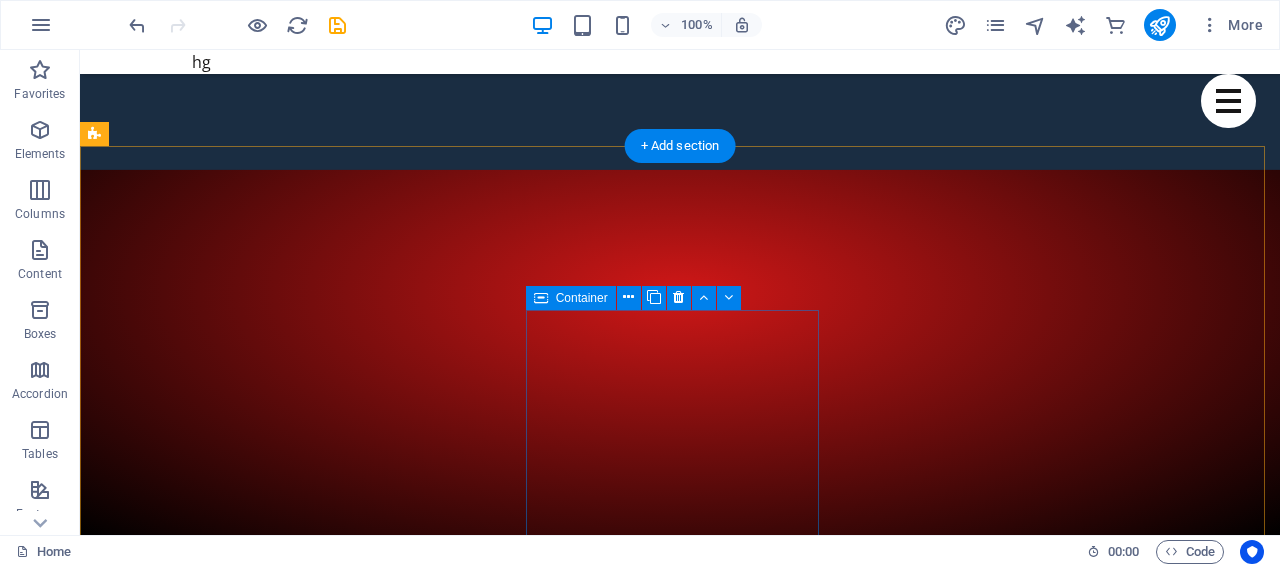 scroll, scrollTop: 400, scrollLeft: 0, axis: vertical 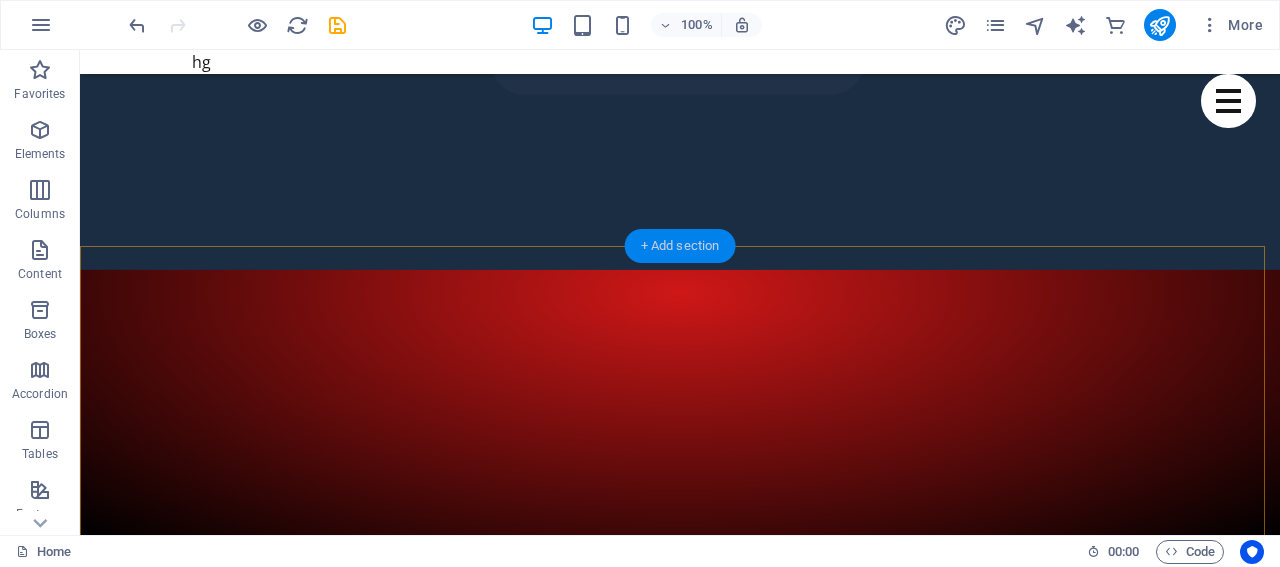 click on "+ Add section" at bounding box center [680, 246] 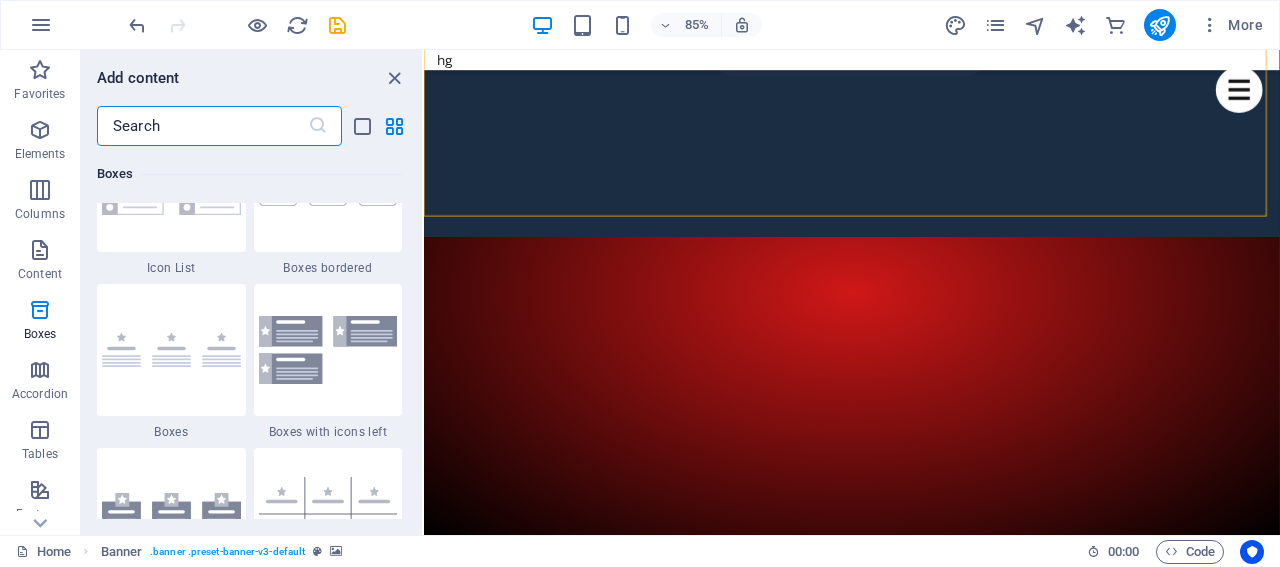 scroll, scrollTop: 5499, scrollLeft: 0, axis: vertical 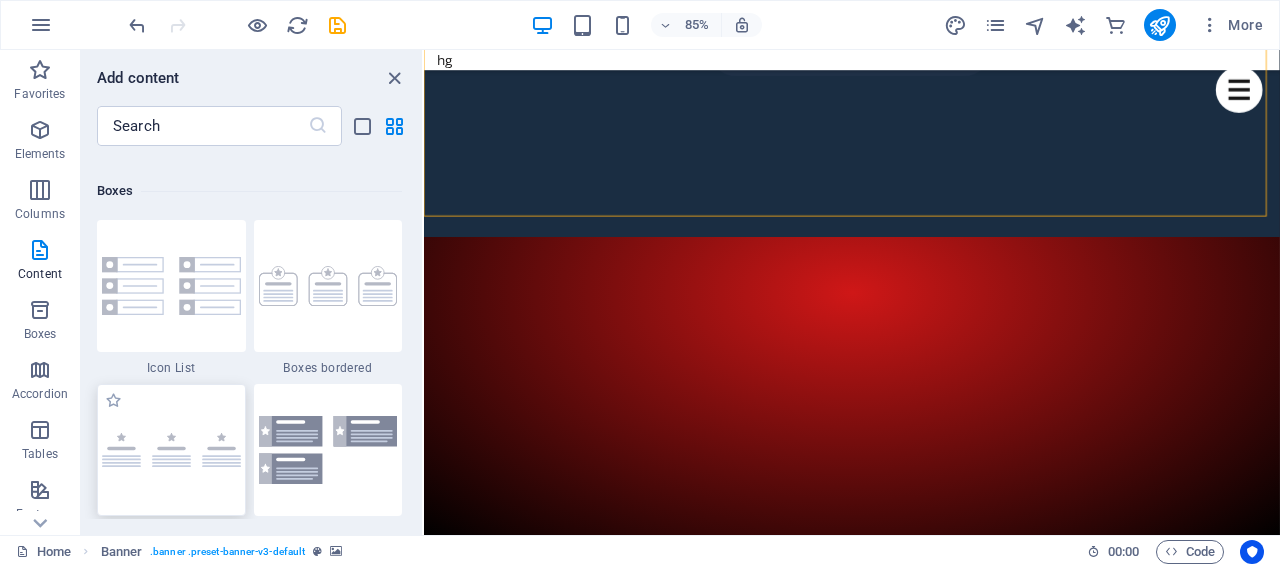 click at bounding box center (171, 450) 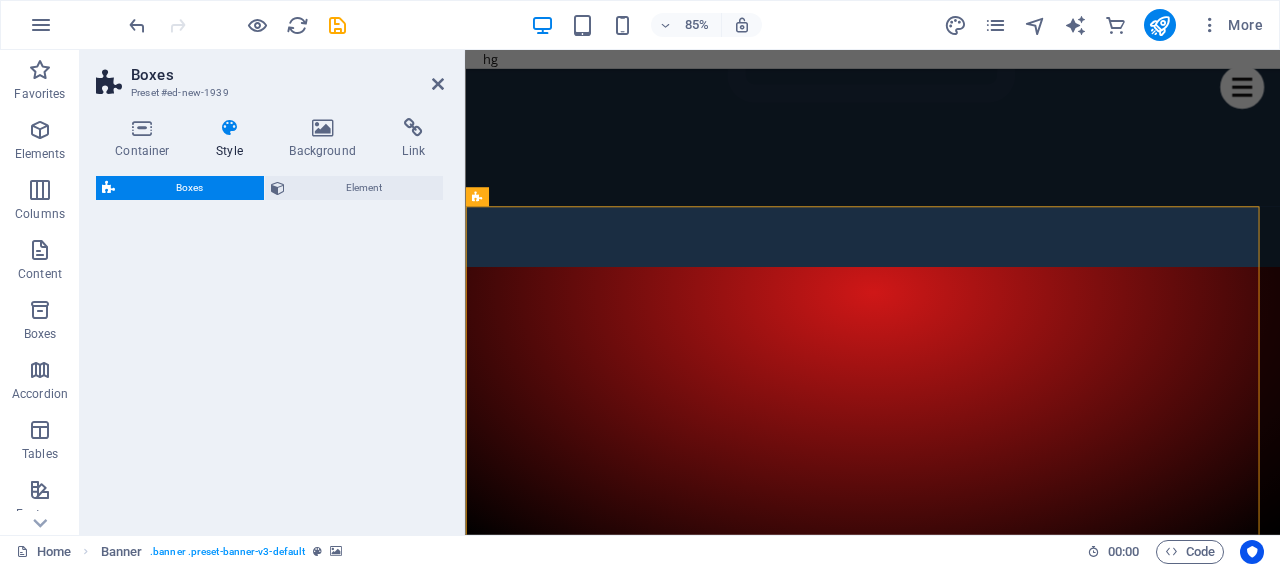 select on "rem" 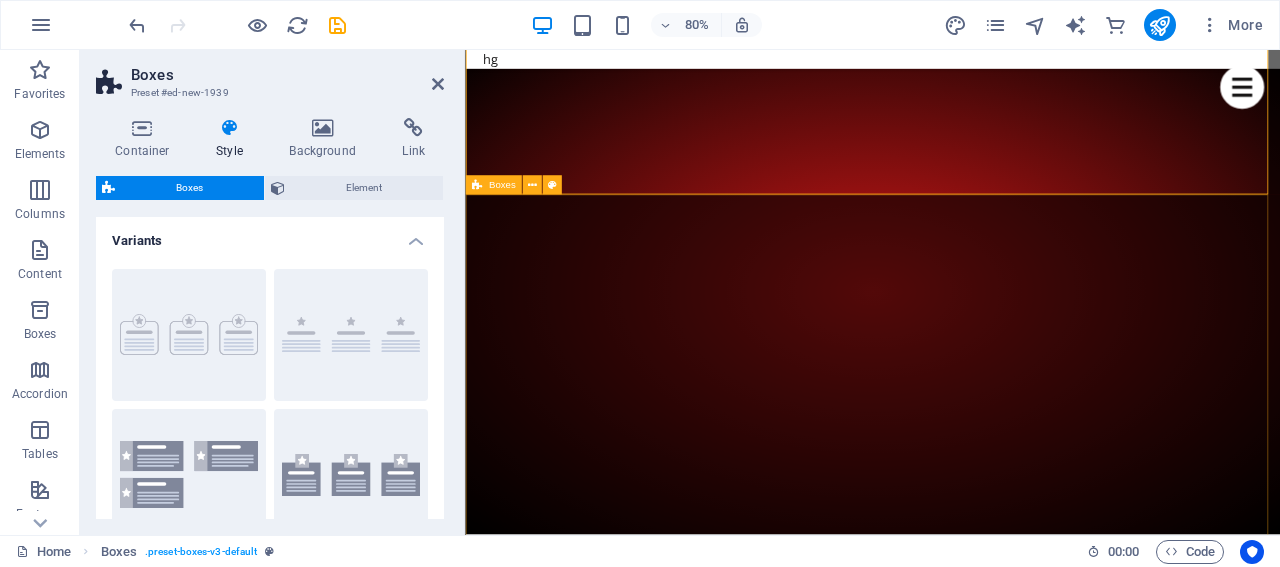 scroll, scrollTop: 700, scrollLeft: 0, axis: vertical 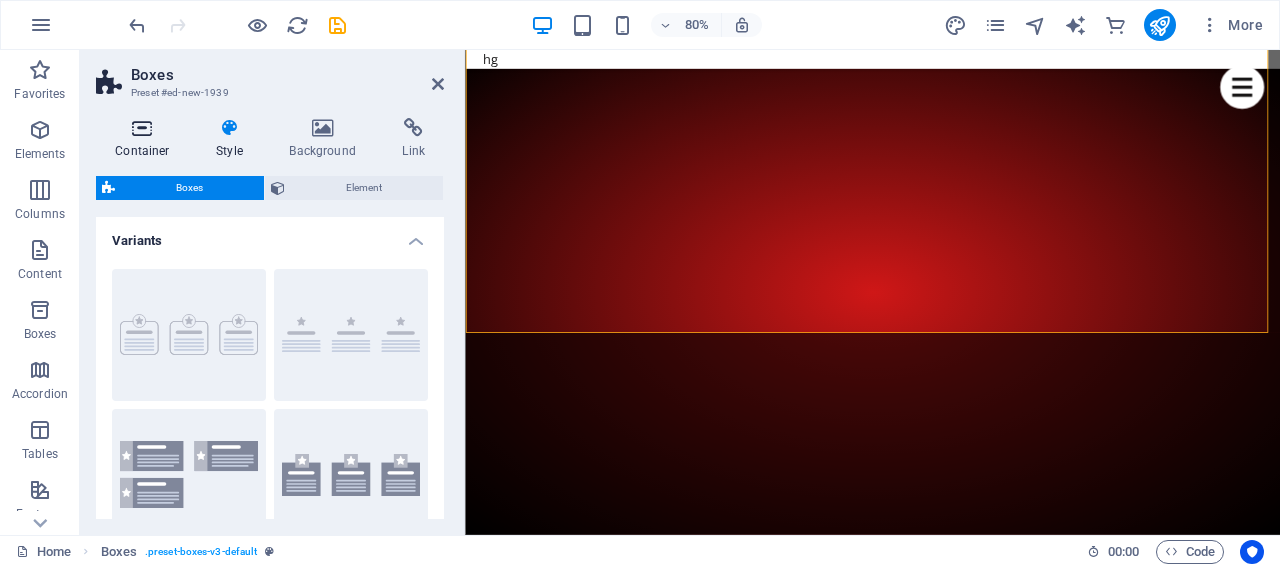 click at bounding box center [142, 128] 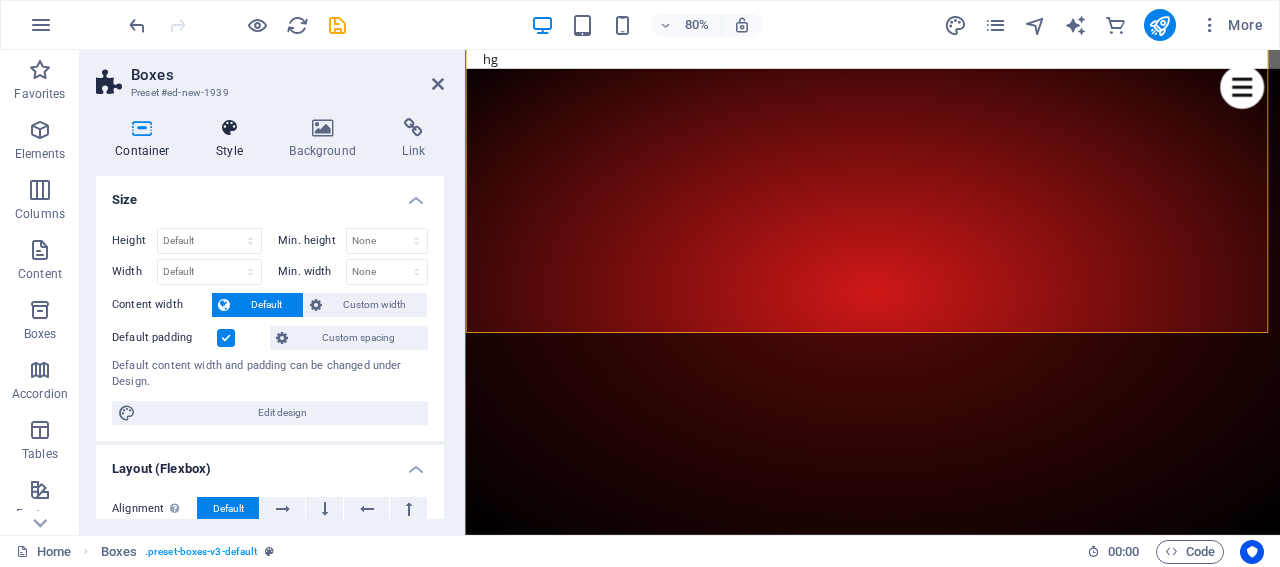 click on "Style" at bounding box center (233, 139) 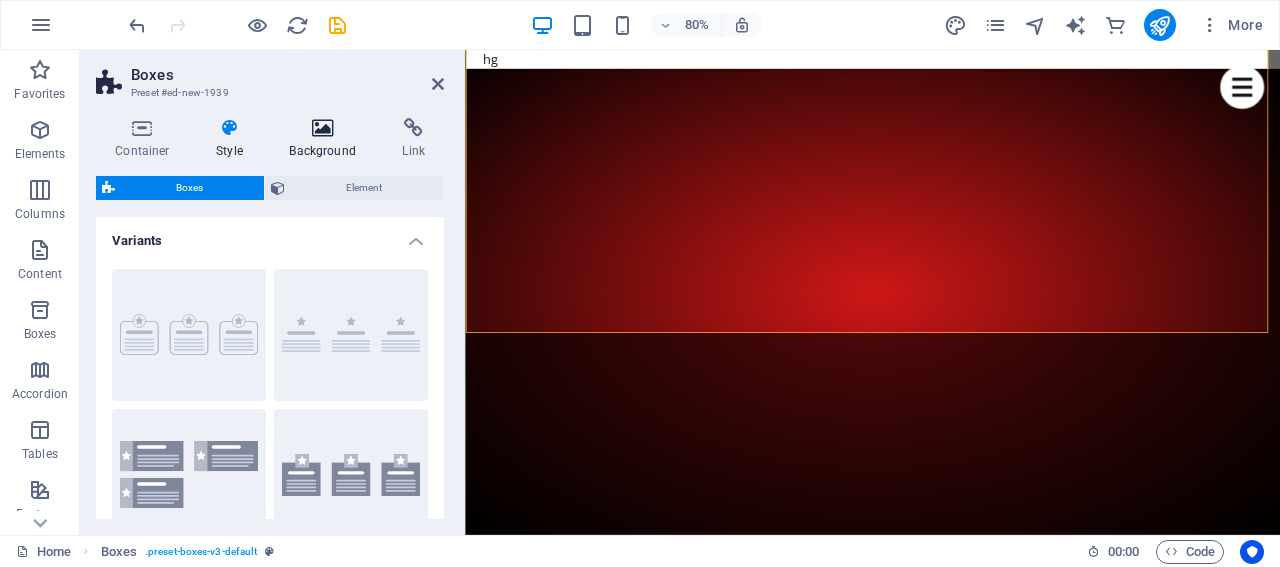 click on "Background" at bounding box center (326, 139) 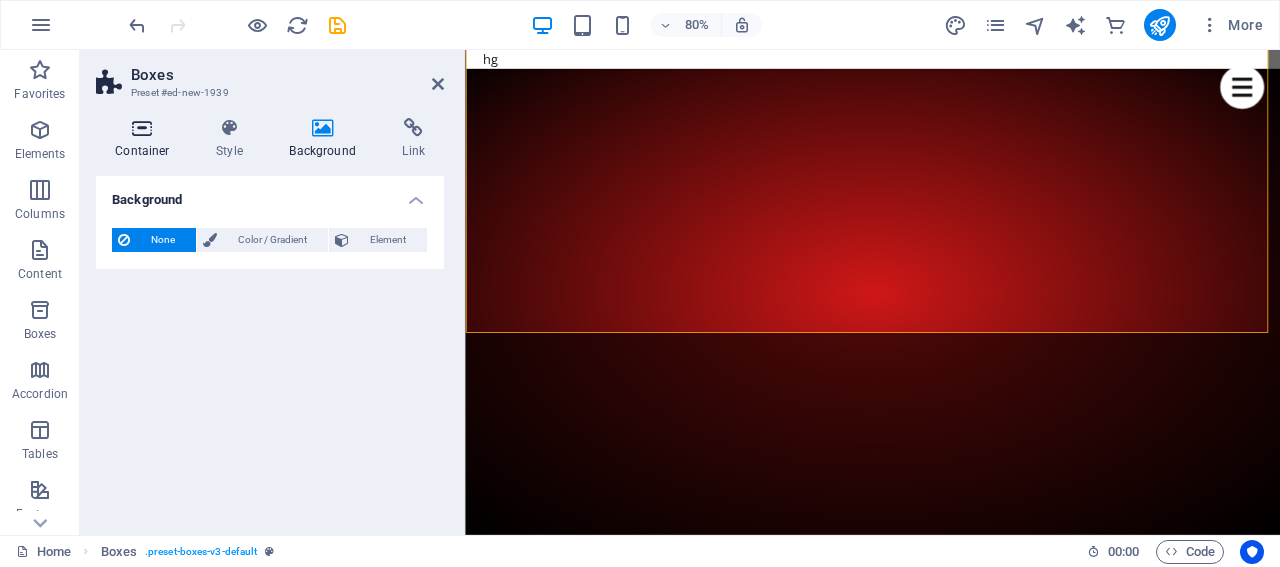 click at bounding box center [142, 128] 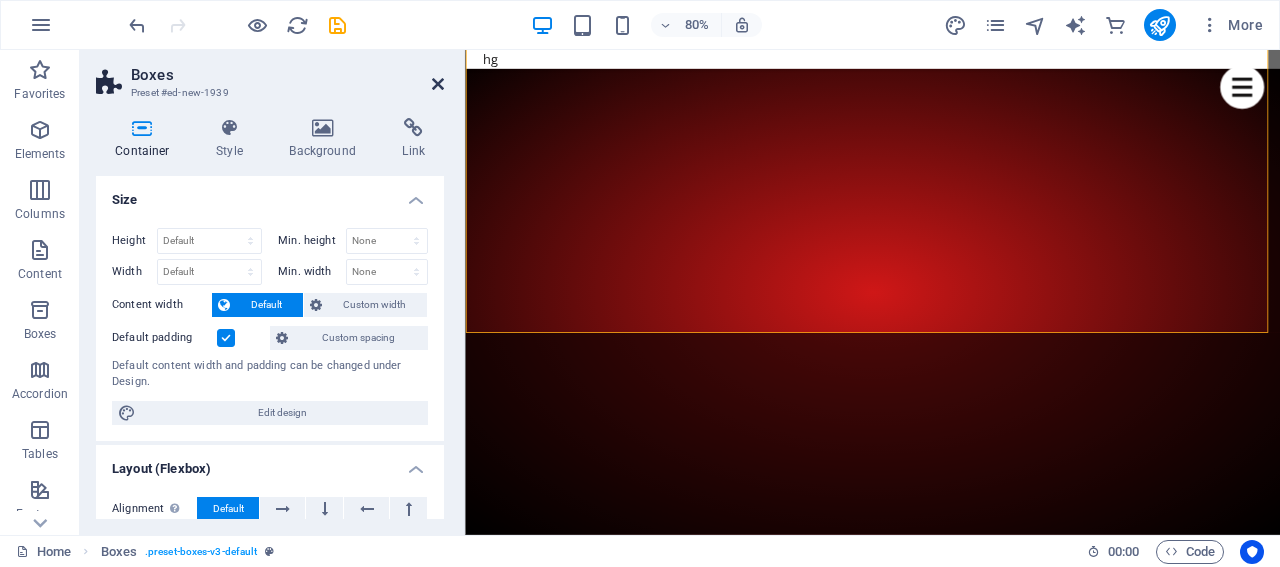 click at bounding box center (438, 84) 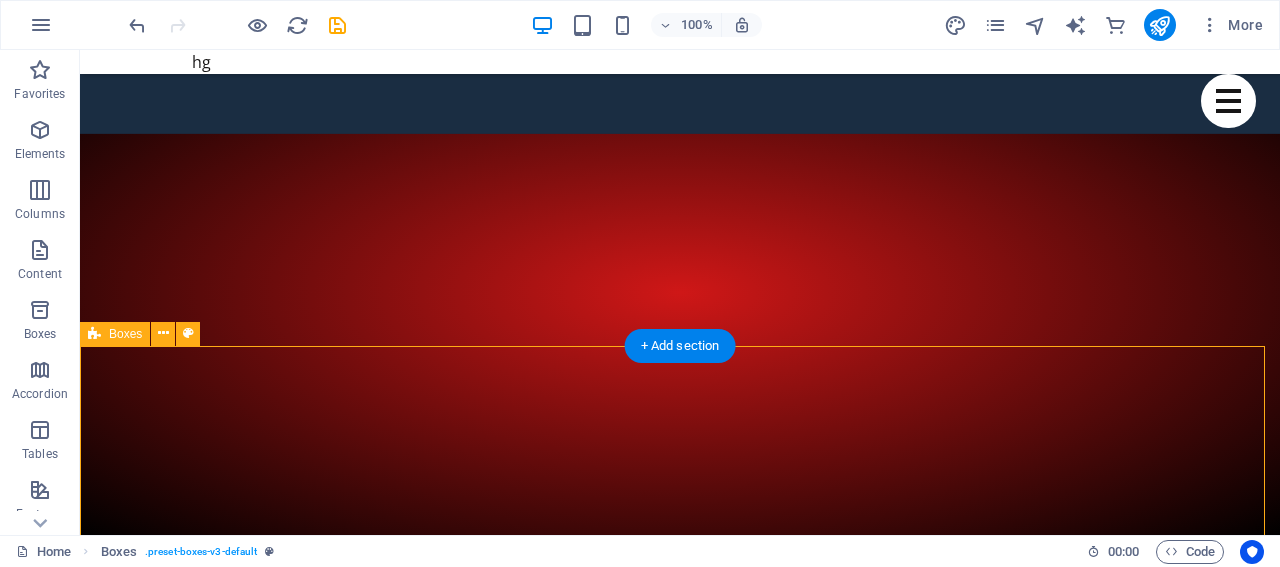 scroll, scrollTop: 300, scrollLeft: 0, axis: vertical 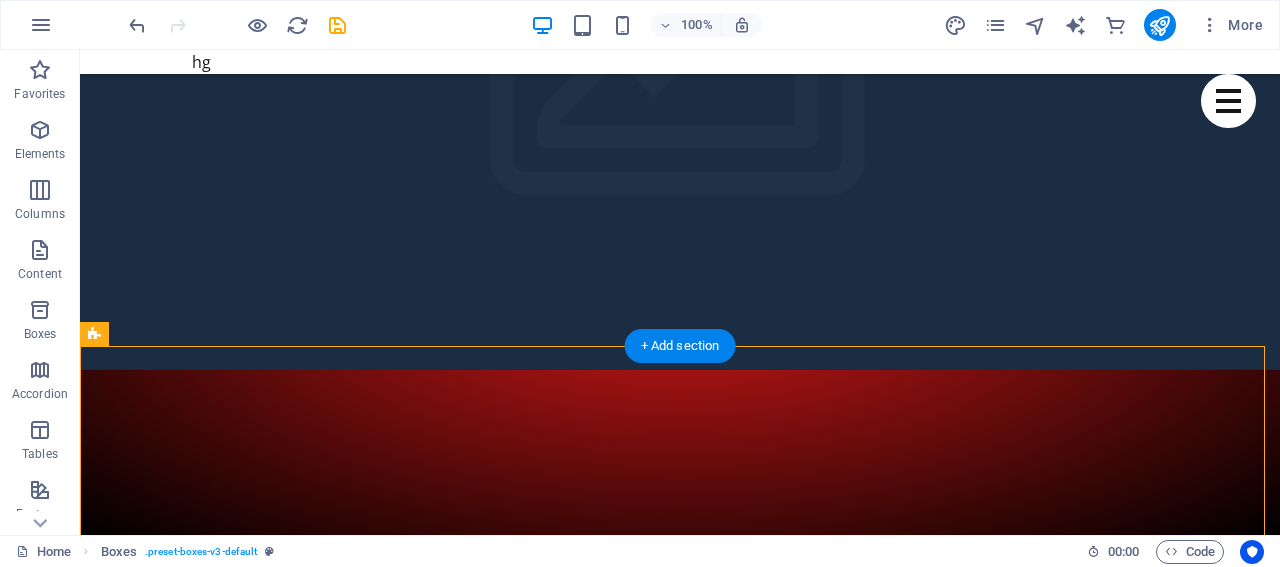 click at bounding box center [-513, 480] 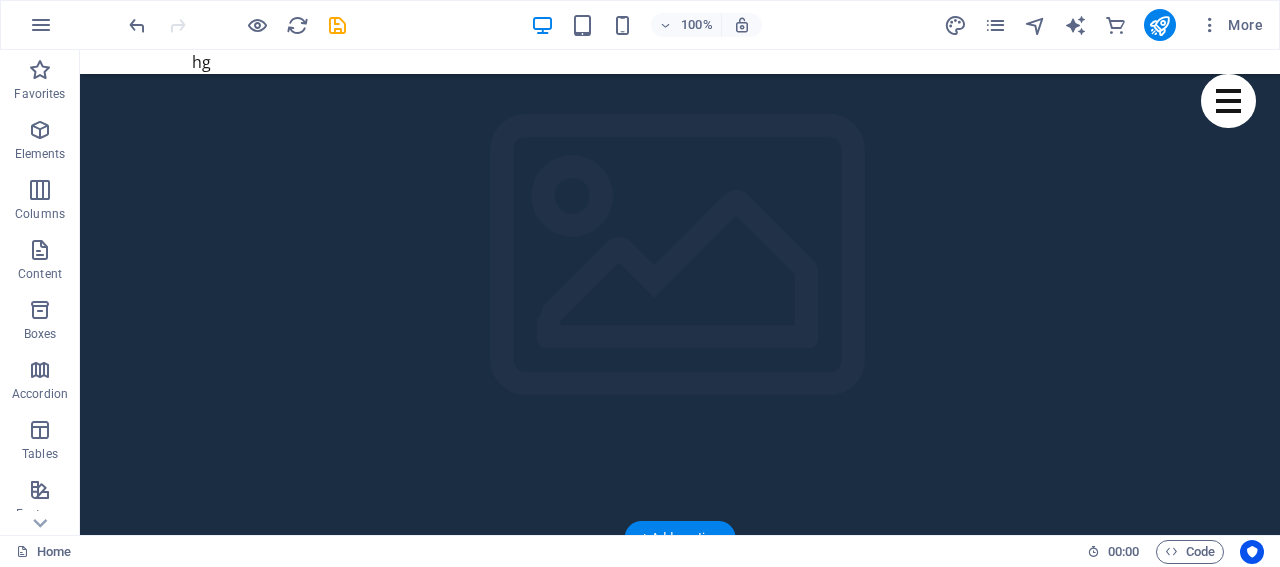 scroll, scrollTop: 400, scrollLeft: 0, axis: vertical 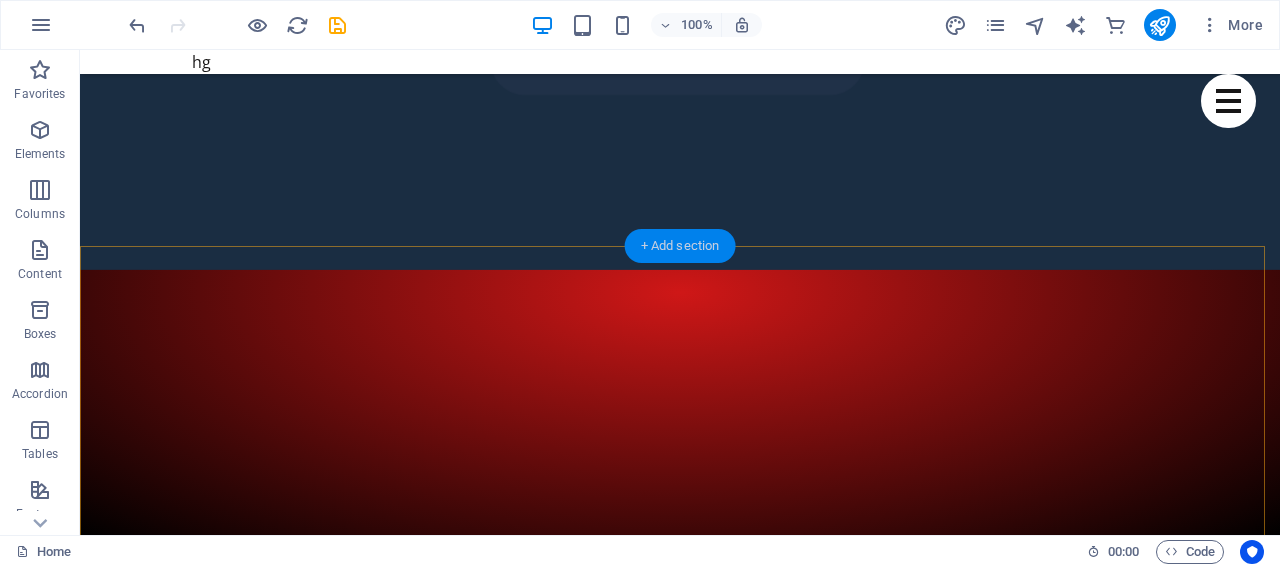 click on "+ Add section" at bounding box center [680, 246] 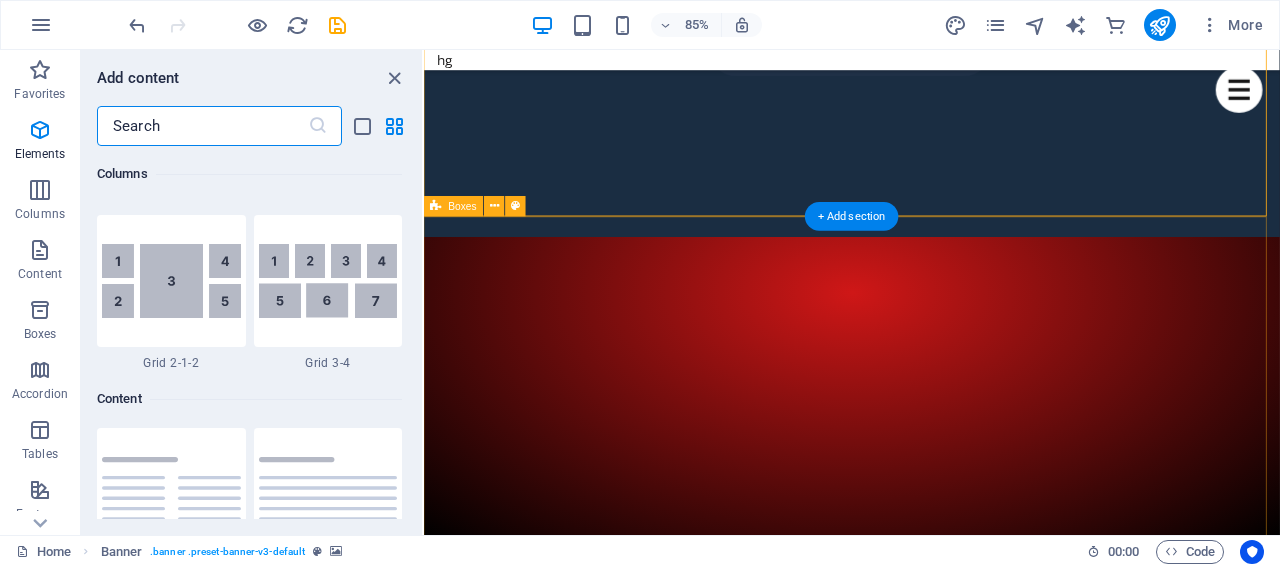 scroll, scrollTop: 3499, scrollLeft: 0, axis: vertical 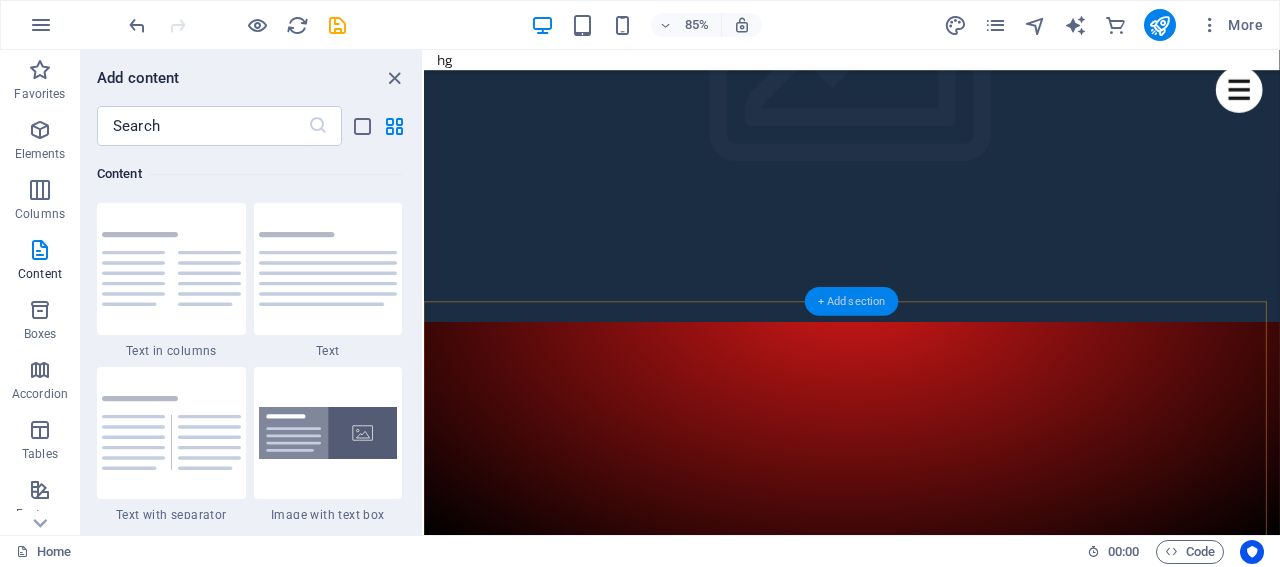 click on "+ Add section" at bounding box center (852, 301) 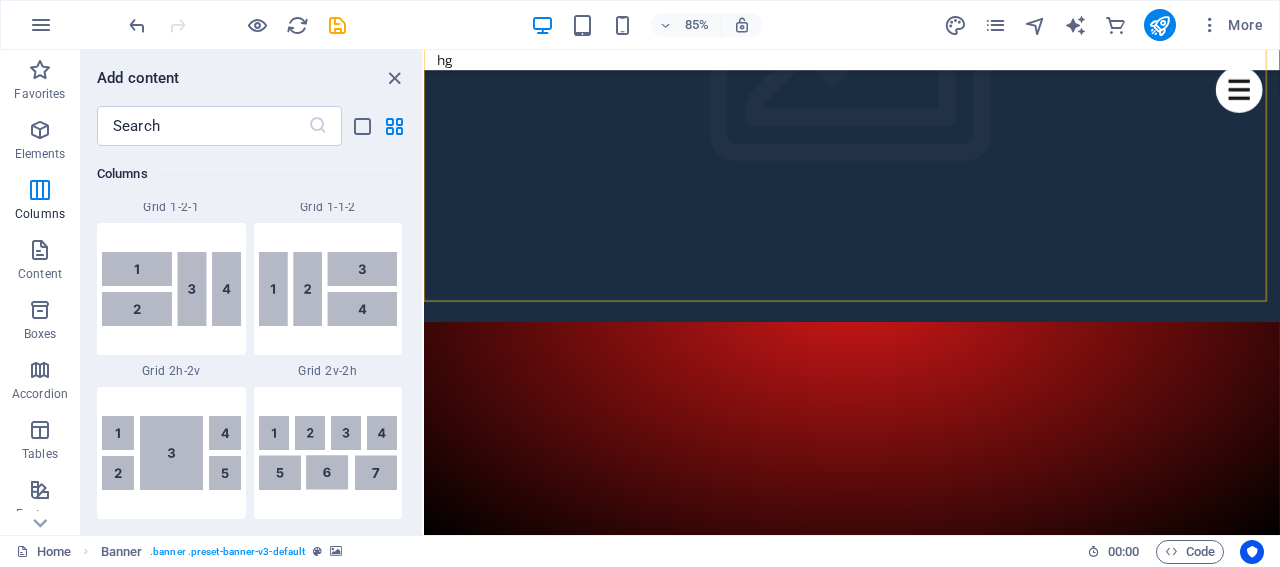 scroll, scrollTop: 3099, scrollLeft: 0, axis: vertical 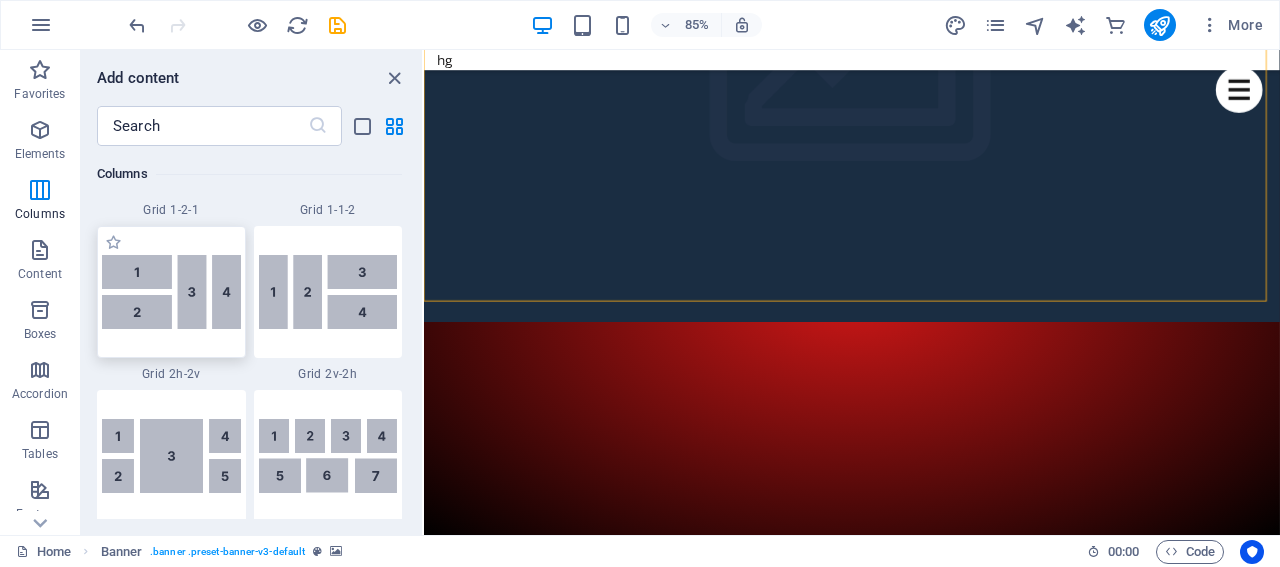 click at bounding box center (171, 292) 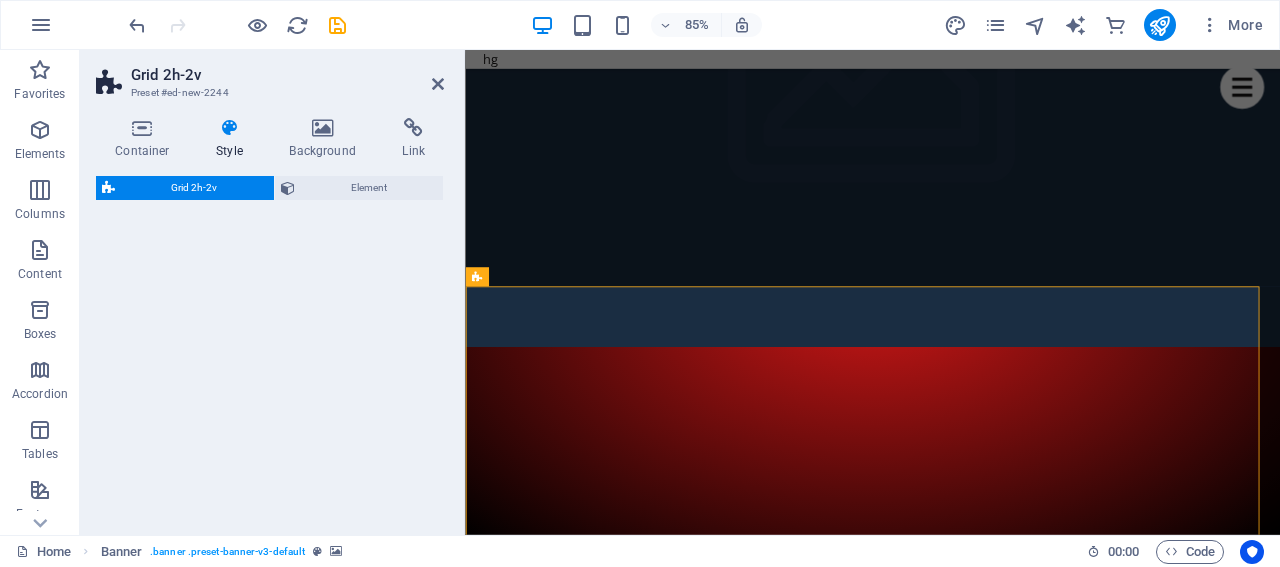 select on "rem" 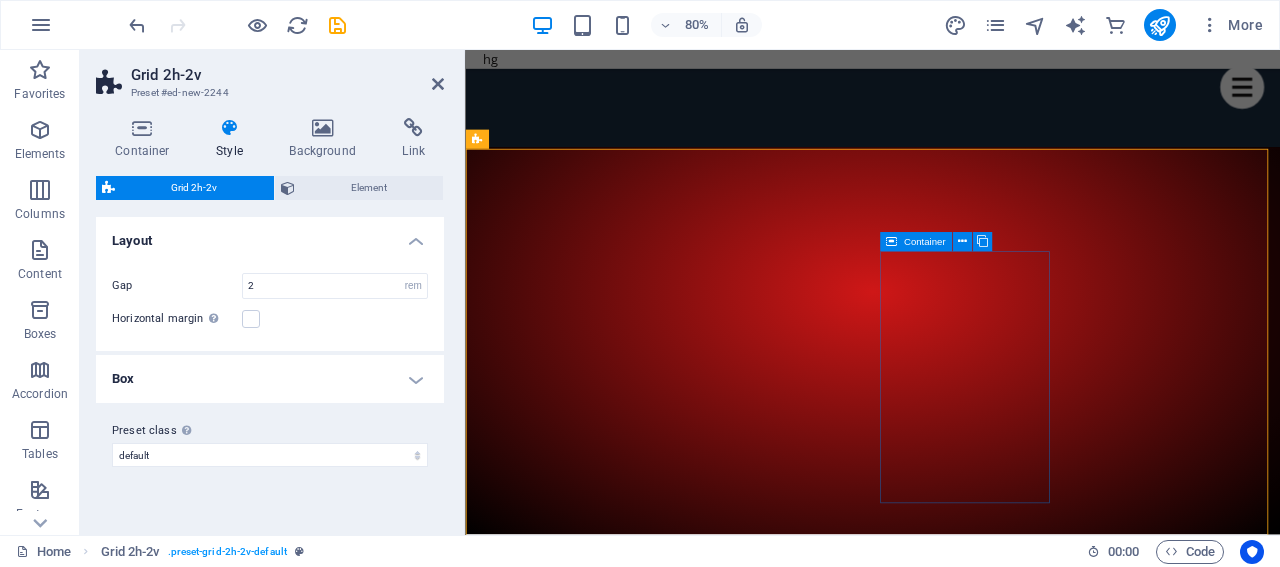 scroll, scrollTop: 600, scrollLeft: 0, axis: vertical 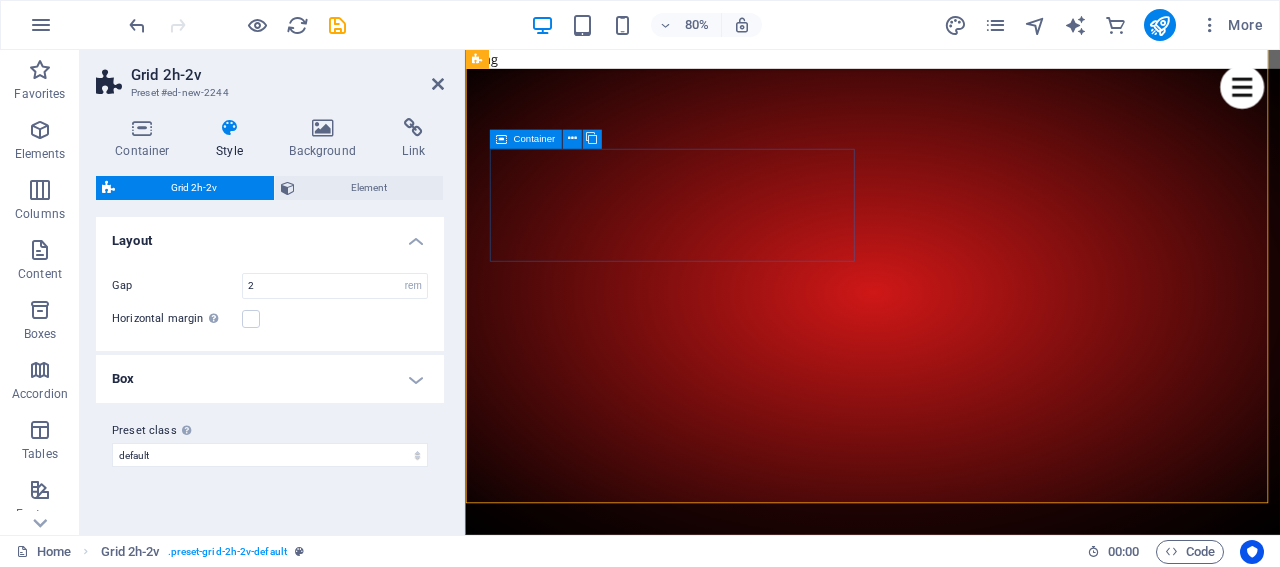 click on "Drop content here or  Add elements  Paste clipboard" at bounding box center (709, 3314) 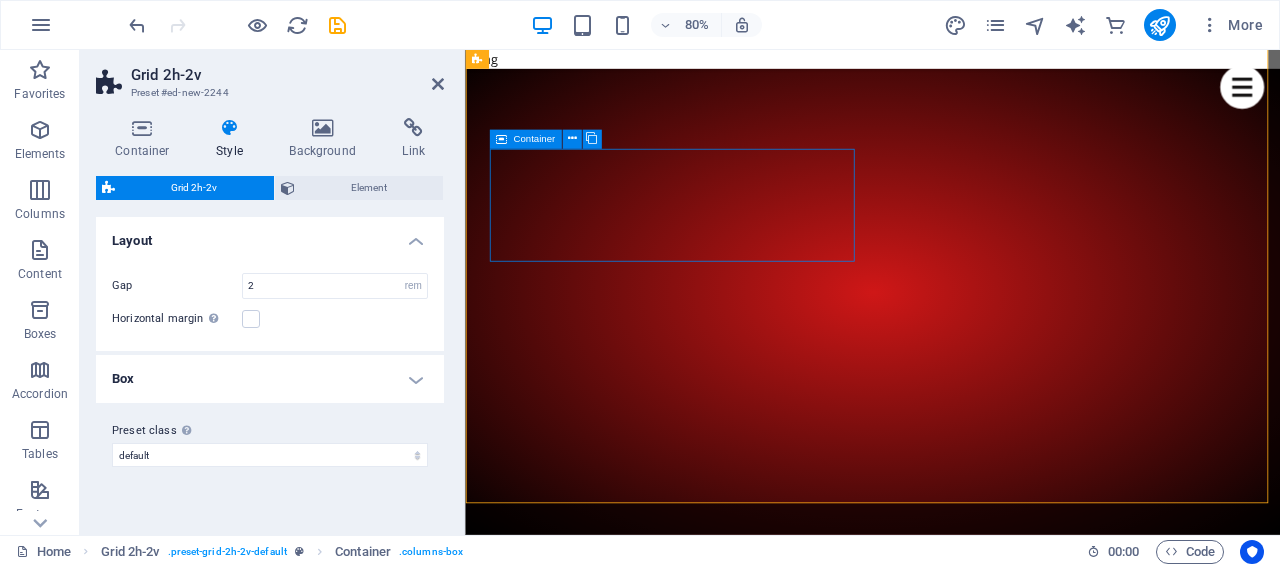 click on "Drop content here or  Add elements  Paste clipboard" at bounding box center (709, 3314) 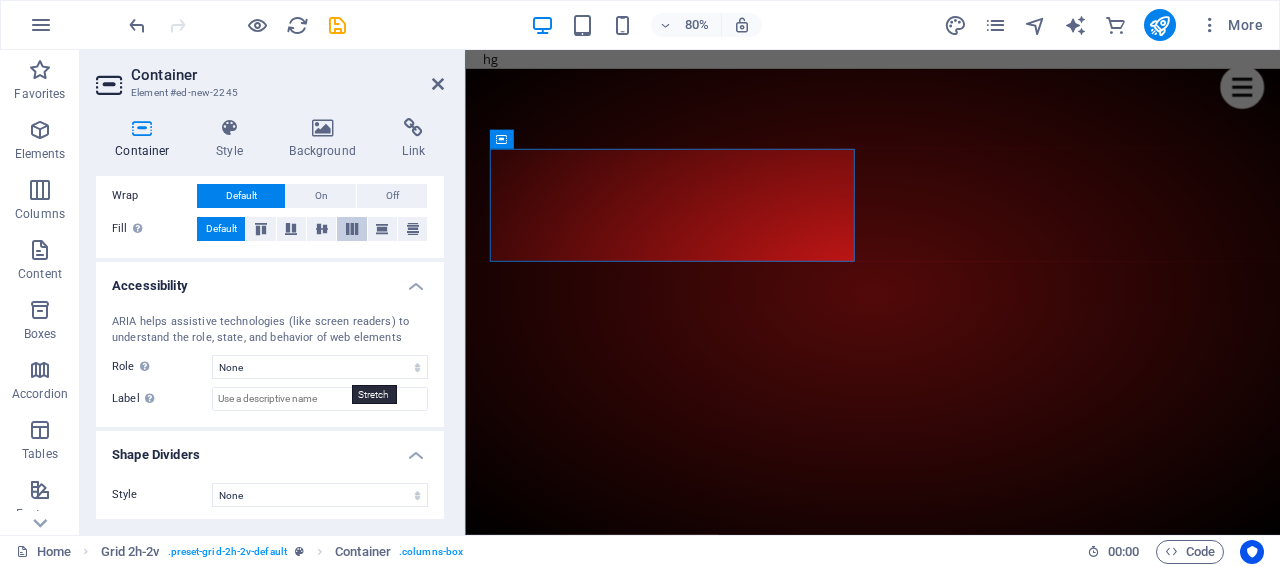 scroll, scrollTop: 447, scrollLeft: 0, axis: vertical 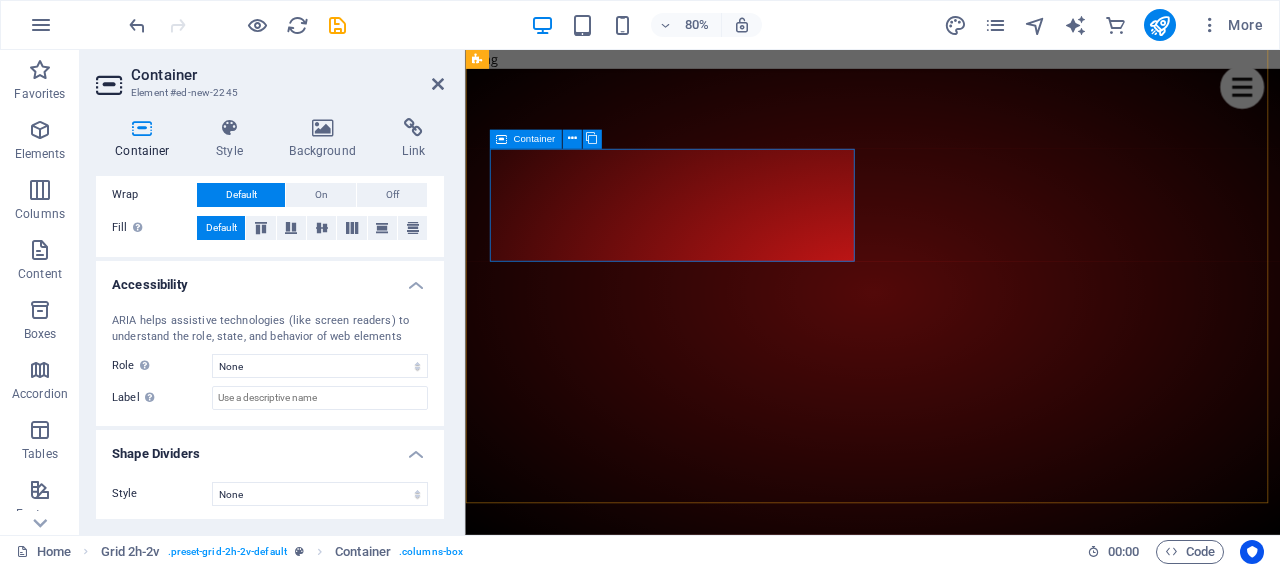 click on "Paste clipboard" at bounding box center (763, 3344) 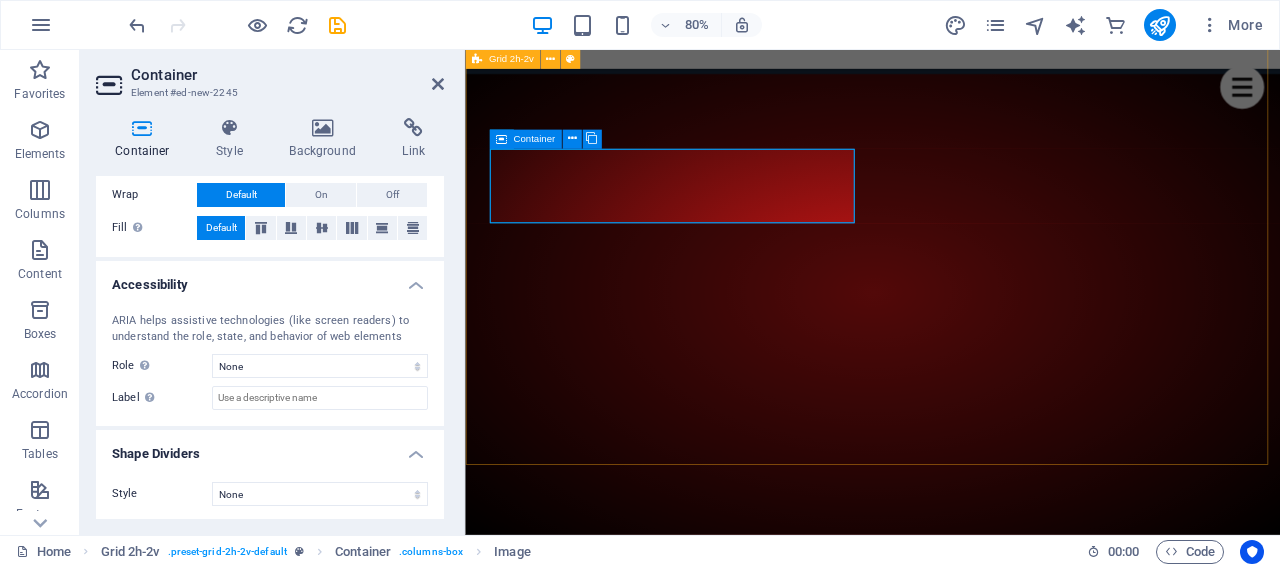 click on "Drop content here or  Add elements  Paste clipboard Drop content here or  Add elements  Paste clipboard Drop content here or  Add elements  Paste clipboard" at bounding box center [974, 3377] 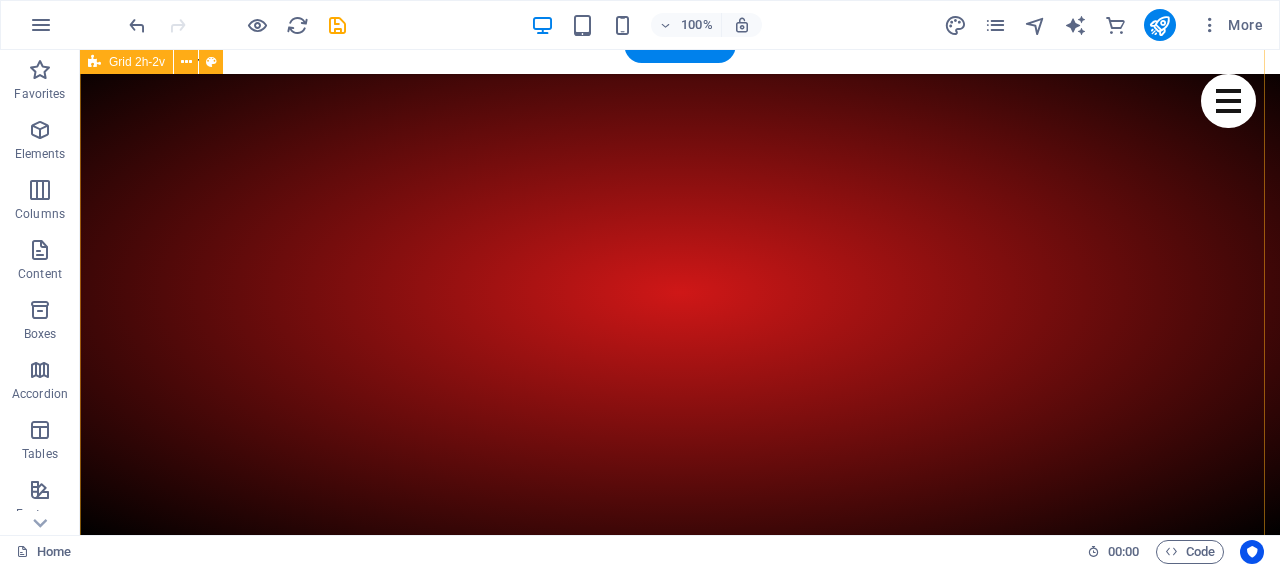 scroll, scrollTop: 500, scrollLeft: 0, axis: vertical 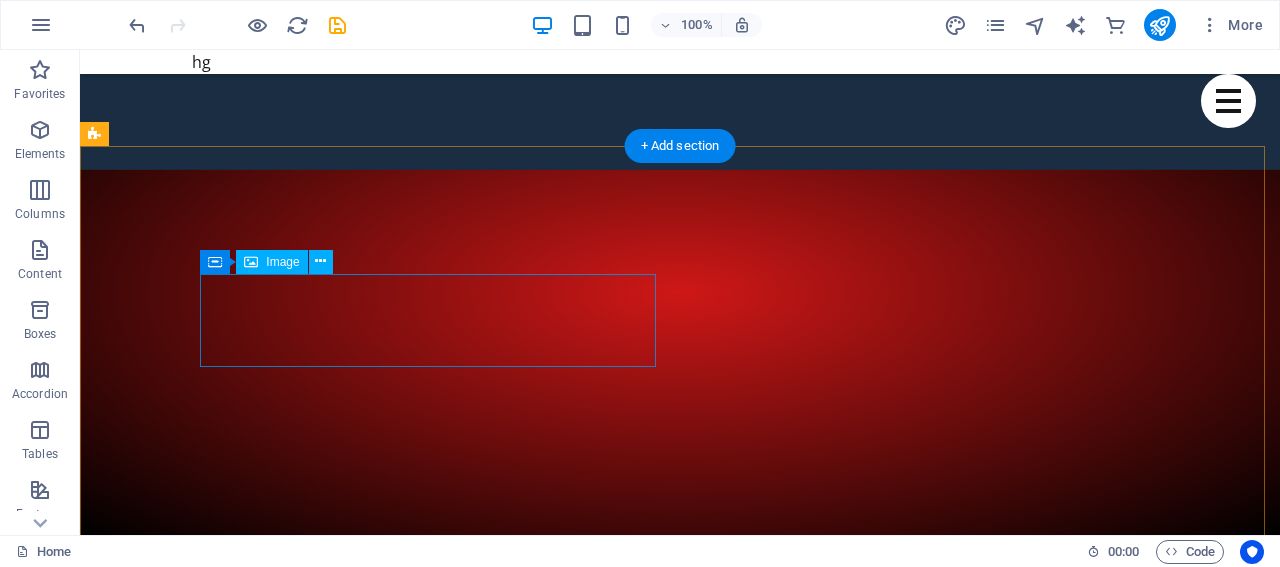 click at bounding box center [324, 3342] 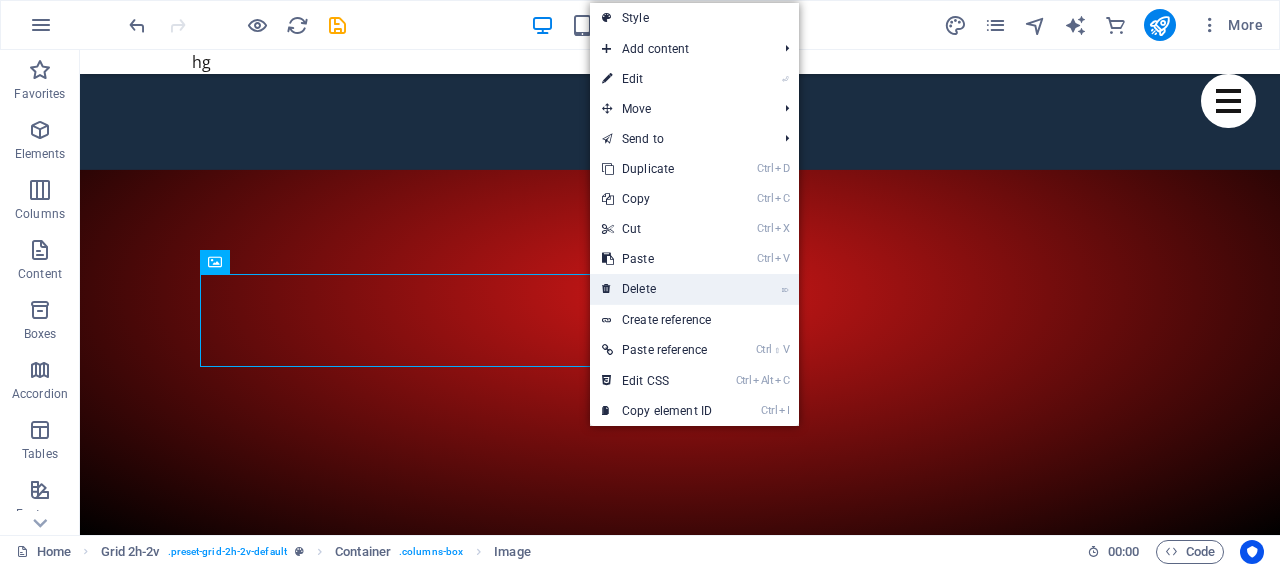 click on "⌦  Delete" at bounding box center [657, 289] 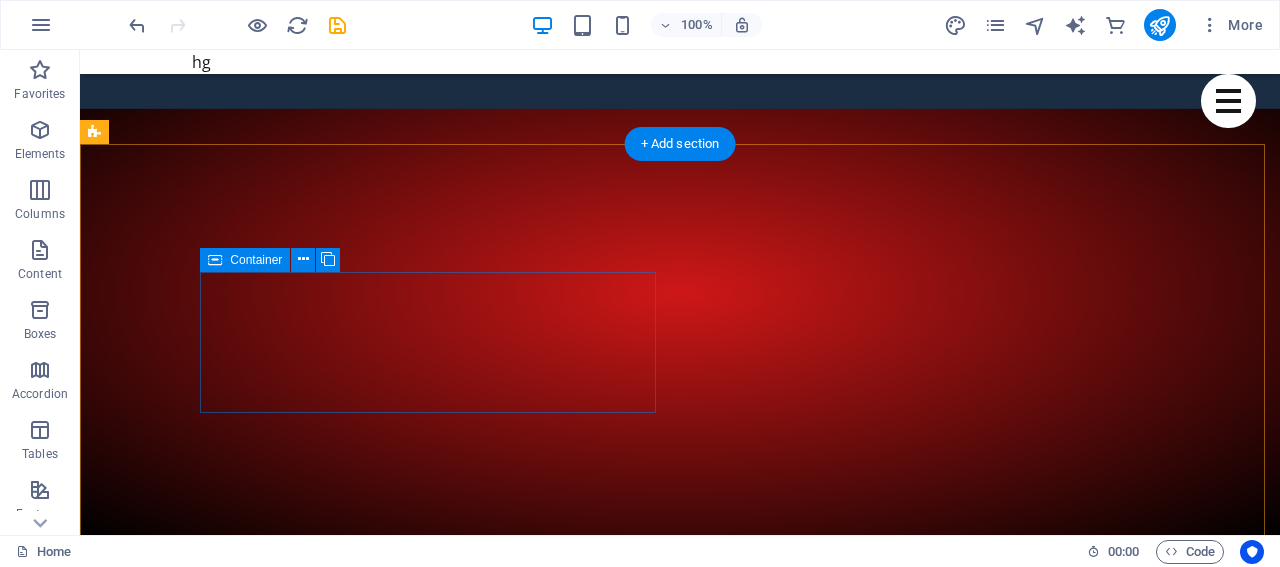scroll, scrollTop: 600, scrollLeft: 0, axis: vertical 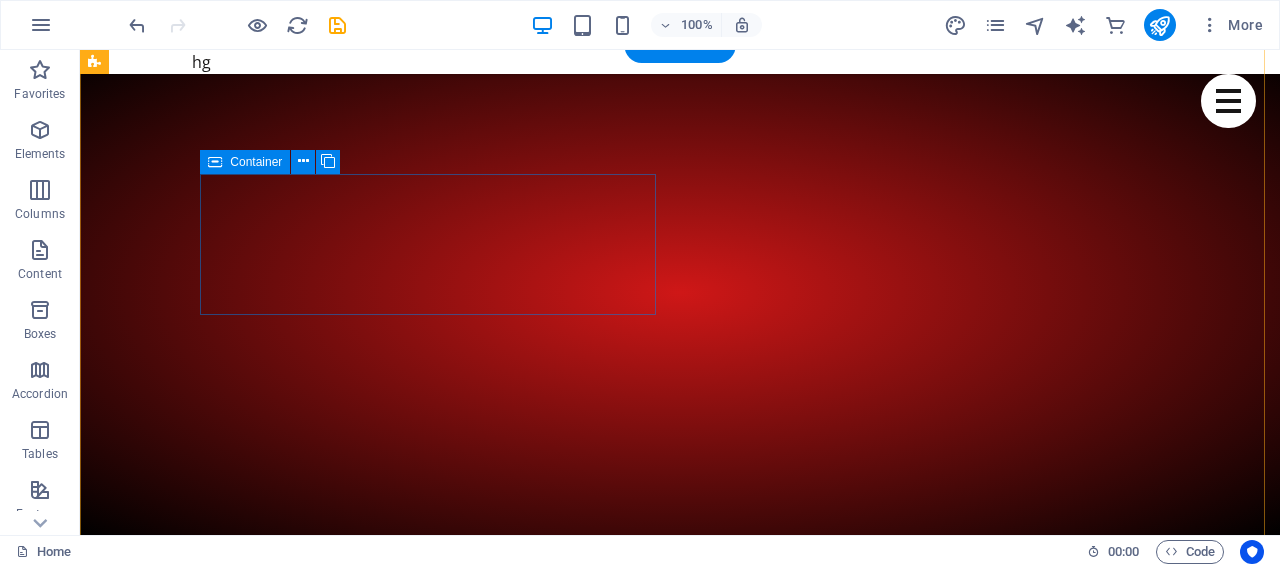 click on "Paste clipboard" at bounding box center (378, 3296) 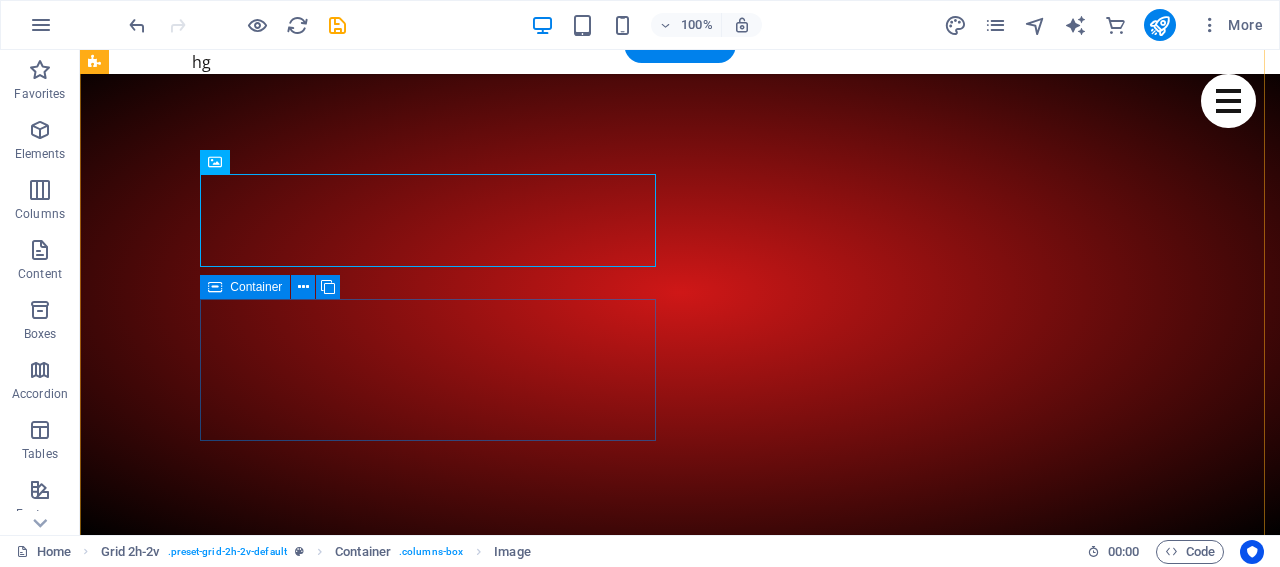 click on "Drop content here or  Add elements  Paste clipboard" at bounding box center [324, 3392] 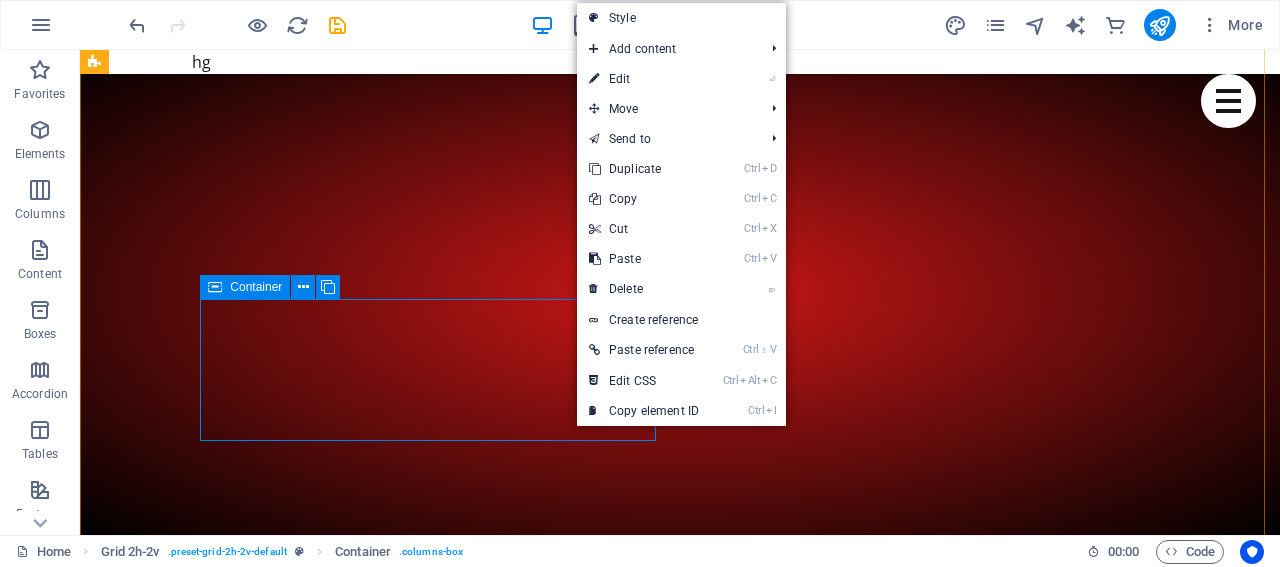 click on "Paste clipboard" at bounding box center (378, 3422) 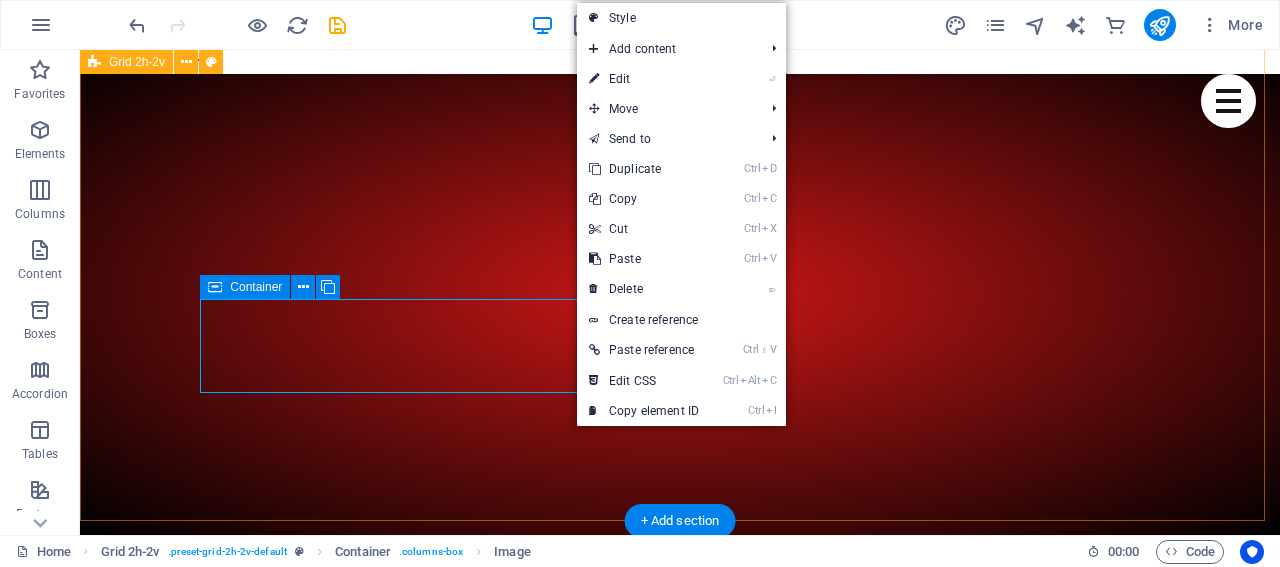 click on "Drop content here or  Add elements  Paste clipboard Drop content here or  Add elements  Paste clipboard" at bounding box center [680, 3305] 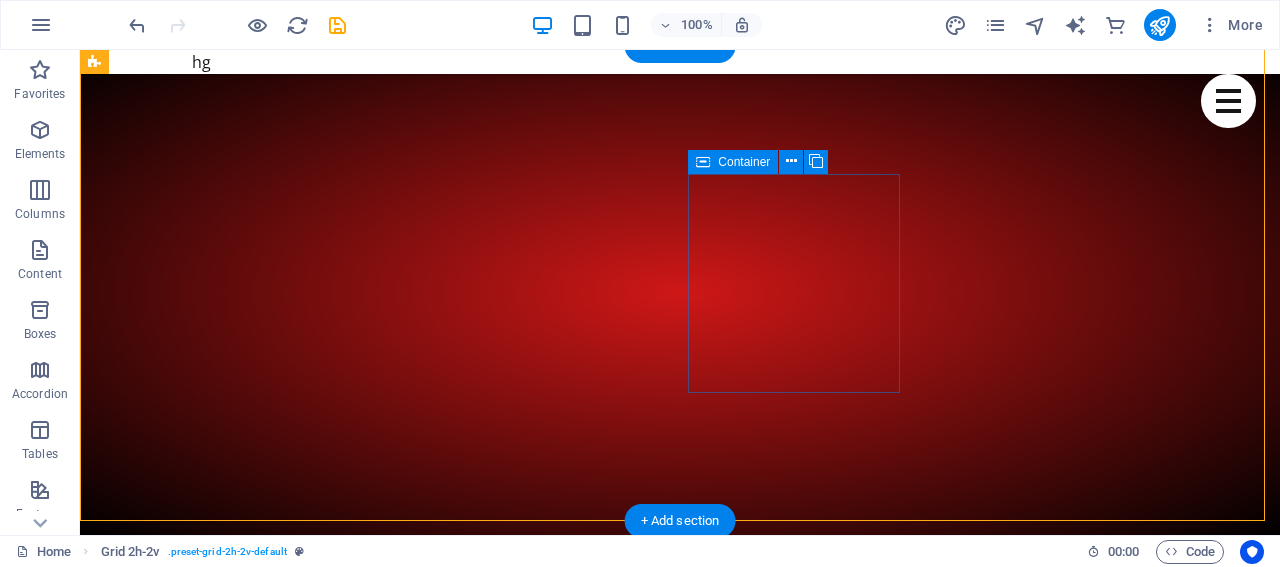 click on "Paste clipboard" at bounding box center [690, 3332] 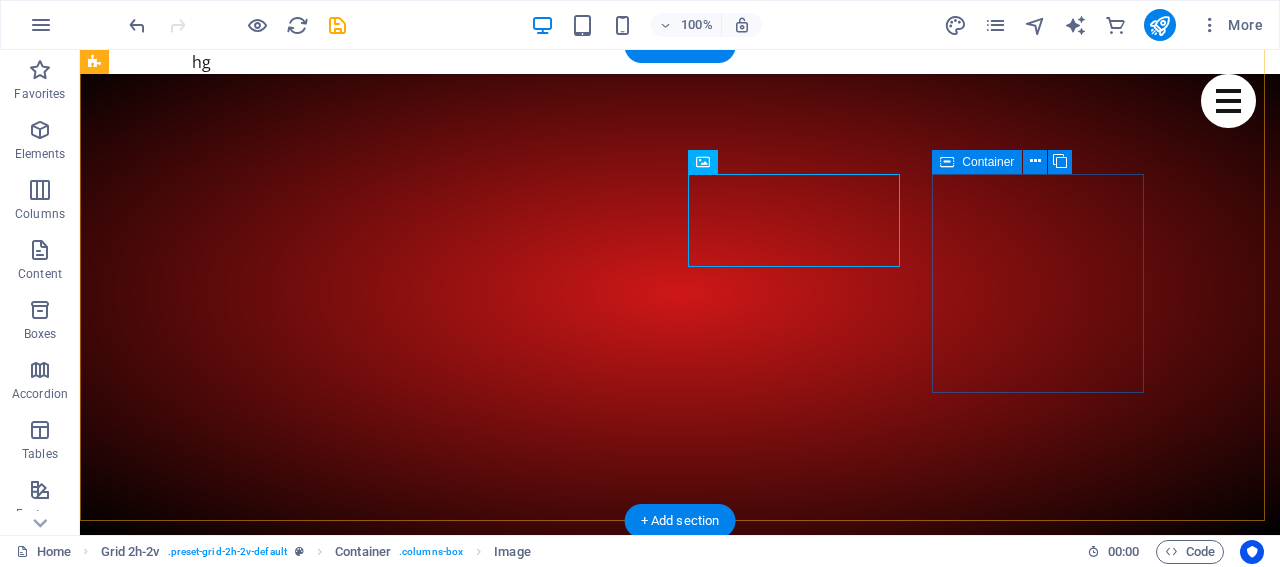 click on "Paste clipboard" at bounding box center [934, 3332] 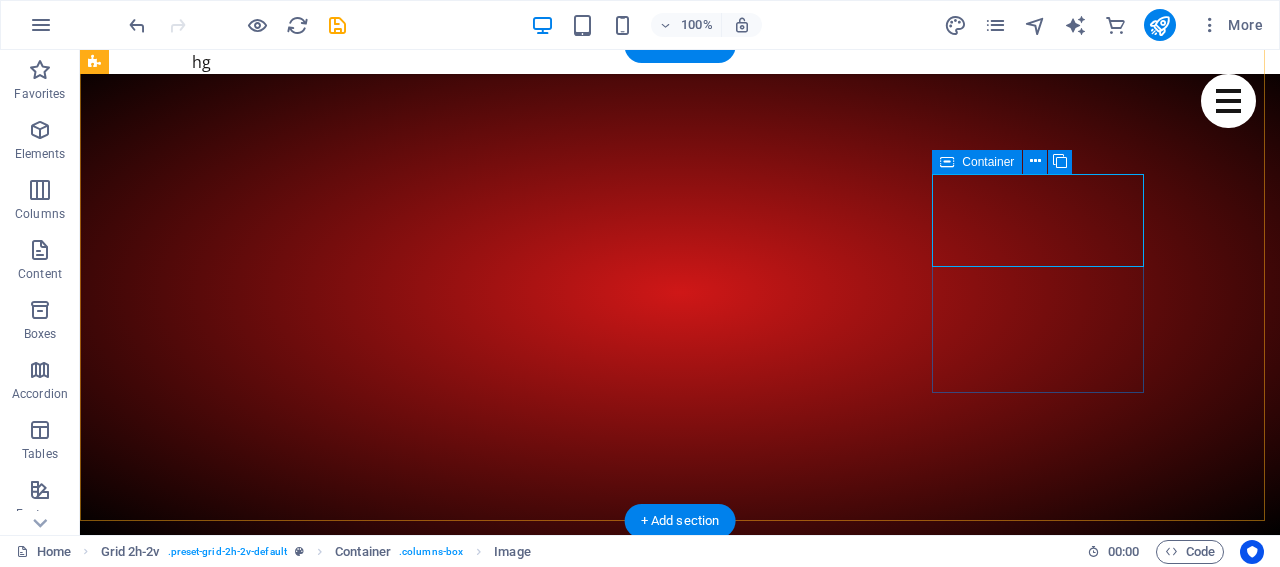 click at bounding box center (934, 3305) 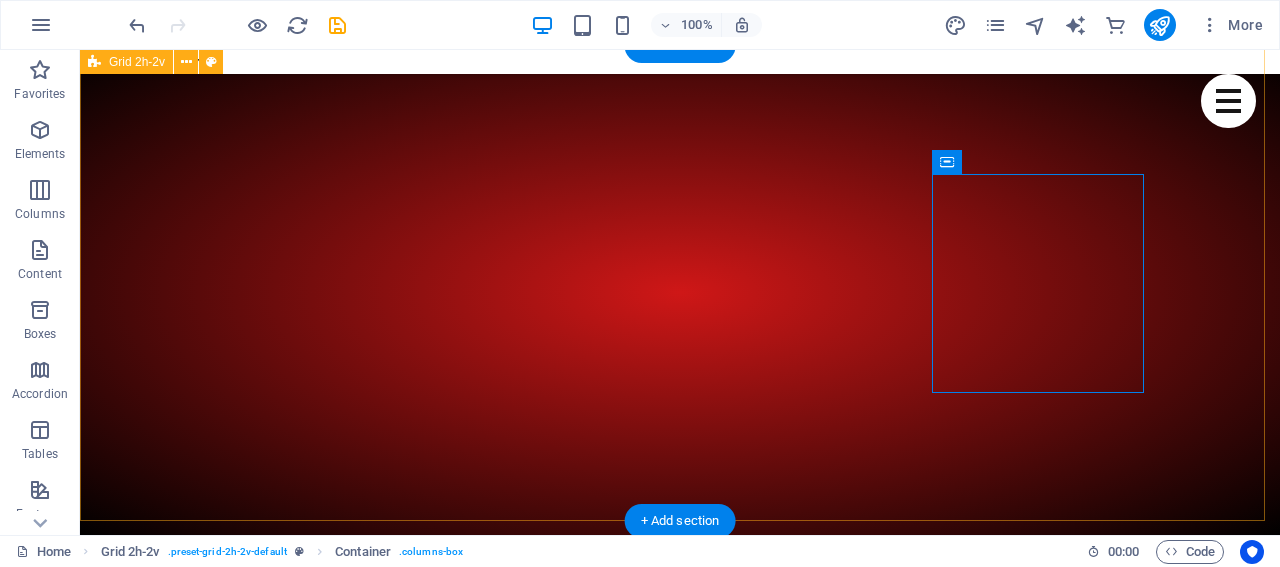 click at bounding box center [680, 3305] 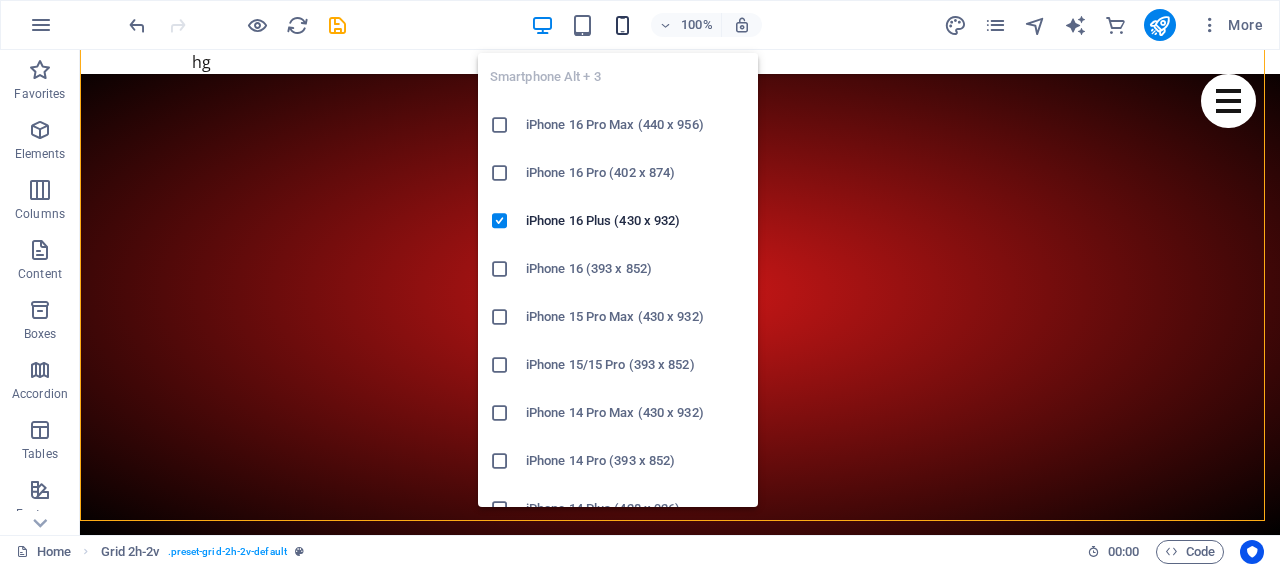 click at bounding box center (622, 25) 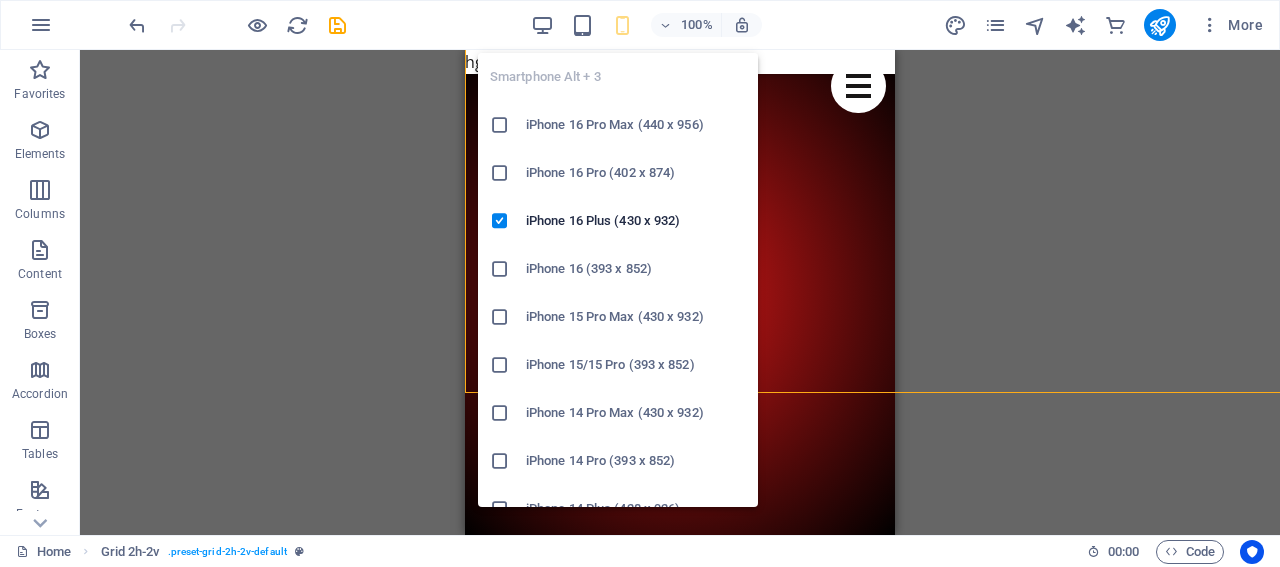 scroll, scrollTop: 728, scrollLeft: 0, axis: vertical 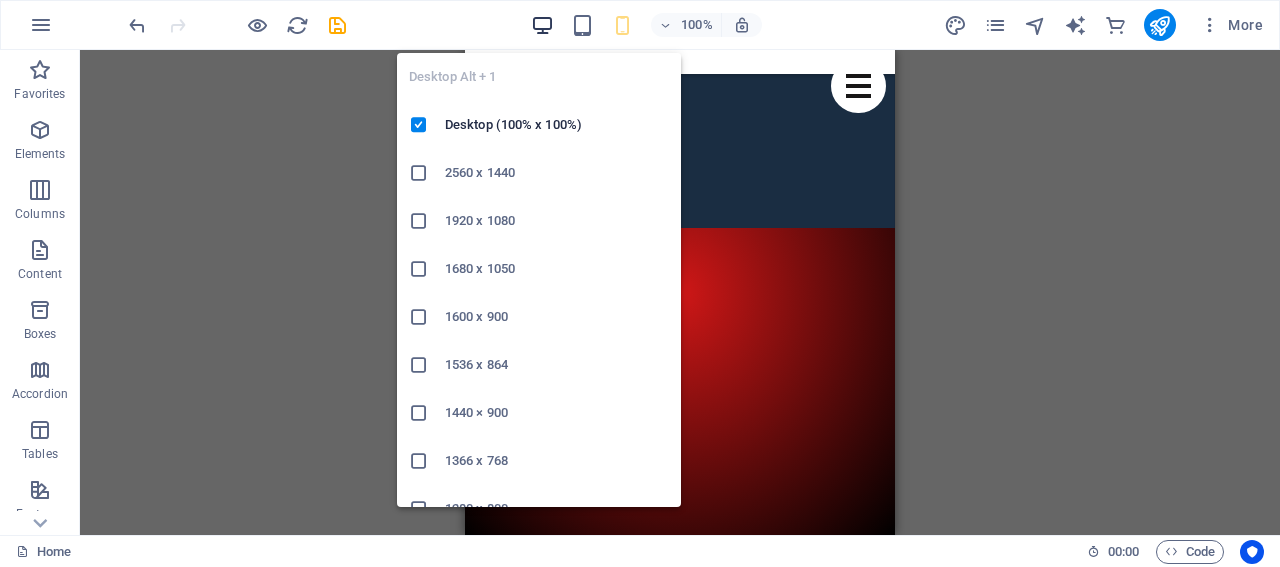 click at bounding box center [542, 25] 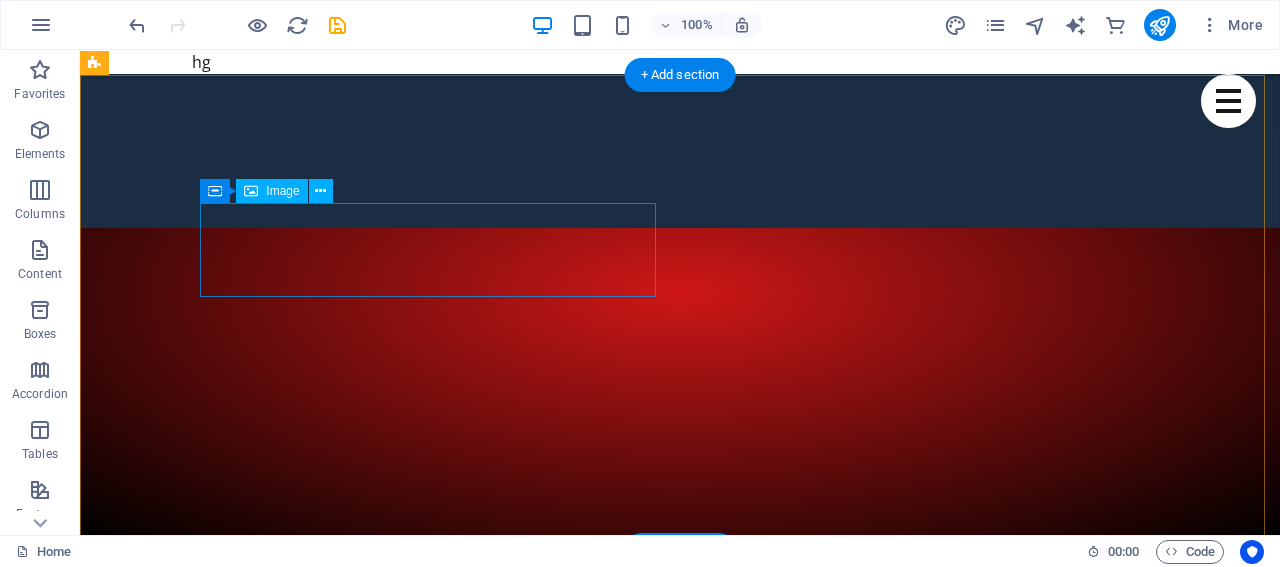 click at bounding box center (324, 3476) 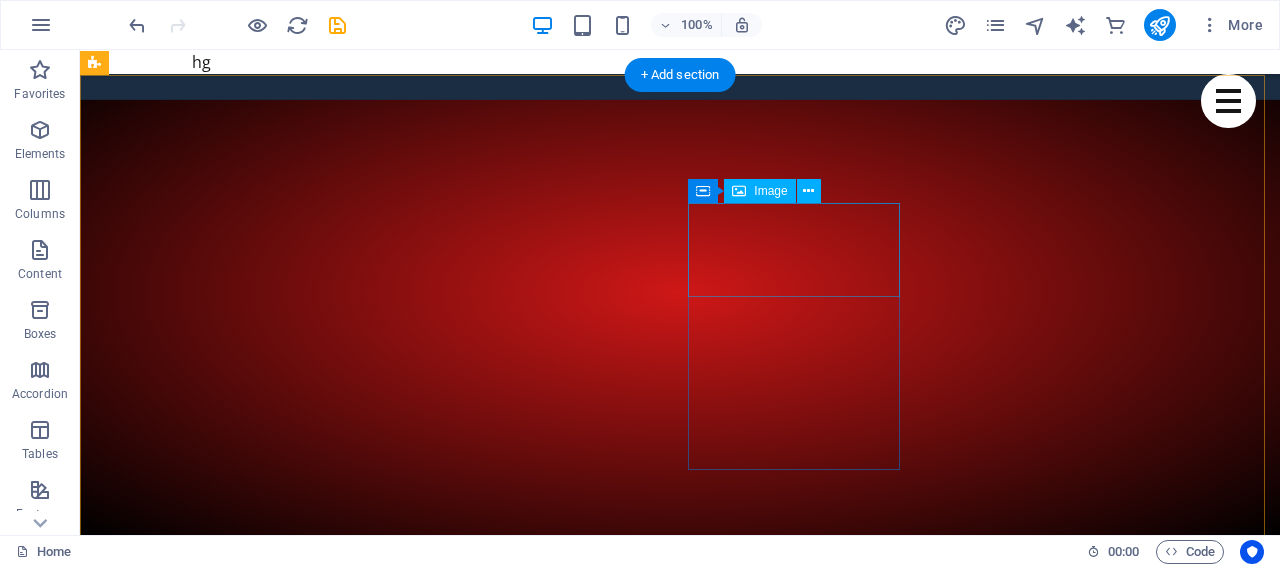 click at bounding box center [690, 3272] 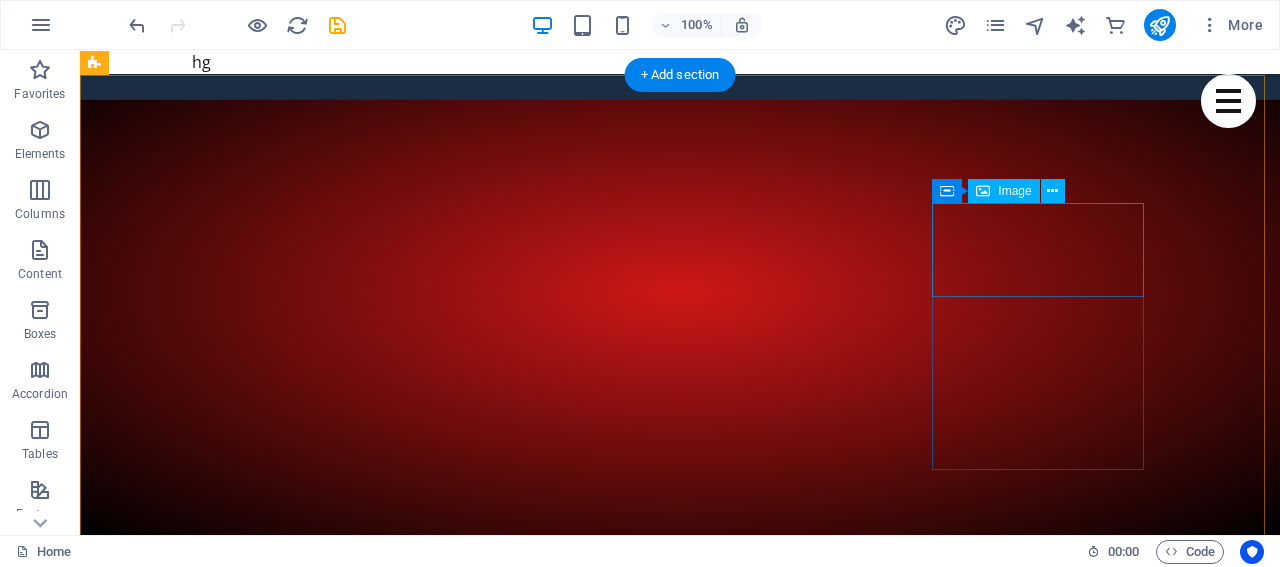 click at bounding box center (934, 3272) 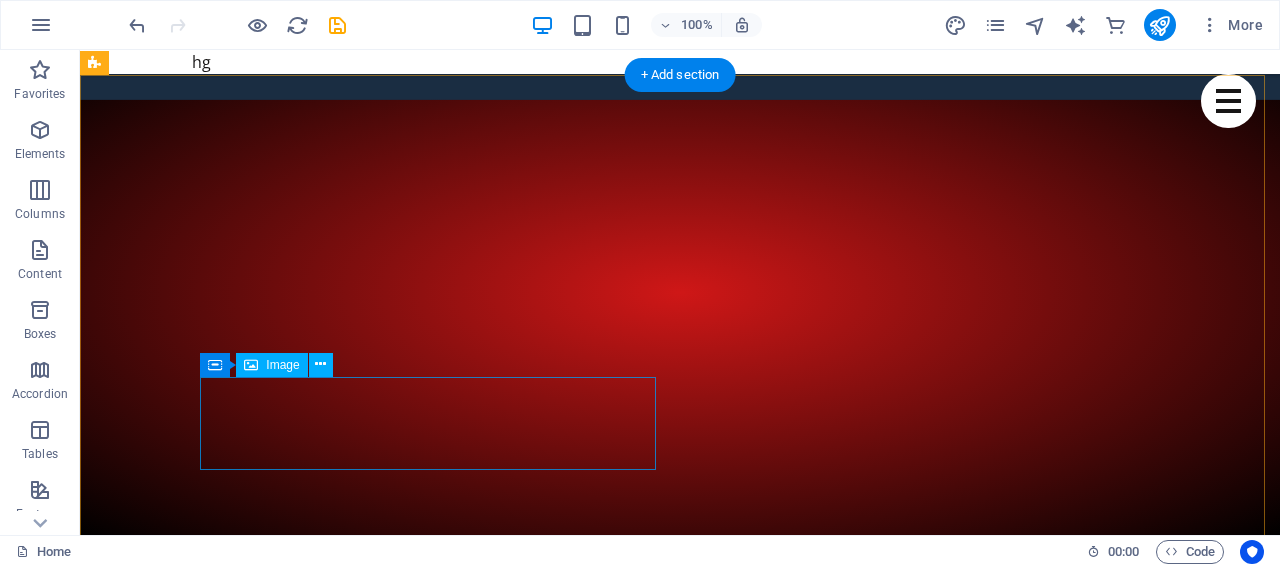 click at bounding box center [324, 3446] 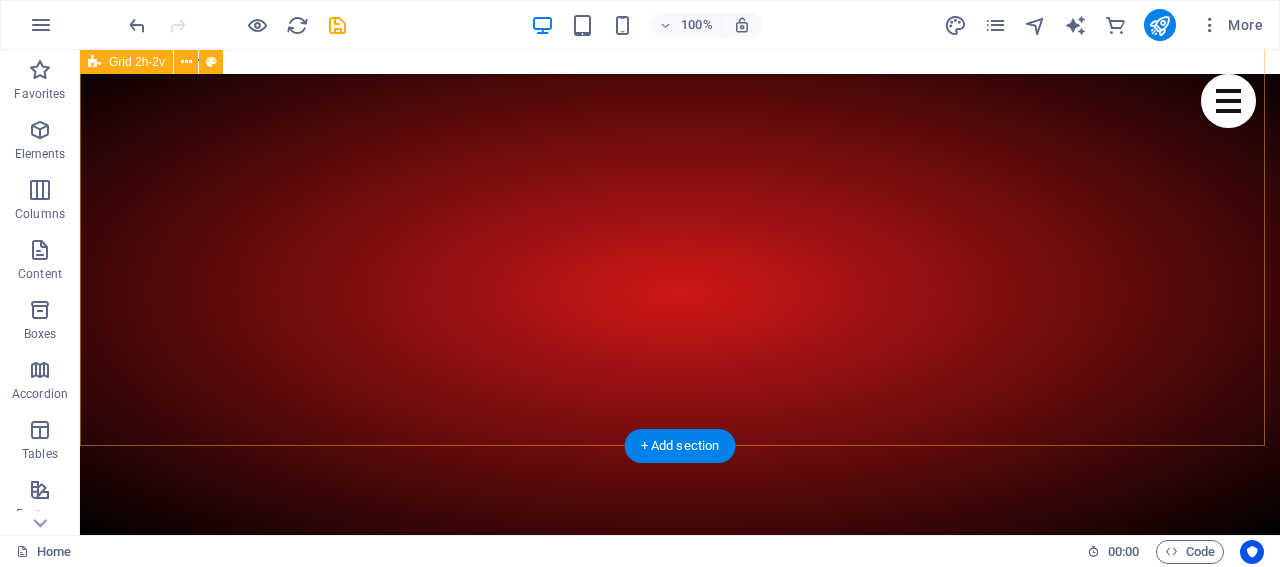 scroll, scrollTop: 670, scrollLeft: 0, axis: vertical 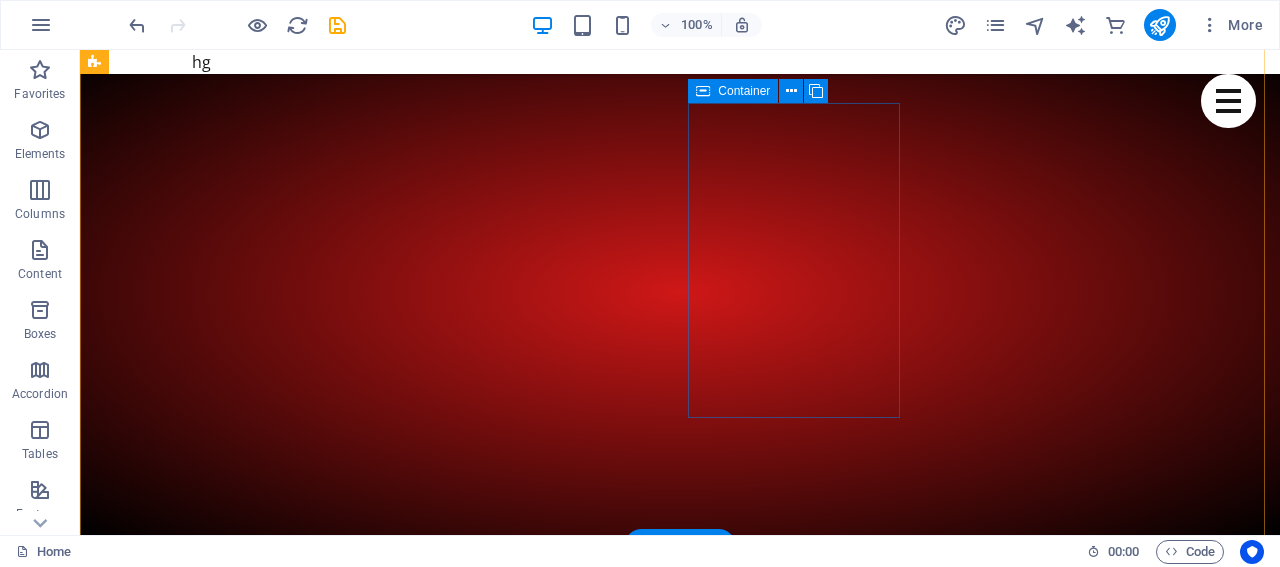 click on "Add elements" at bounding box center (689, 3226) 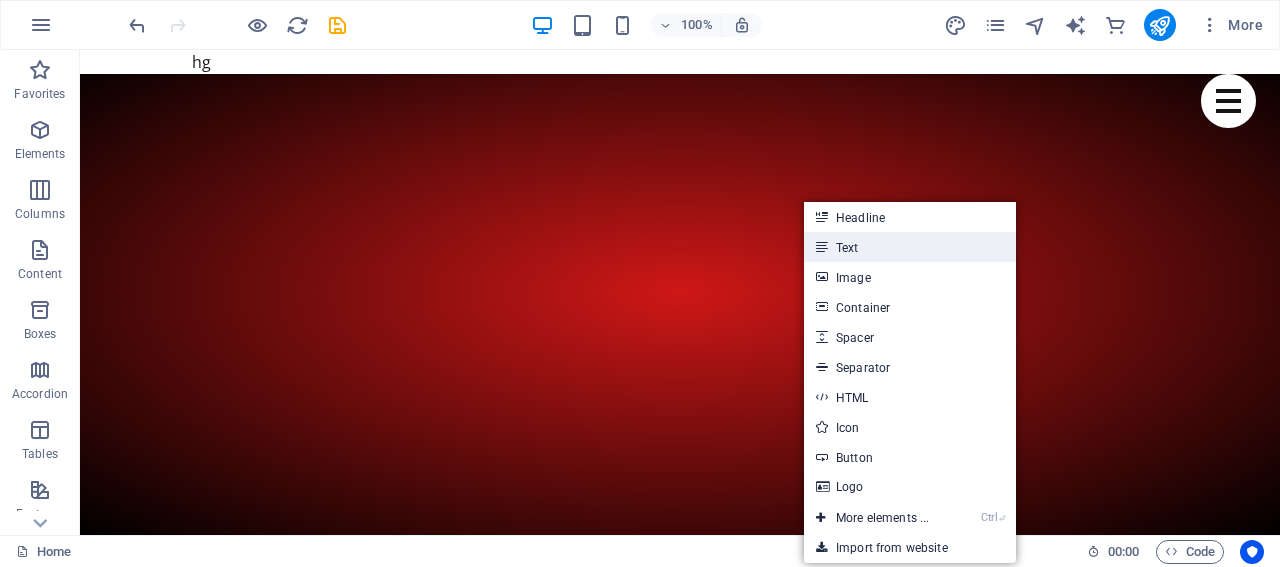 click on "Text" at bounding box center [910, 247] 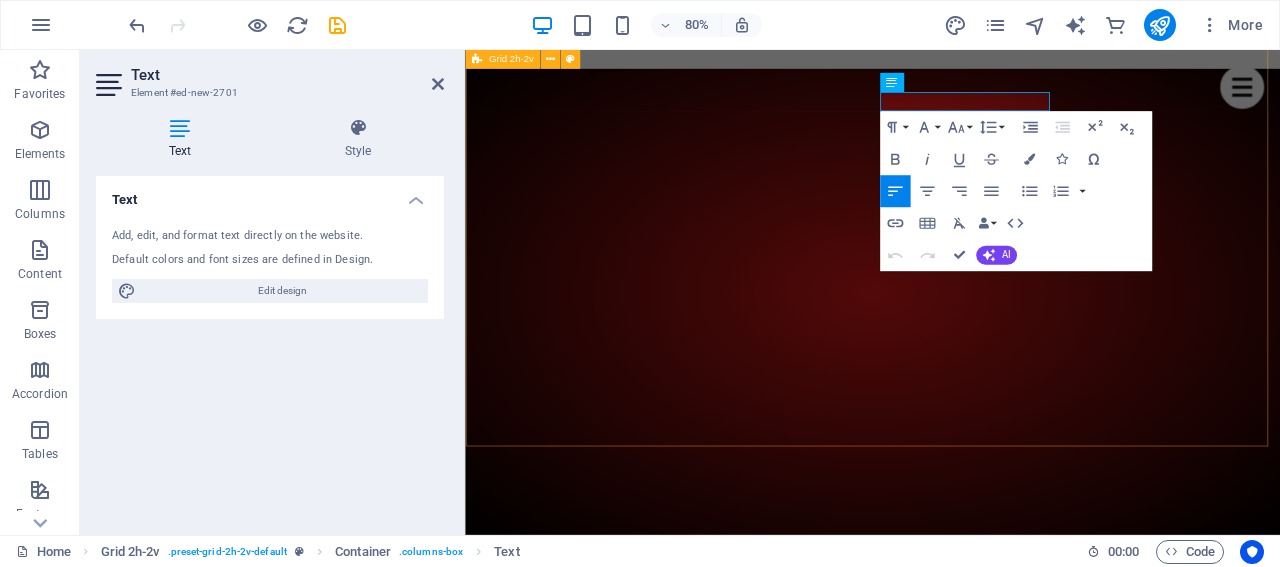 type 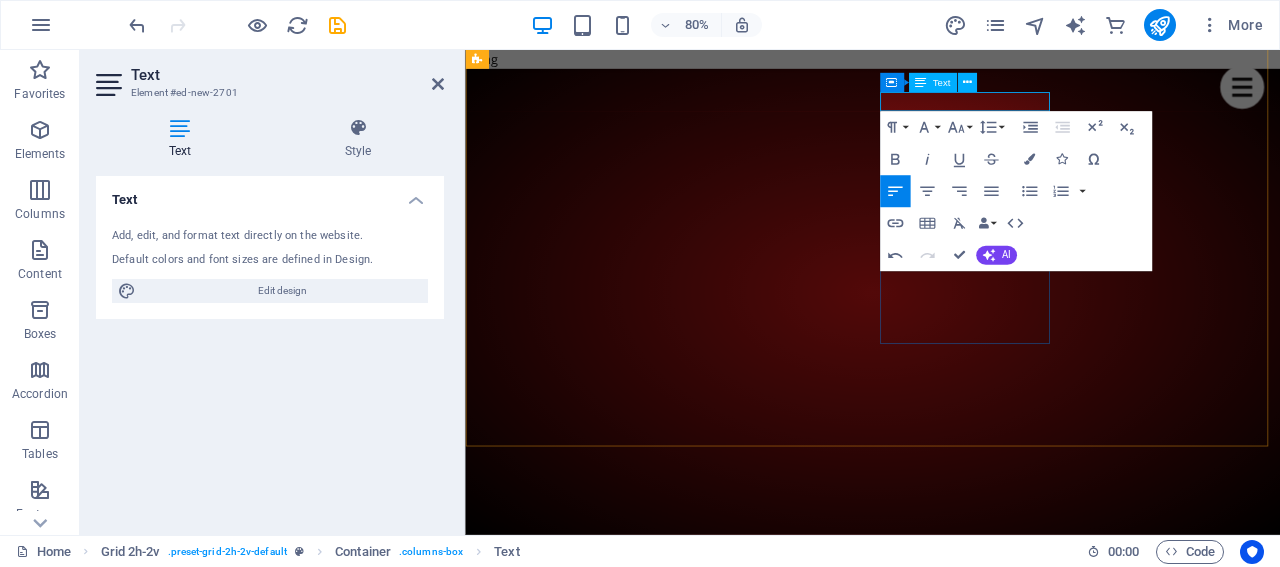 drag, startPoint x: 1175, startPoint y: 117, endPoint x: 1034, endPoint y: 110, distance: 141.17365 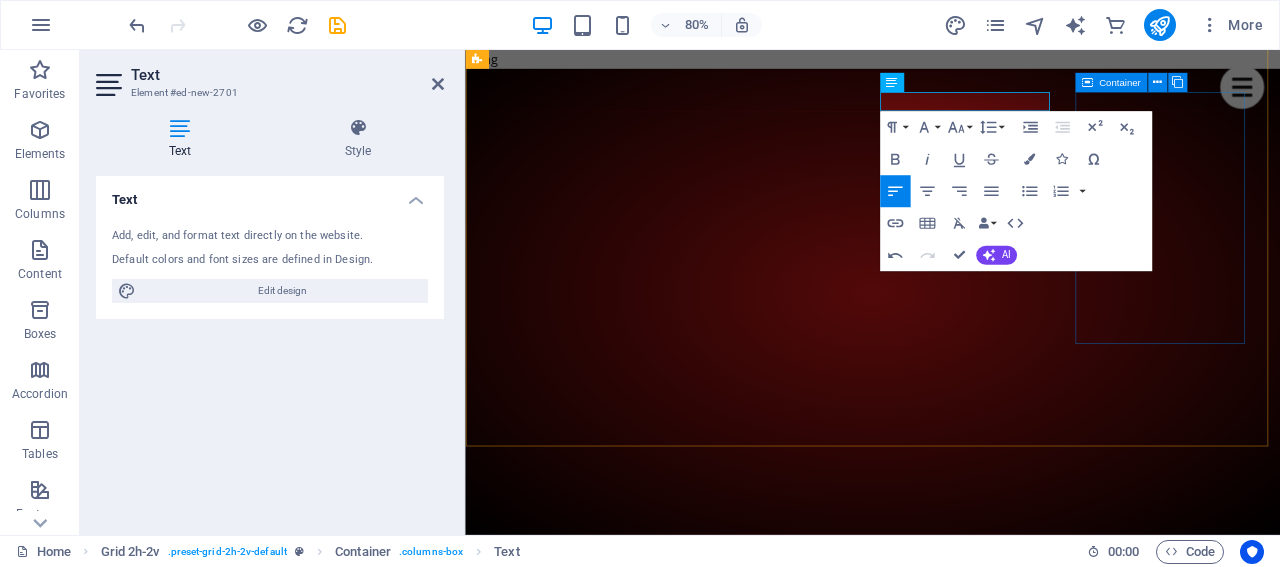 drag, startPoint x: 1025, startPoint y: 111, endPoint x: 1233, endPoint y: 111, distance: 208 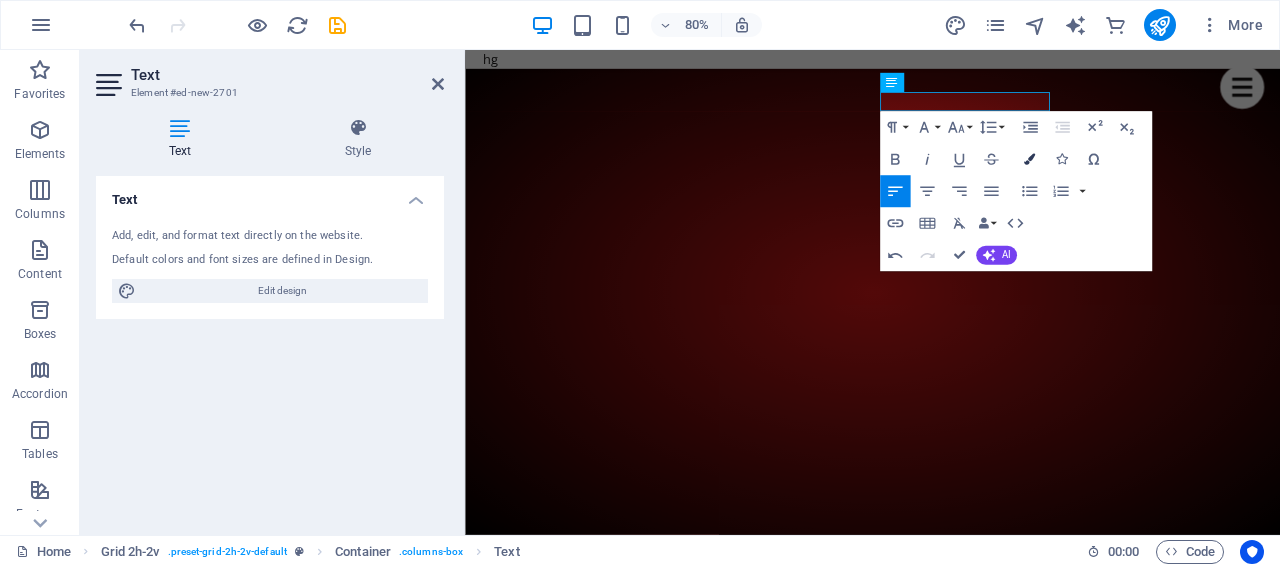 click at bounding box center (1028, 159) 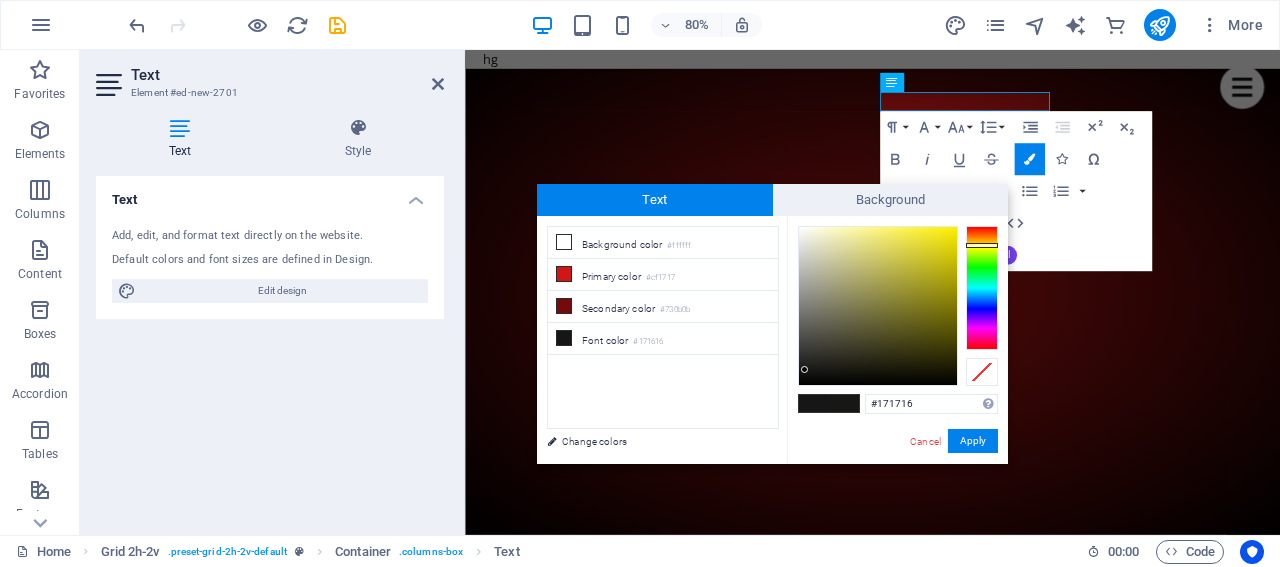 click at bounding box center (982, 288) 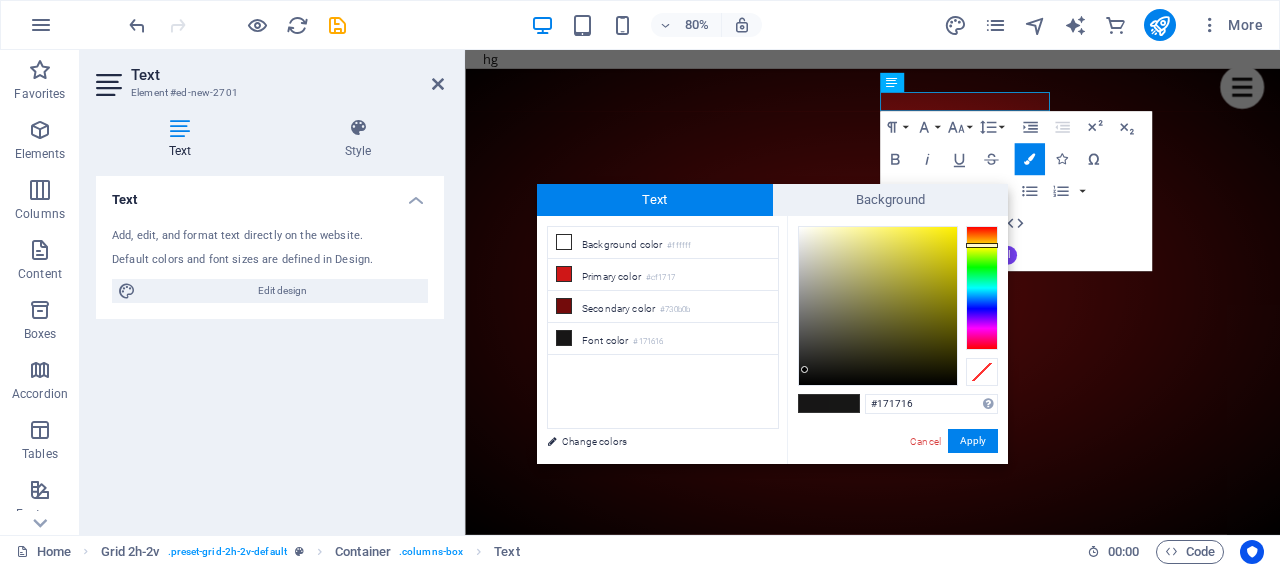 type on "#ada867" 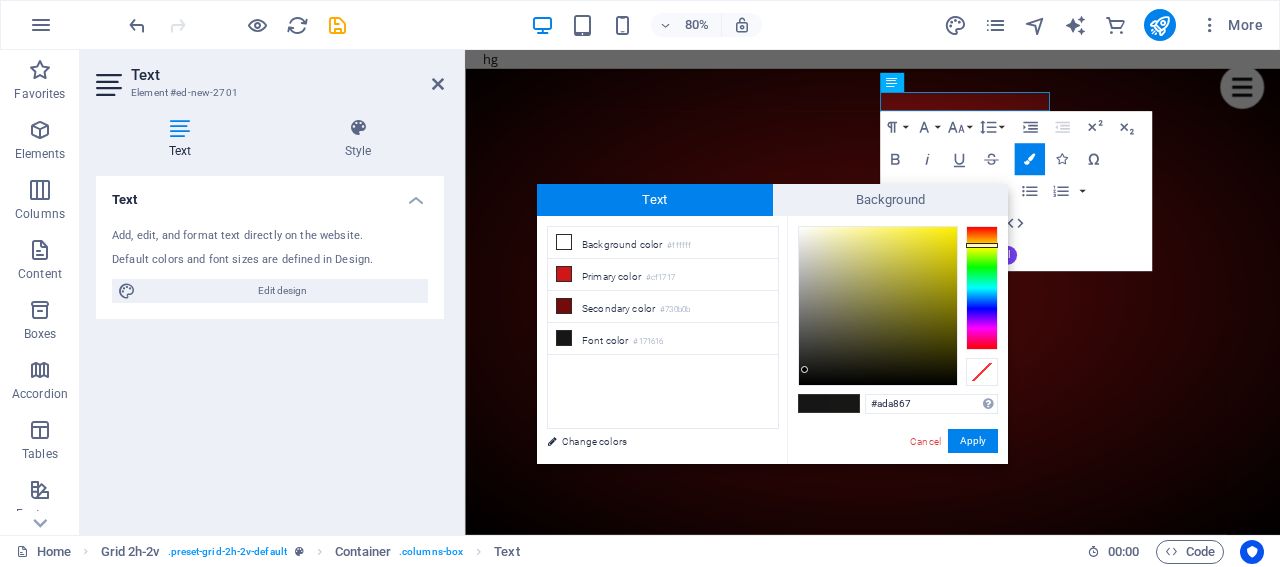 click at bounding box center (878, 306) 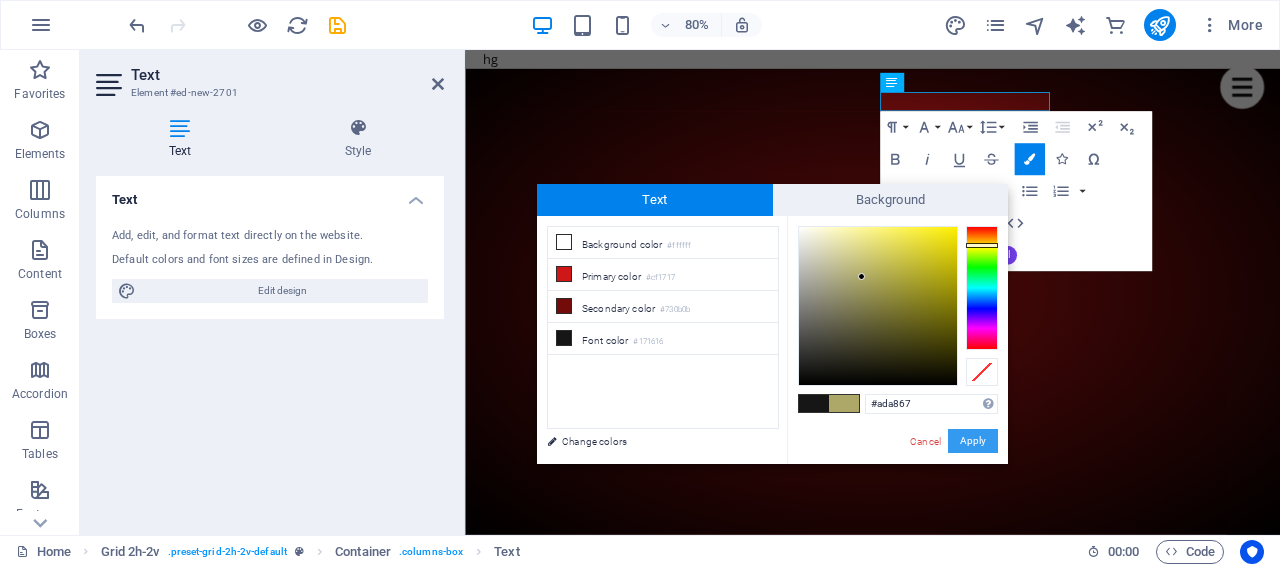 click on "Apply" at bounding box center [973, 441] 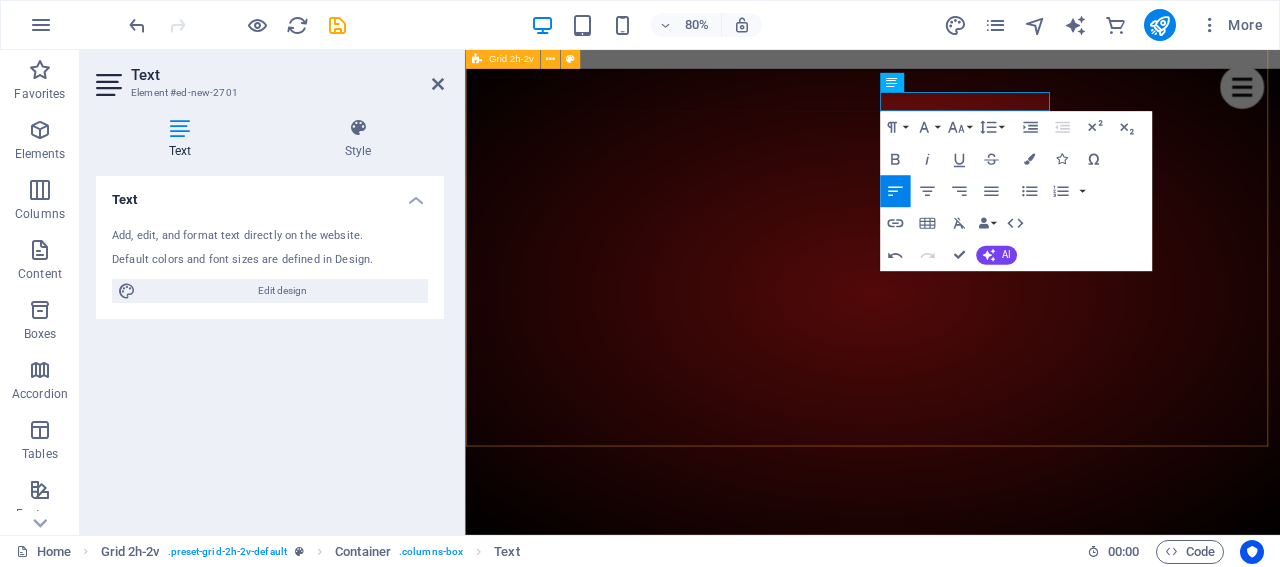 click on "Drop content here or  Add elements  Paste clipboard Drop content here or  Add elements  Paste clipboard منورين بث [LAST_NAME] Drop content here or  Add elements  Paste clipboard" at bounding box center (974, 3331) 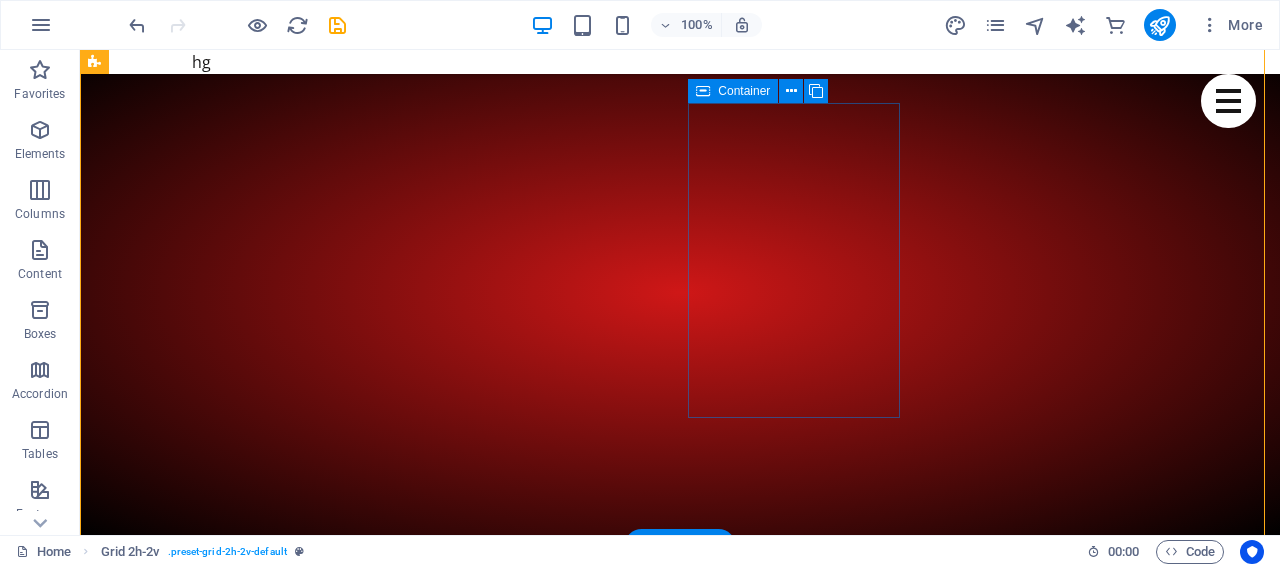 click on "منورين بث [LAST_NAME]" at bounding box center [690, 3283] 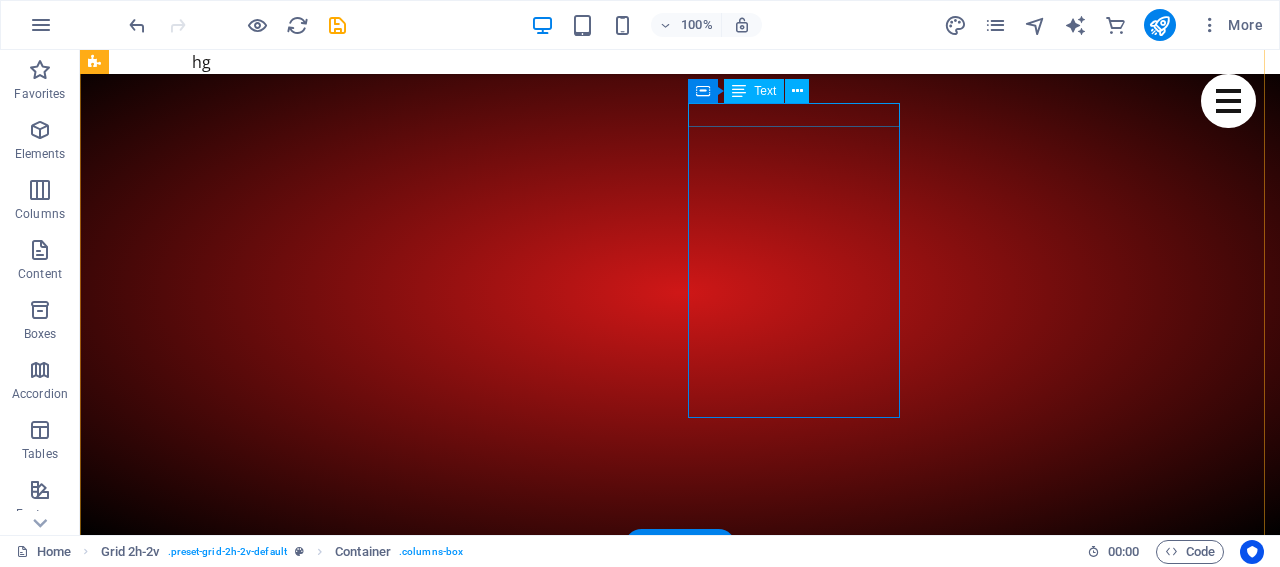 click on "منورين بث [LAST_NAME]" at bounding box center [690, 3137] 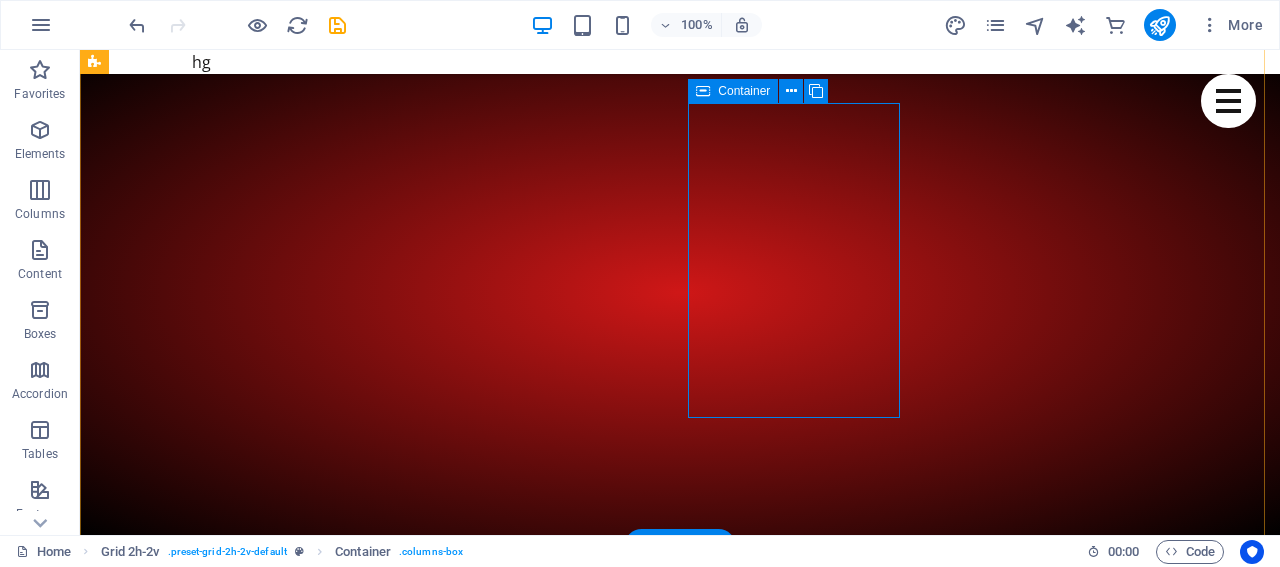 click on "منورين بث [LAST_NAME]" at bounding box center (690, 3283) 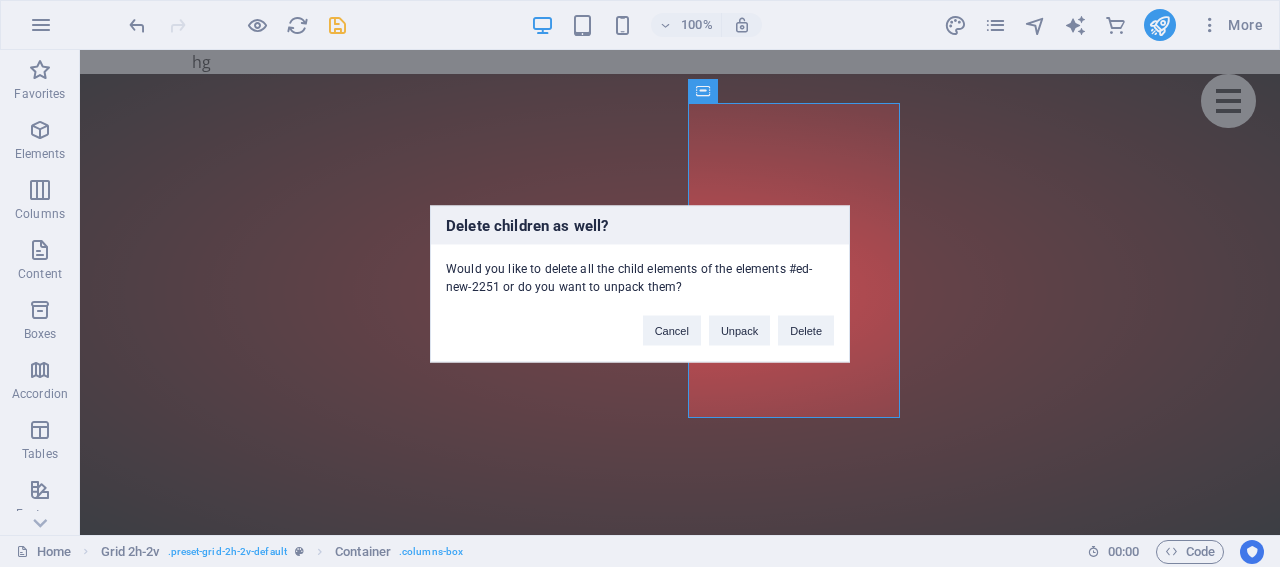 type 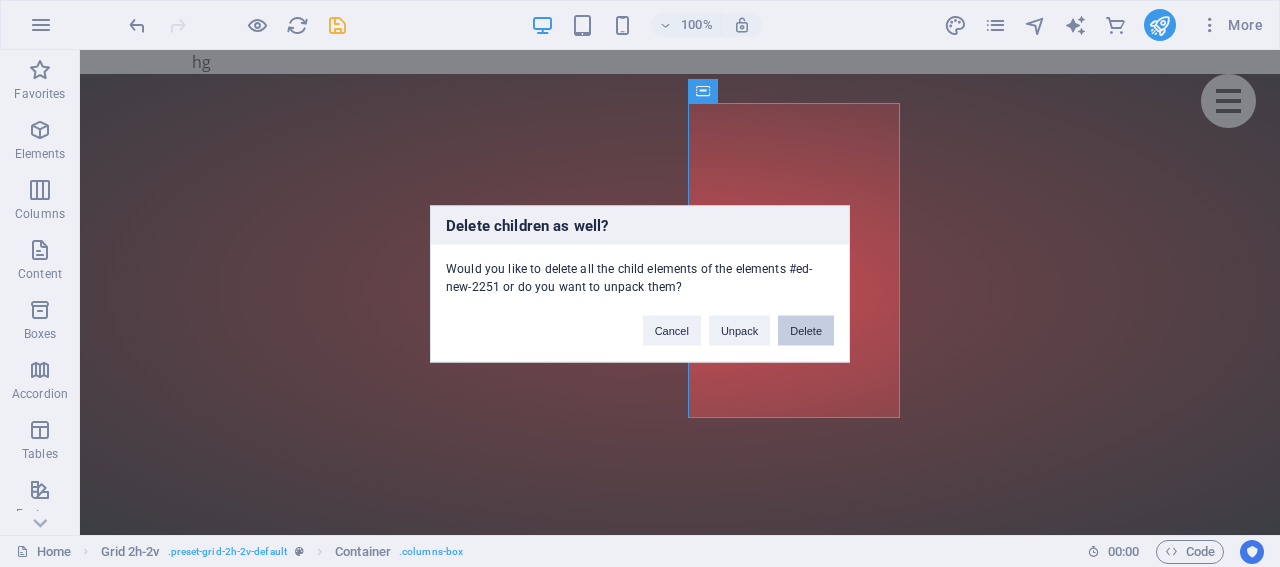 click on "Delete" at bounding box center [806, 330] 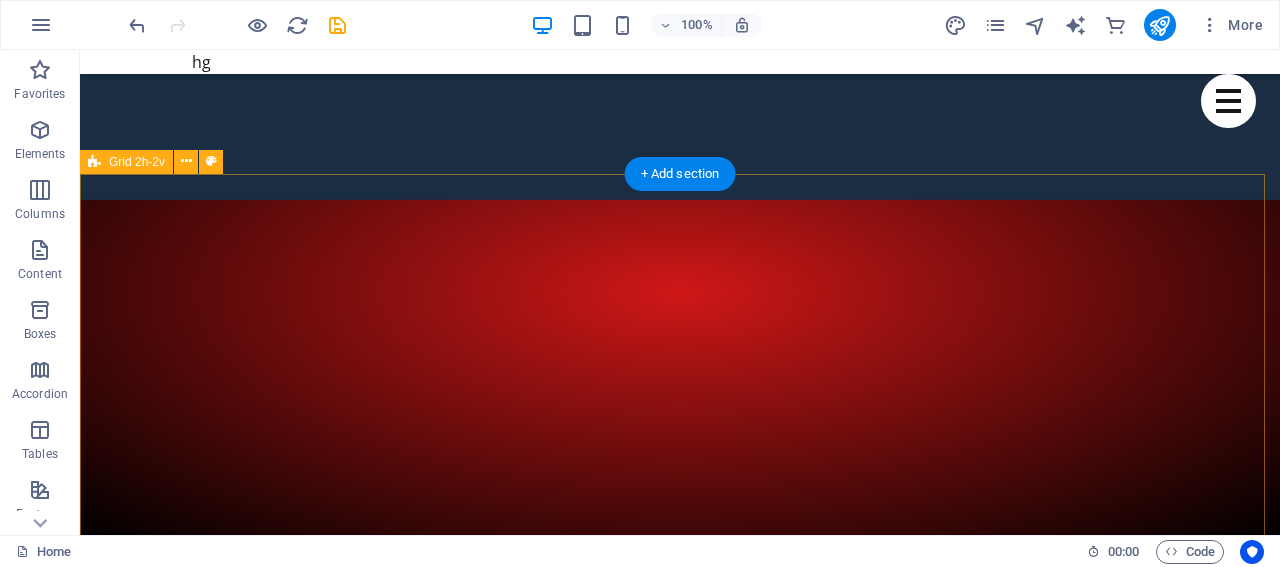 scroll, scrollTop: 570, scrollLeft: 0, axis: vertical 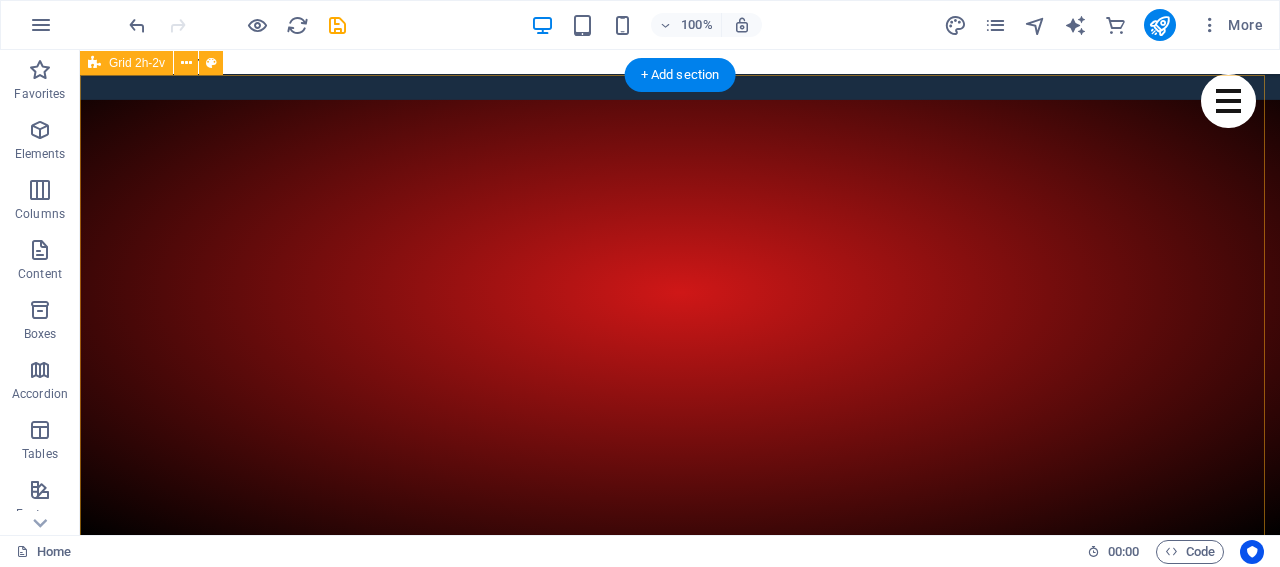 click on "Drop content here or  Add elements  Paste clipboard Drop content here or  Add elements  Paste clipboard Drop content here or  Add elements  Paste clipboard" at bounding box center [680, 3383] 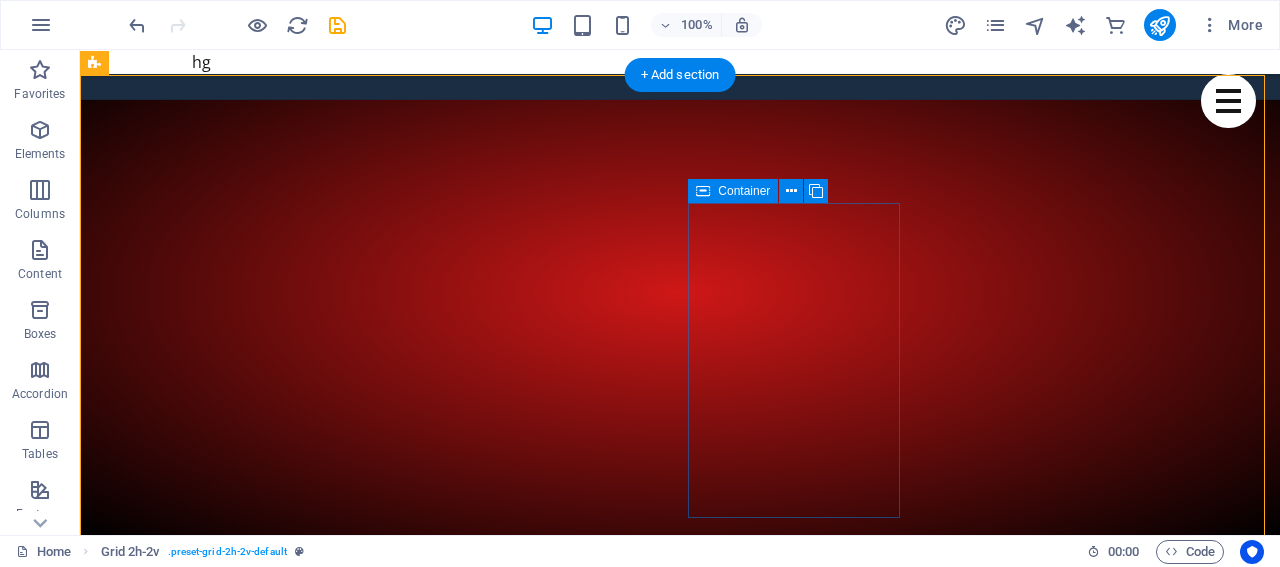 click on "Drop content here or  Add elements  Paste clipboard" at bounding box center (690, 3383) 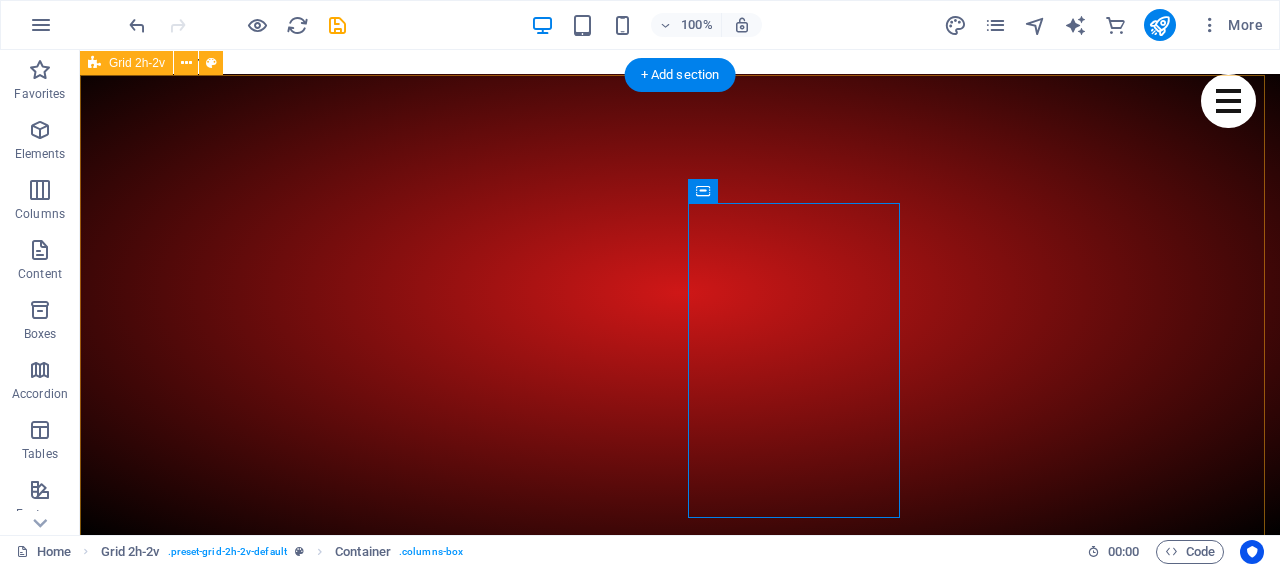 scroll, scrollTop: 770, scrollLeft: 0, axis: vertical 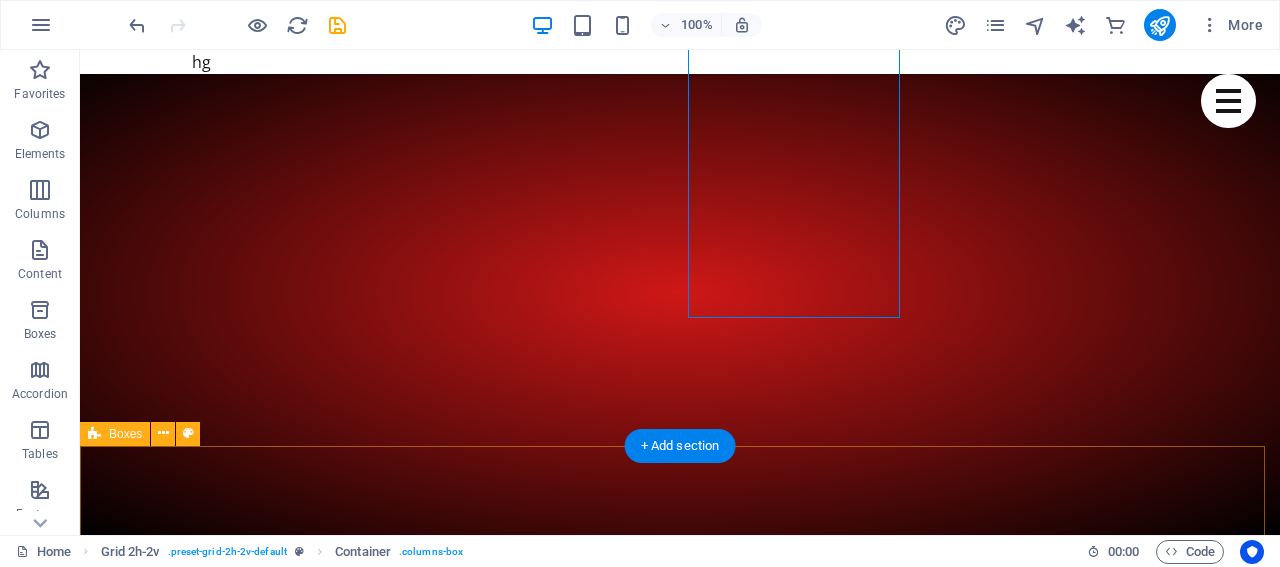 click on "Headline Lorem ipsum dolor sit amet, consectetuer adipiscing elit. Aenean commodo ligula eget dolor. Lorem ipsum dolor sit amet, consectetuer adipiscing elit leget dolor. Headline Lorem ipsum dolor sit amet, consectetuer adipiscing elit. Aenean commodo ligula eget dolor. Lorem ipsum dolor sit amet, consectetuer adipiscing elit leget dolor. Headline Lorem ipsum dolor sit amet, consectetuer adipiscing elit. Aenean commodo ligula eget dolor. Lorem ipsum dolor sit amet, consectetuer adipiscing elit leget dolor." at bounding box center [680, 3916] 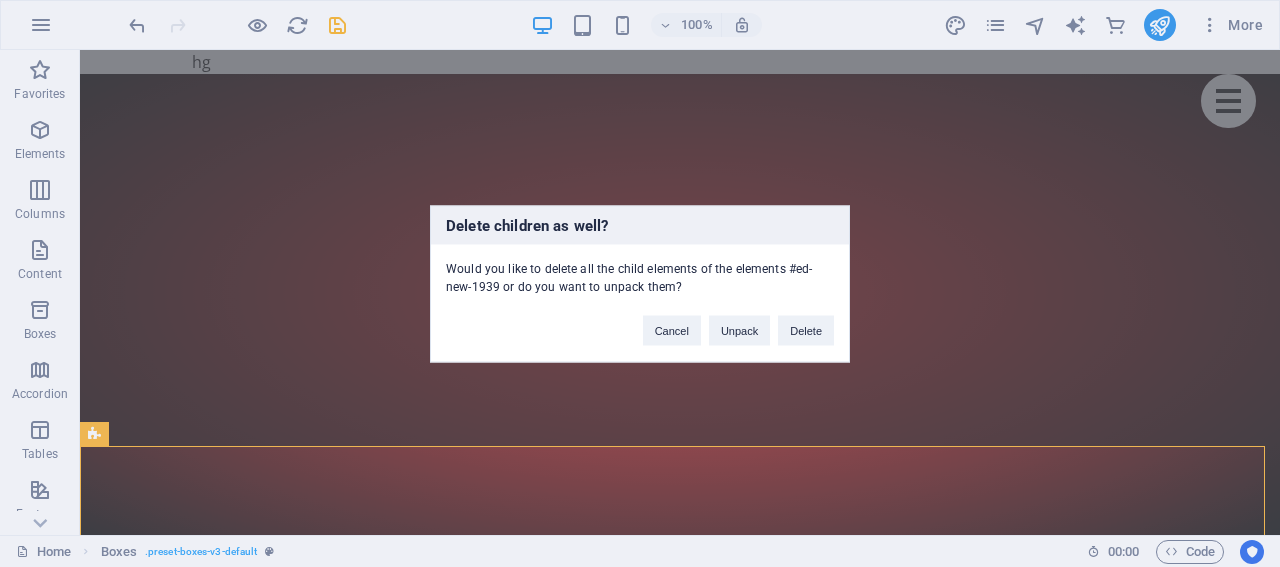 type 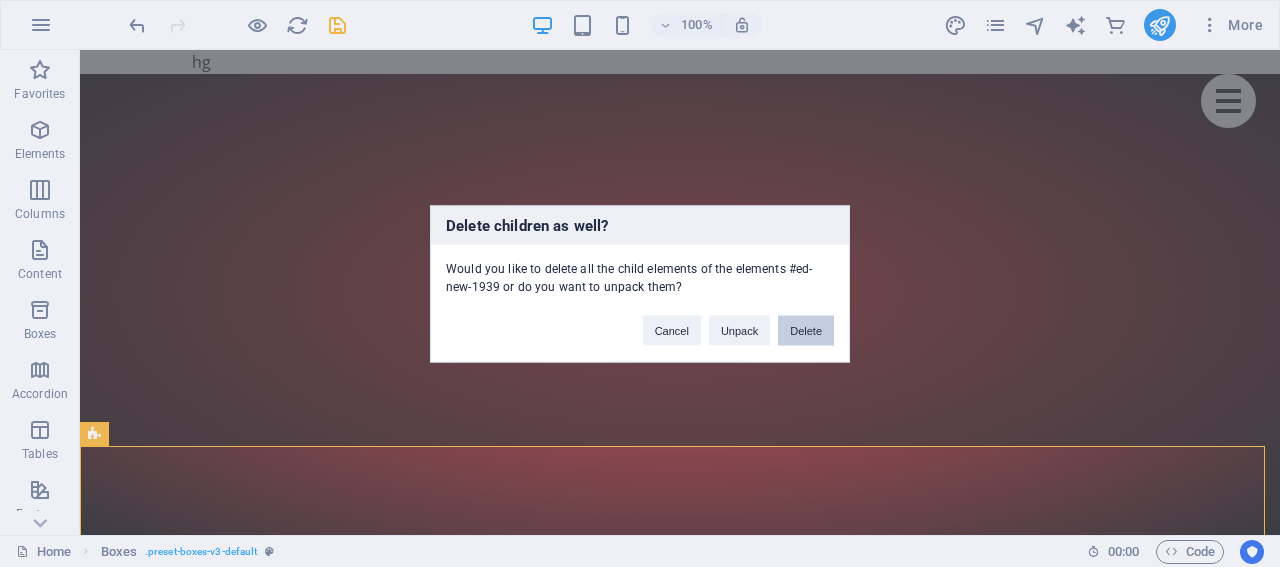 click on "Delete" at bounding box center [806, 330] 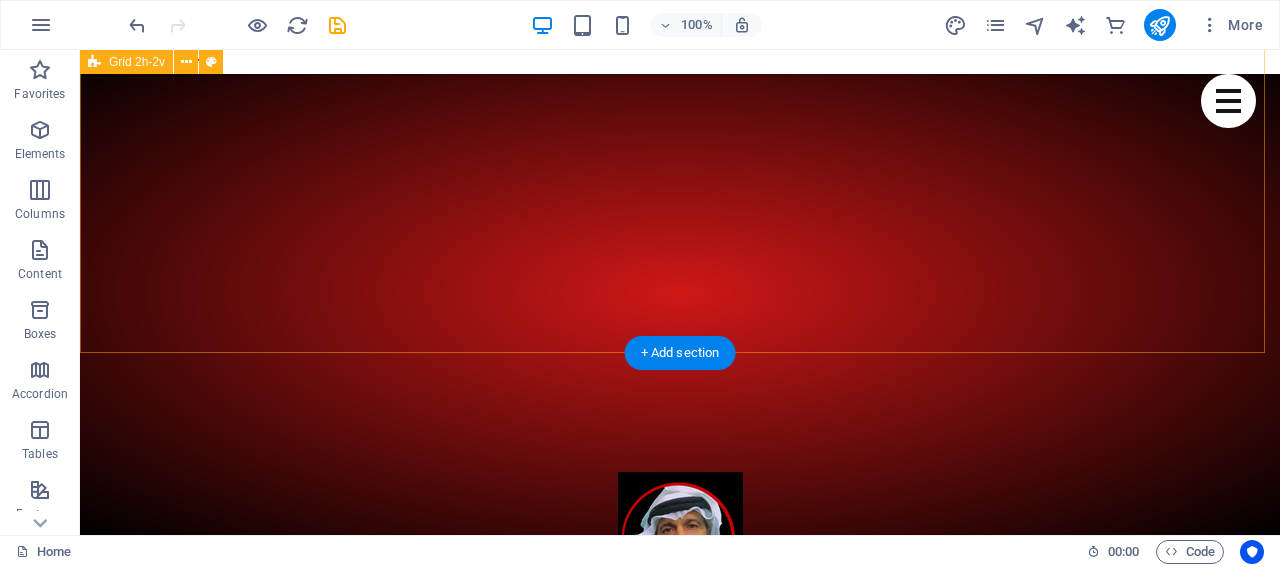 scroll, scrollTop: 870, scrollLeft: 0, axis: vertical 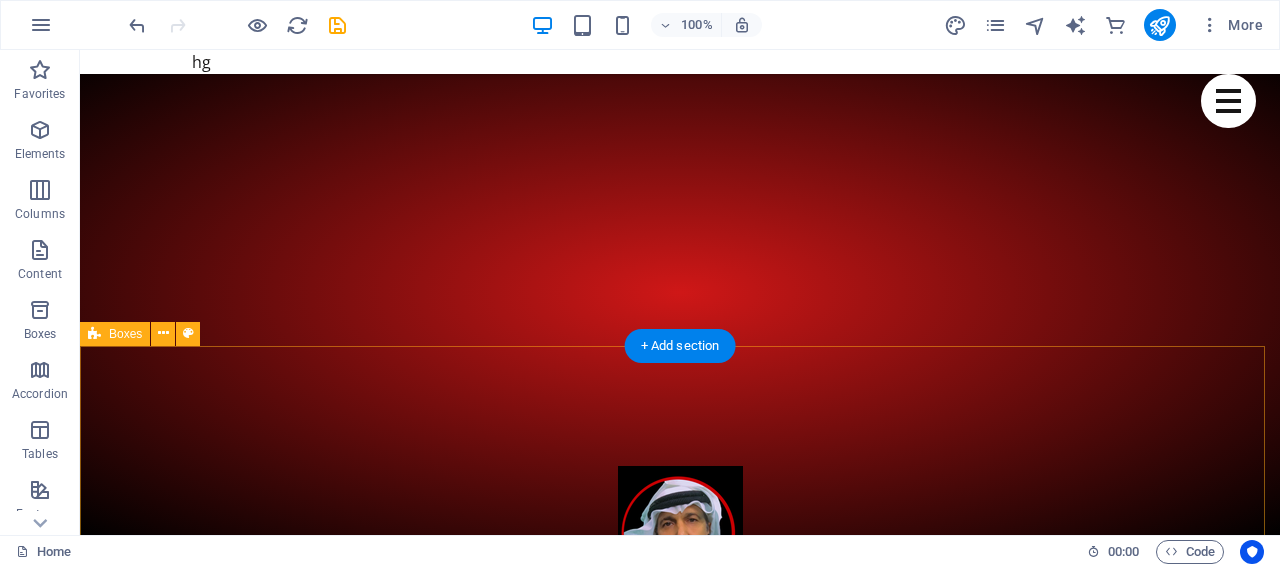 click on "Headline Lorem ipsum dolor sit amet, consectetuer adipiscing elit. Aenean commodo ligula eget dolor. Lorem ipsum dolor sit amet, consectetuer adipiscing elit leget dolor. Headline Lorem ipsum dolor sit amet, consectetuer adipiscing elit. Aenean commodo ligula eget dolor. Lorem ipsum dolor sit amet, consectetuer adipiscing elit leget dolor. Headline Lorem ipsum dolor sit amet, consectetuer adipiscing elit. Aenean commodo ligula eget dolor. Lorem ipsum dolor sit amet, consectetuer adipiscing elit leget dolor." at bounding box center [680, 3930] 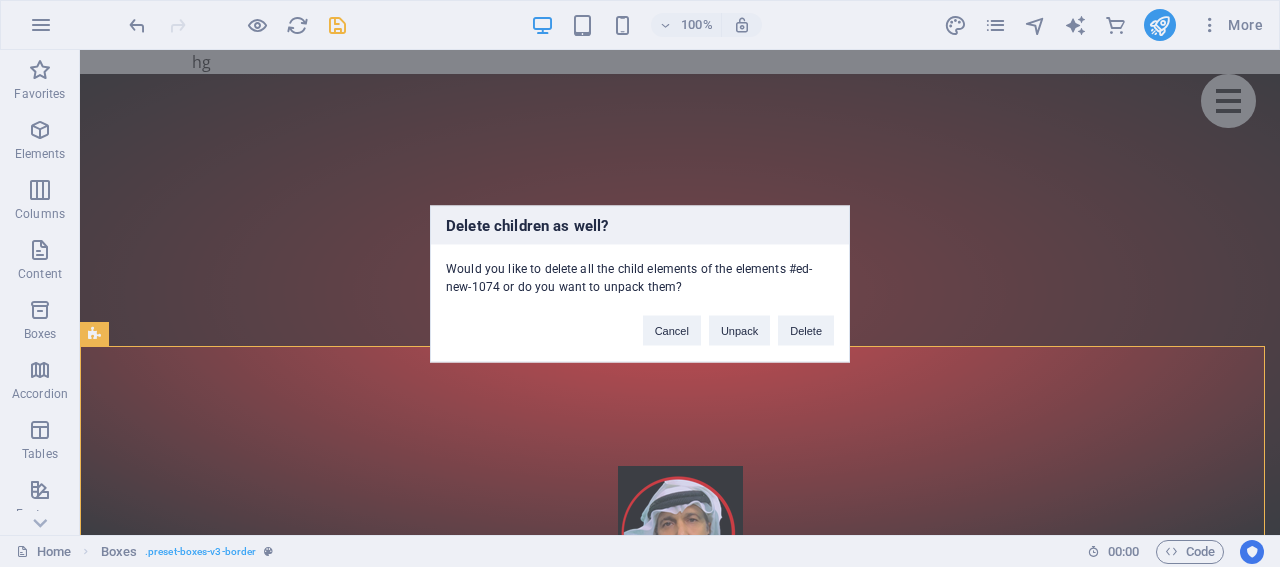 type 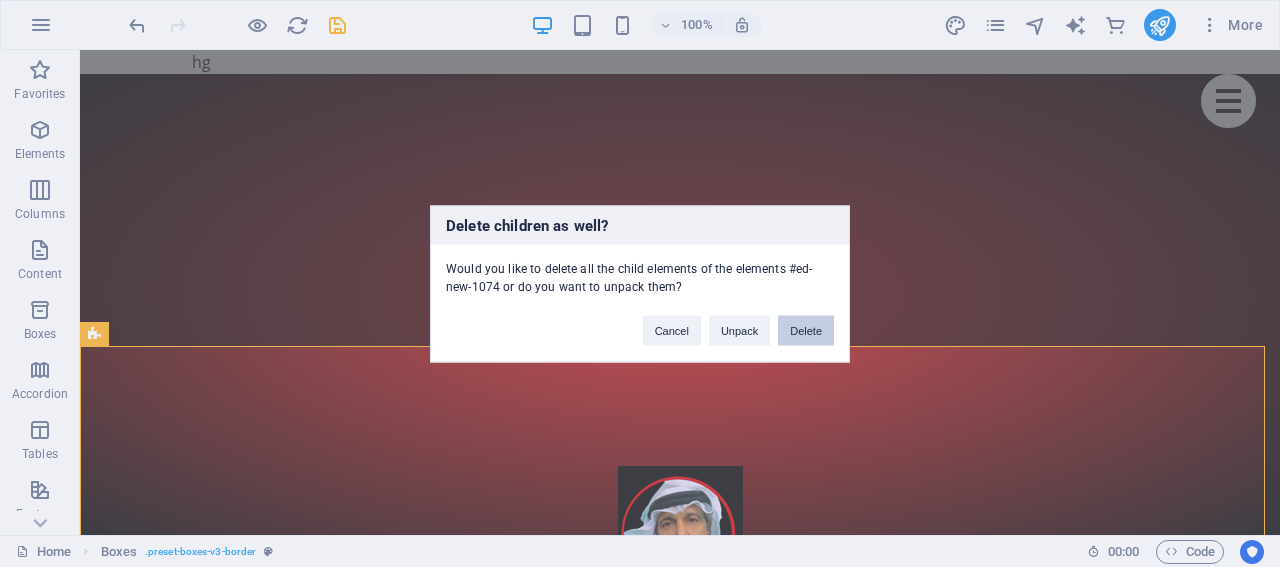 click on "Delete" at bounding box center [806, 330] 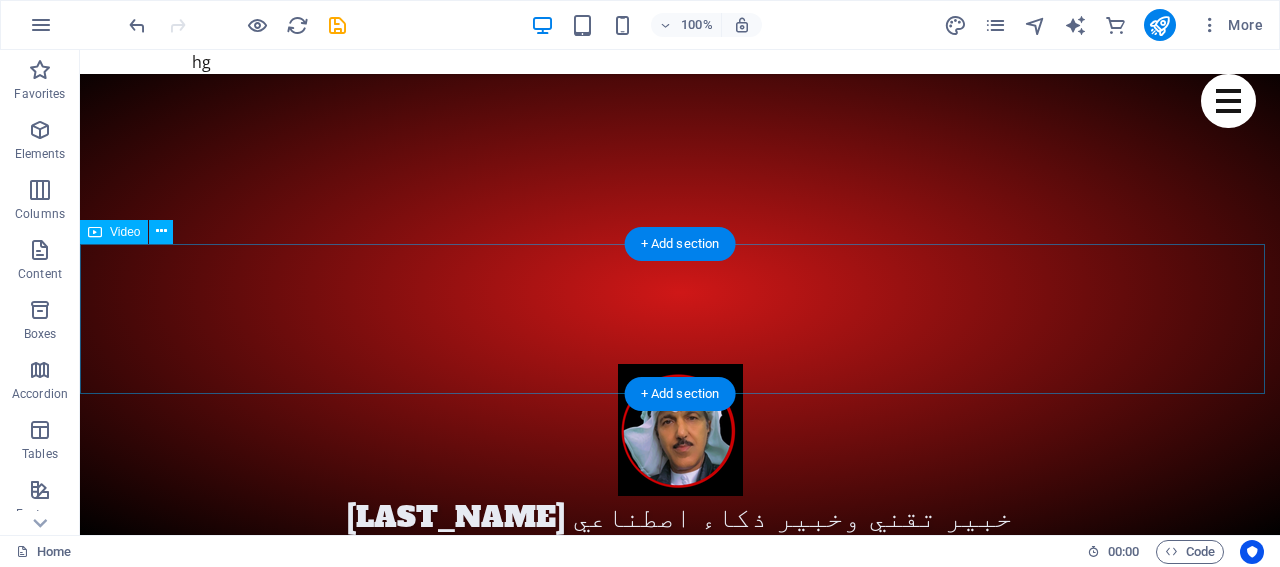 scroll, scrollTop: 870, scrollLeft: 0, axis: vertical 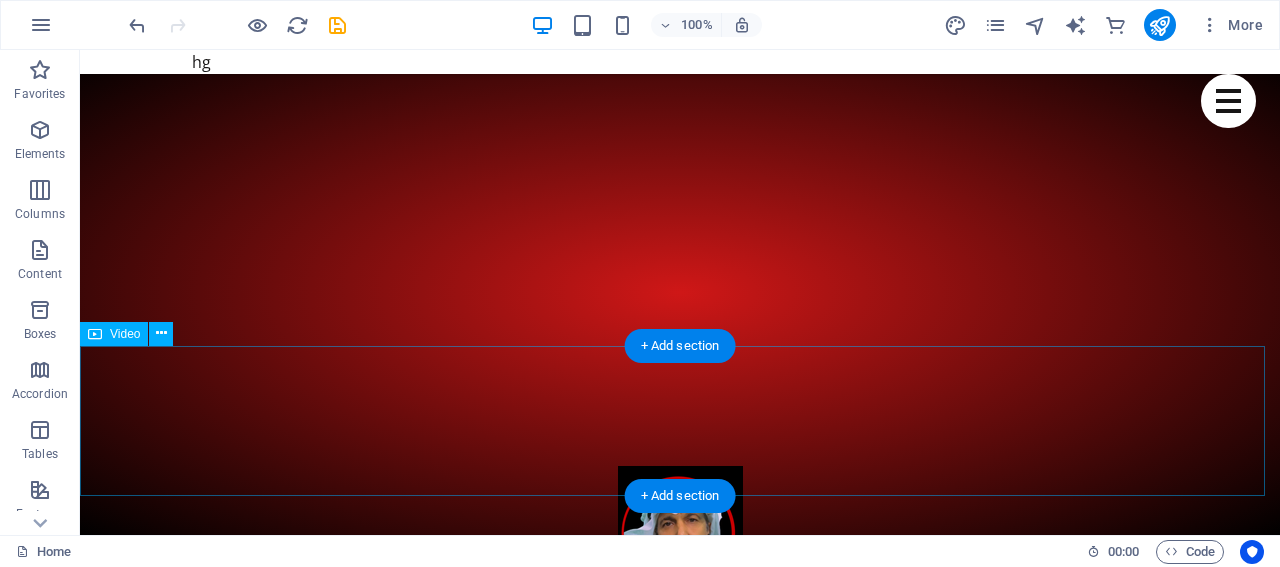 click at bounding box center (680, 3444) 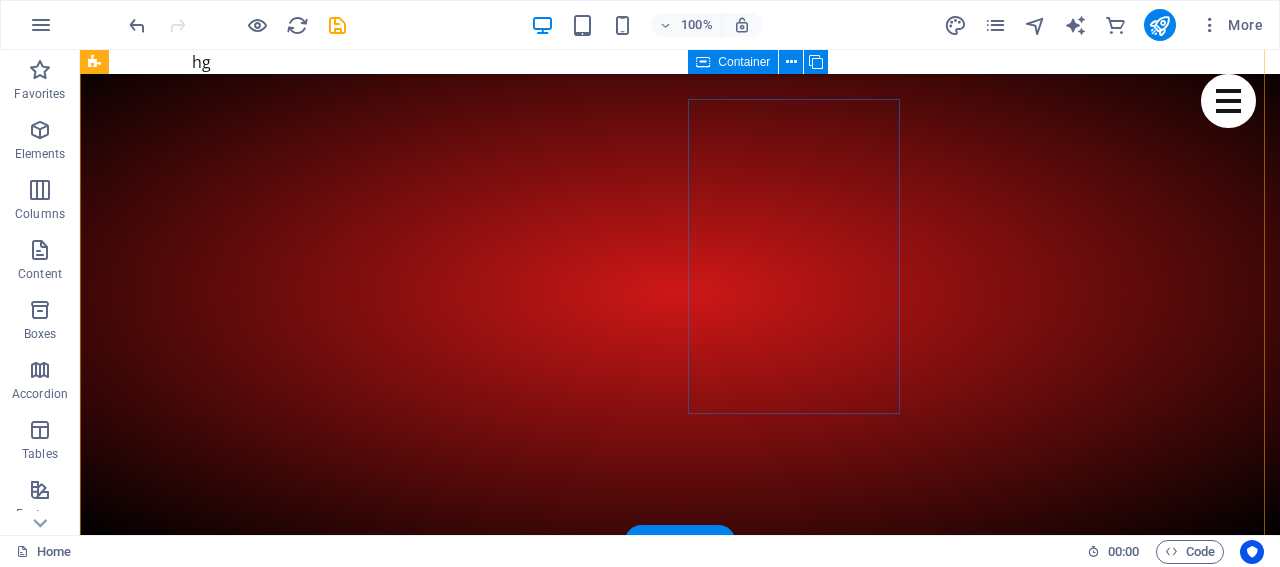 scroll, scrollTop: 570, scrollLeft: 0, axis: vertical 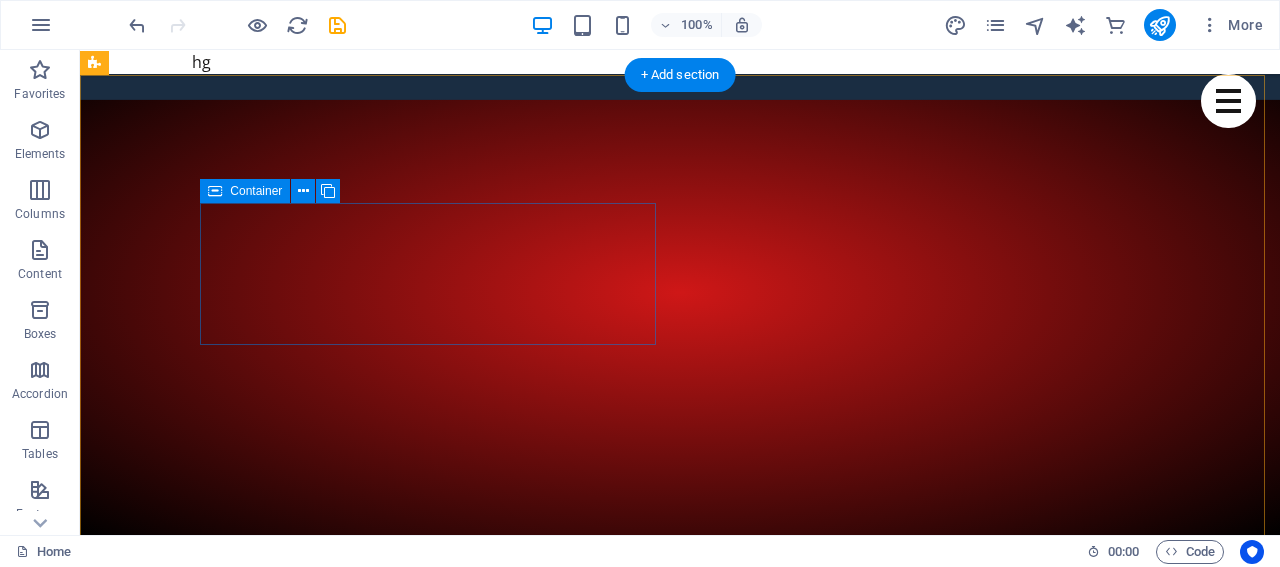 click on "Drop content here or  Add elements  Paste clipboard" at bounding box center (324, 3296) 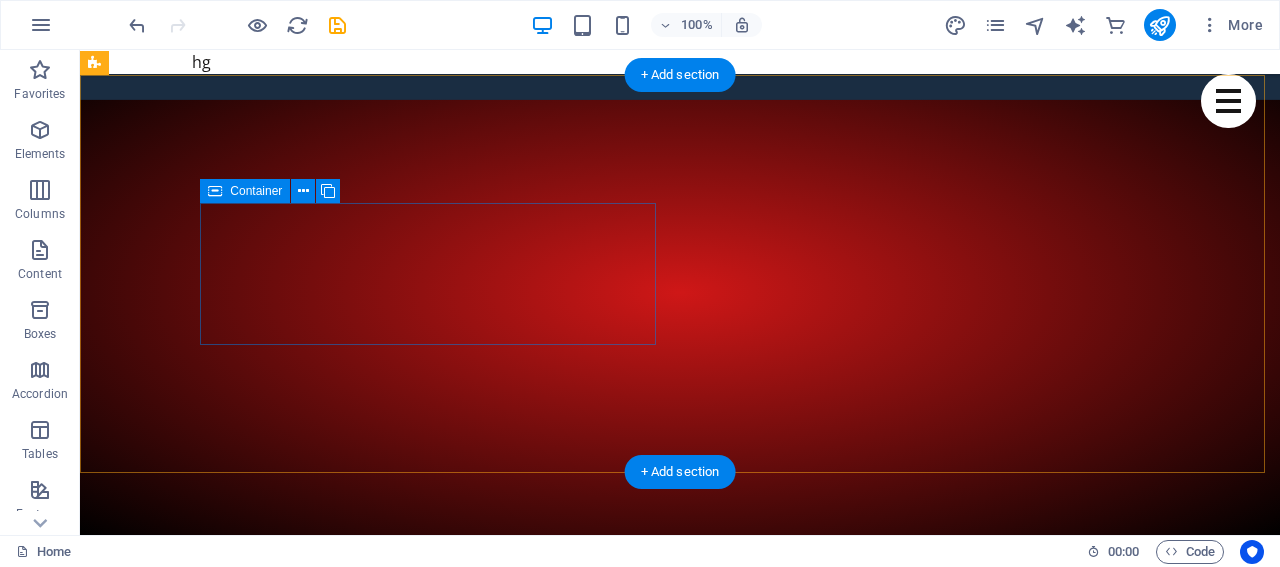 click on "Drop content here or  Add elements  Paste clipboard" at bounding box center (324, 3296) 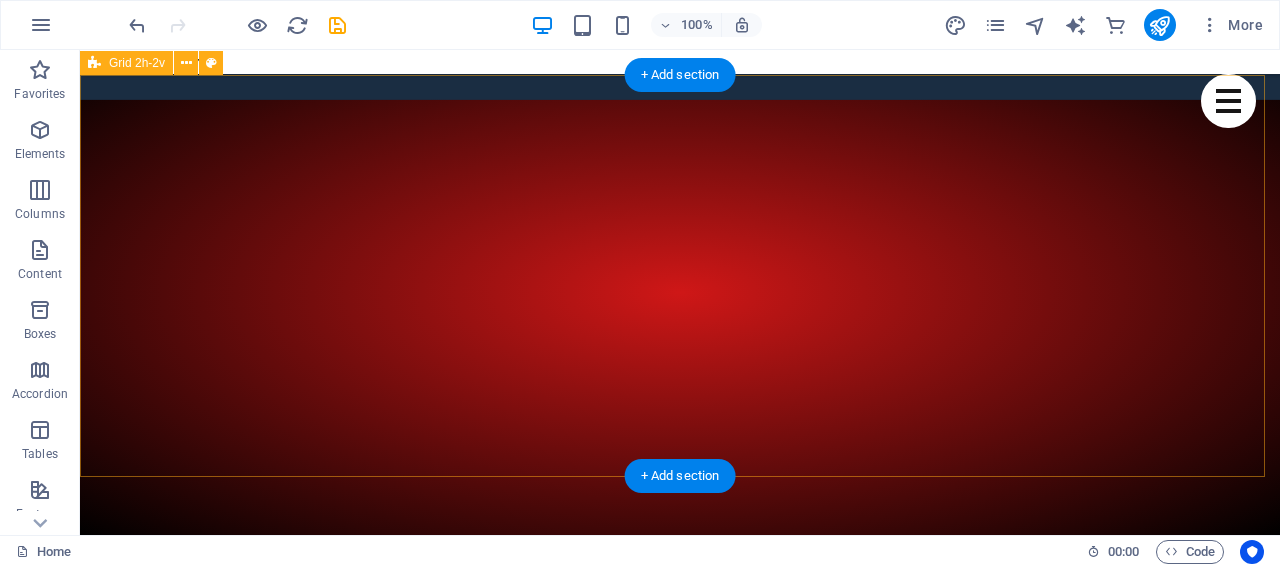 click on "Drop content here or  Add elements  Paste clipboard" at bounding box center [202, 3298] 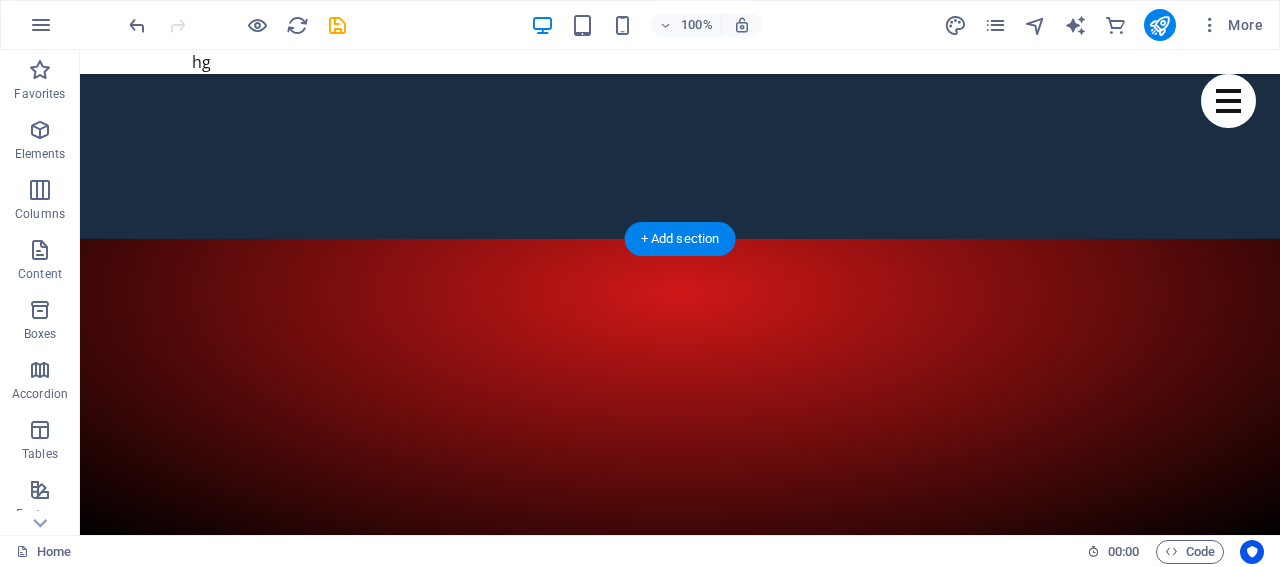 scroll, scrollTop: 270, scrollLeft: 0, axis: vertical 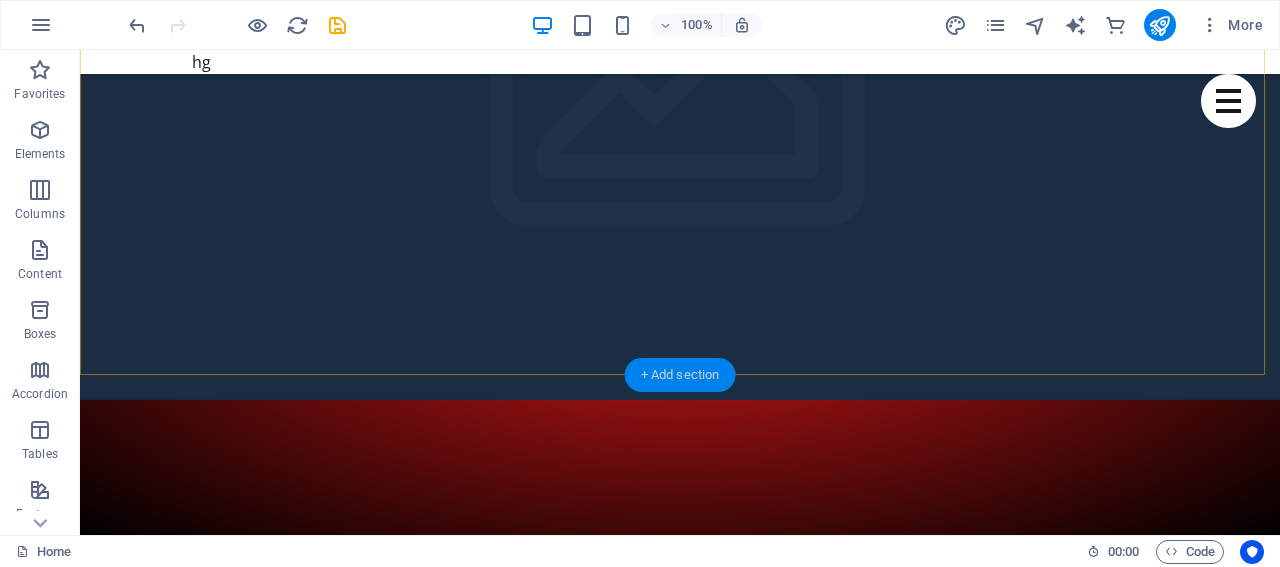 click on "+ Add section" at bounding box center [680, 375] 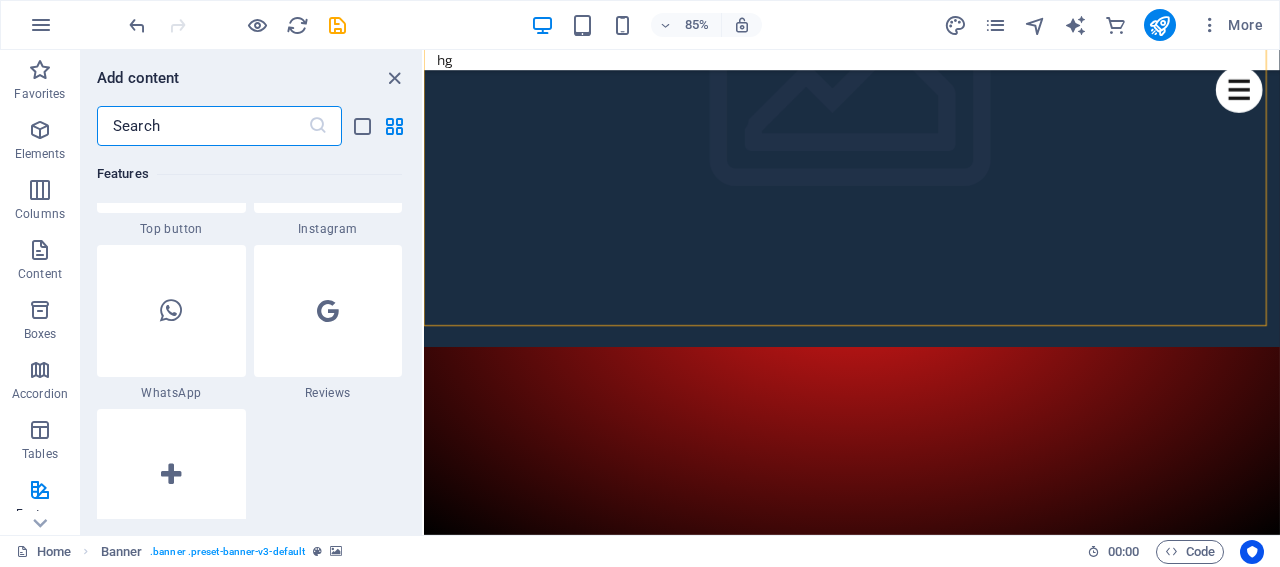 scroll, scrollTop: 9799, scrollLeft: 0, axis: vertical 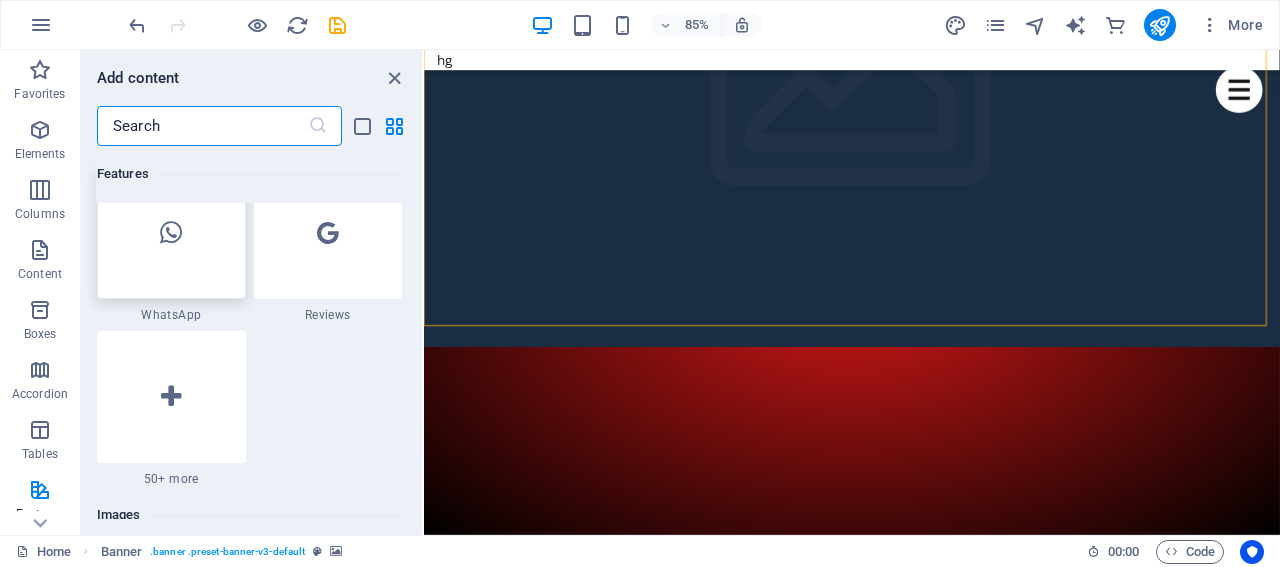 click at bounding box center (171, 233) 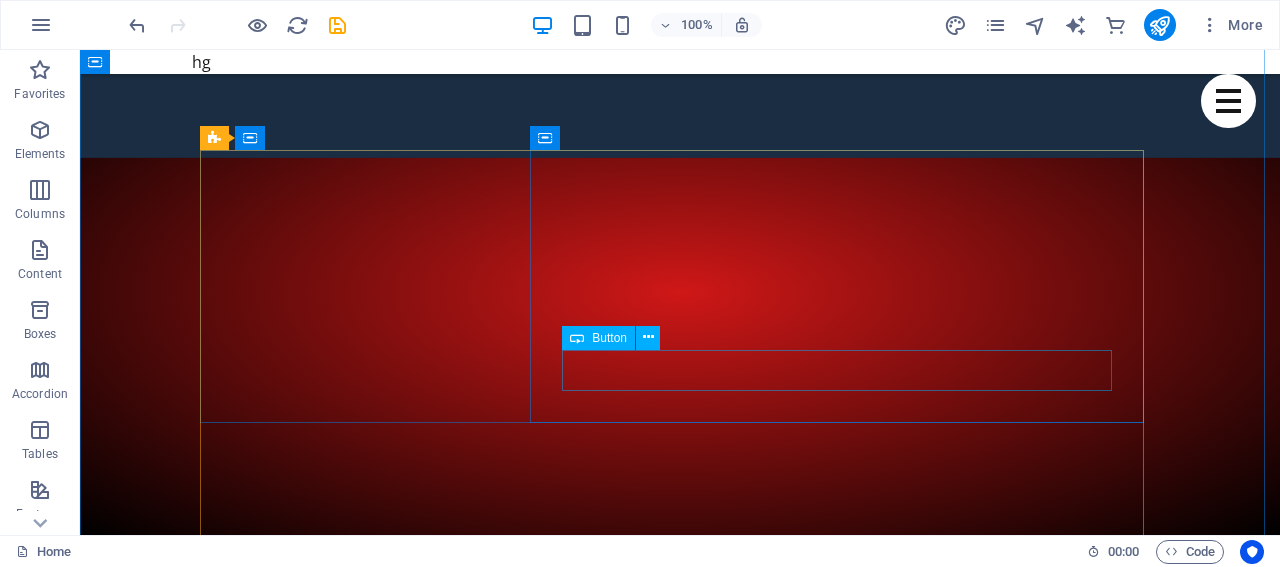 scroll, scrollTop: 270, scrollLeft: 0, axis: vertical 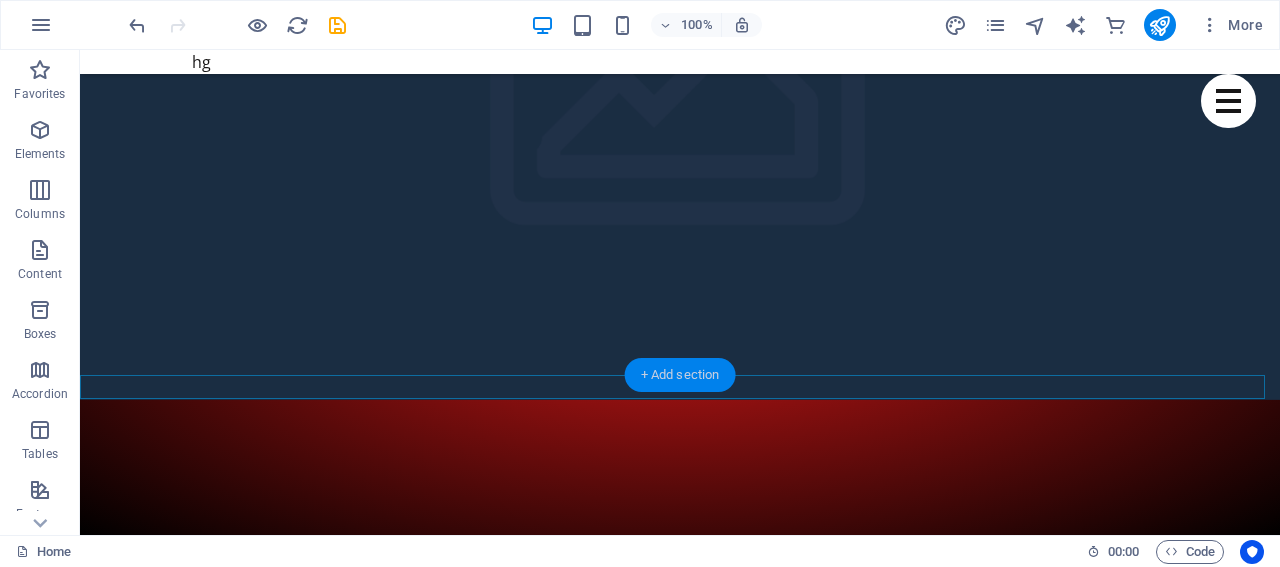 click on "+ Add section" at bounding box center (680, 375) 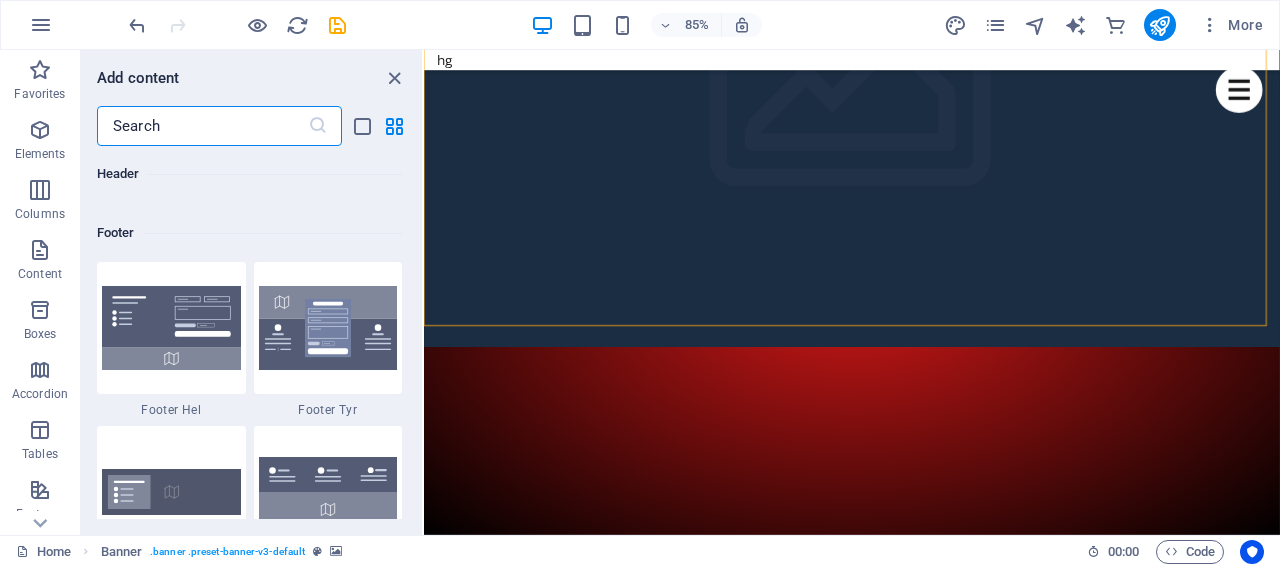 scroll, scrollTop: 13174, scrollLeft: 0, axis: vertical 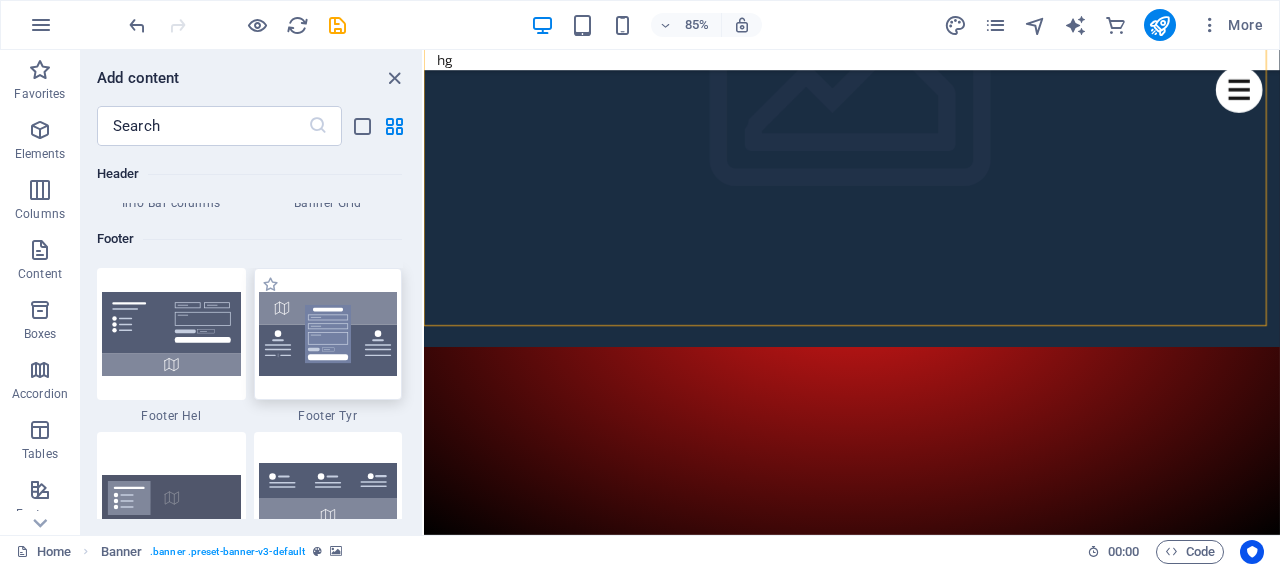 click at bounding box center [328, 334] 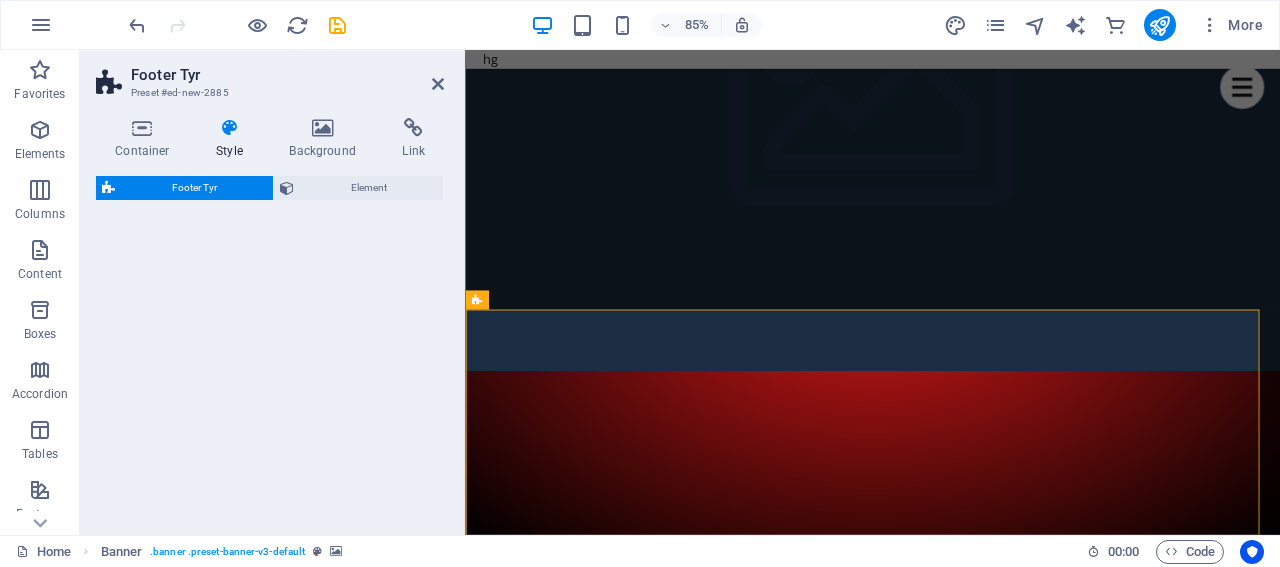 select on "rem" 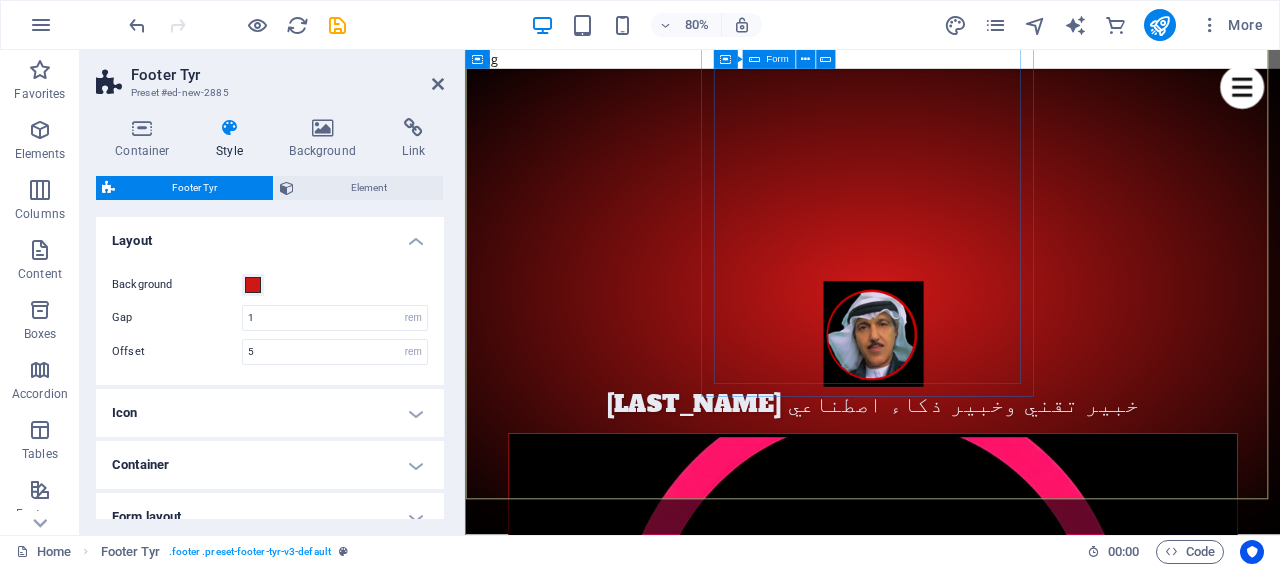 scroll, scrollTop: 1070, scrollLeft: 0, axis: vertical 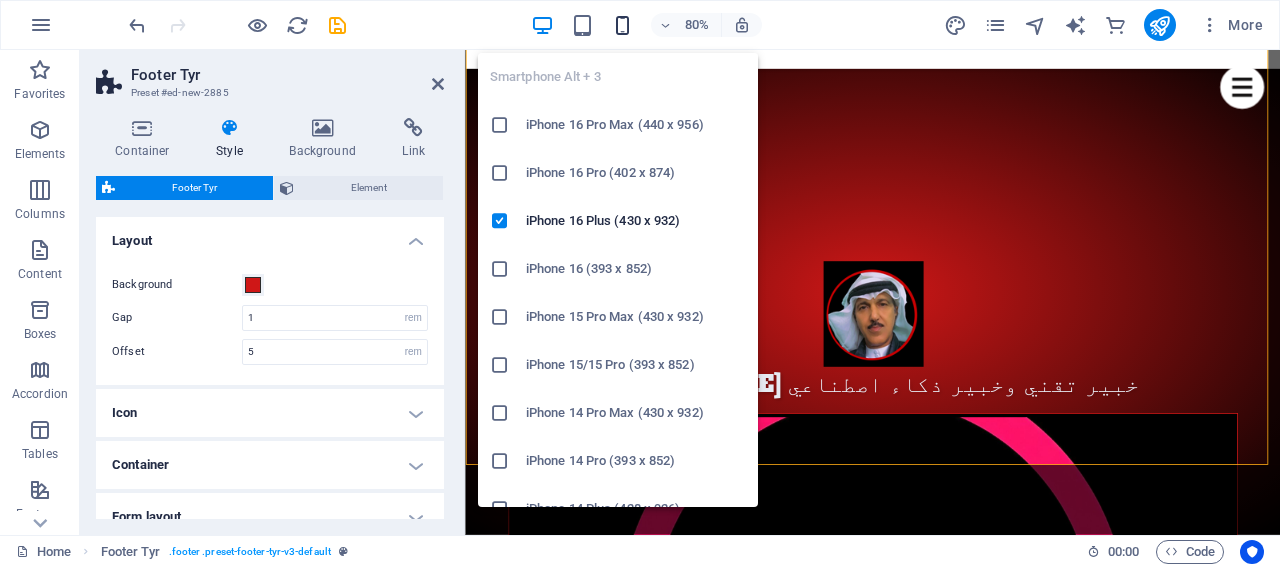 click at bounding box center (622, 25) 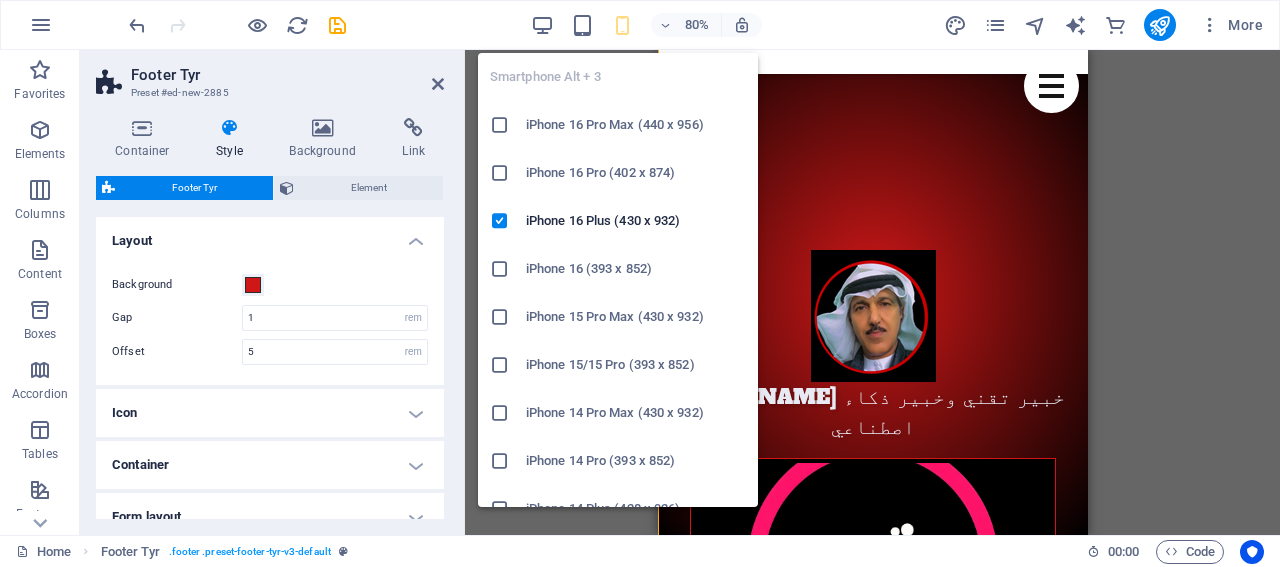 type on "1" 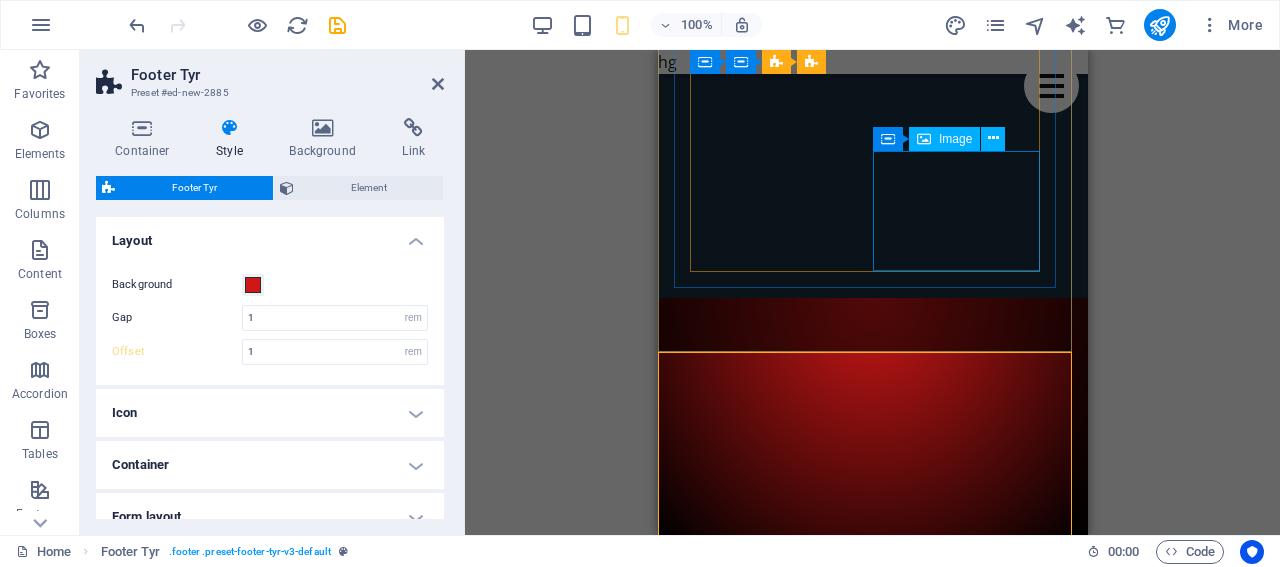 scroll, scrollTop: 600, scrollLeft: 0, axis: vertical 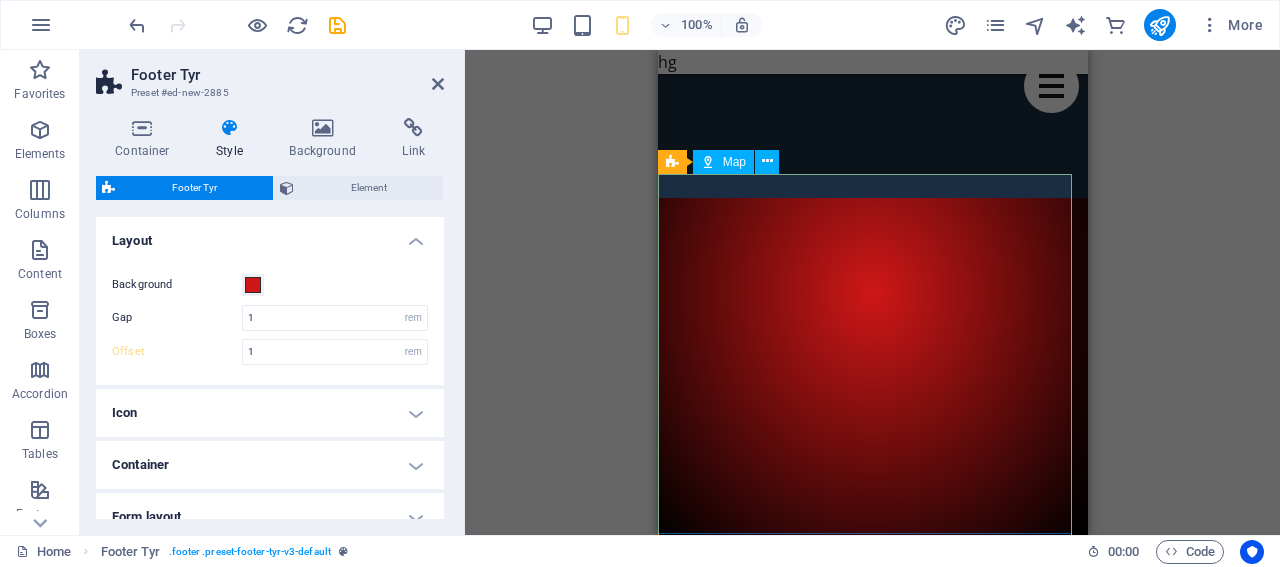 click at bounding box center [872, 2410] 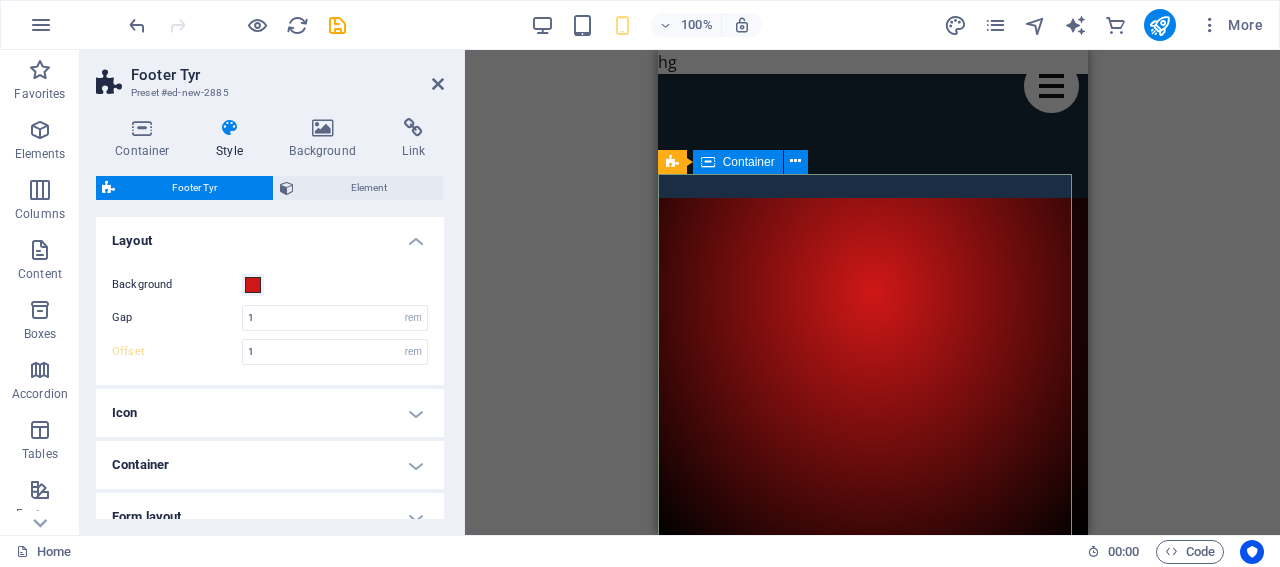 click on "Address 4494 North Palmer Road 20889   [CITY], [STATE] Legal Notice  |  Privacy Policy Get in touch   I have read and understand the privacy policy. Unreadable? Load new Submit Contact [DOMAIN] [PHONE] [EMAIL]" at bounding box center [872, 2762] 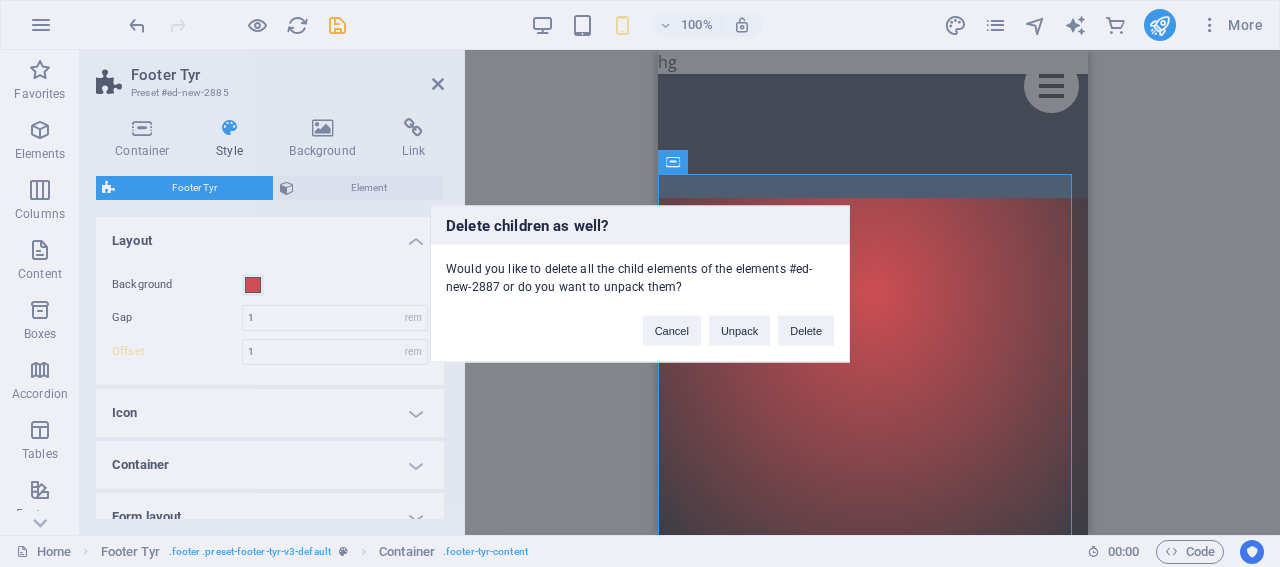 type 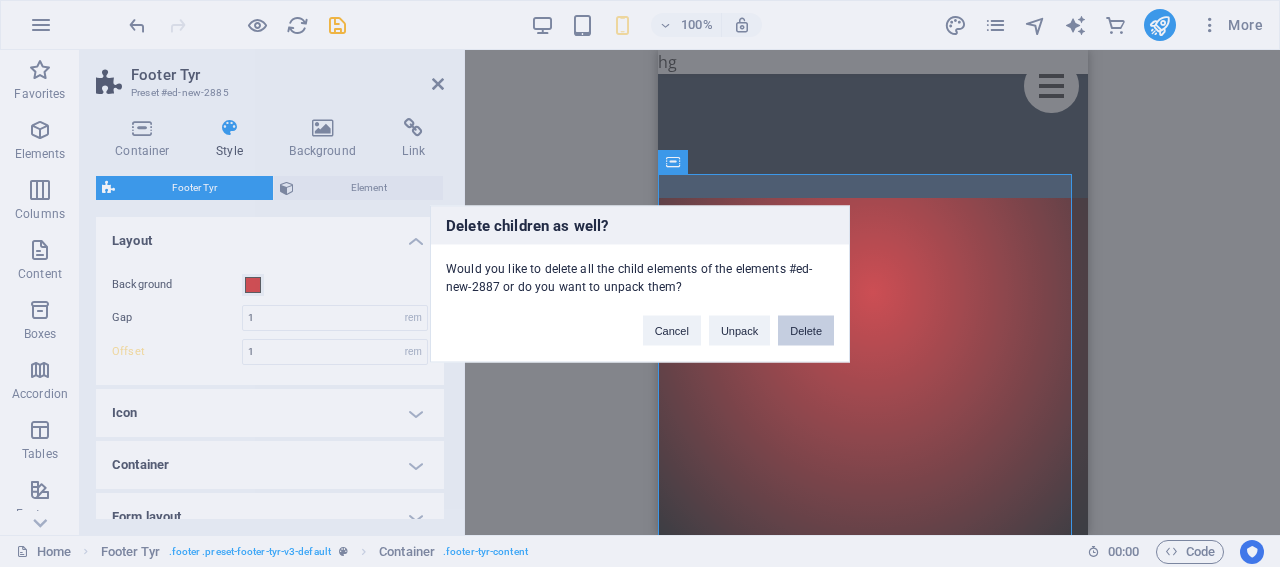 click on "Delete" at bounding box center (806, 330) 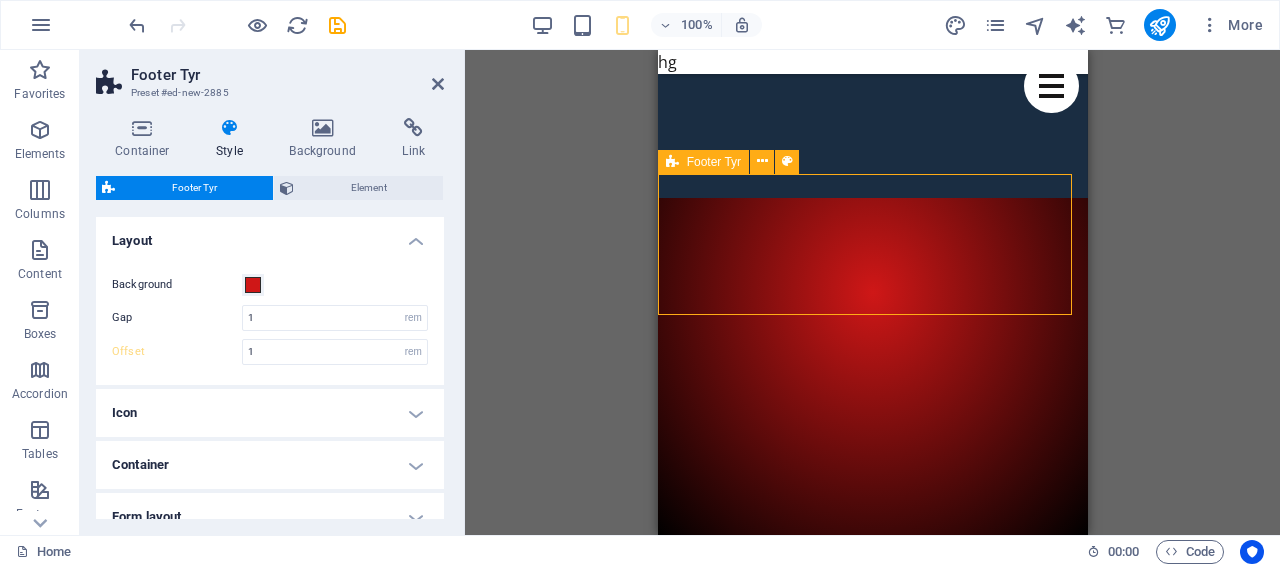 click on "Drop content here or  Add elements  Paste clipboard" at bounding box center [872, 2301] 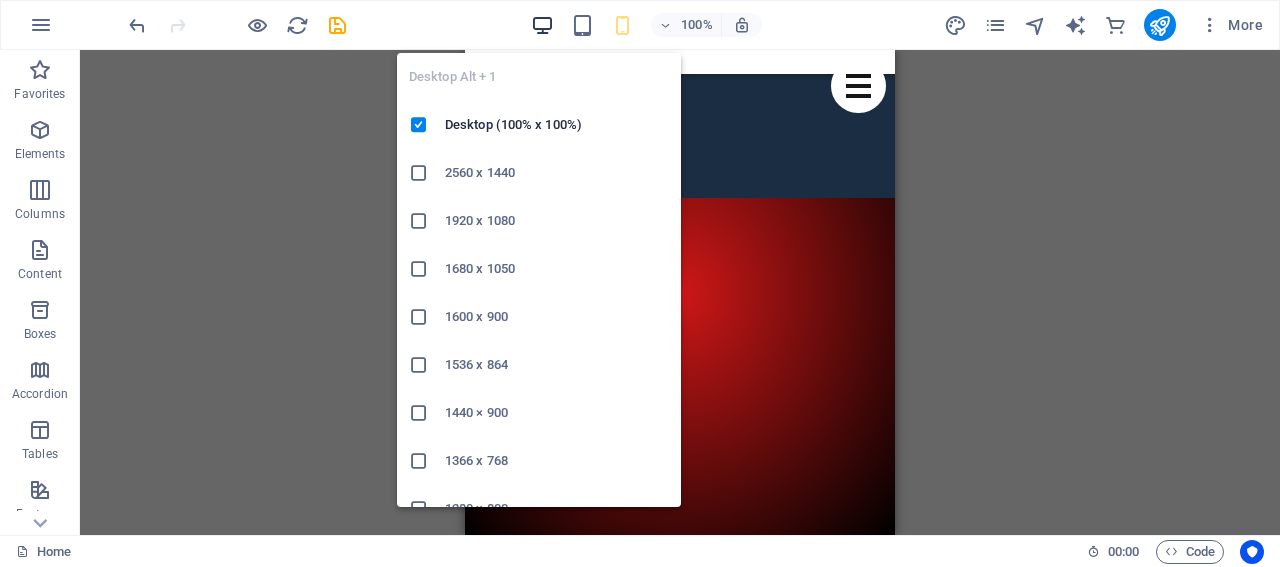 click at bounding box center (542, 25) 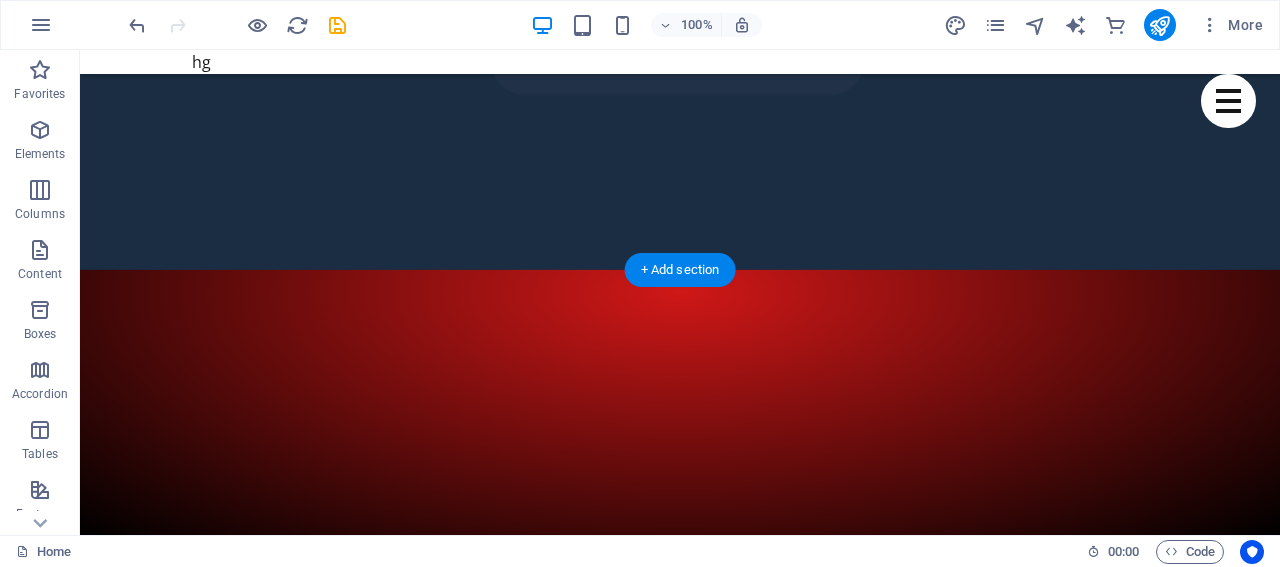scroll, scrollTop: 200, scrollLeft: 0, axis: vertical 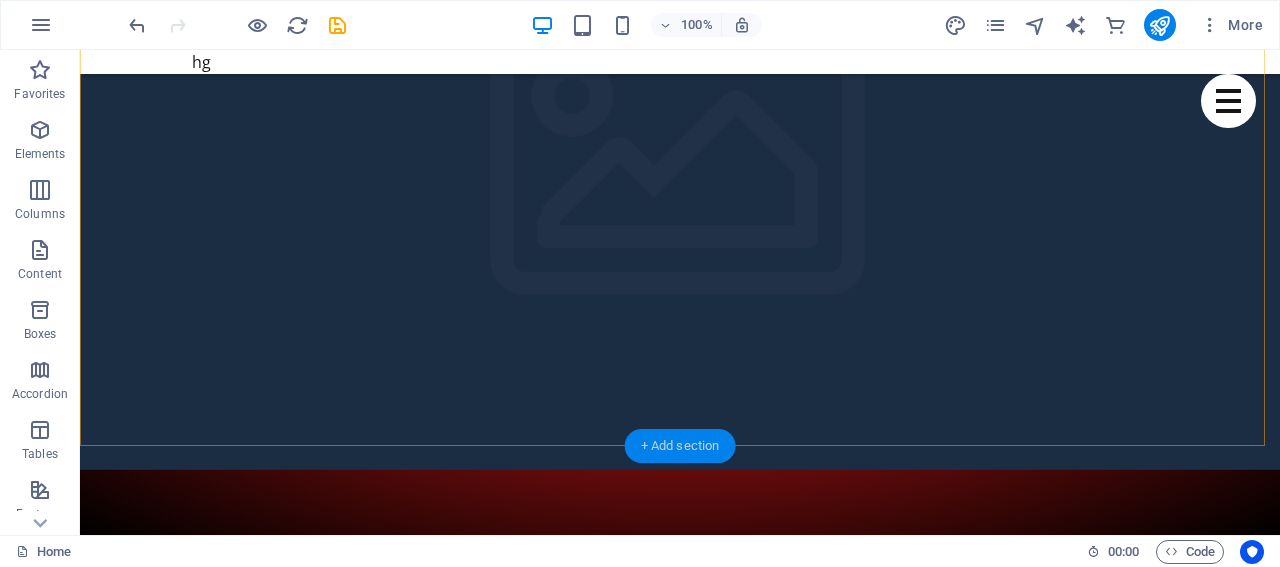 click on "+ Add section" at bounding box center (680, 446) 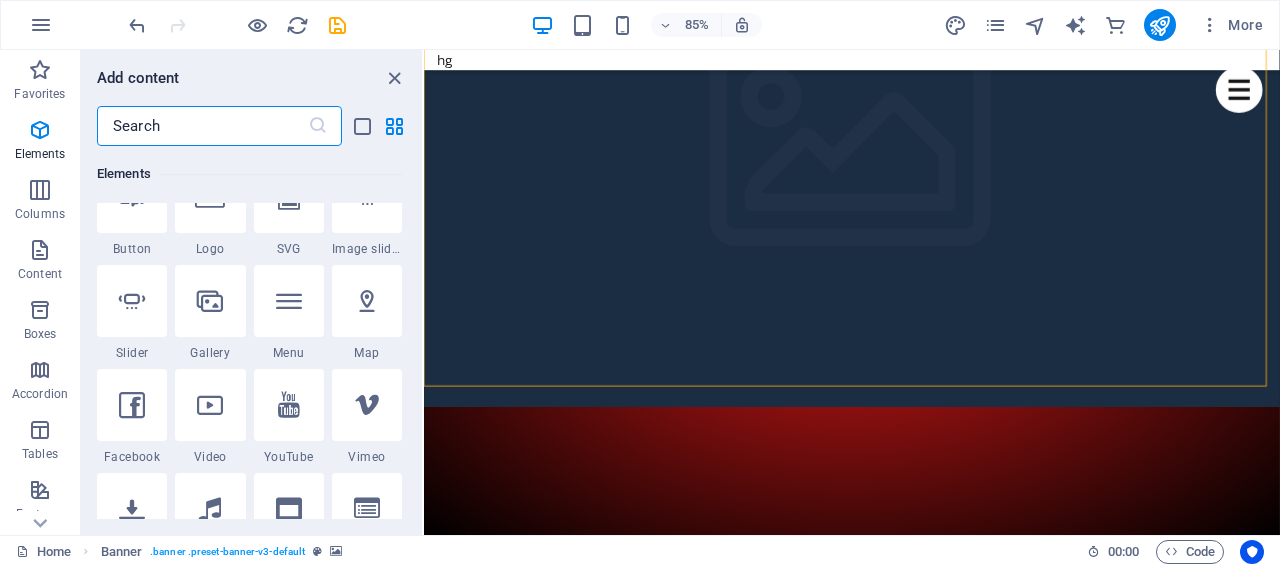 scroll, scrollTop: 399, scrollLeft: 0, axis: vertical 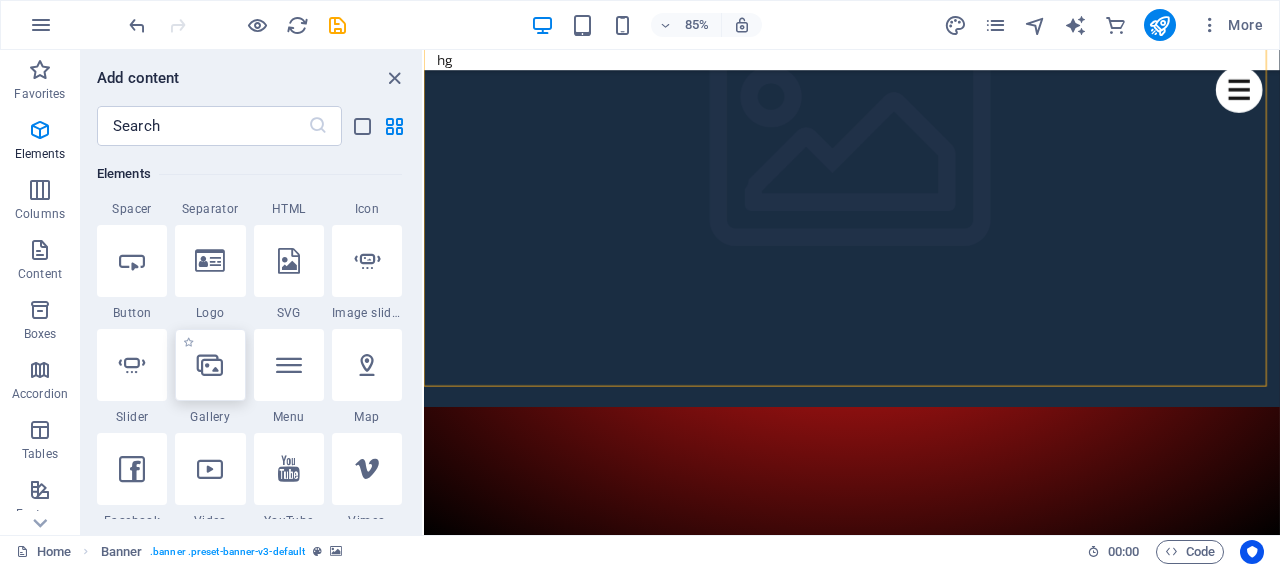 click at bounding box center [210, 365] 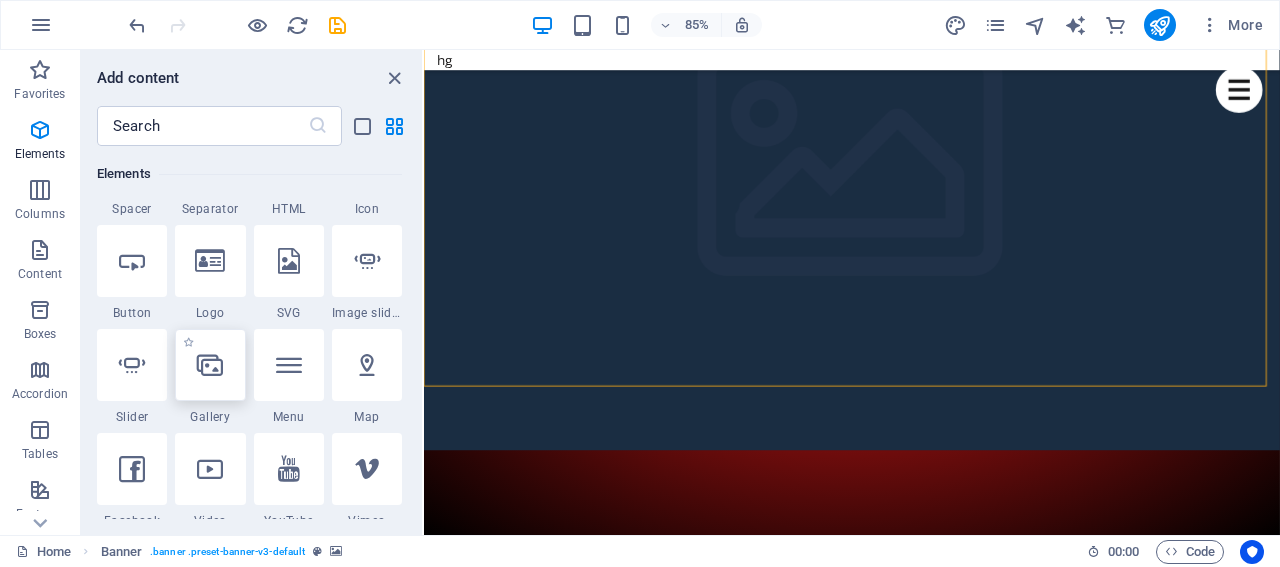select on "4" 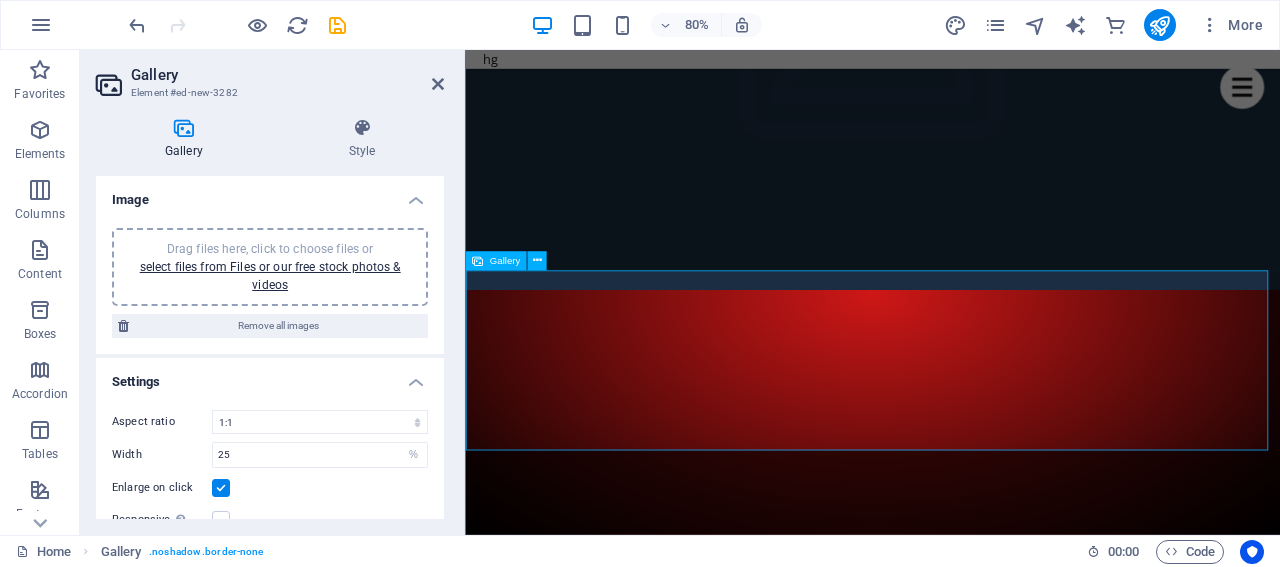 scroll, scrollTop: 400, scrollLeft: 0, axis: vertical 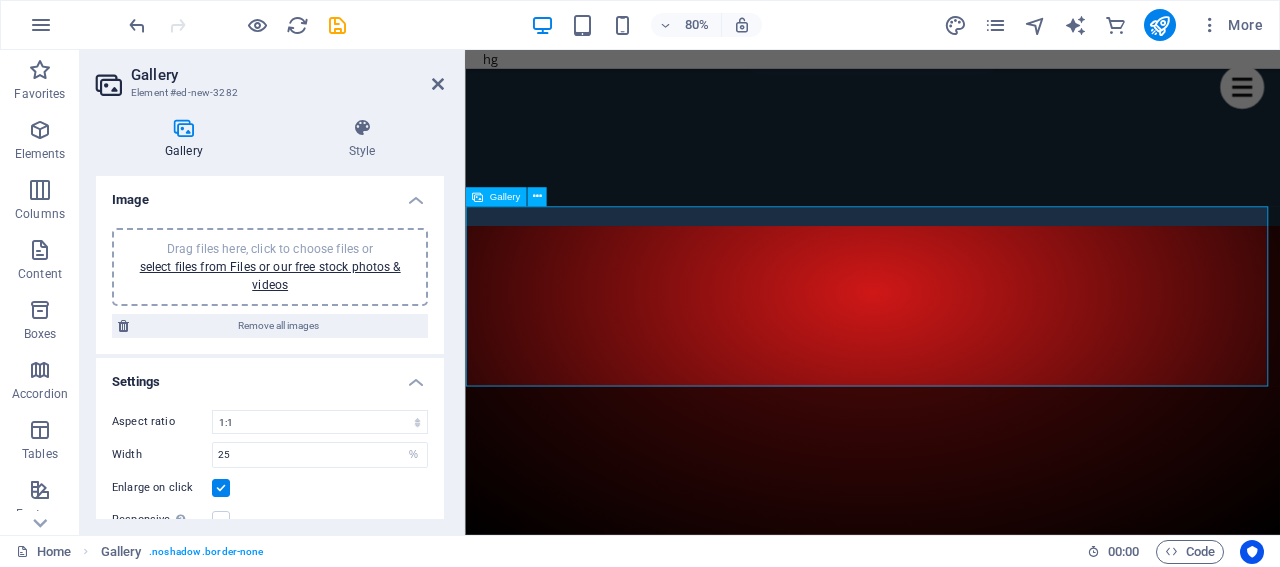 click at bounding box center (665, 3427) 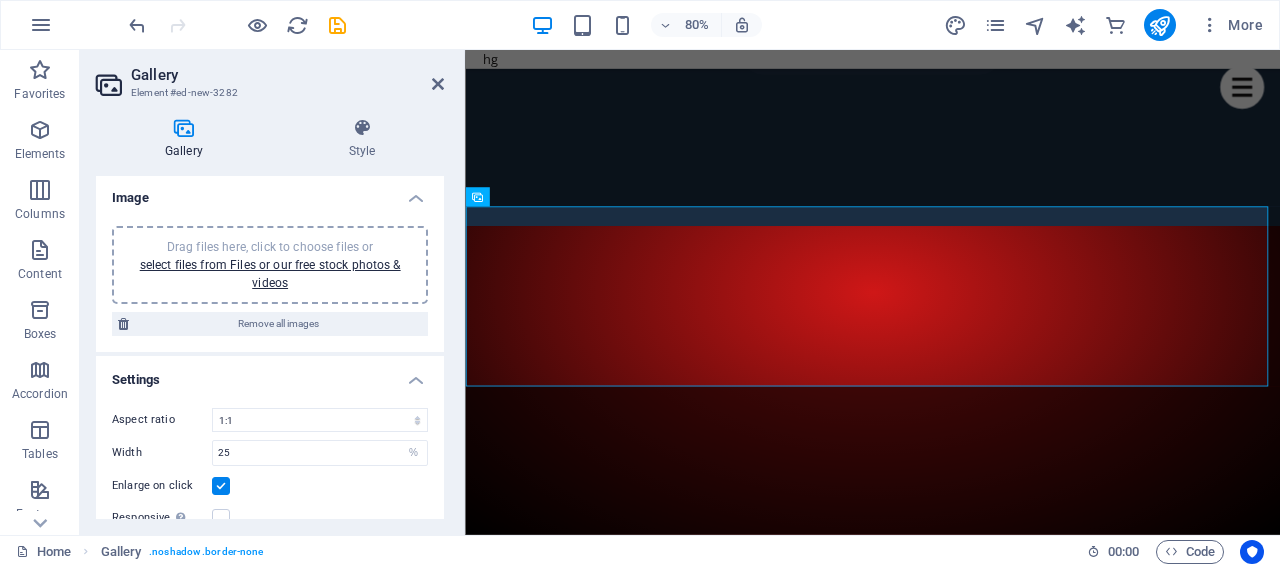 scroll, scrollTop: 0, scrollLeft: 0, axis: both 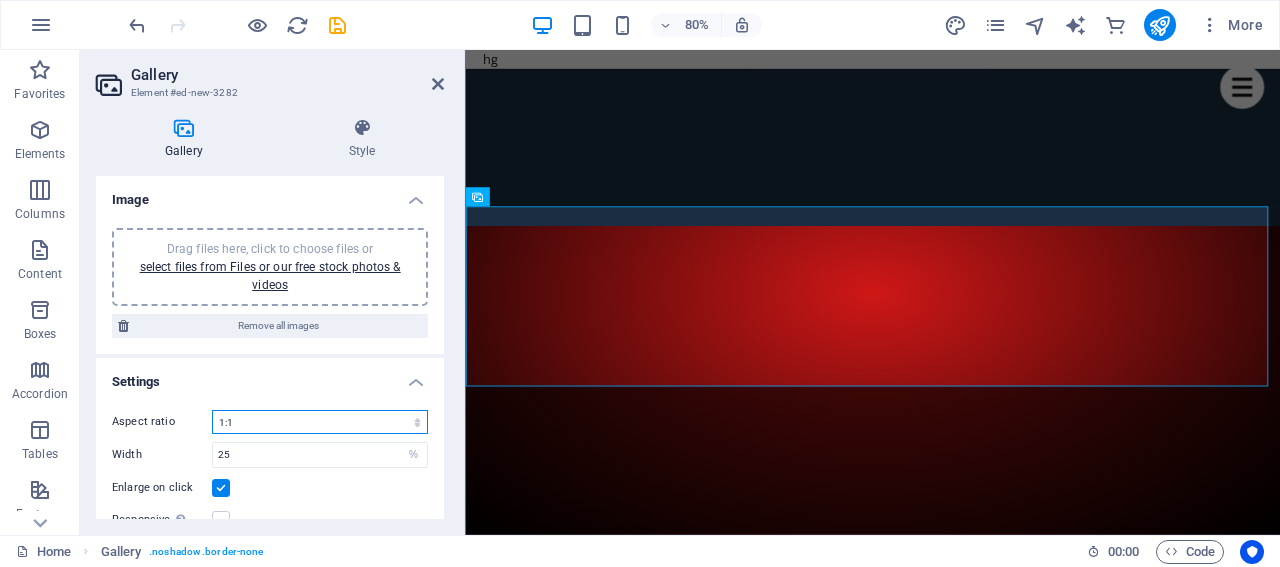 click on "No fixed aspect ratio 16:9 16:10 4:3 1:1 1:2 2:1" at bounding box center (320, 422) 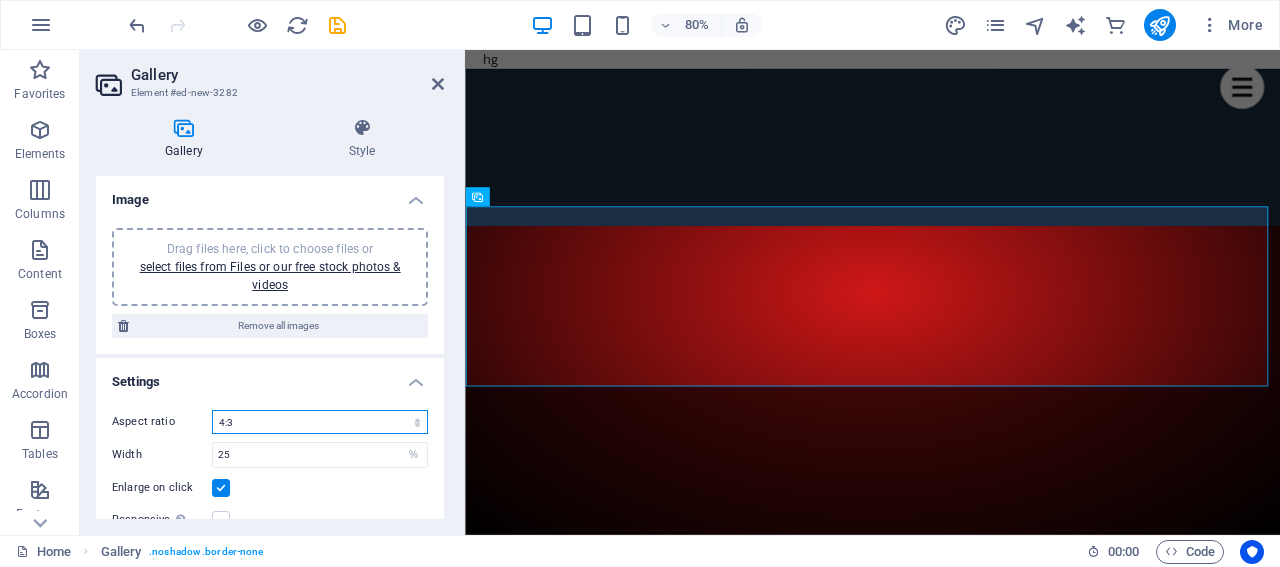 click on "No fixed aspect ratio 16:9 16:10 4:3 1:1 1:2 2:1" at bounding box center (320, 422) 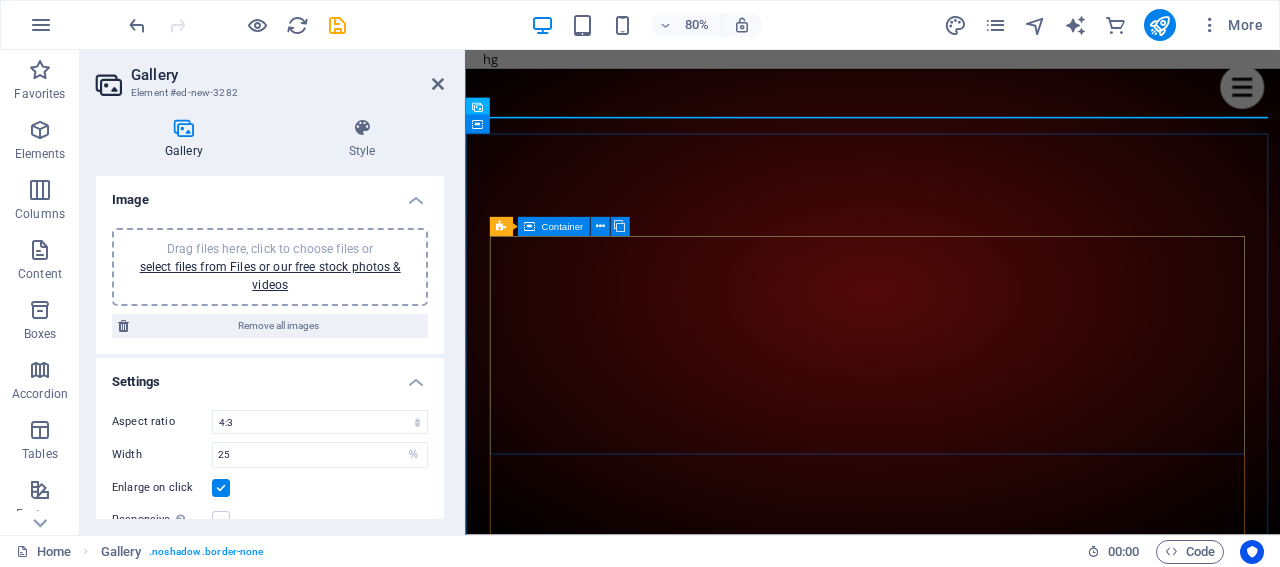 scroll, scrollTop: 700, scrollLeft: 0, axis: vertical 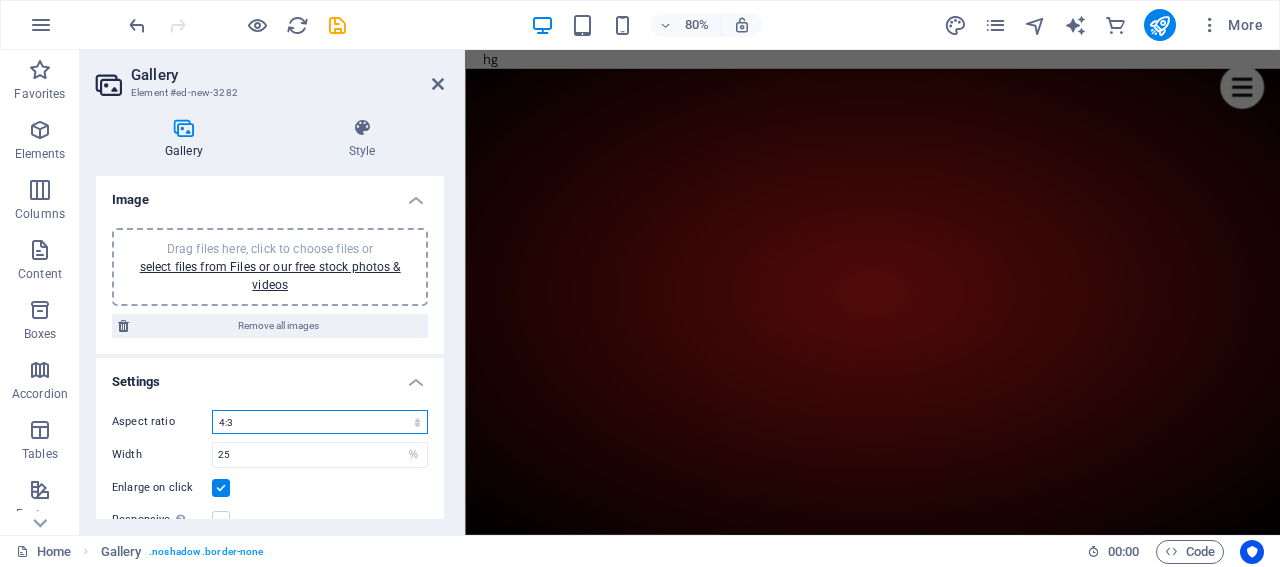 click on "No fixed aspect ratio 16:9 16:10 4:3 1:1 1:2 2:1" at bounding box center (320, 422) 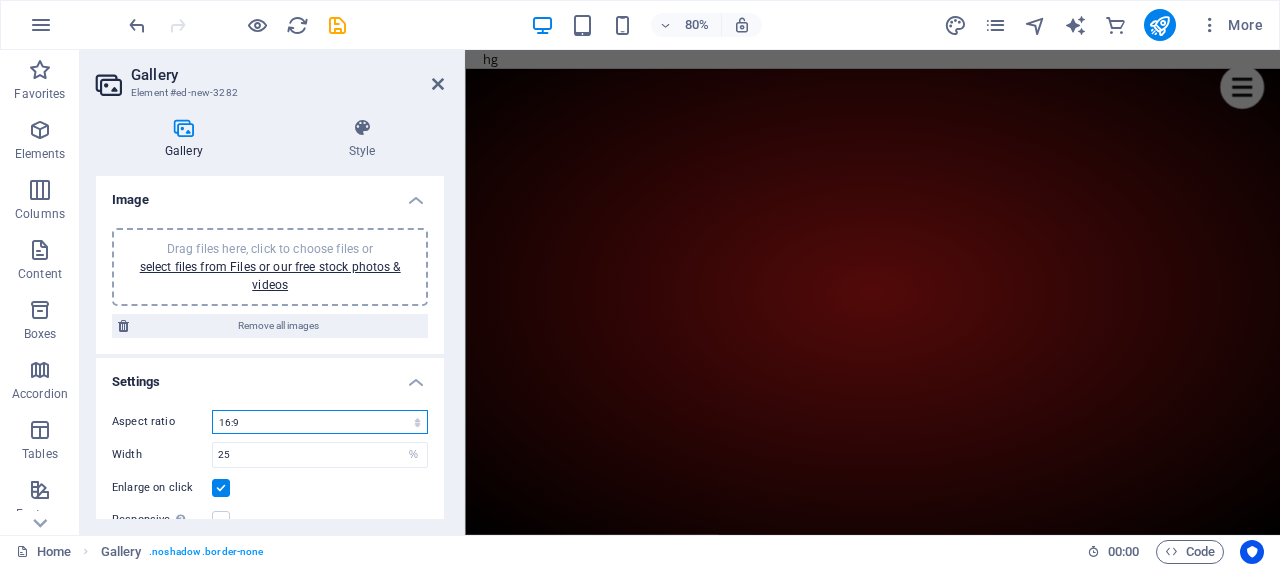 click on "No fixed aspect ratio 16:9 16:10 4:3 1:1 1:2 2:1" at bounding box center [320, 422] 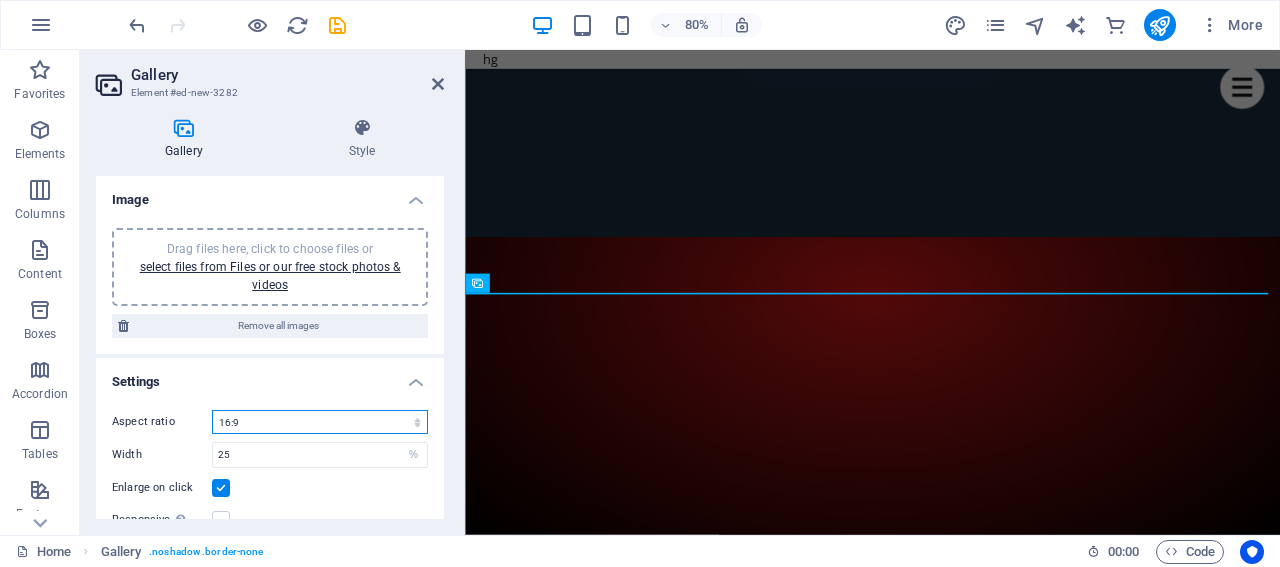 scroll, scrollTop: 289, scrollLeft: 0, axis: vertical 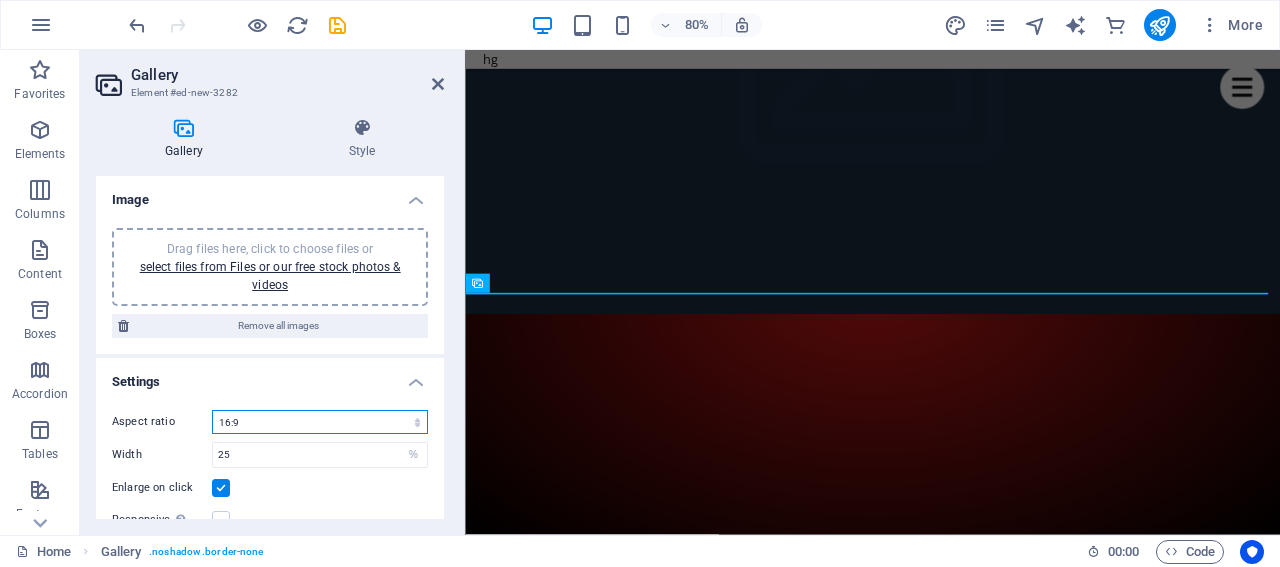 click on "No fixed aspect ratio 16:9 16:10 4:3 1:1 1:2 2:1" at bounding box center [320, 422] 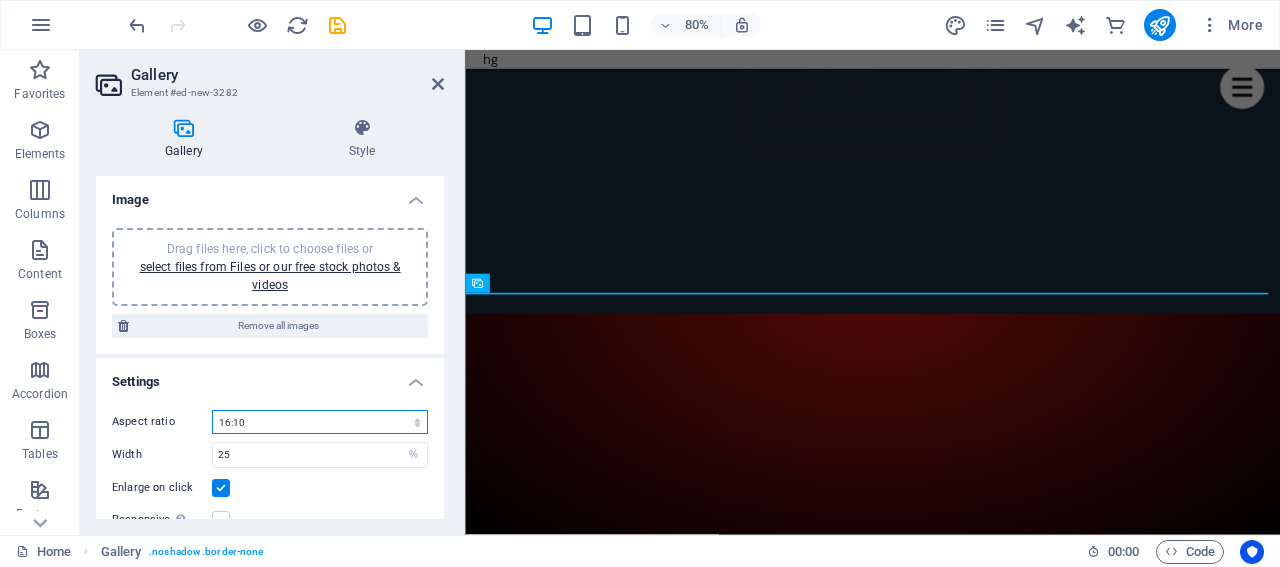 click on "No fixed aspect ratio 16:9 16:10 4:3 1:1 1:2 2:1" at bounding box center (320, 422) 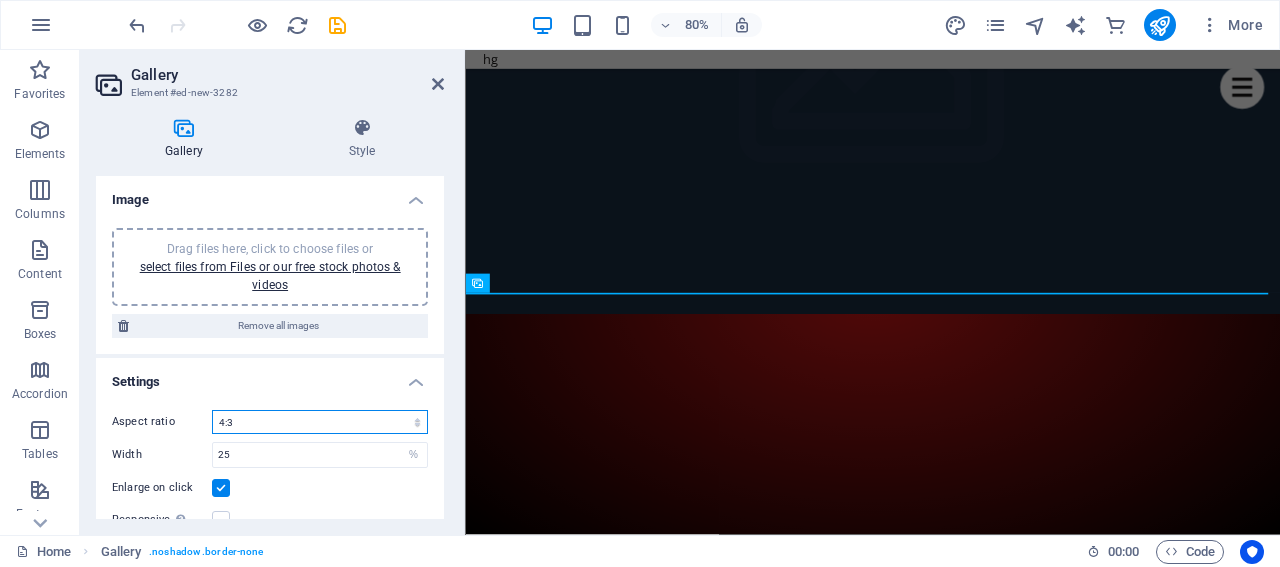click on "No fixed aspect ratio 16:9 16:10 4:3 1:1 1:2 2:1" at bounding box center [320, 422] 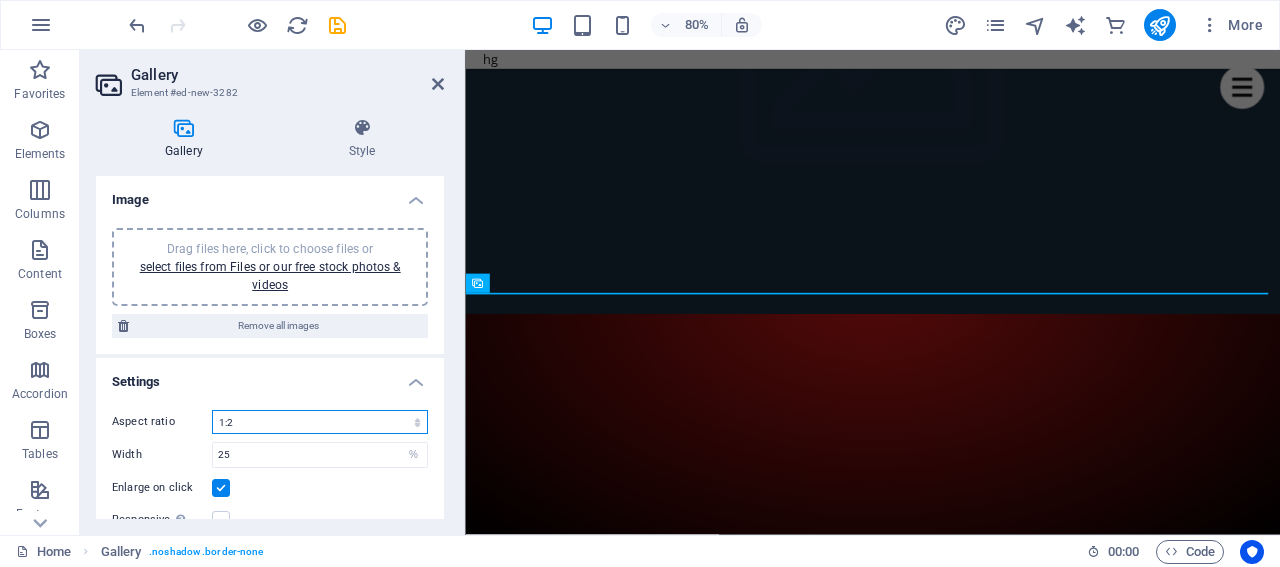 click on "No fixed aspect ratio 16:9 16:10 4:3 1:1 1:2 2:1" at bounding box center [320, 422] 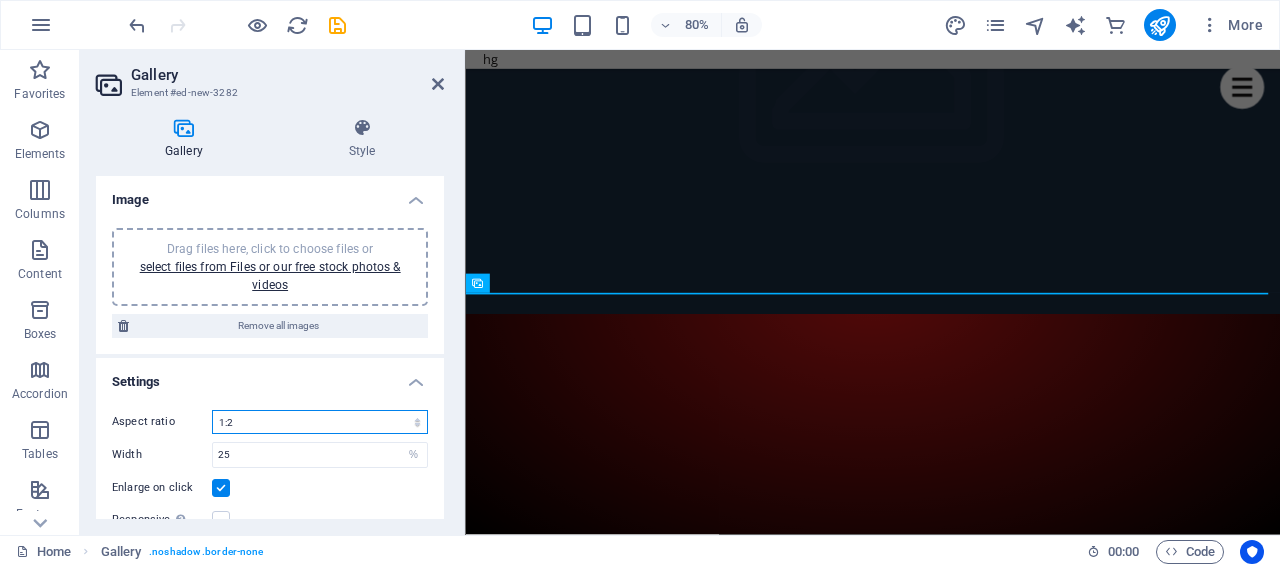 select on "4" 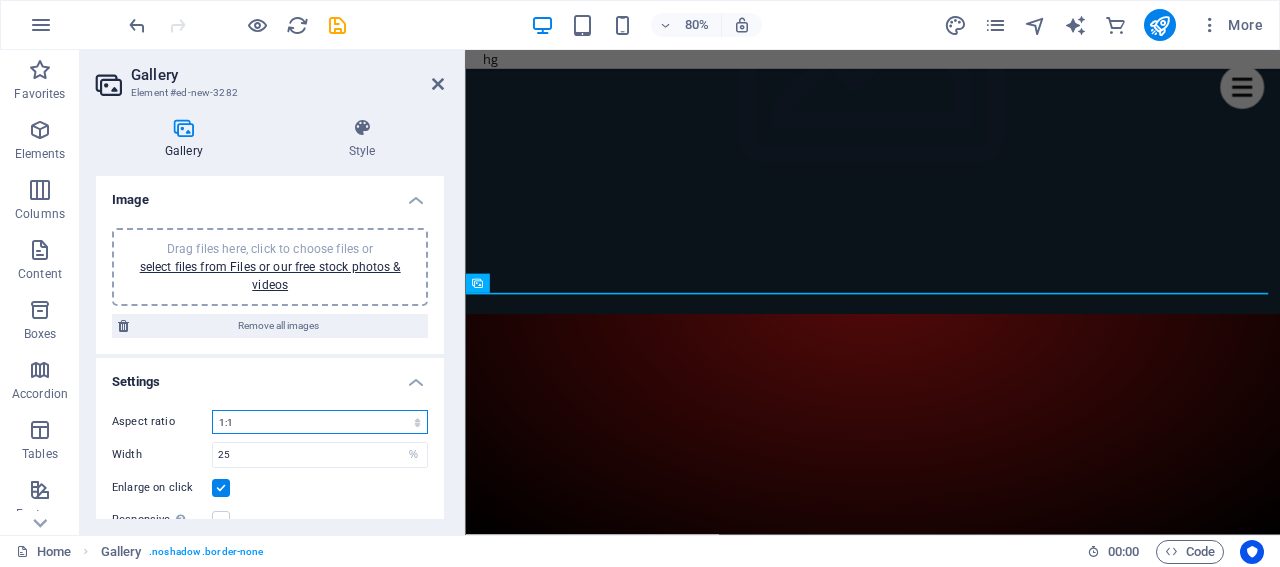 click on "No fixed aspect ratio 16:9 16:10 4:3 1:1 1:2 2:1" at bounding box center [320, 422] 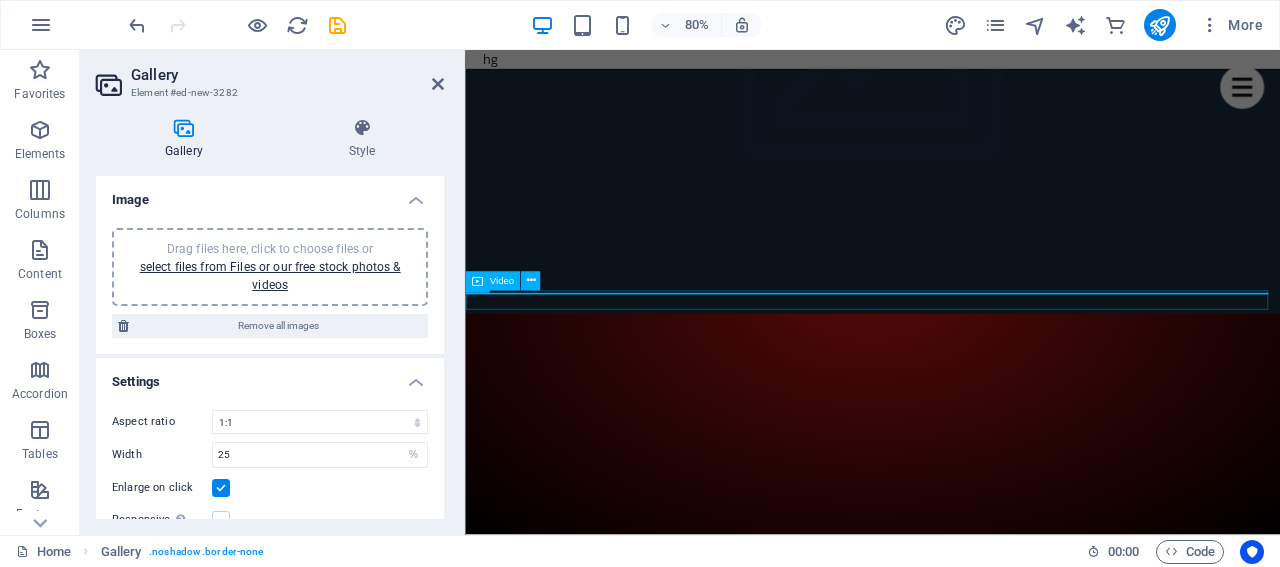 click at bounding box center (974, 3432) 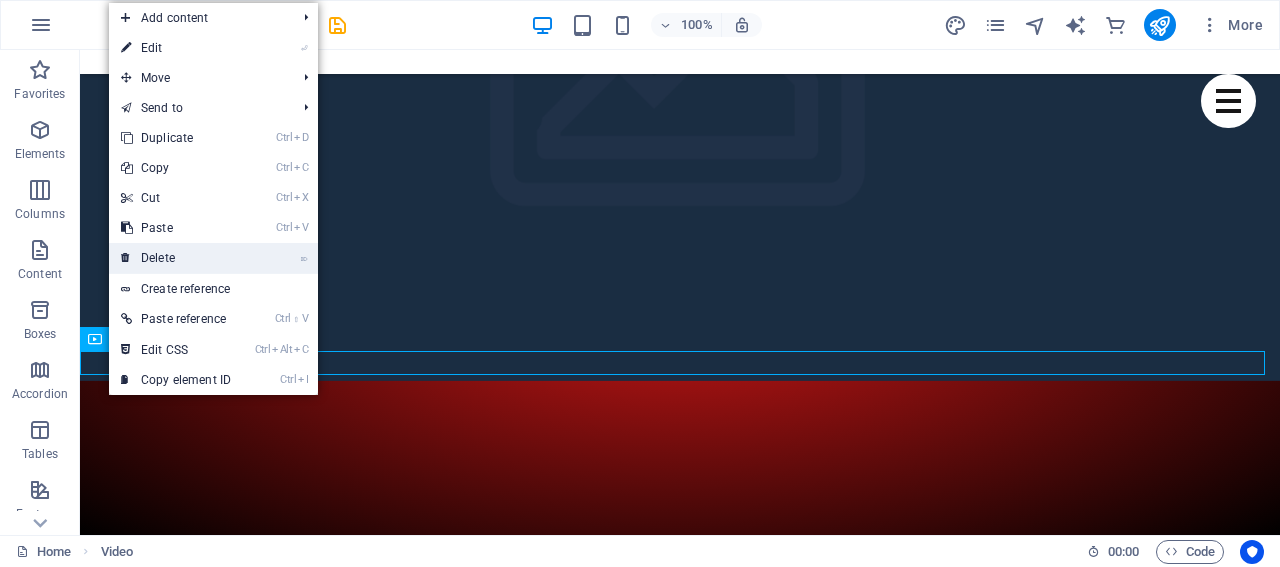 click on "⌦  Delete" at bounding box center (176, 258) 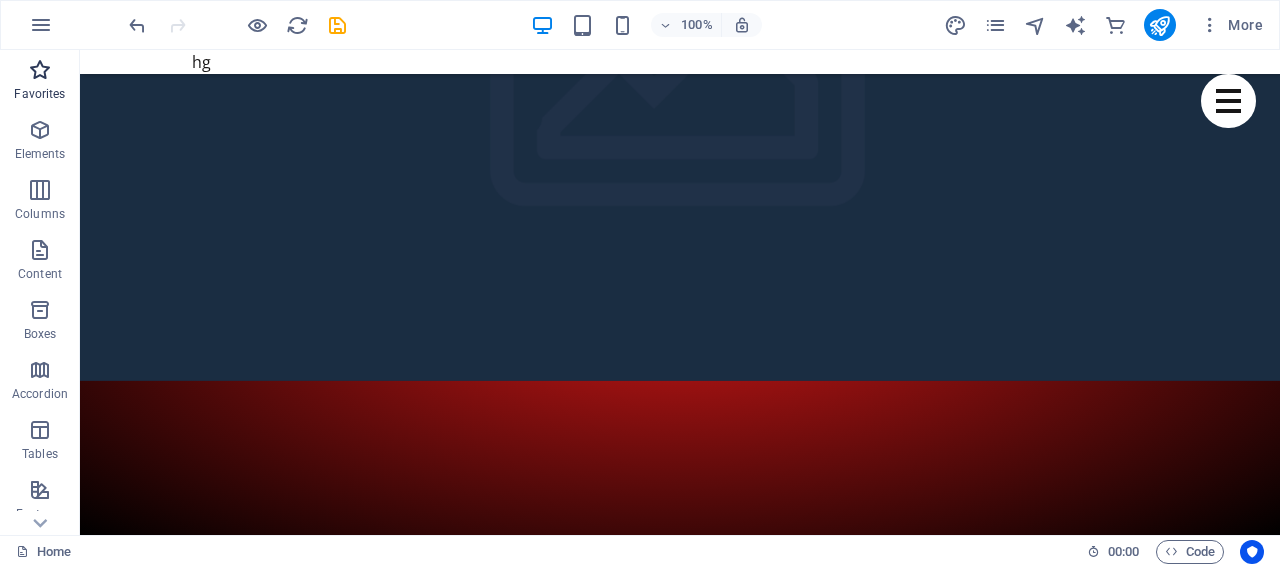click at bounding box center [40, 70] 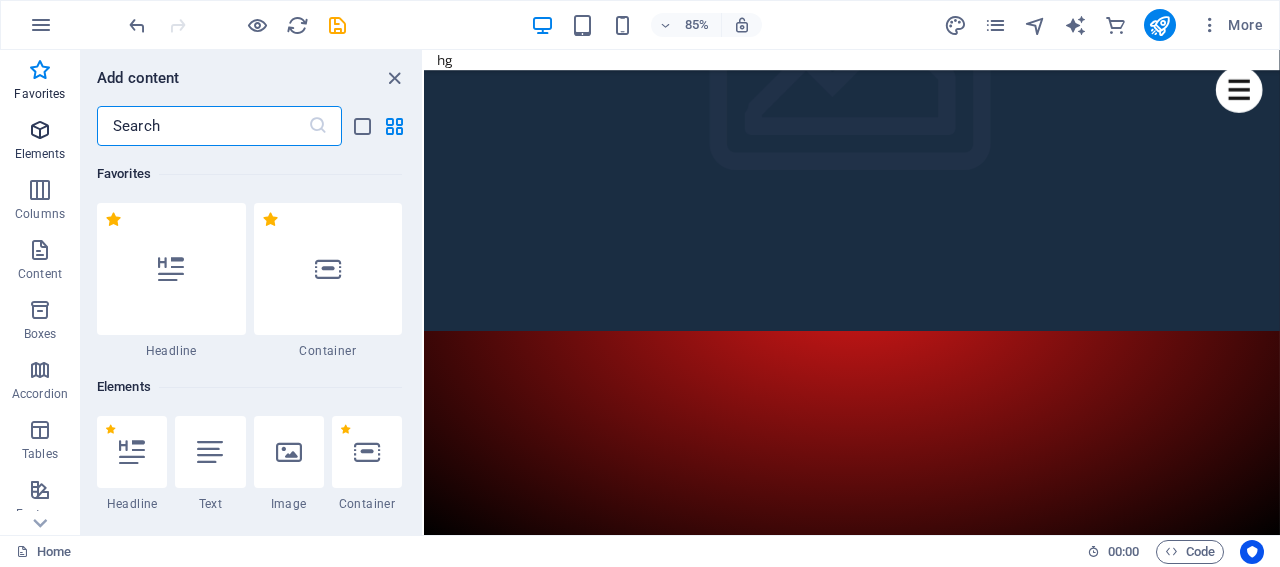 click at bounding box center (40, 130) 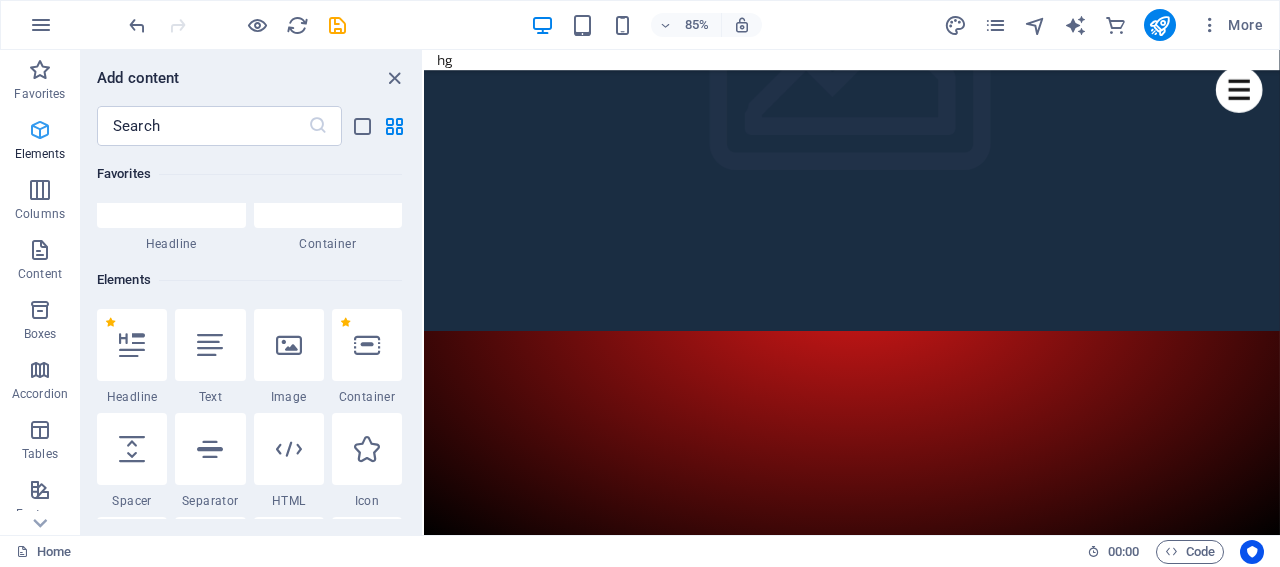 scroll, scrollTop: 213, scrollLeft: 0, axis: vertical 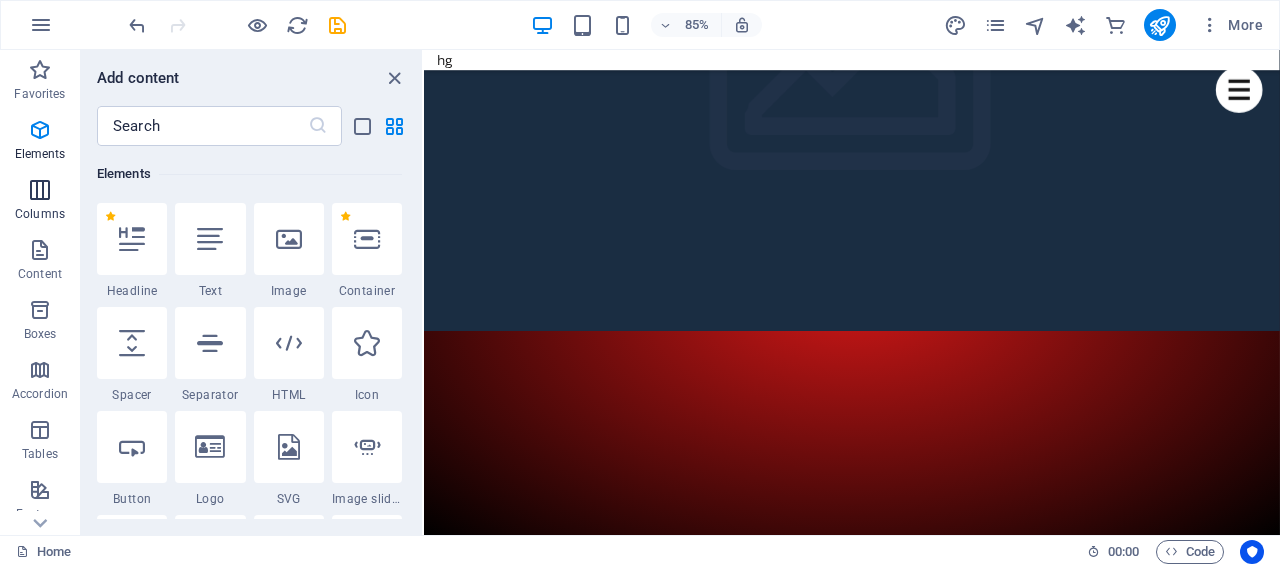 click at bounding box center [40, 190] 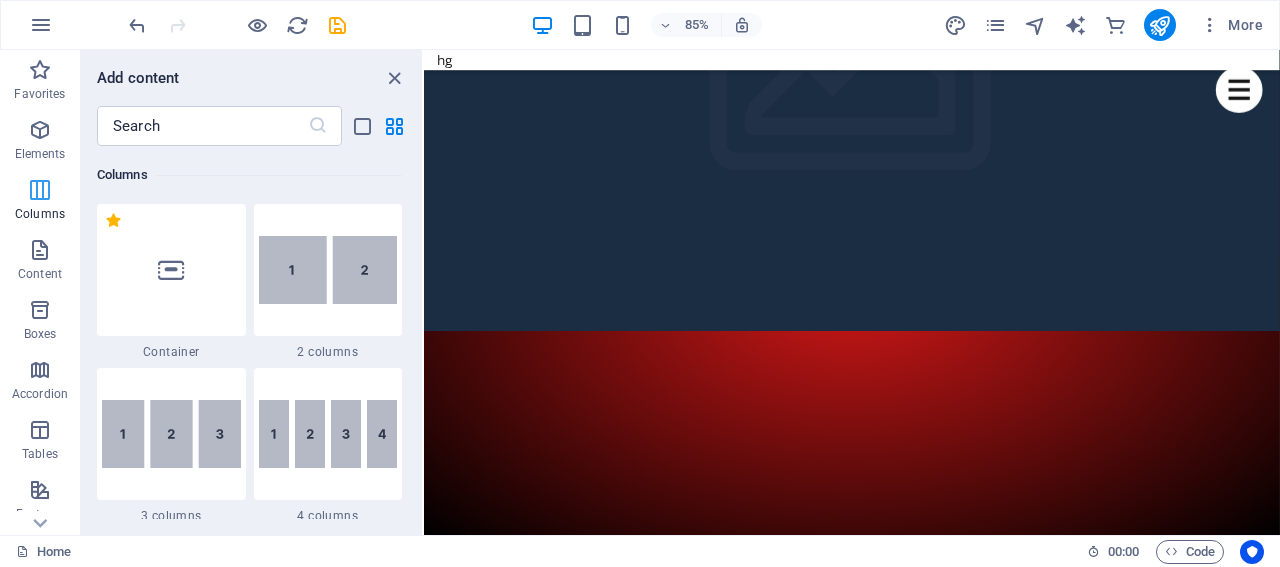 scroll, scrollTop: 990, scrollLeft: 0, axis: vertical 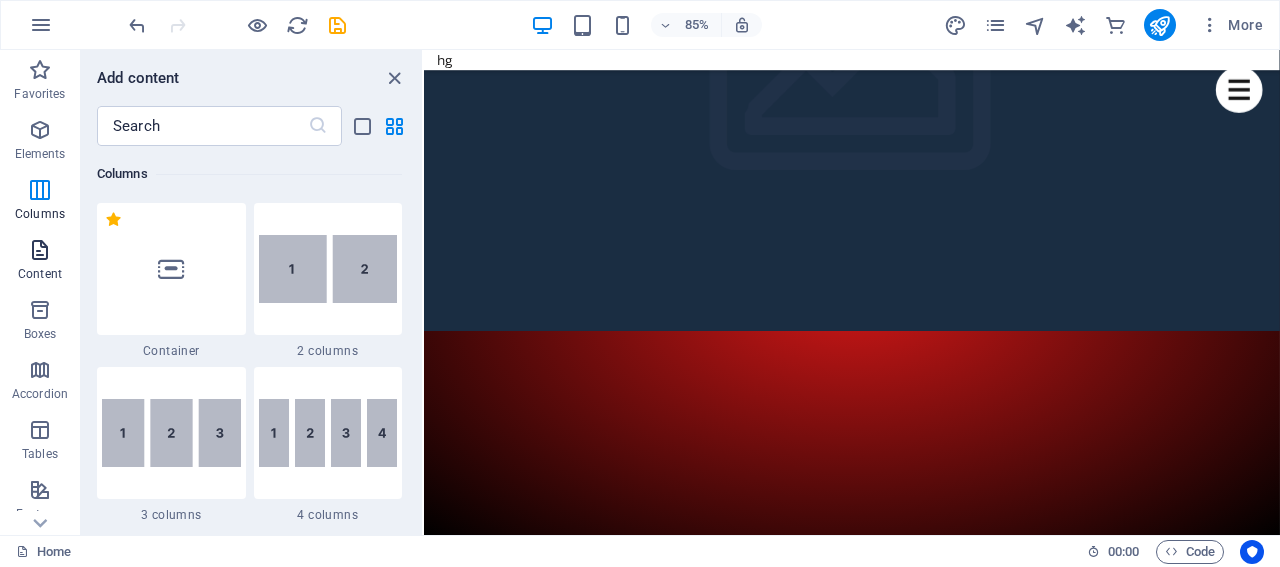 click at bounding box center (40, 250) 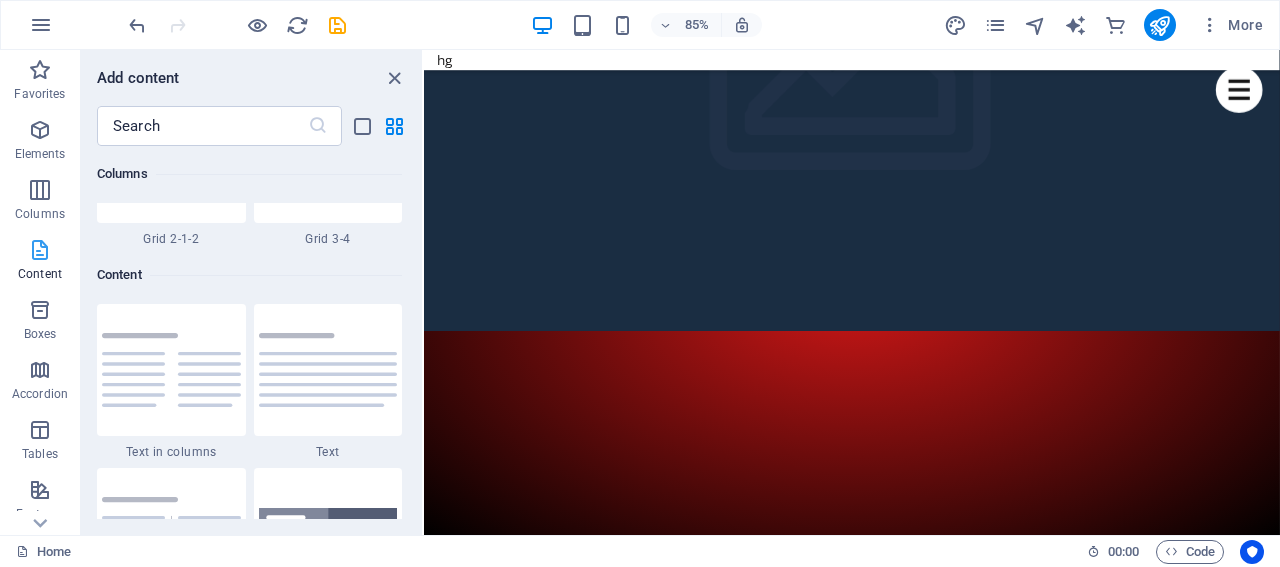 scroll, scrollTop: 3498, scrollLeft: 0, axis: vertical 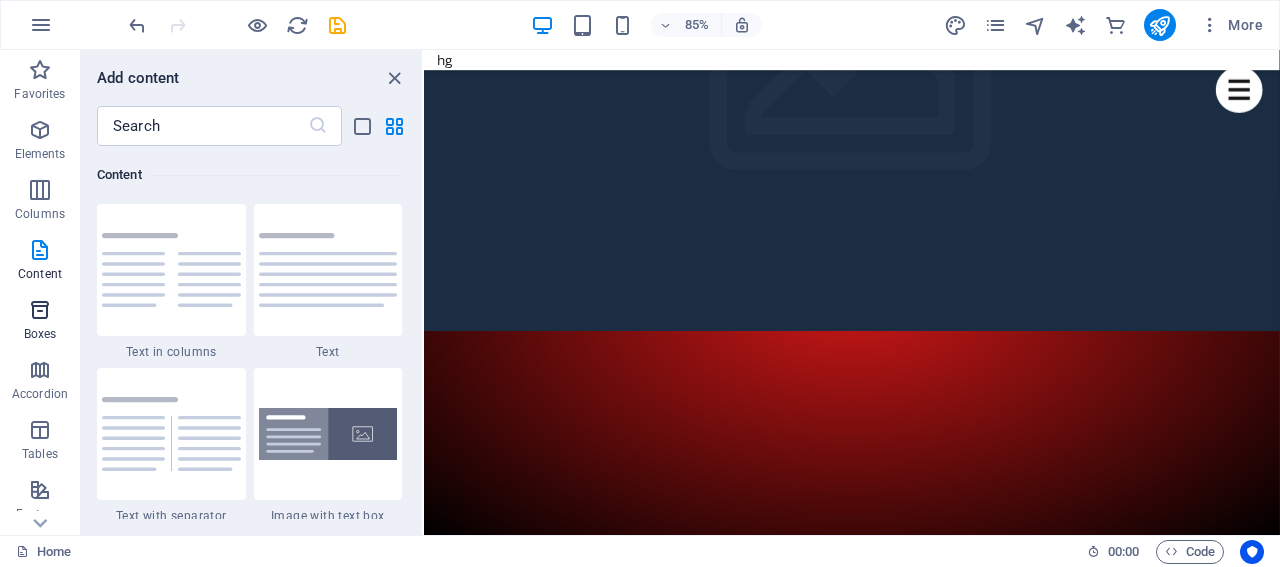 click at bounding box center [40, 310] 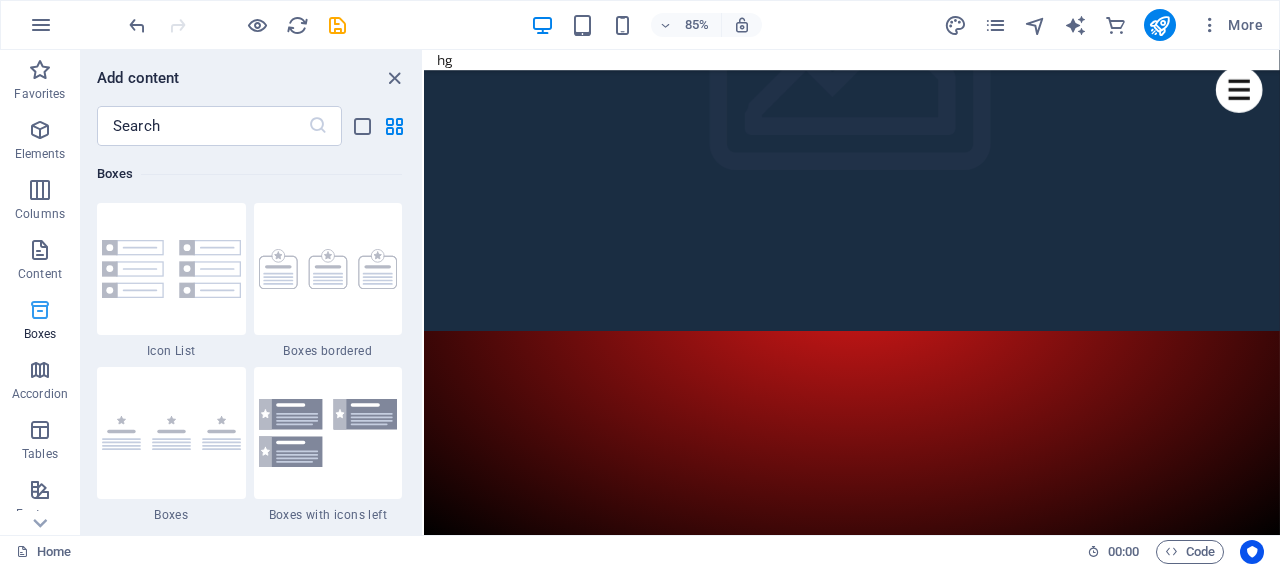 scroll, scrollTop: 5516, scrollLeft: 0, axis: vertical 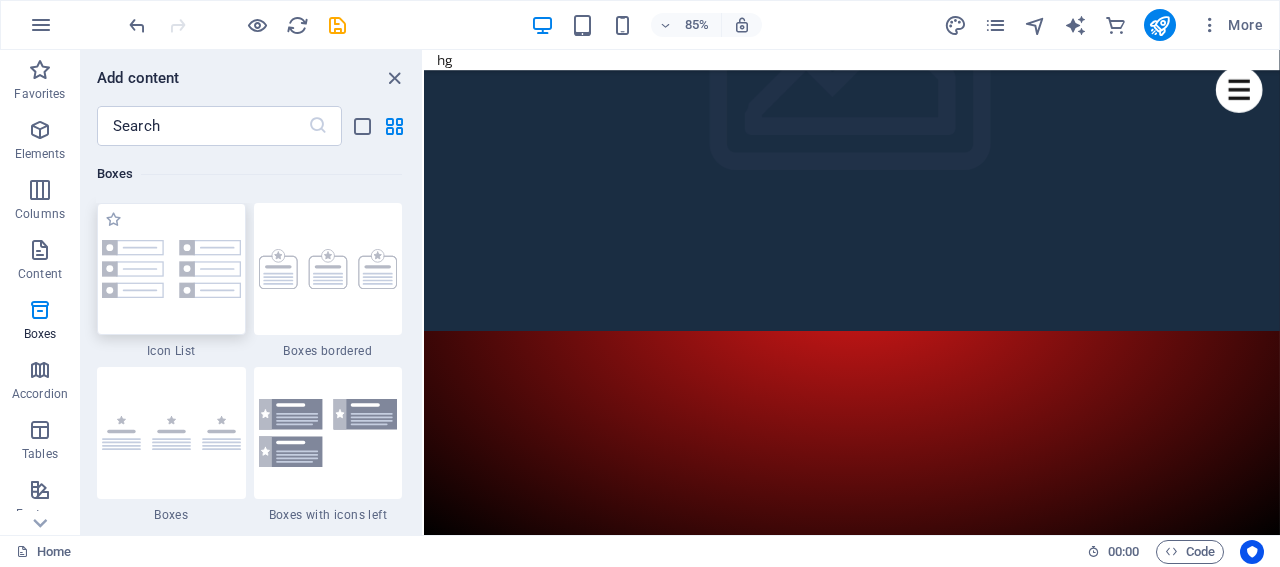 click at bounding box center (171, 269) 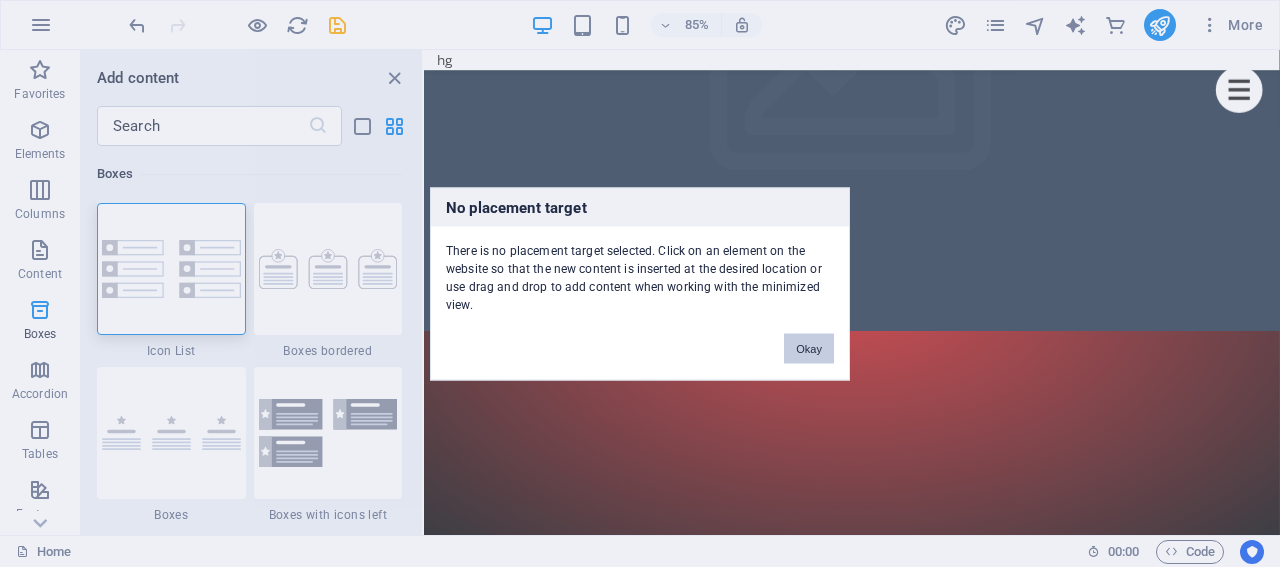 click on "Okay" at bounding box center (809, 348) 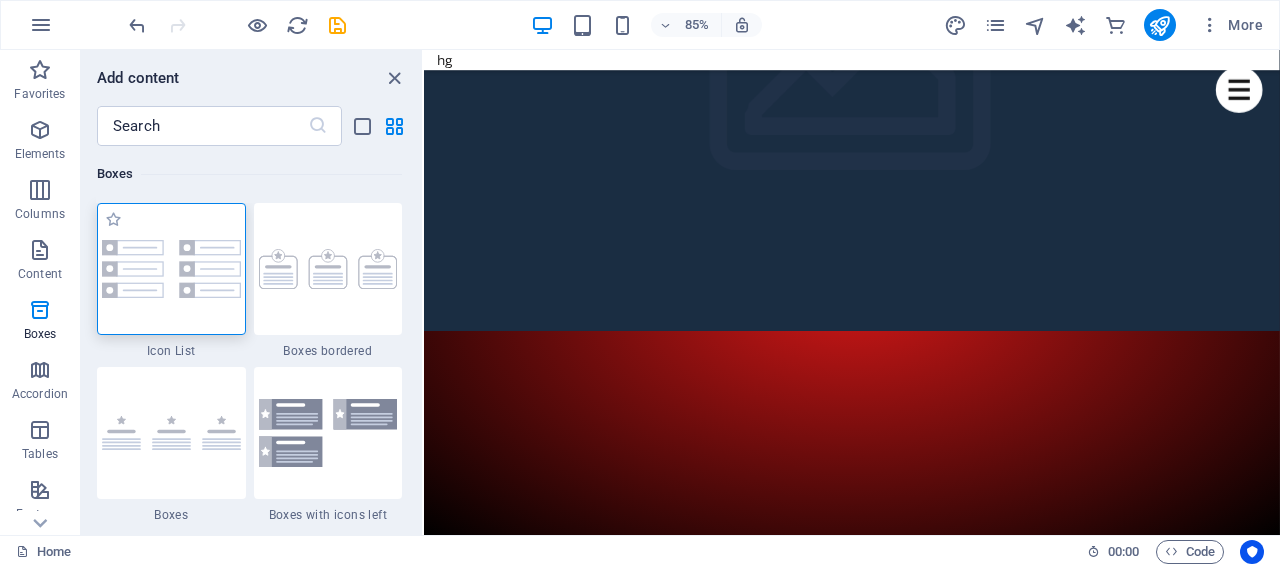 click at bounding box center (171, 269) 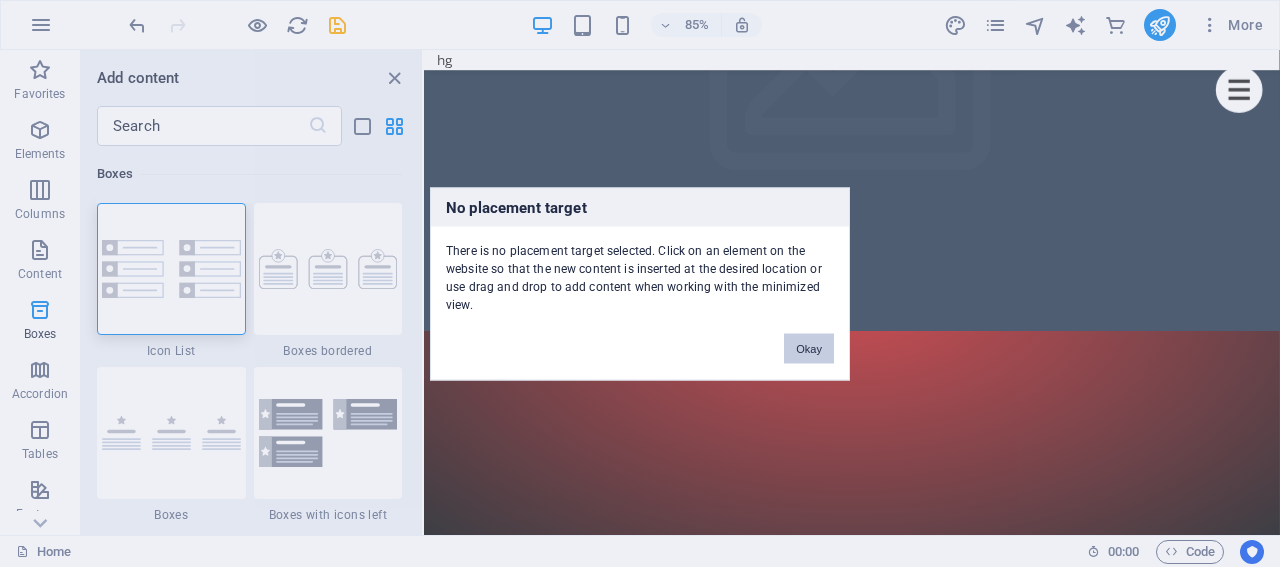 click on "Okay" at bounding box center [809, 348] 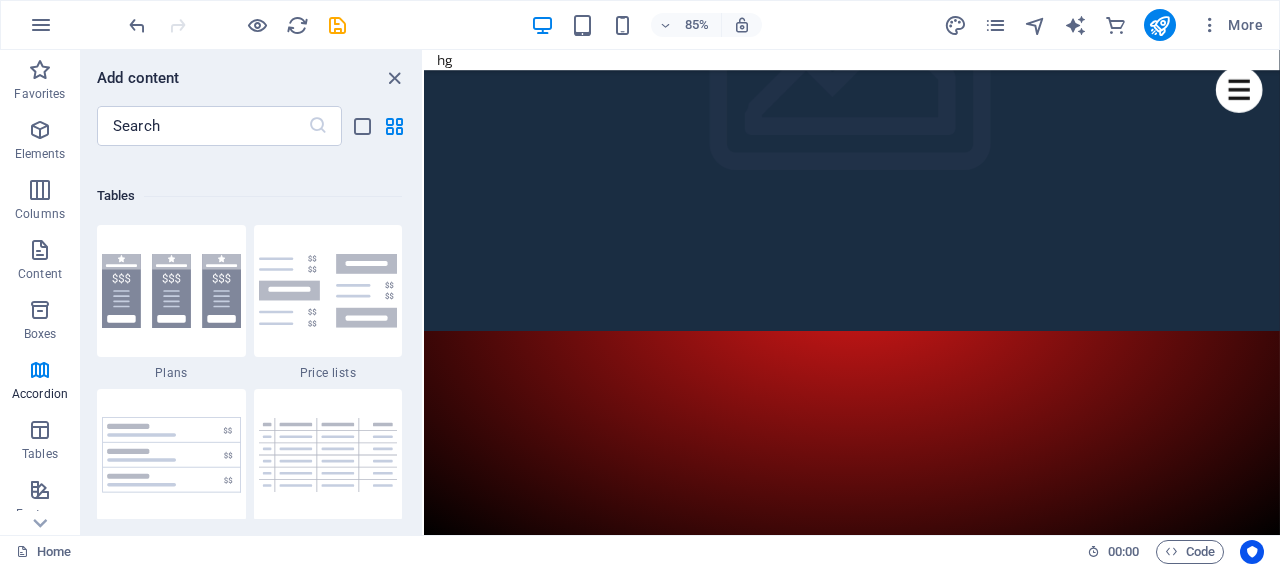 scroll, scrollTop: 6916, scrollLeft: 0, axis: vertical 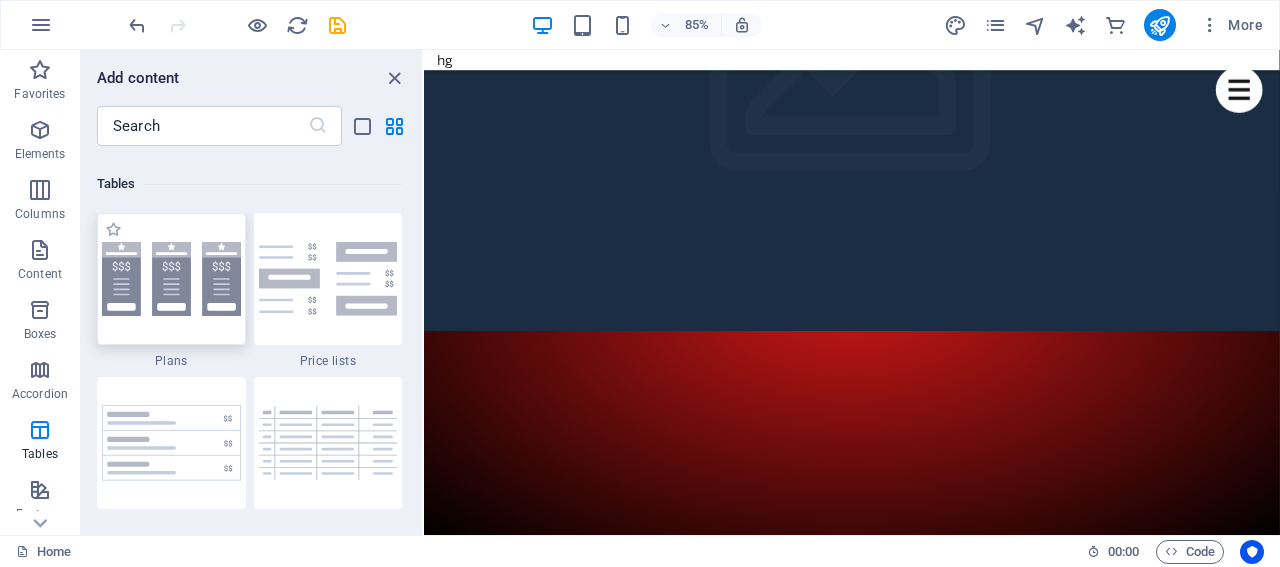 click at bounding box center (171, 279) 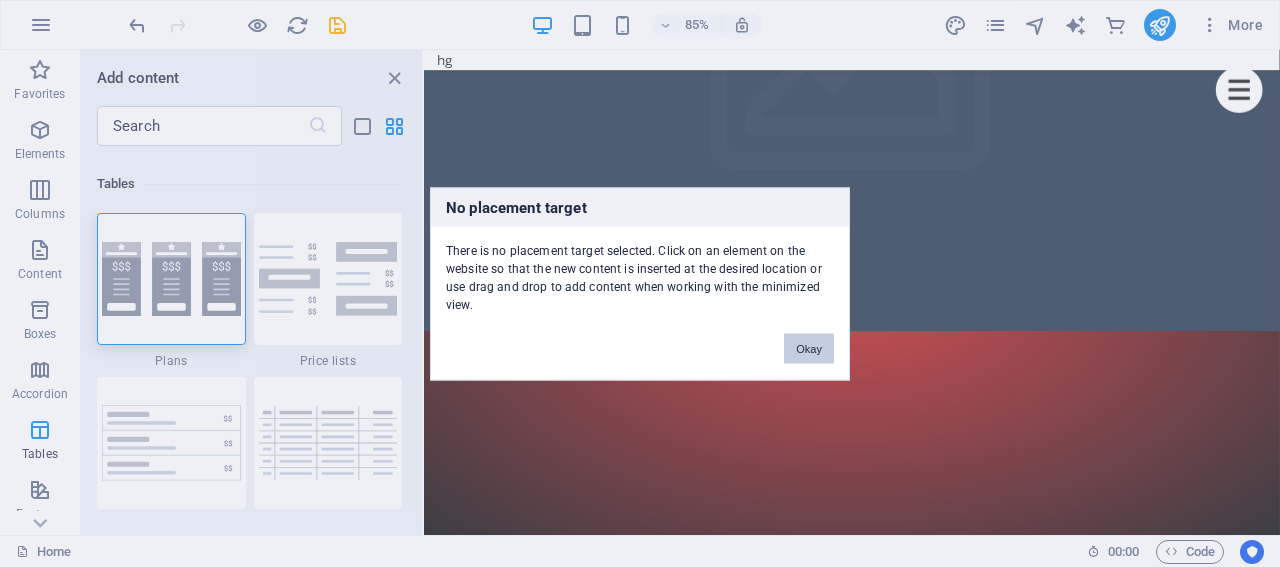 click on "Okay" at bounding box center (809, 348) 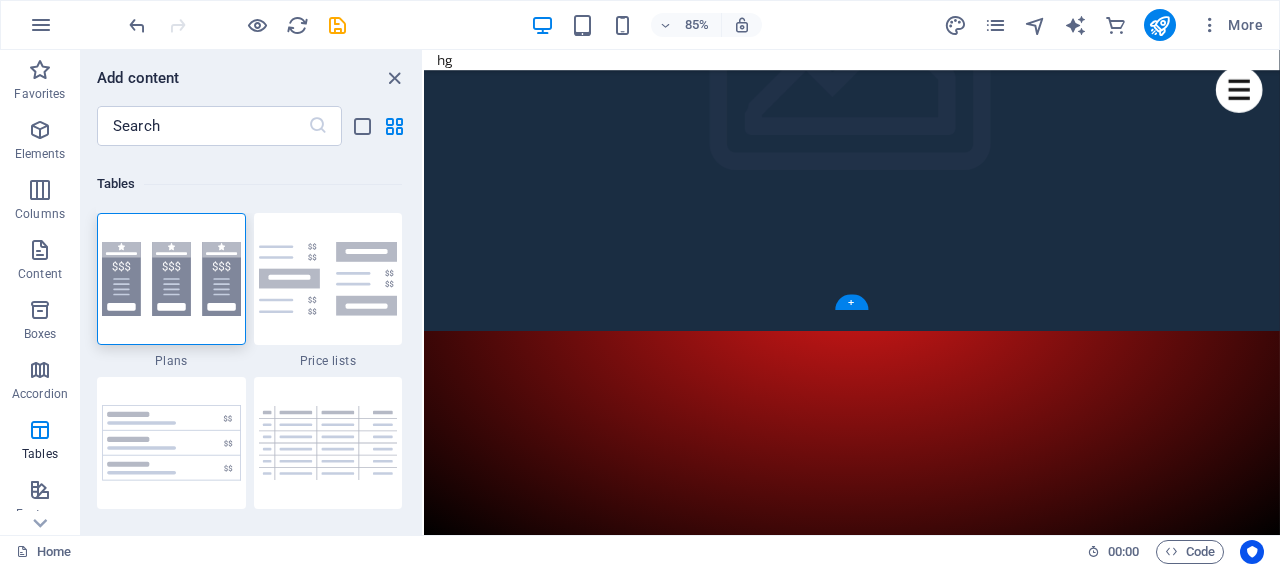 scroll, scrollTop: 89, scrollLeft: 0, axis: vertical 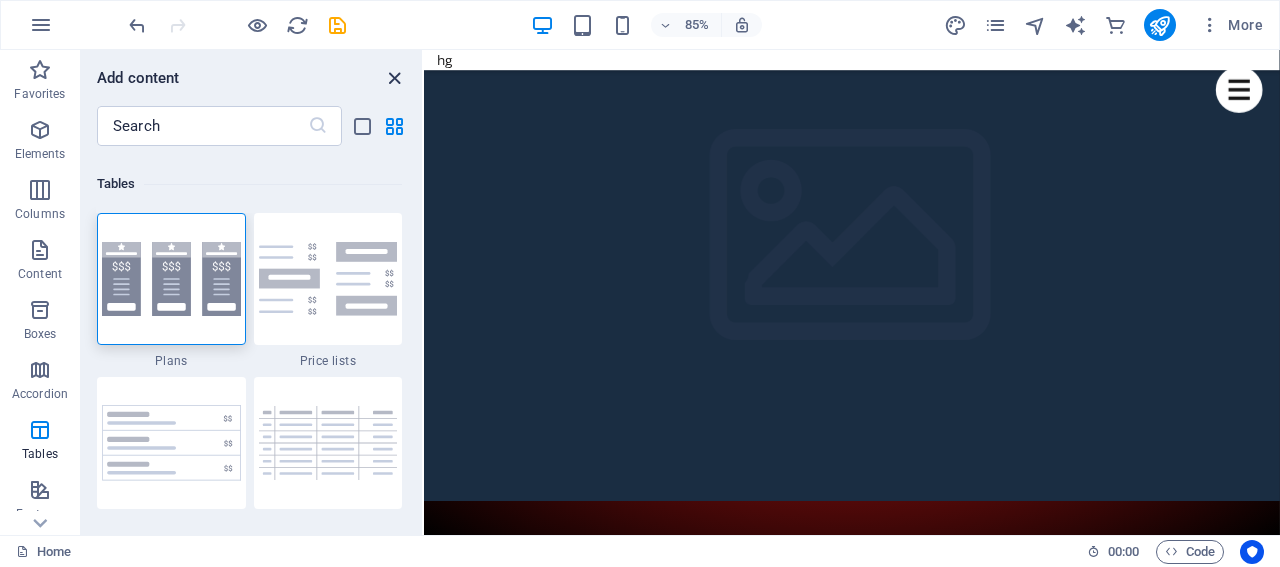 click at bounding box center (394, 78) 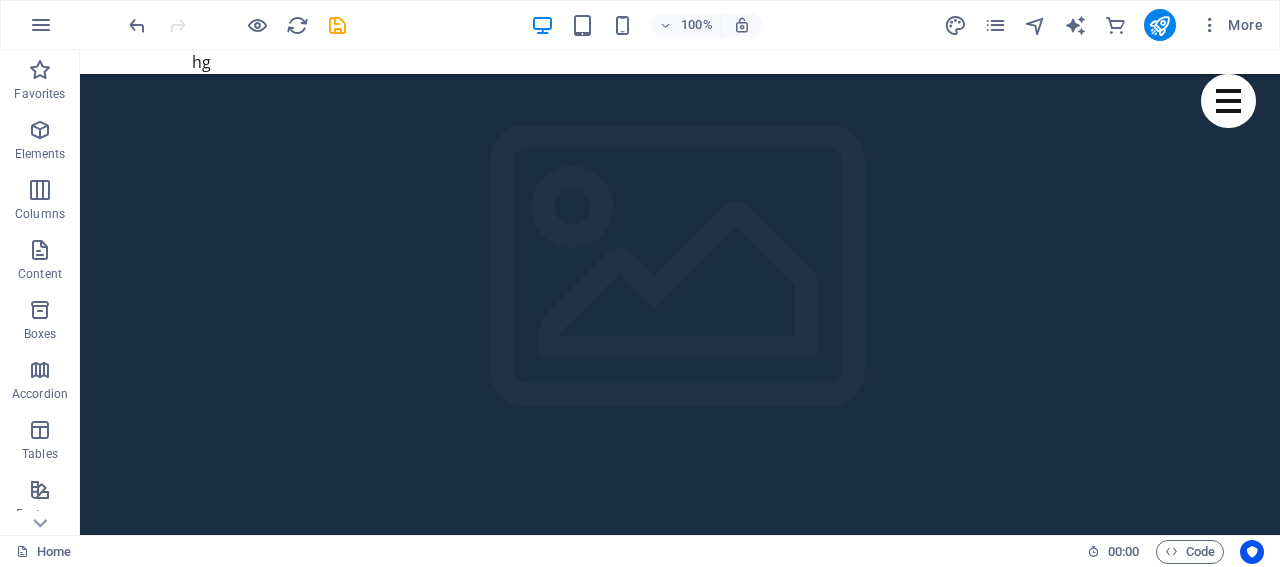 scroll, scrollTop: 389, scrollLeft: 0, axis: vertical 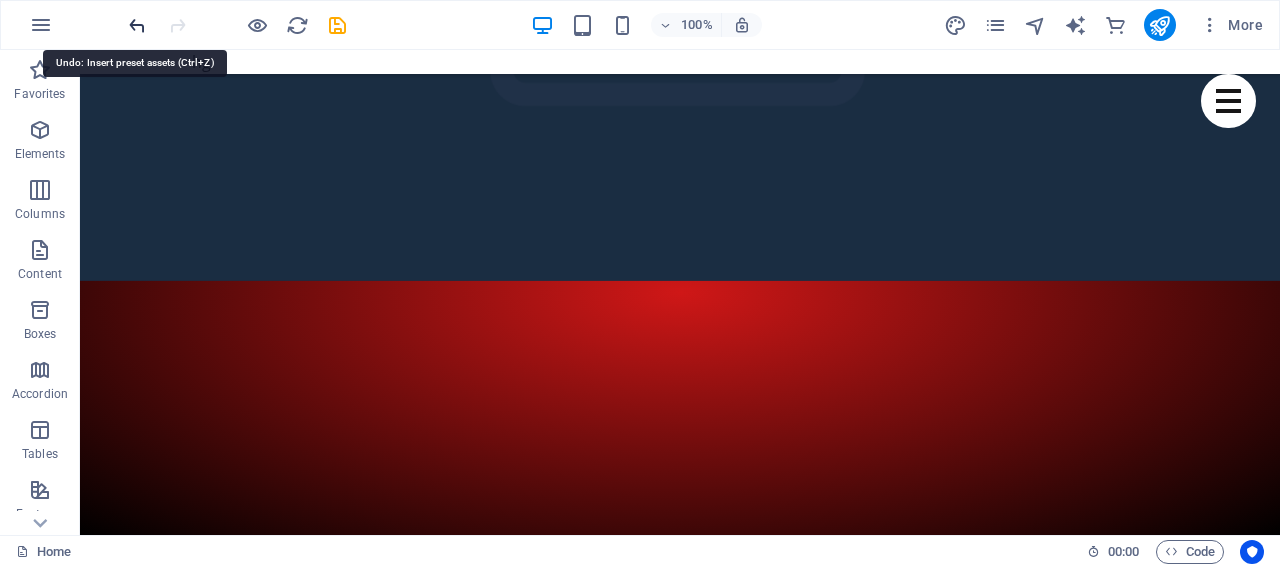 click at bounding box center (137, 25) 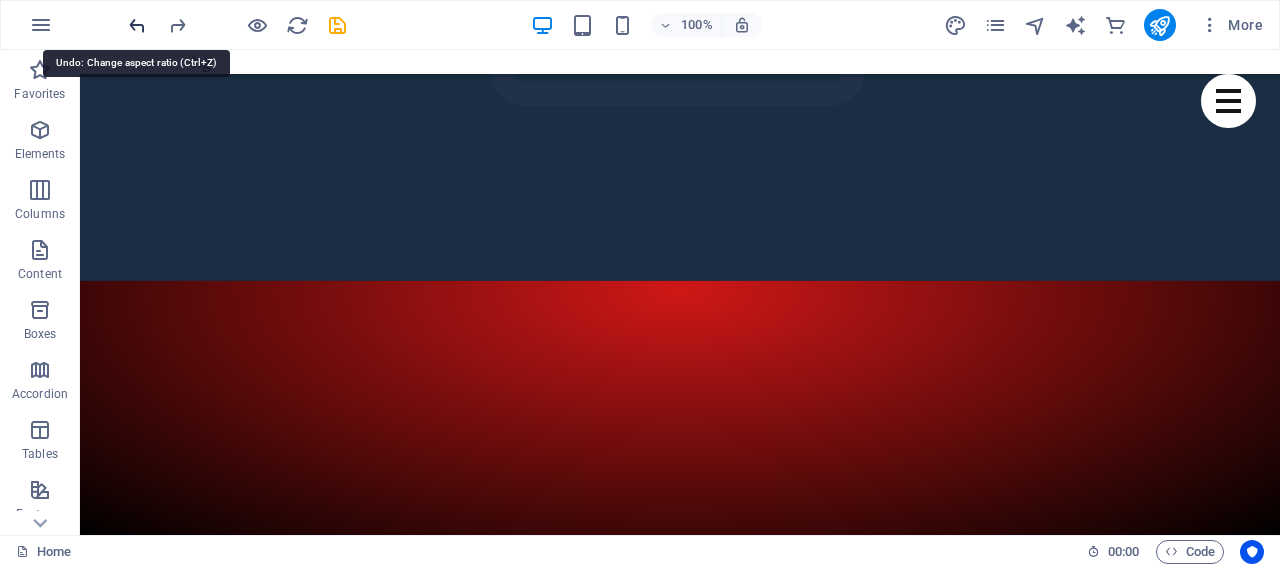 click at bounding box center [137, 25] 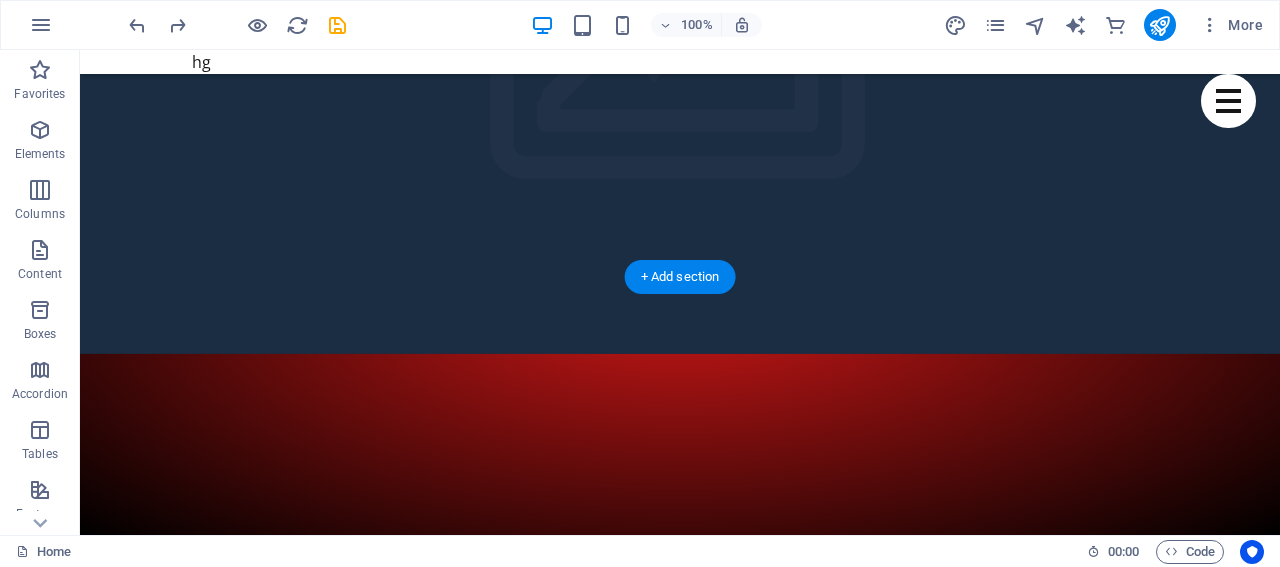 scroll, scrollTop: 389, scrollLeft: 0, axis: vertical 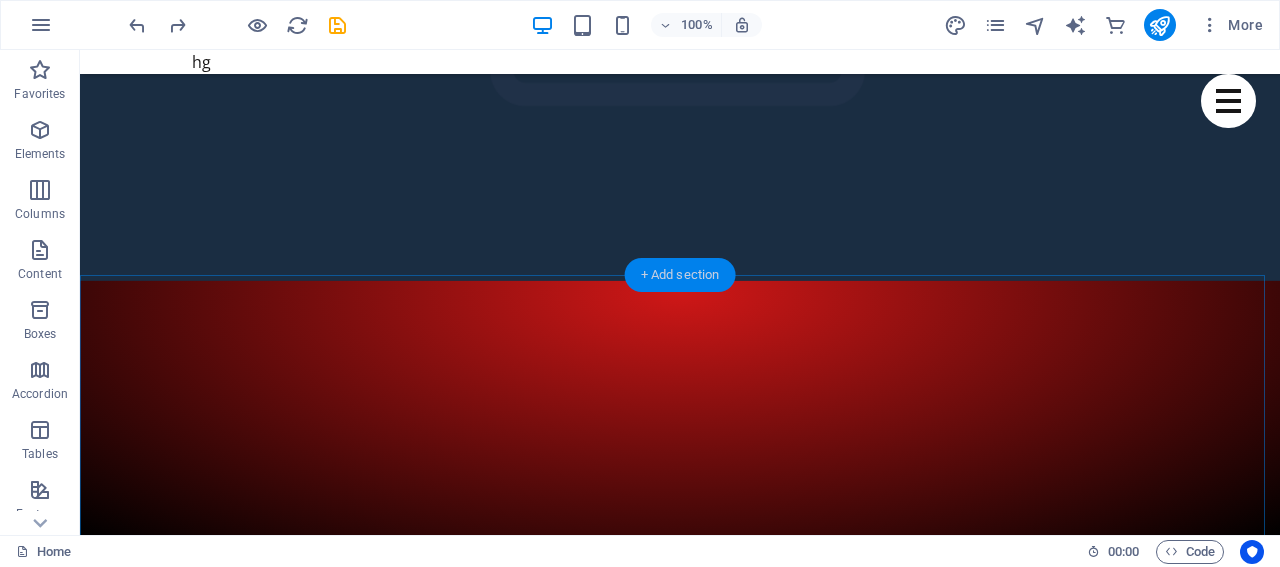 click on "+ Add section" at bounding box center (680, 275) 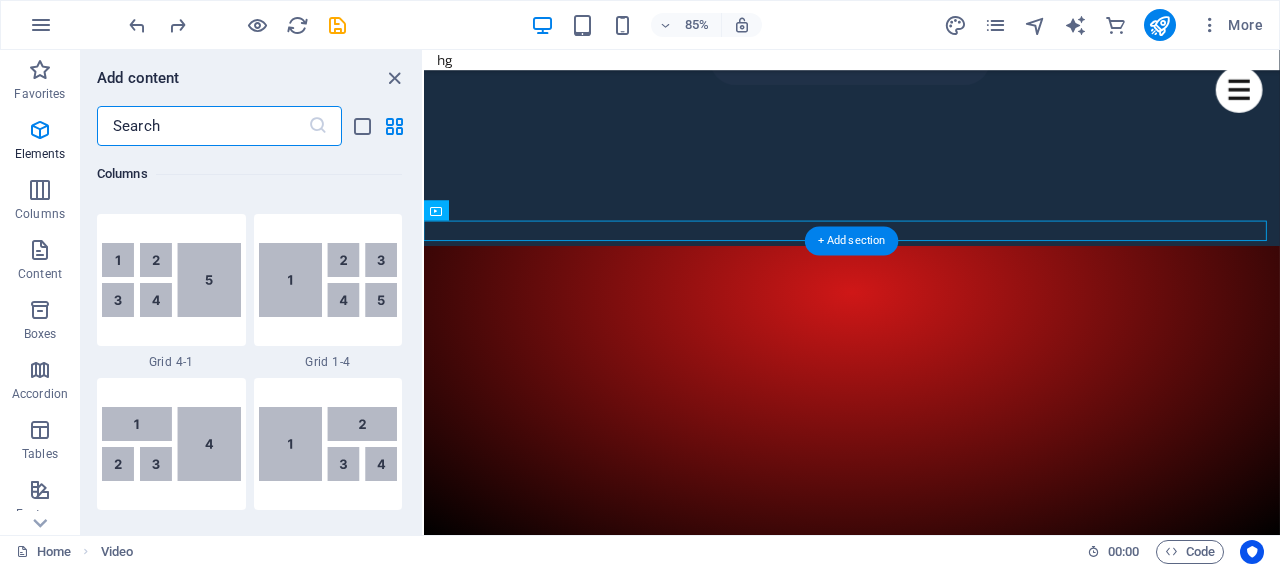 scroll, scrollTop: 3499, scrollLeft: 0, axis: vertical 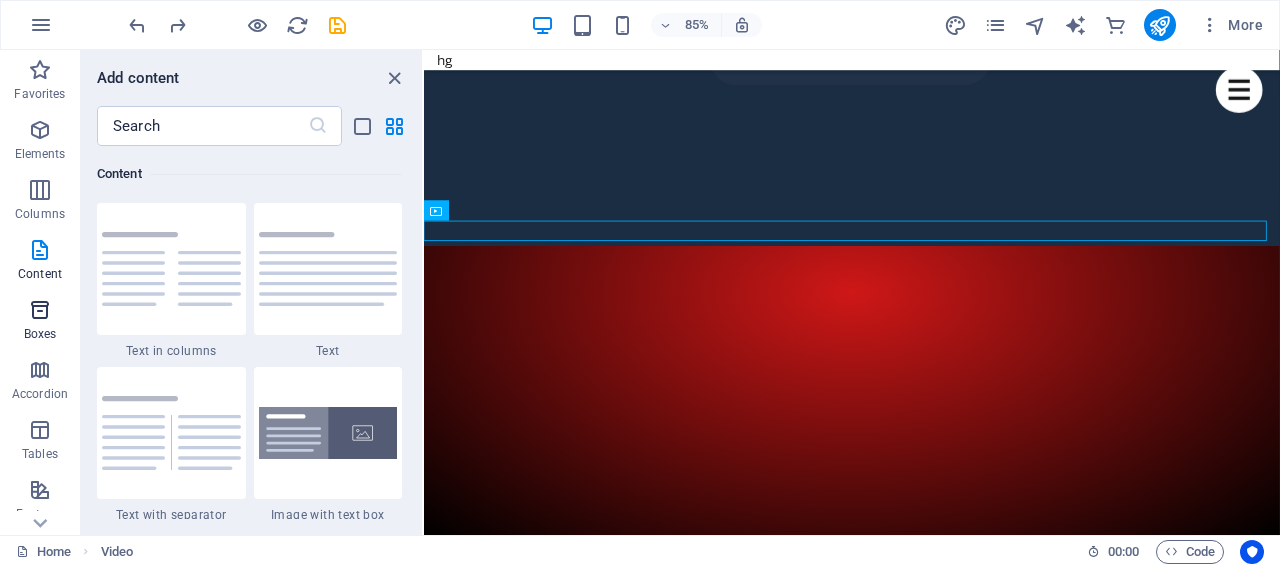 click at bounding box center (40, 310) 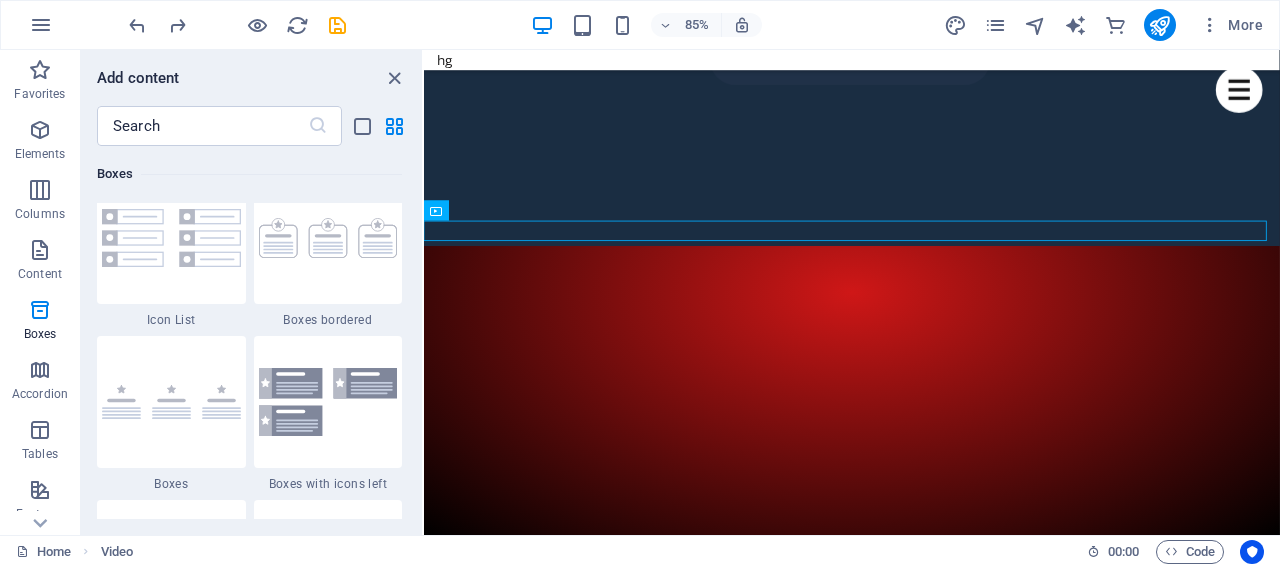 scroll, scrollTop: 5516, scrollLeft: 0, axis: vertical 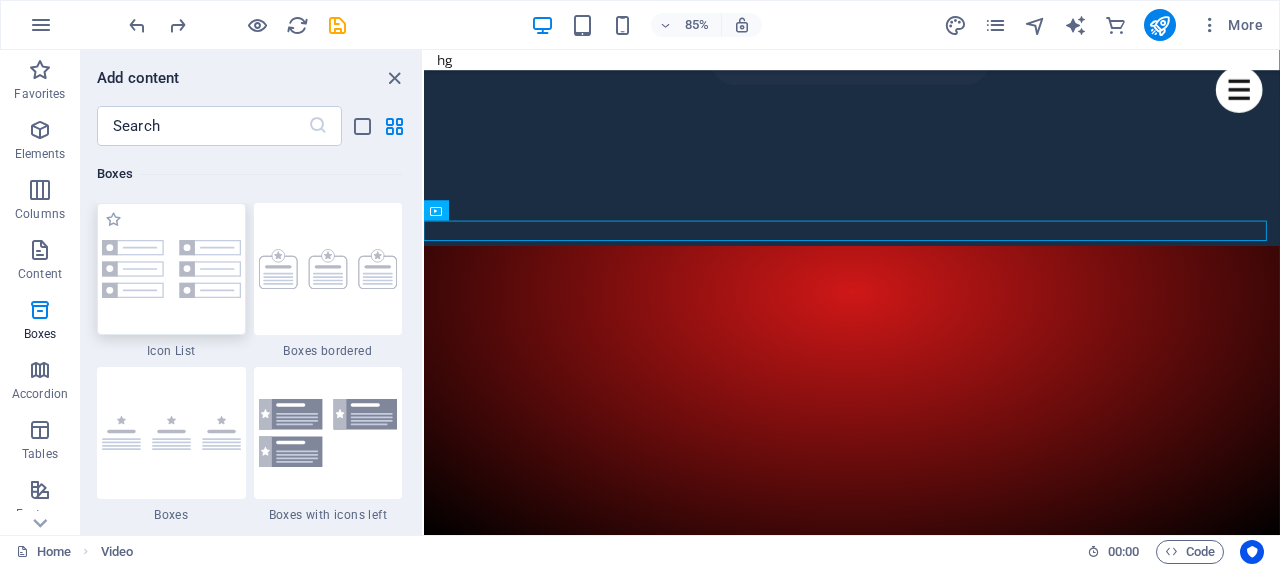 click at bounding box center [171, 269] 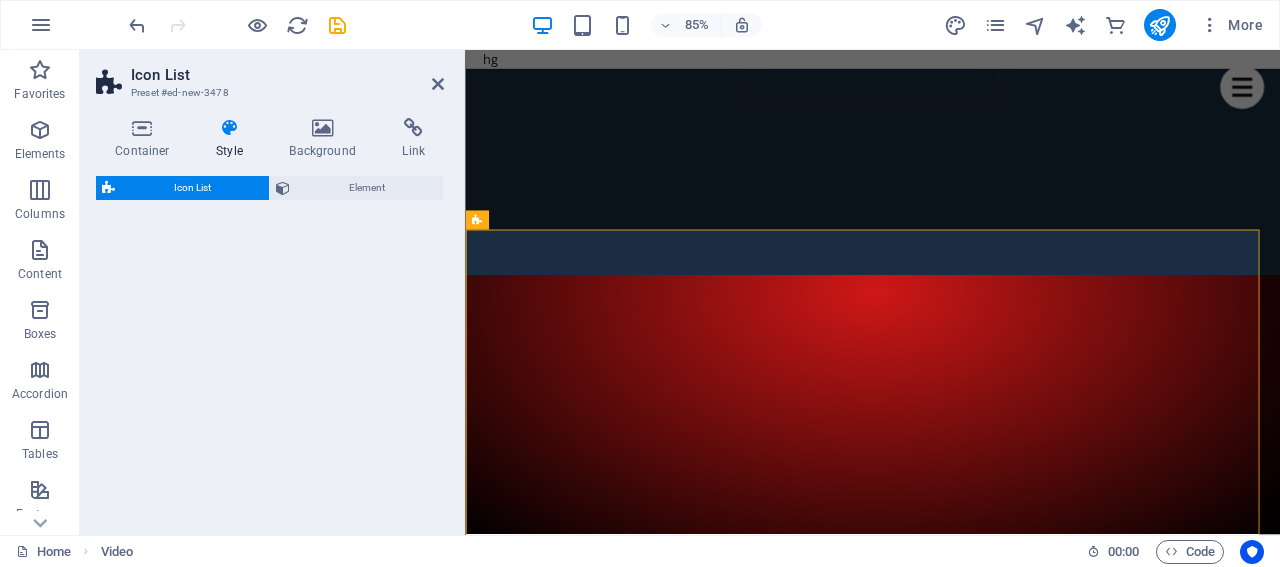 select on "rem" 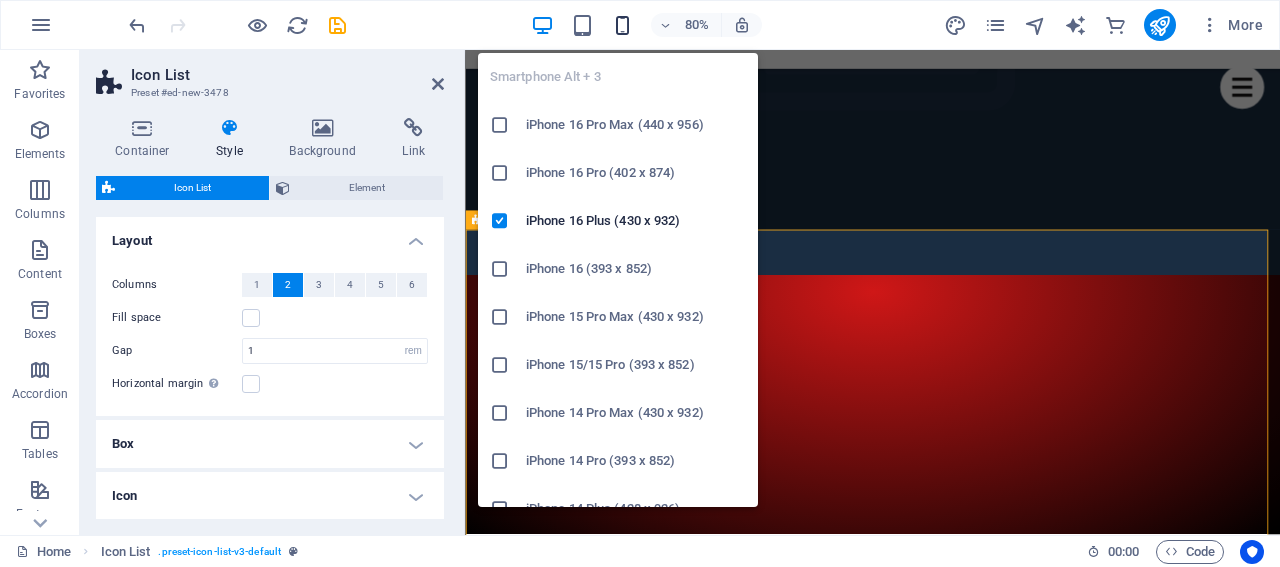 click at bounding box center [622, 25] 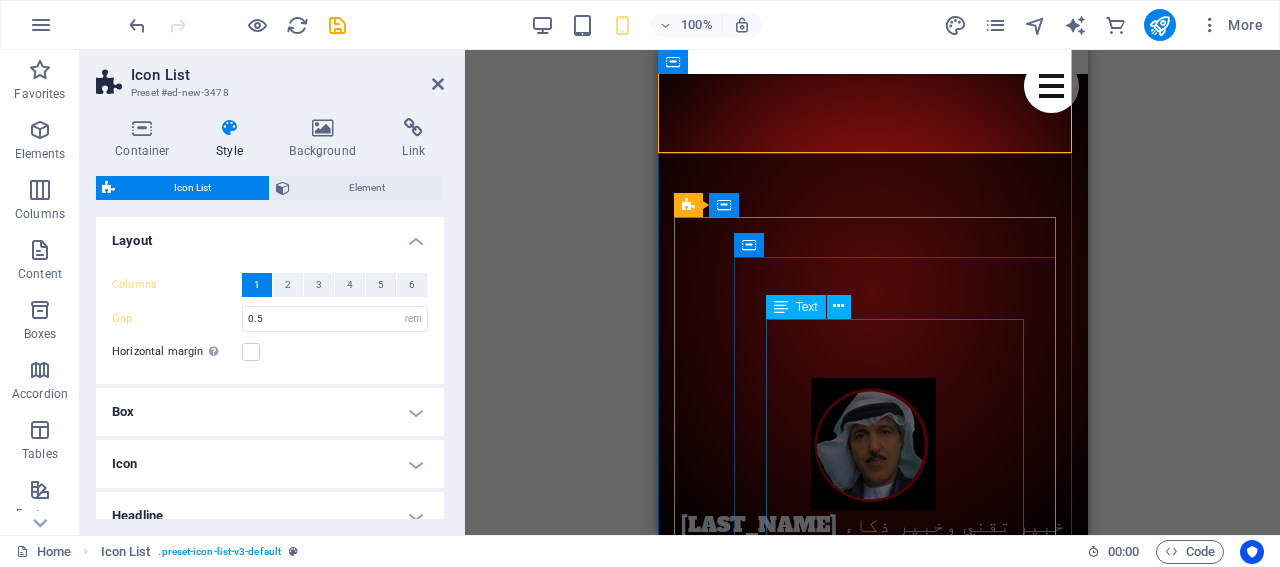 scroll, scrollTop: 989, scrollLeft: 0, axis: vertical 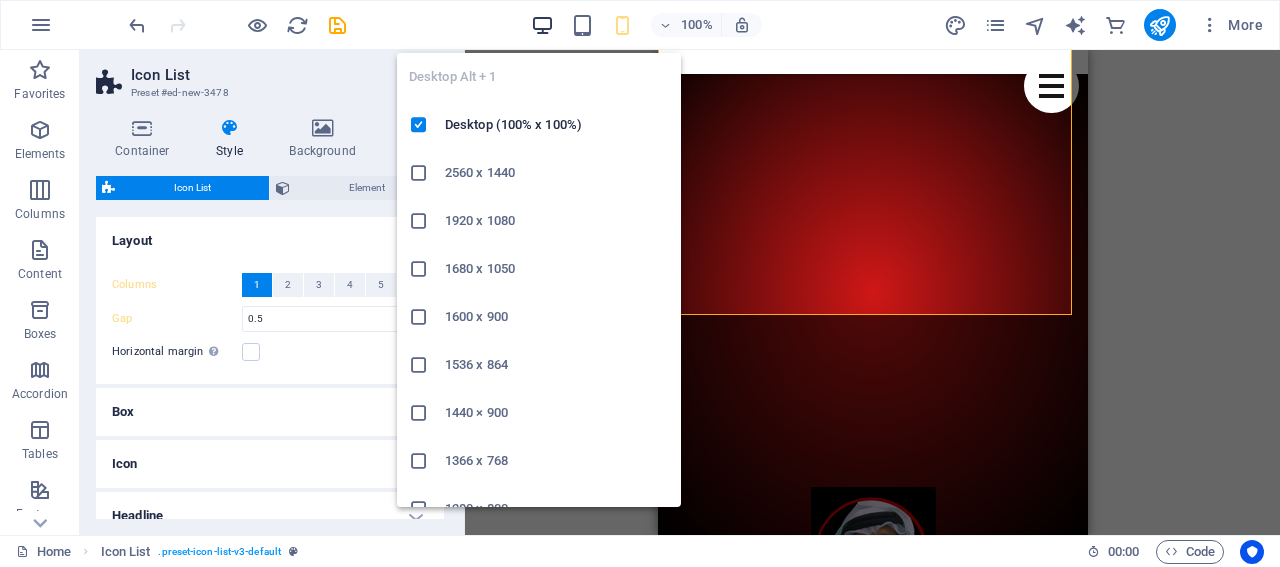 click at bounding box center (542, 25) 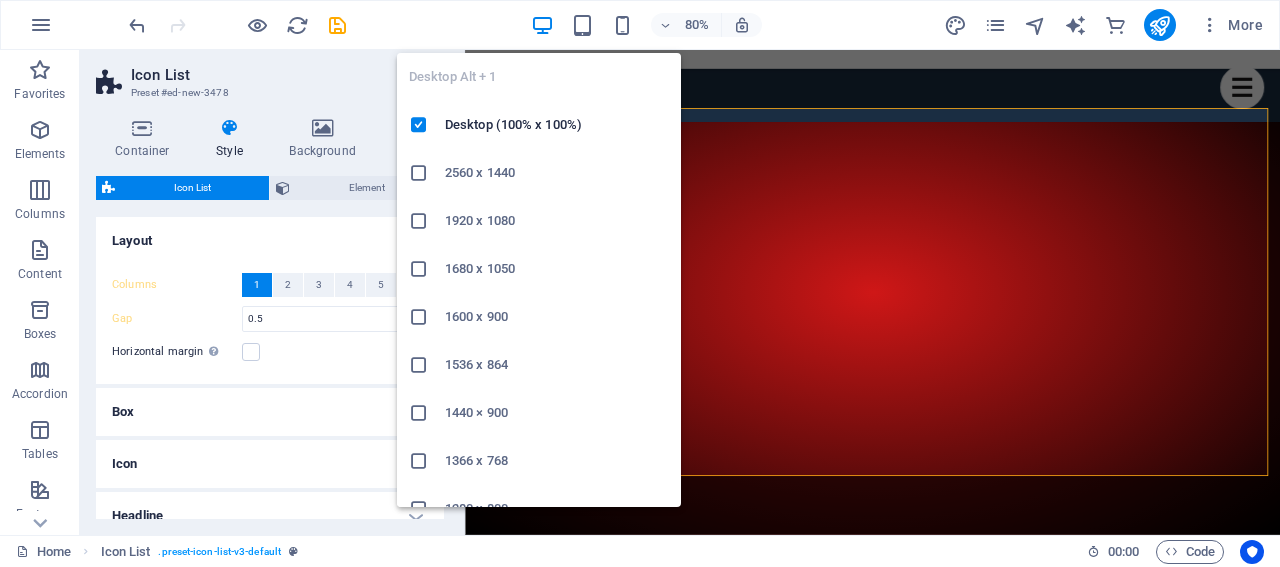 type on "1" 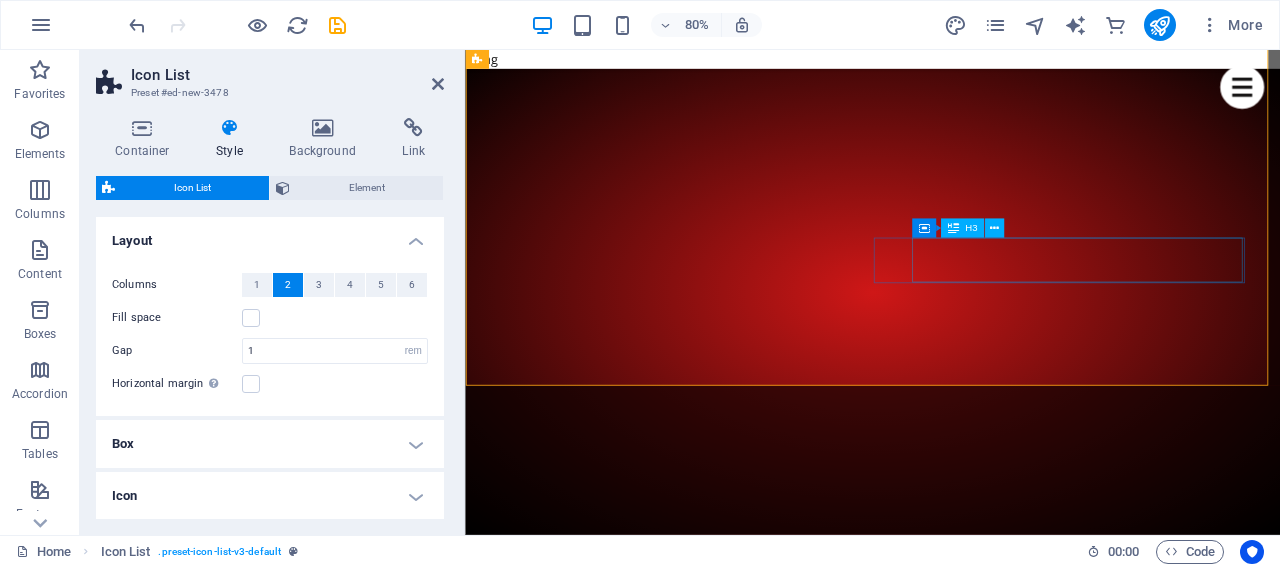scroll, scrollTop: 640, scrollLeft: 0, axis: vertical 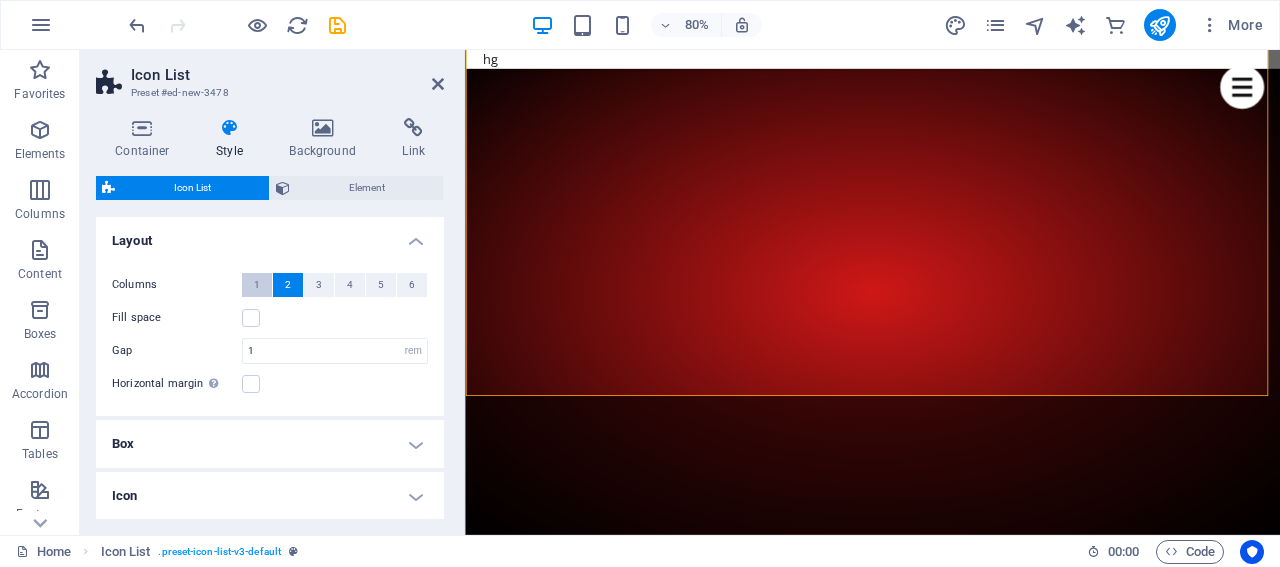 click on "1" at bounding box center (257, 285) 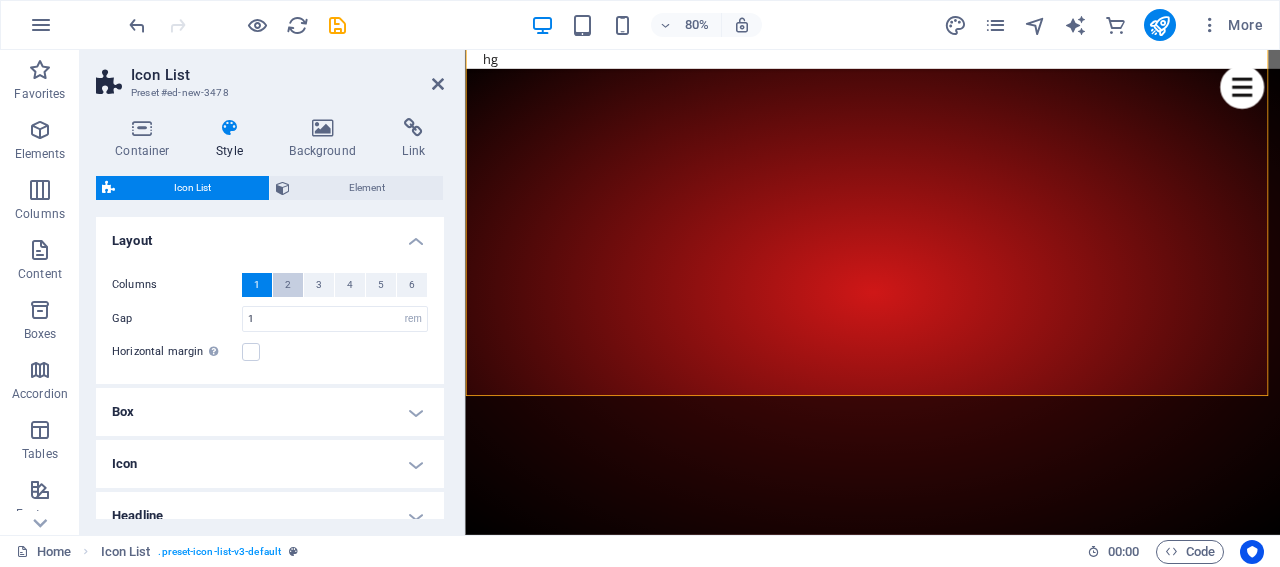 click on "2" at bounding box center [288, 285] 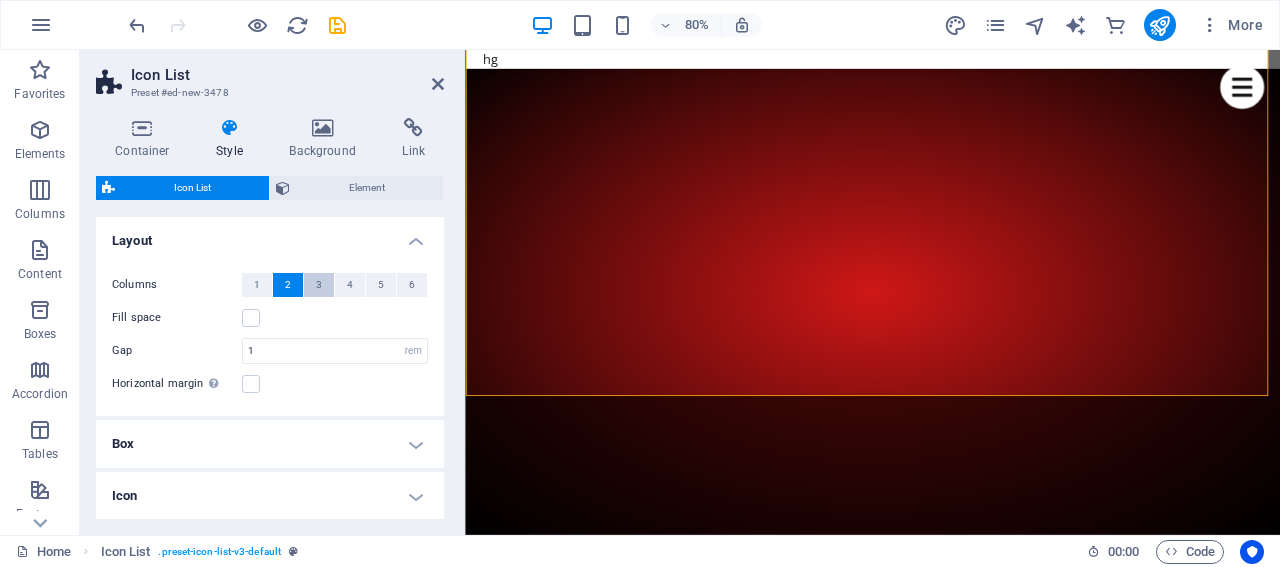 click on "3" at bounding box center (319, 285) 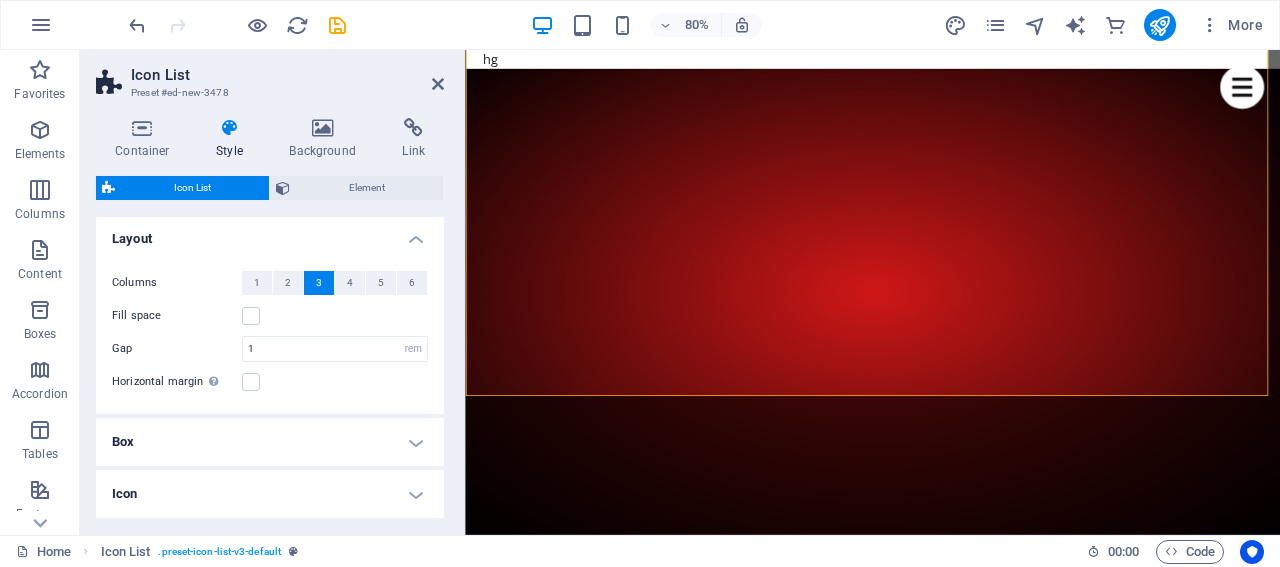 scroll, scrollTop: 0, scrollLeft: 0, axis: both 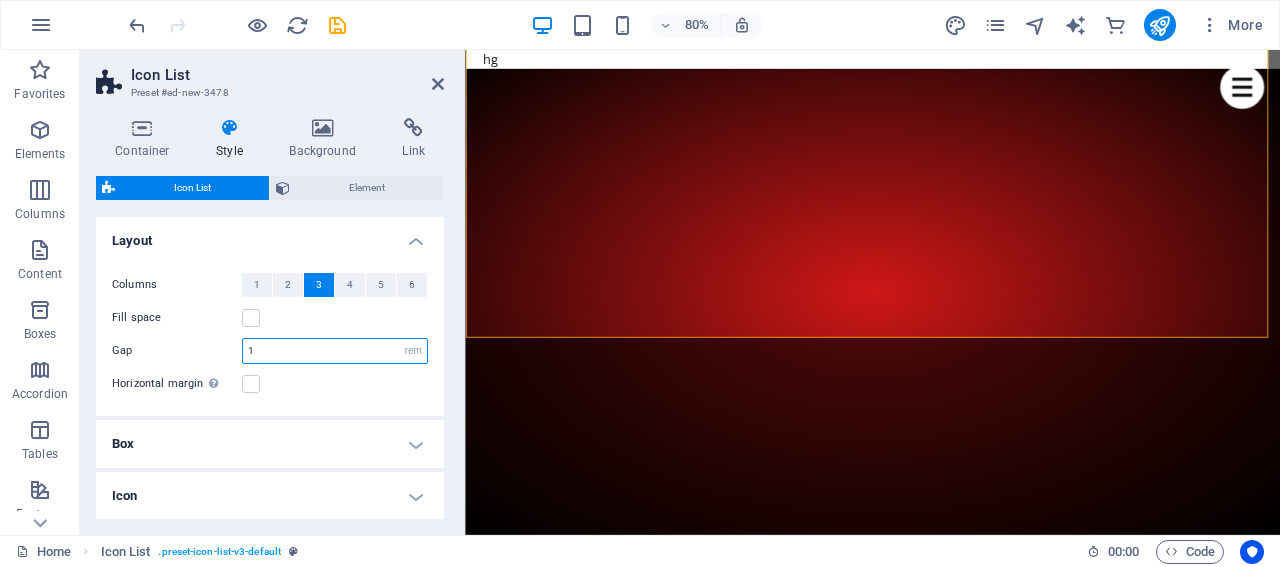click on "1" at bounding box center (335, 351) 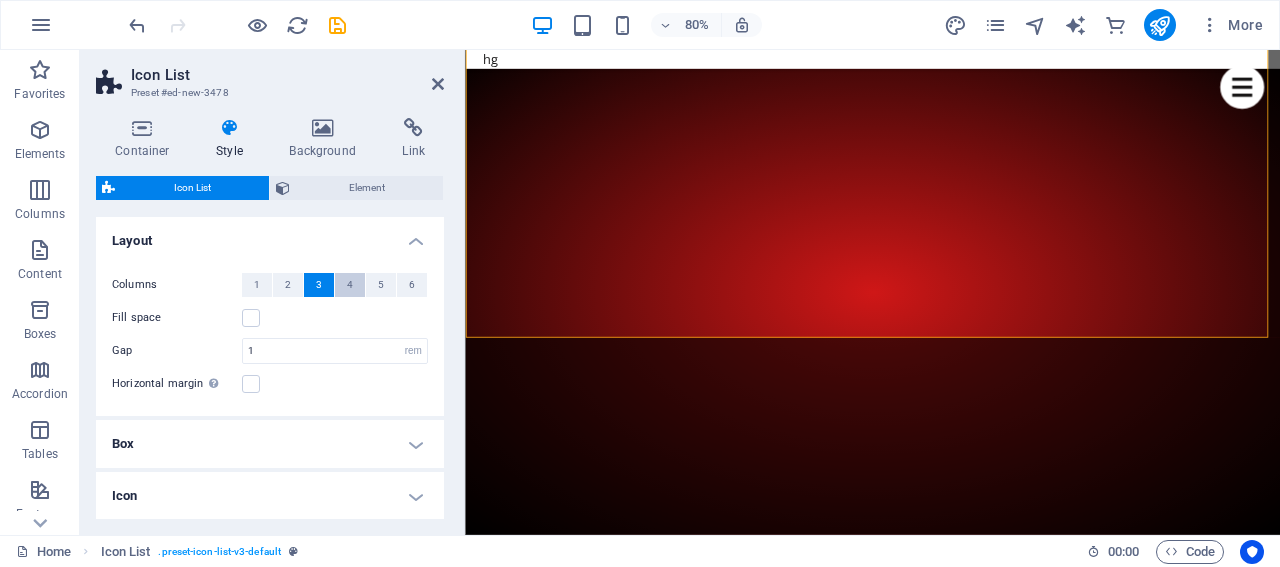 click on "4" at bounding box center (350, 285) 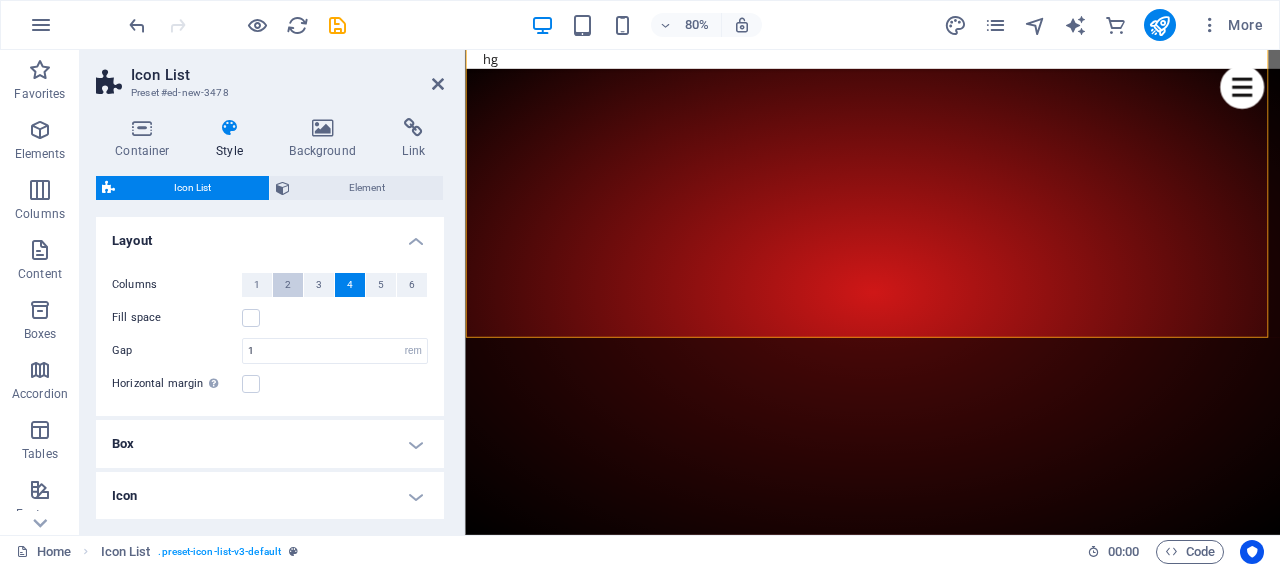 click on "2" at bounding box center [288, 285] 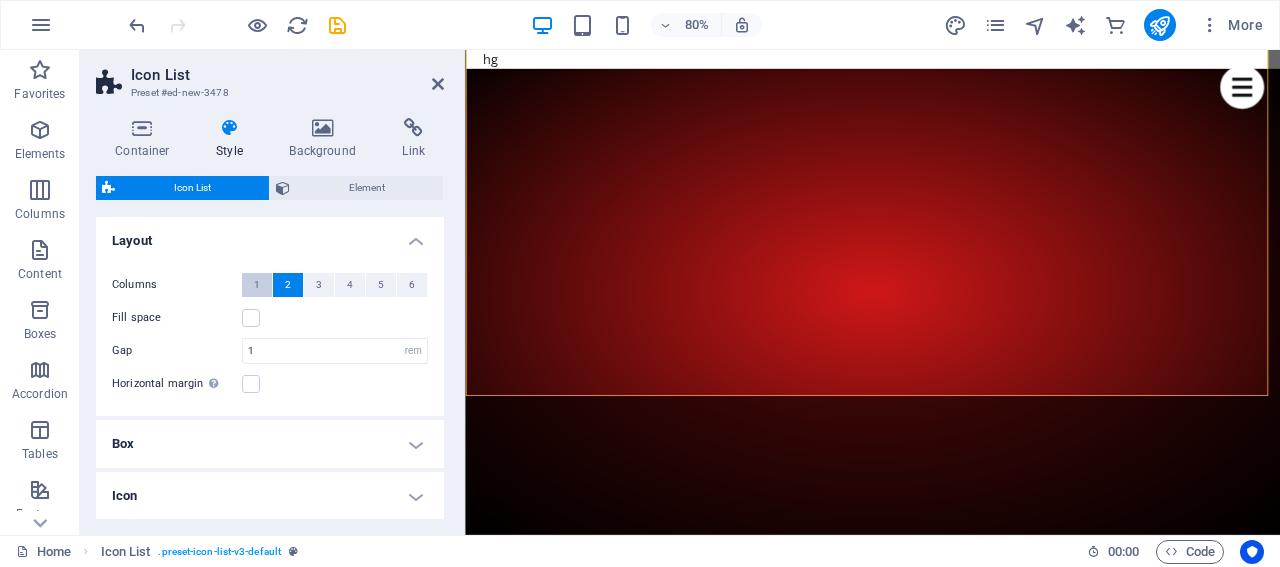 click on "1" at bounding box center [257, 285] 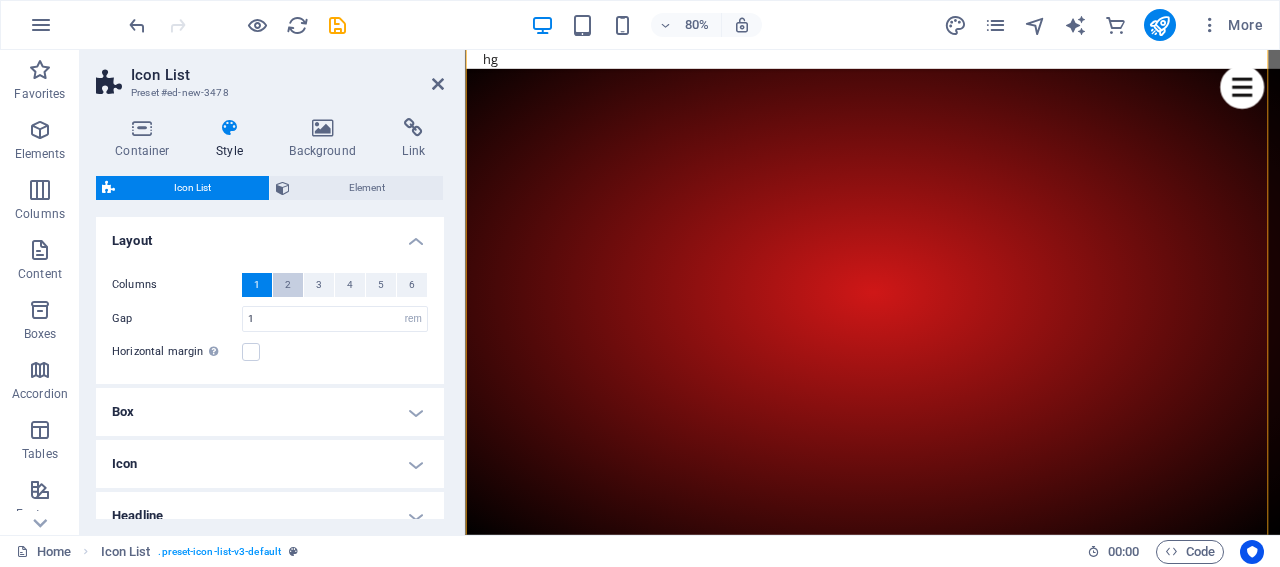 click on "2" at bounding box center (288, 285) 